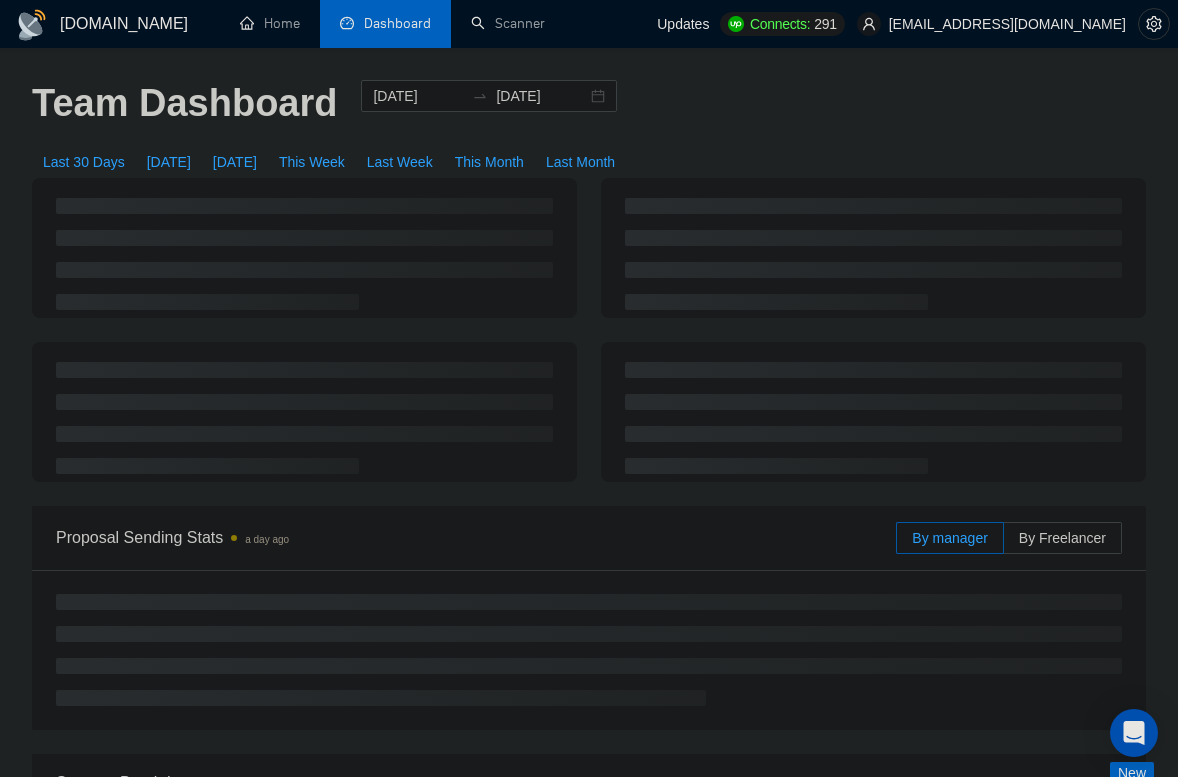 scroll, scrollTop: 0, scrollLeft: 0, axis: both 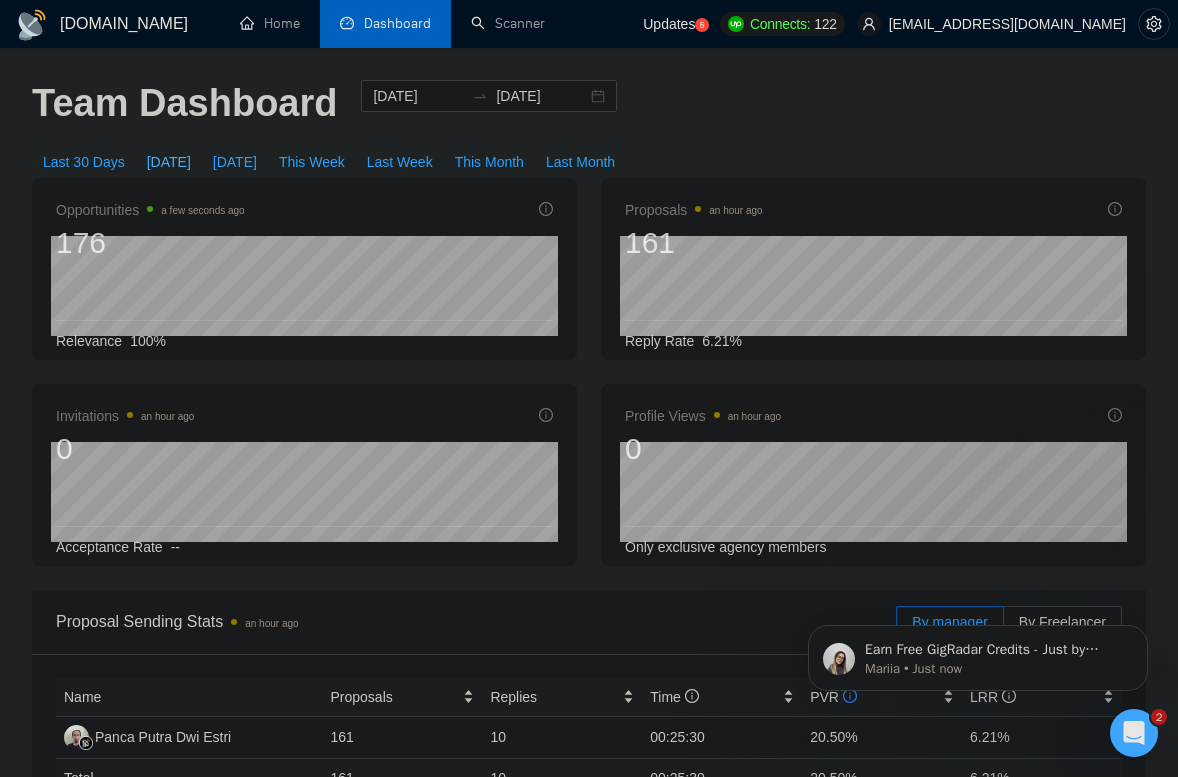 click on "Today" at bounding box center [169, 162] 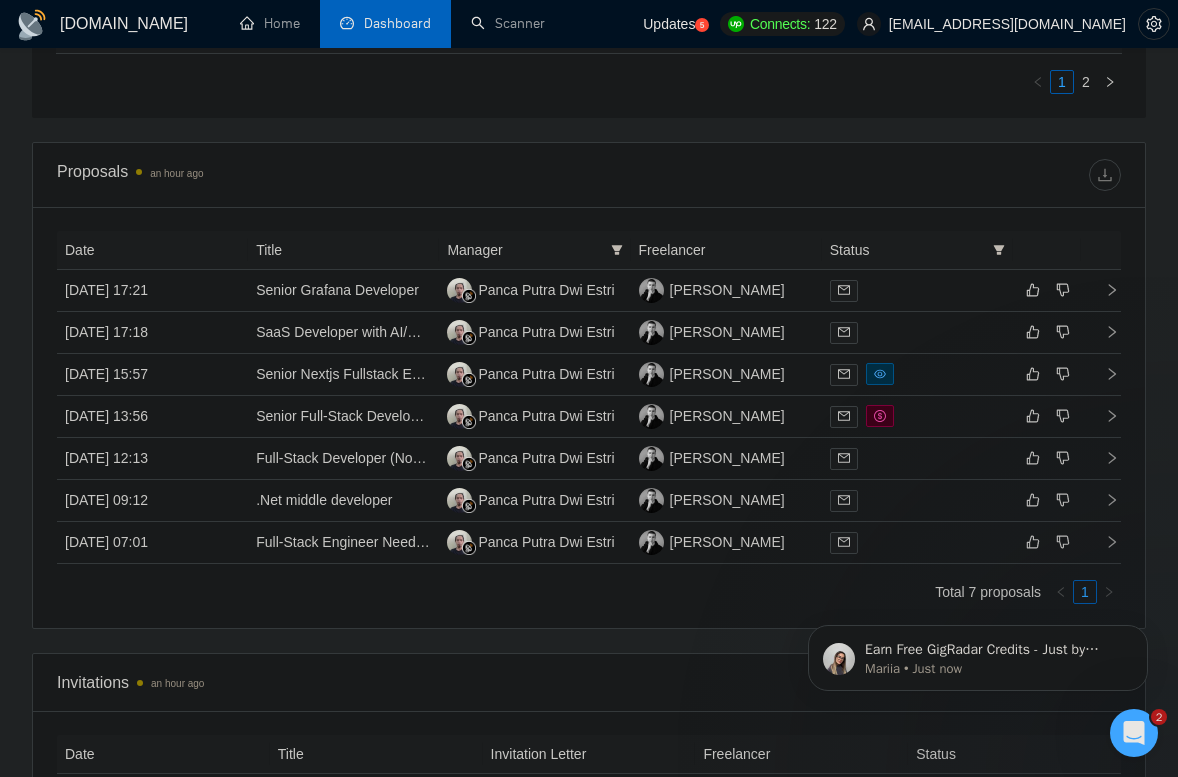 scroll, scrollTop: 1197, scrollLeft: 0, axis: vertical 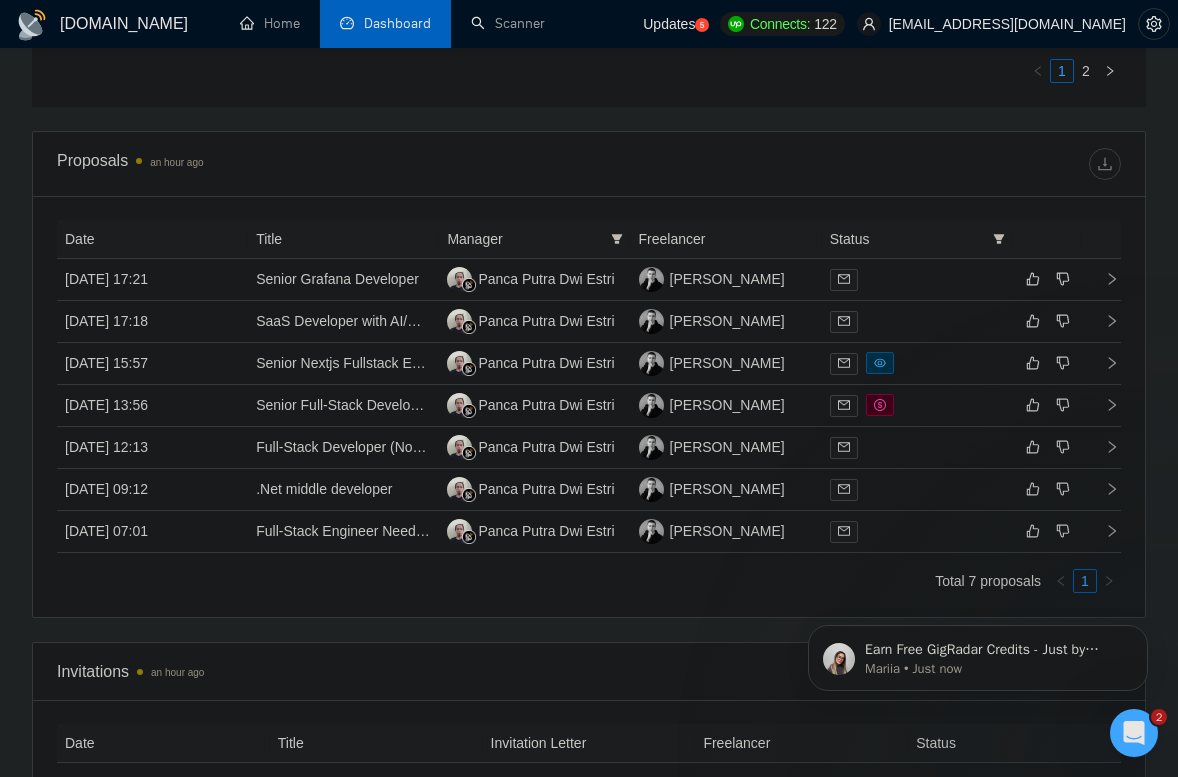 click 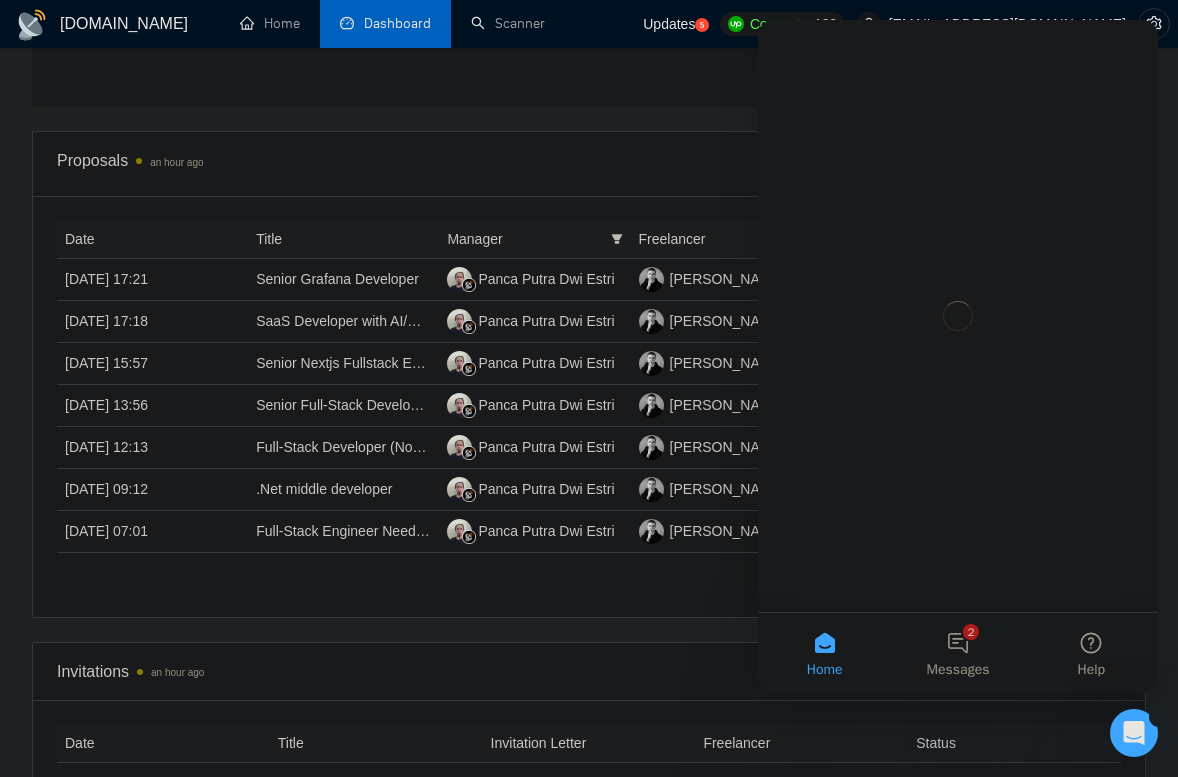 scroll, scrollTop: 0, scrollLeft: 0, axis: both 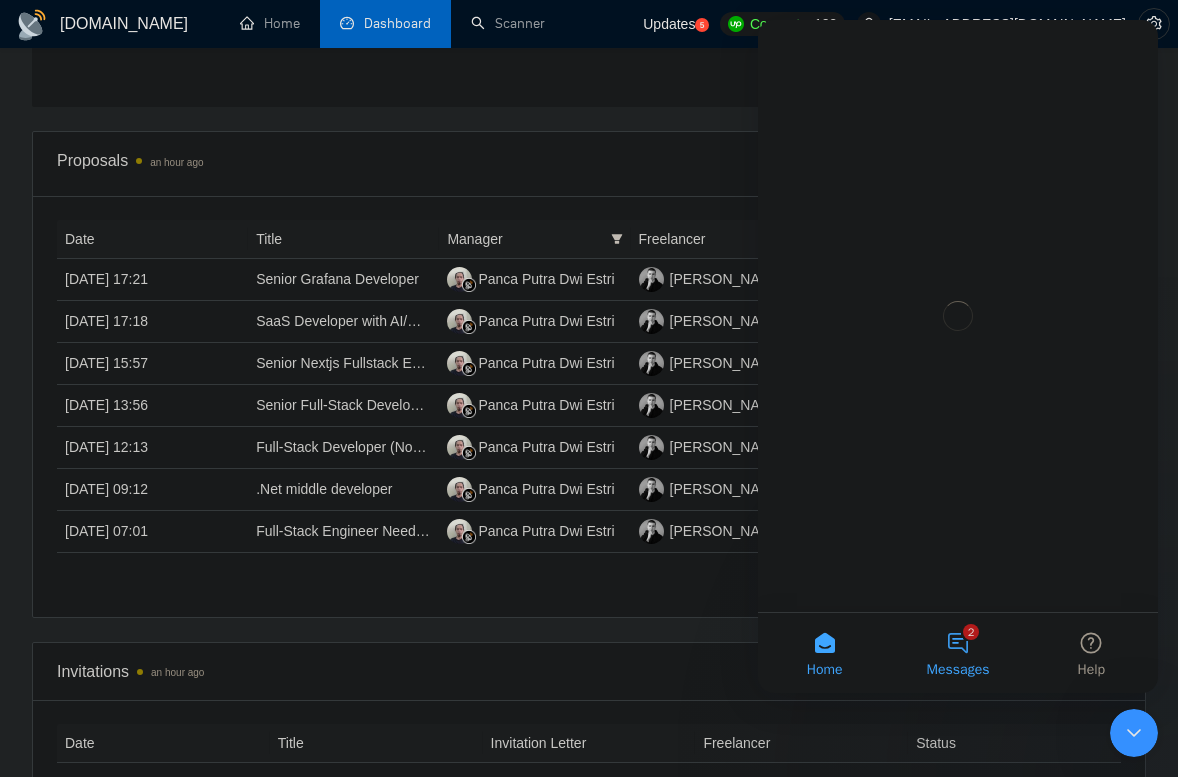 click on "2 Messages" at bounding box center (957, 653) 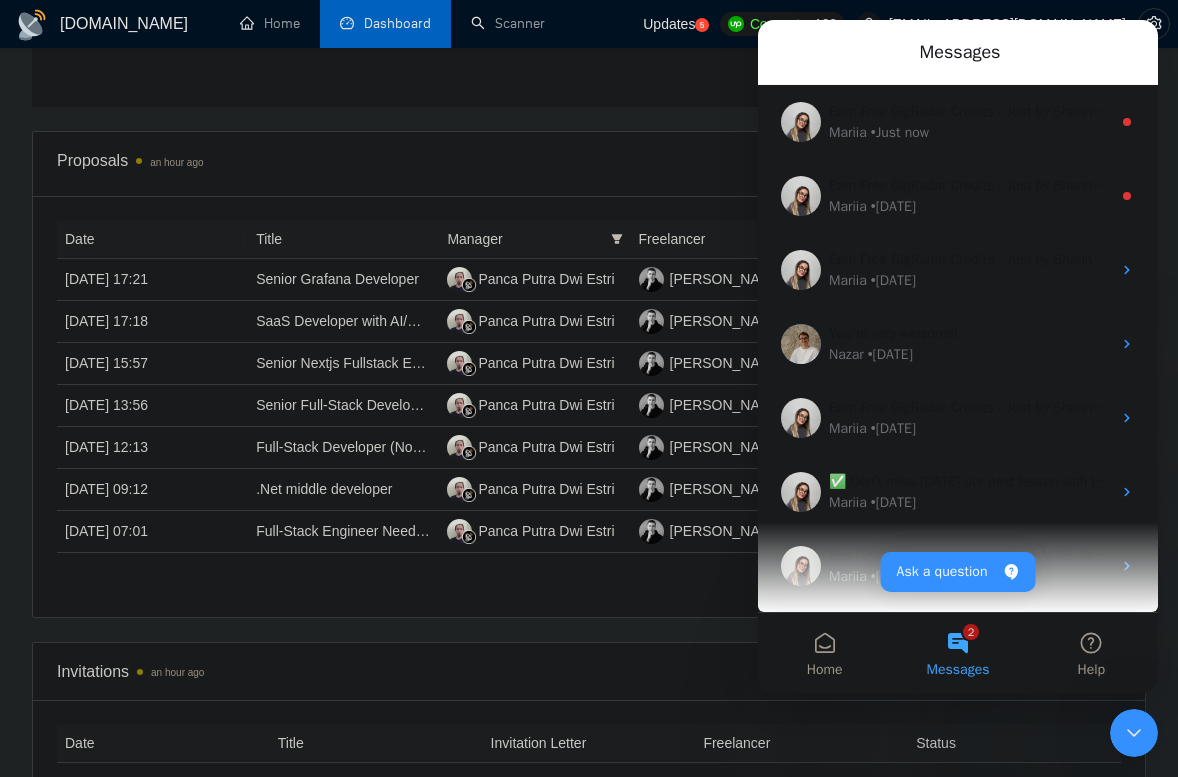 click 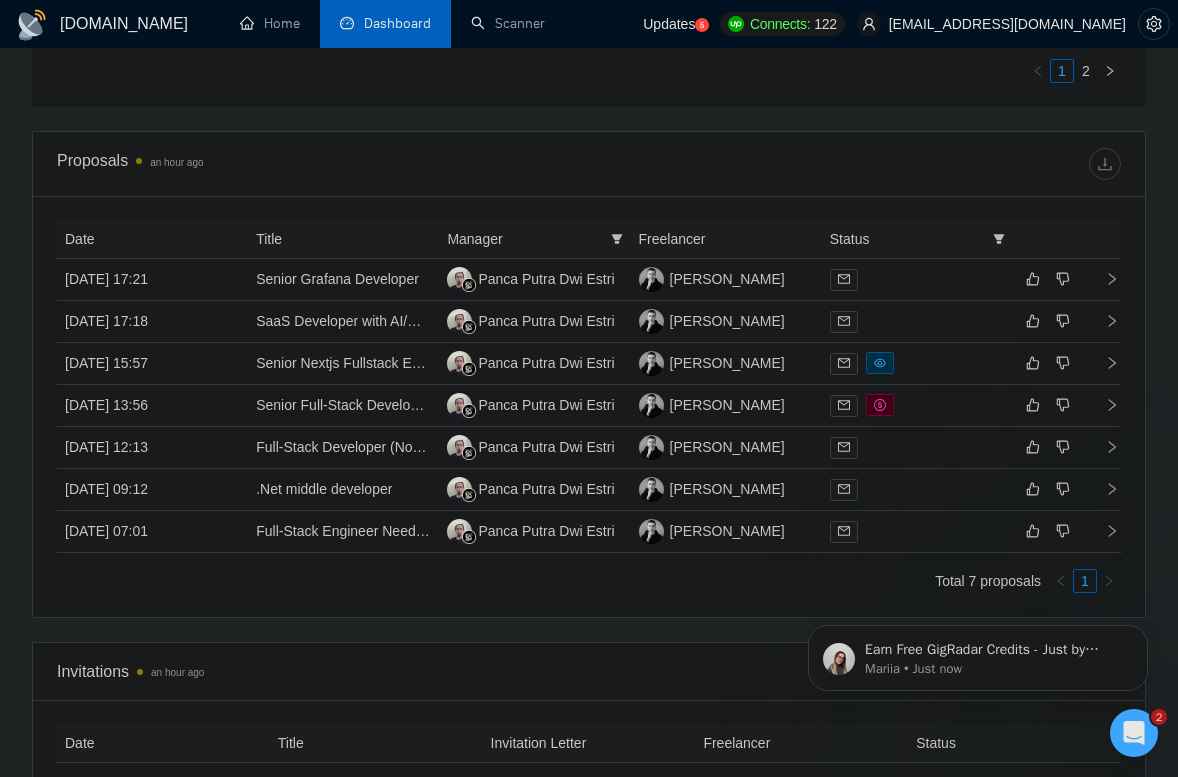 scroll, scrollTop: 0, scrollLeft: 0, axis: both 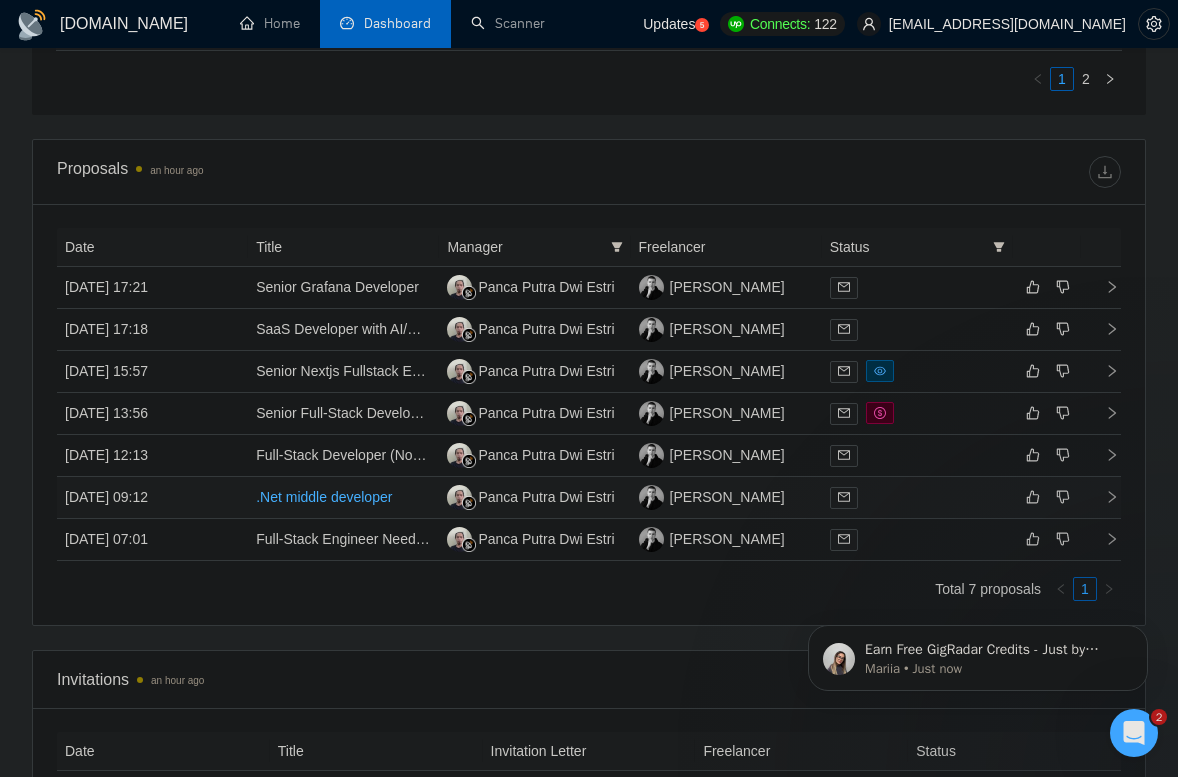 click on ".Net middle developer" at bounding box center (324, 497) 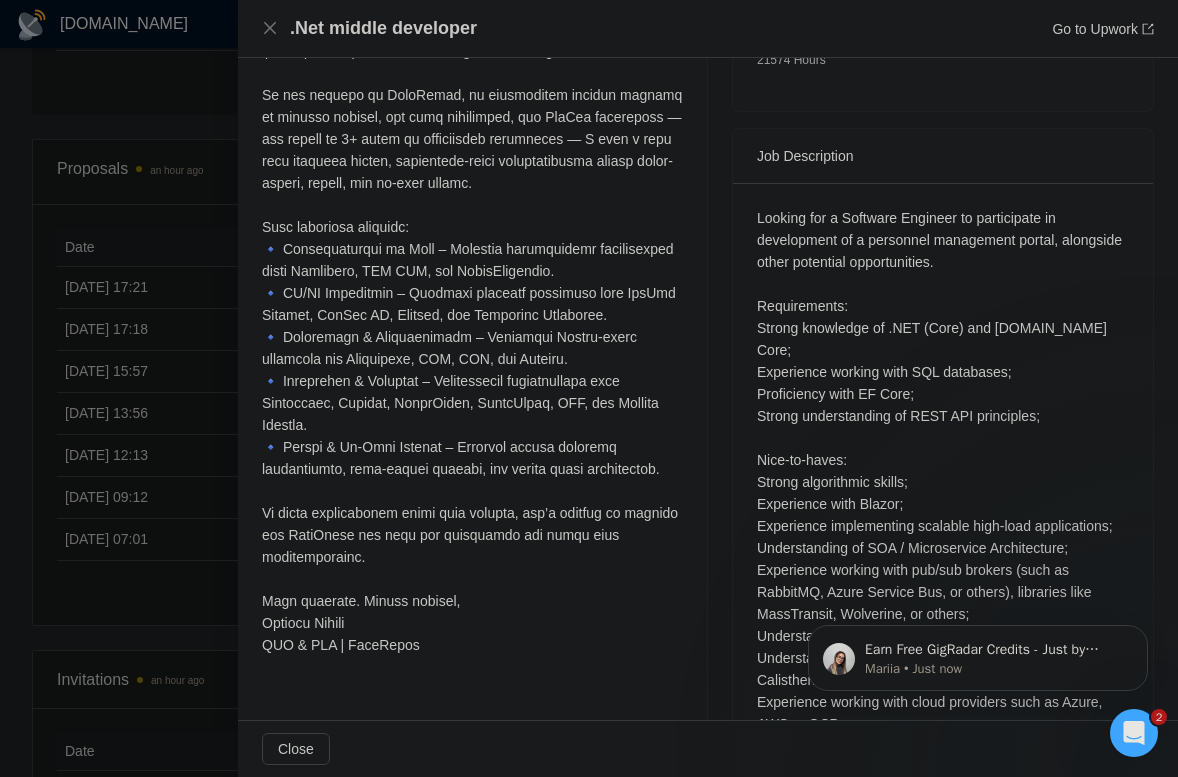 scroll, scrollTop: 738, scrollLeft: 0, axis: vertical 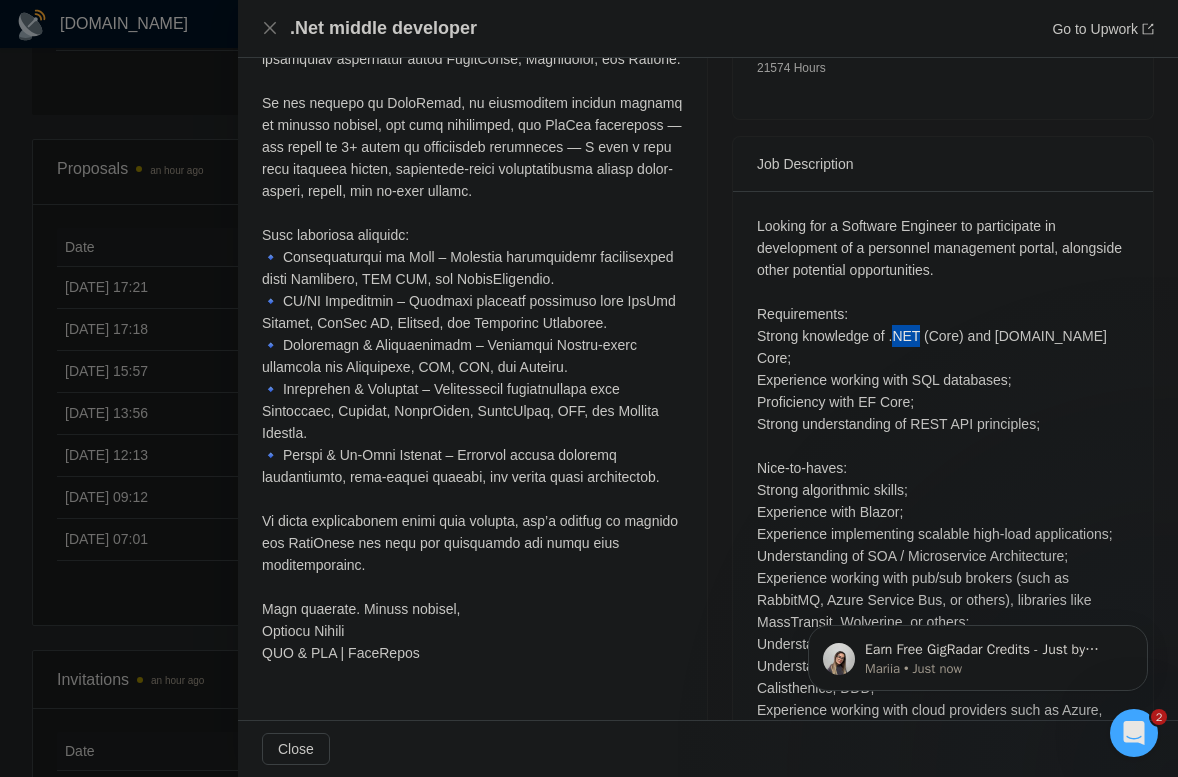 drag, startPoint x: 898, startPoint y: 306, endPoint x: 926, endPoint y: 305, distance: 28.01785 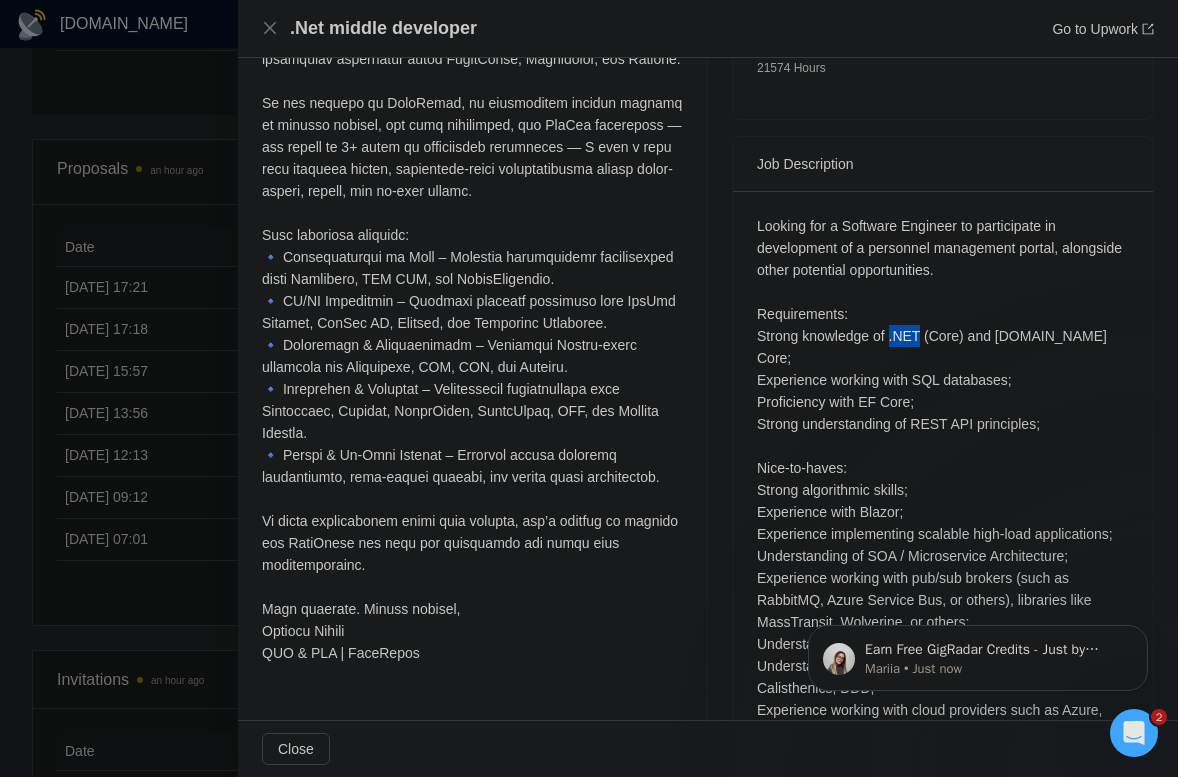 drag, startPoint x: 924, startPoint y: 307, endPoint x: 894, endPoint y: 307, distance: 30 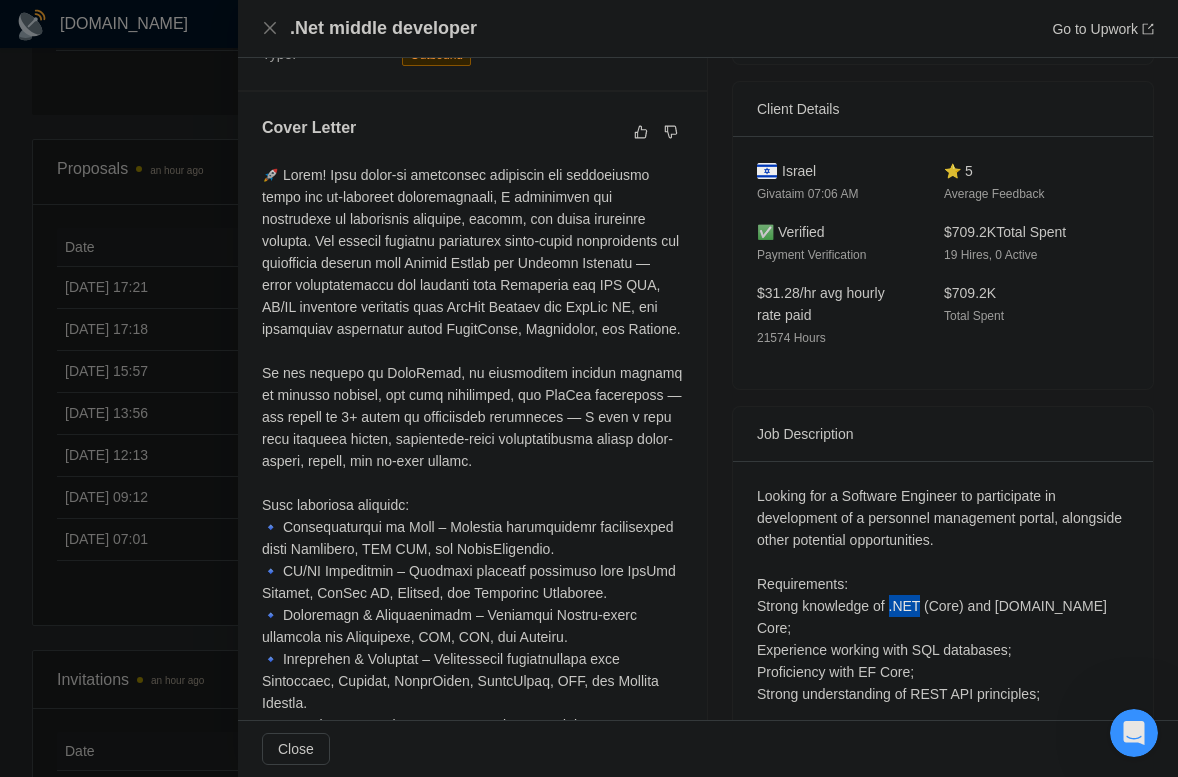 scroll, scrollTop: 0, scrollLeft: 0, axis: both 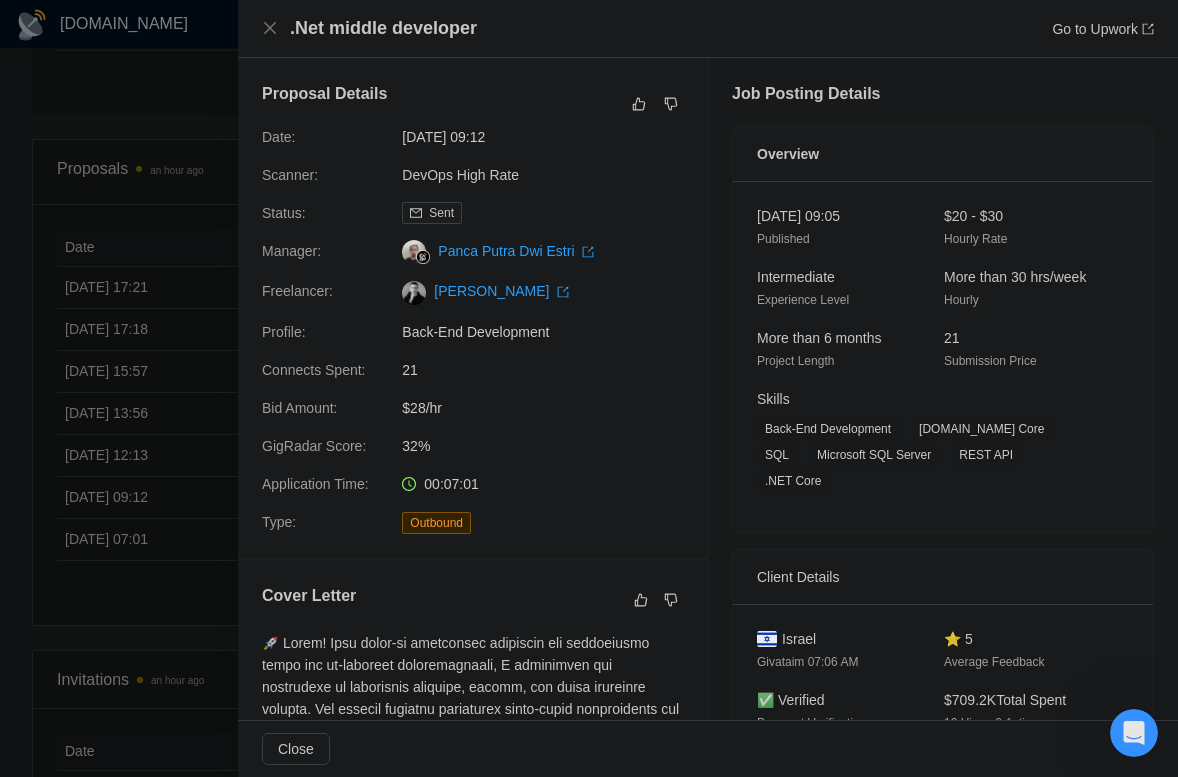 click at bounding box center [589, 388] 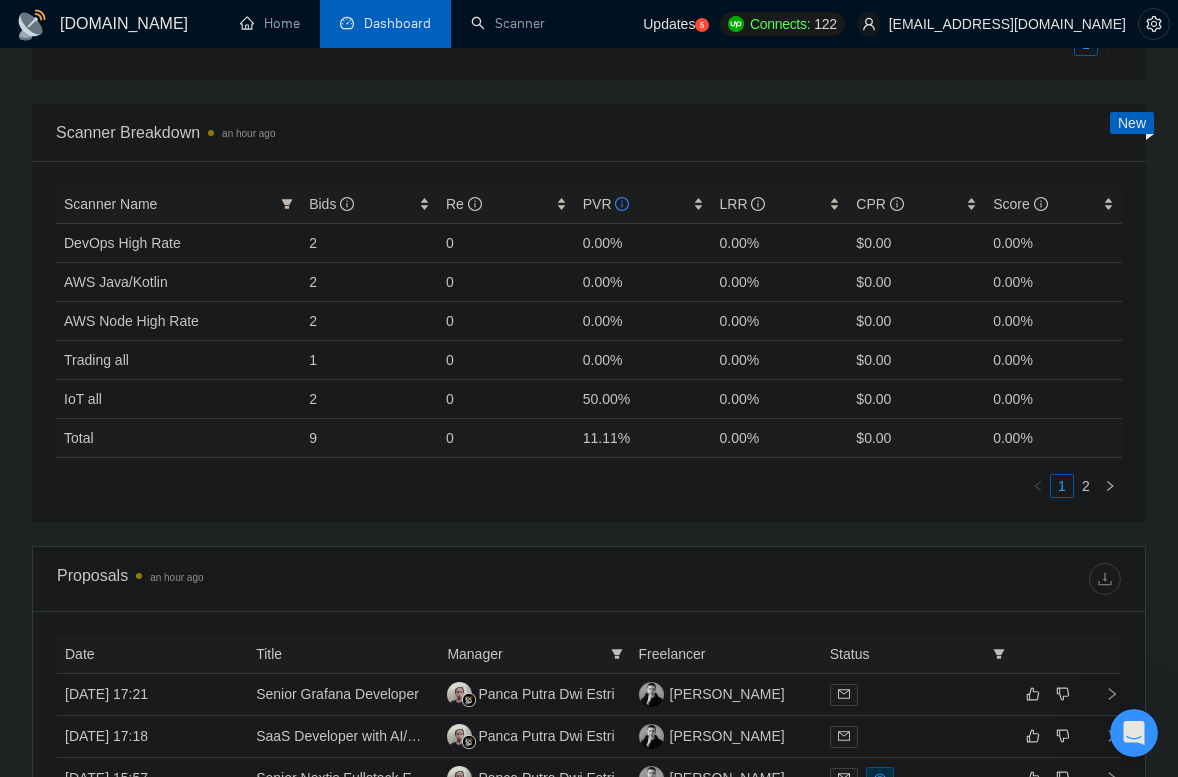 scroll, scrollTop: 787, scrollLeft: 0, axis: vertical 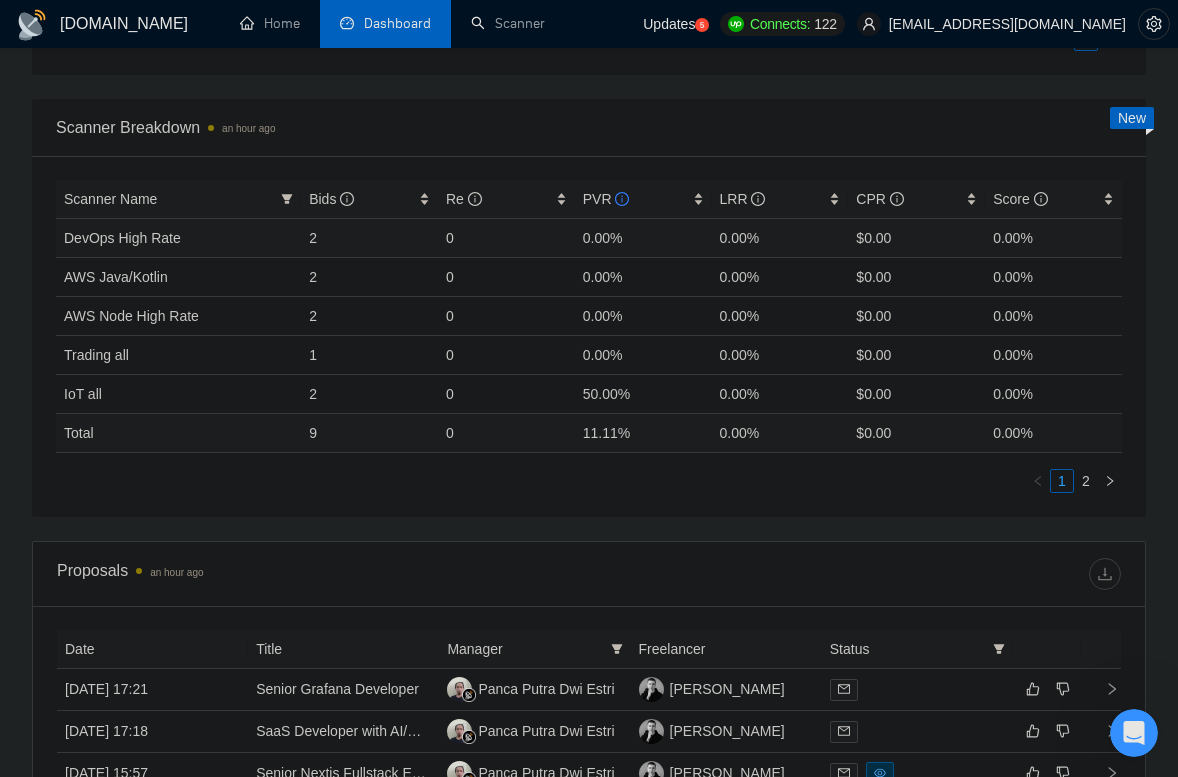 click on "2" at bounding box center [369, 237] 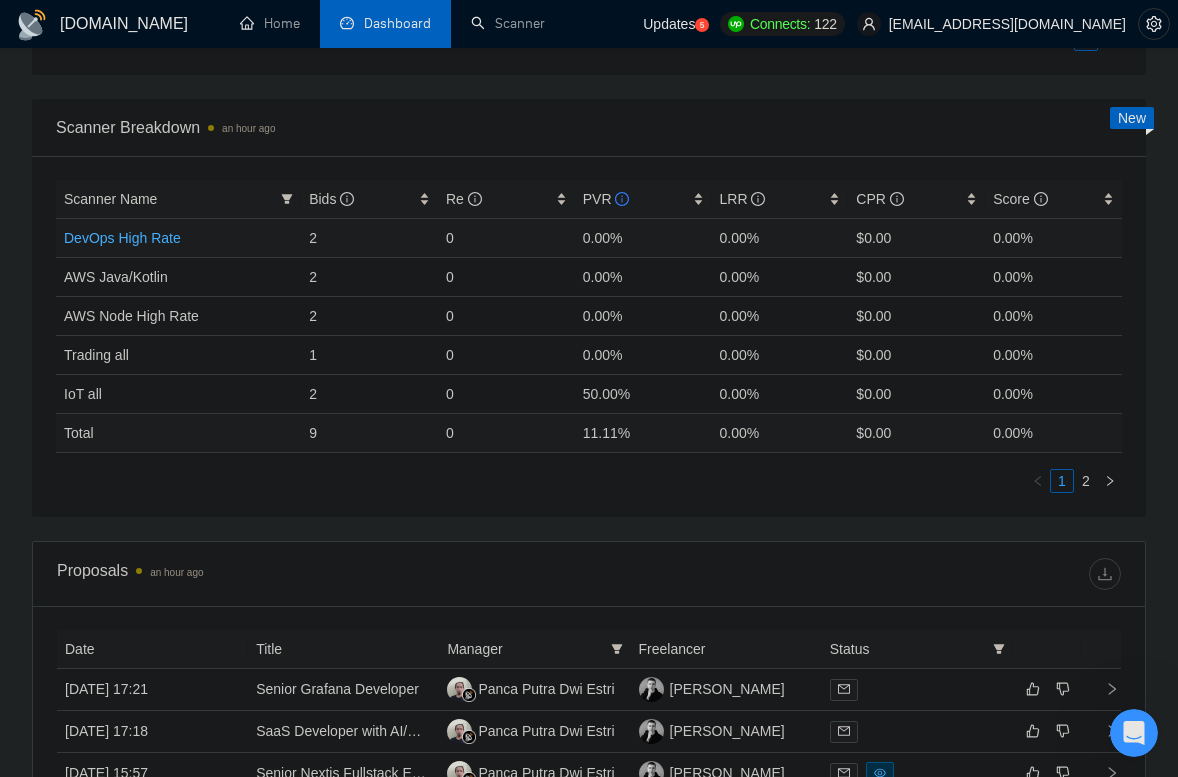 click on "DevOps High Rate" at bounding box center (122, 238) 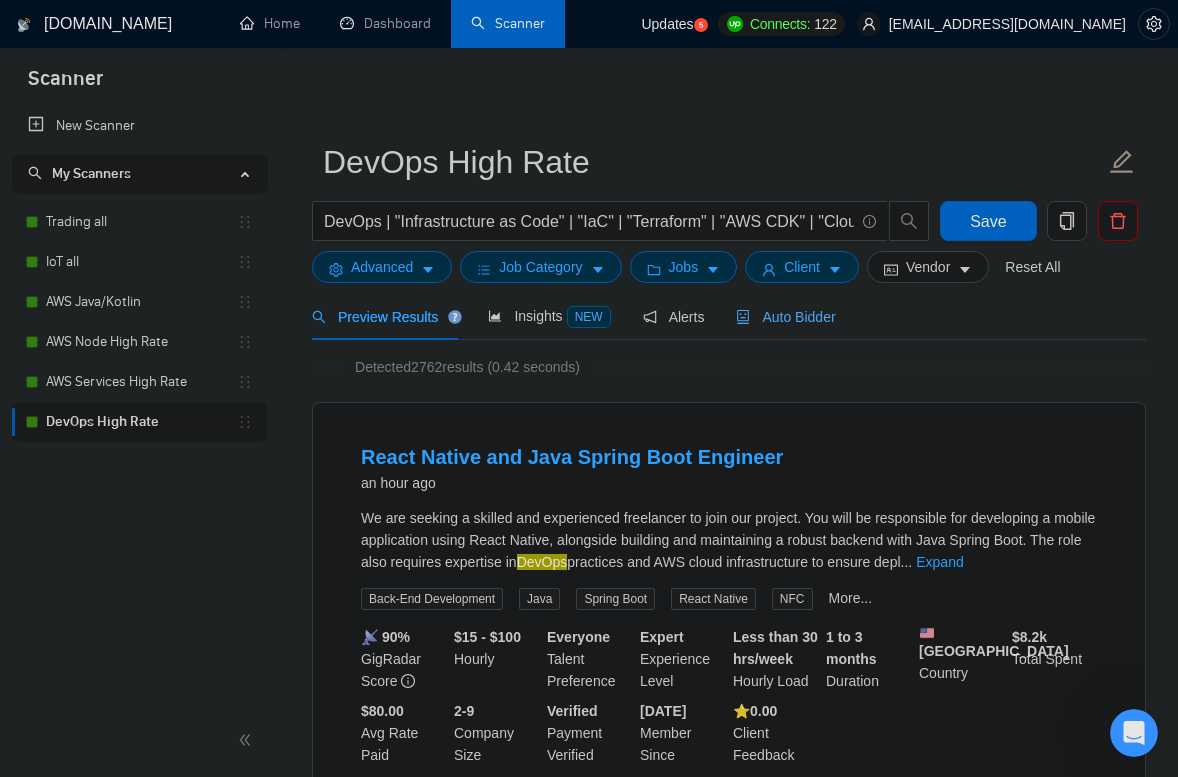 click on "Auto Bidder" at bounding box center (785, 317) 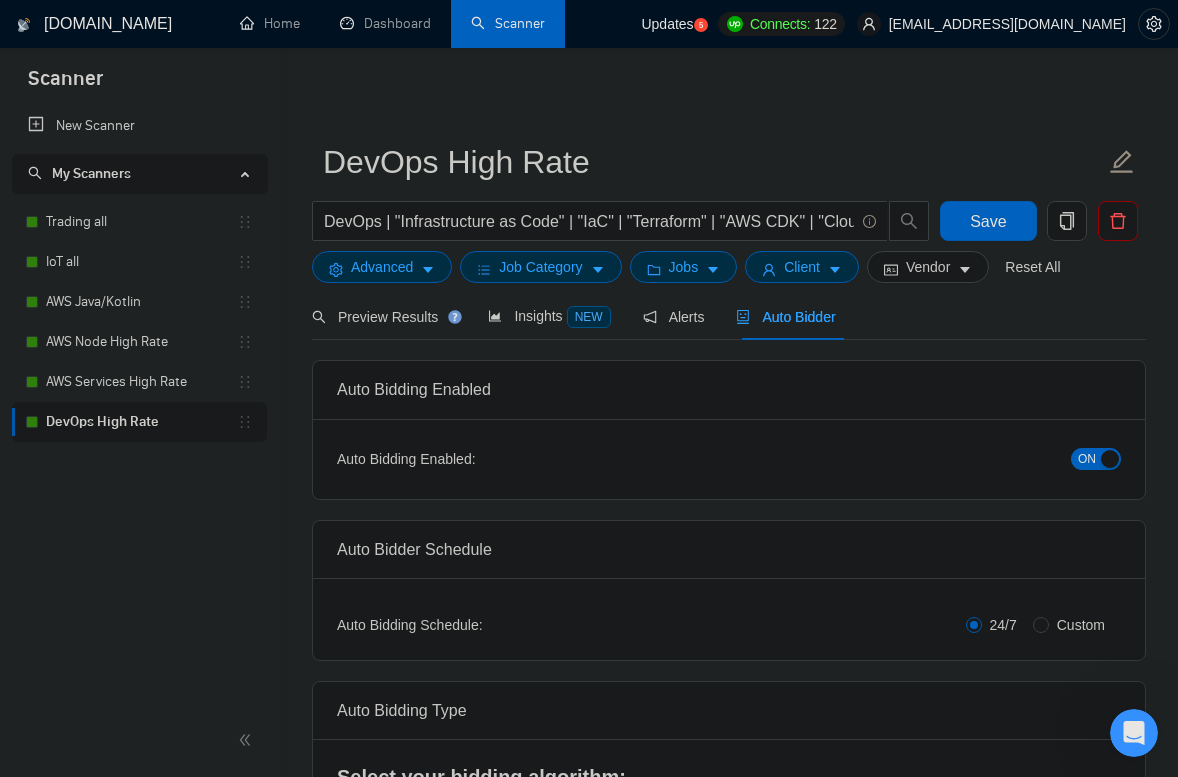 type 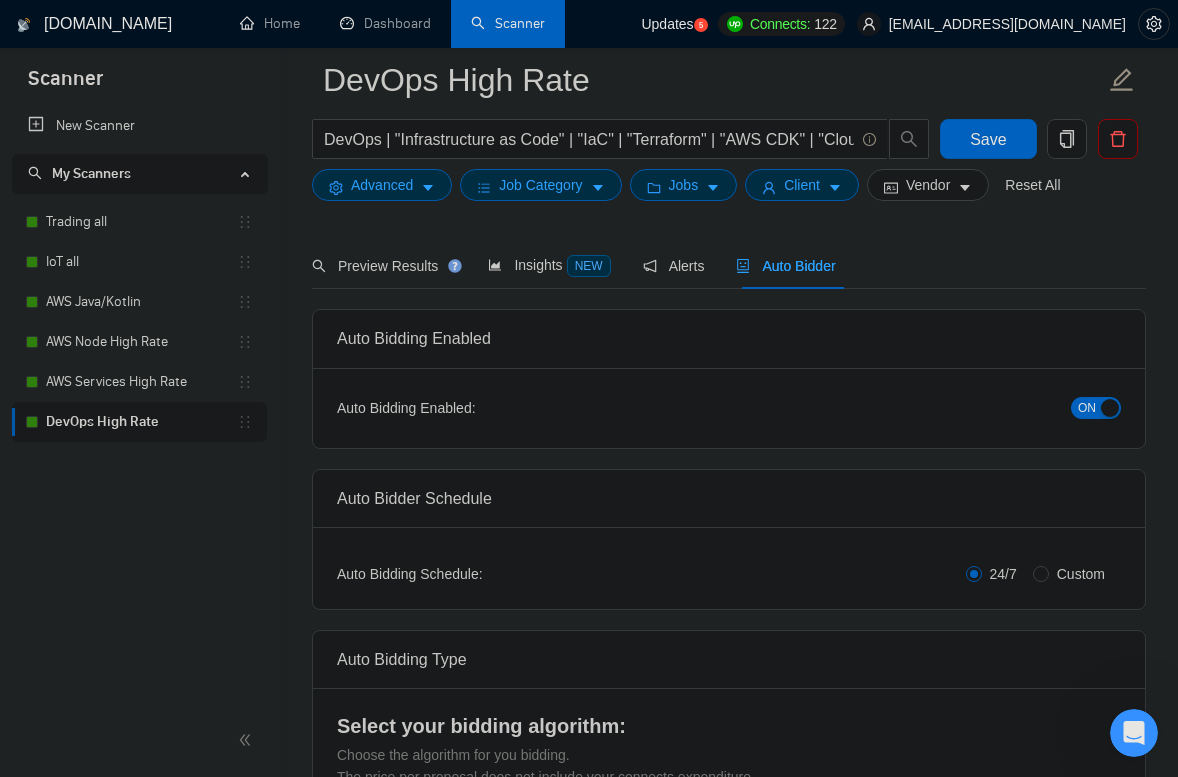 scroll, scrollTop: 0, scrollLeft: 0, axis: both 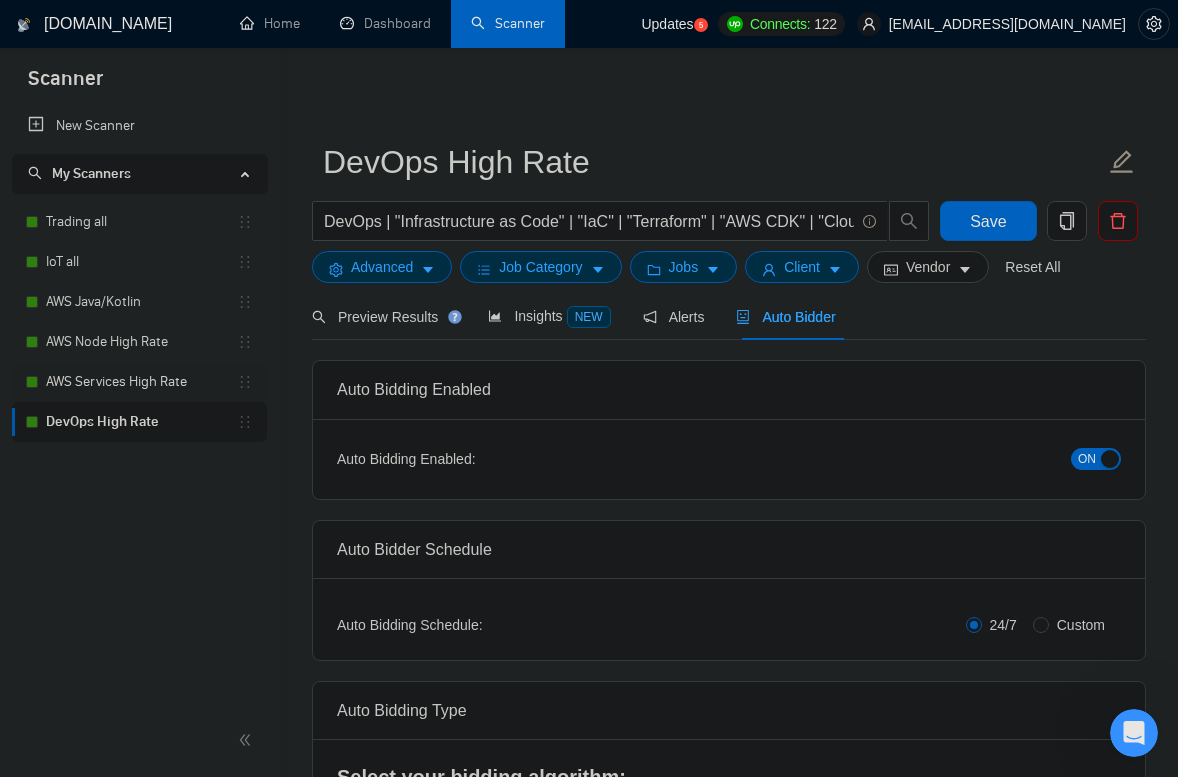 click on "AWS Services High Rate" at bounding box center (141, 382) 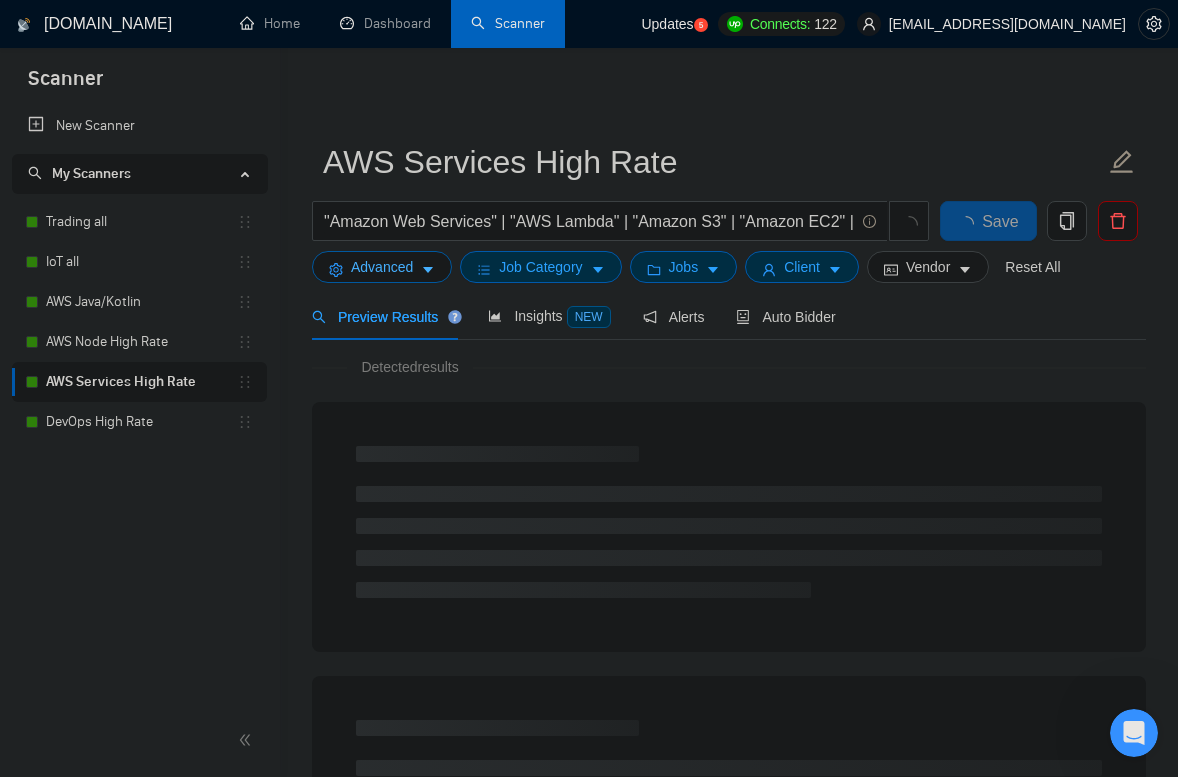 click on "Advanced" at bounding box center (382, 267) 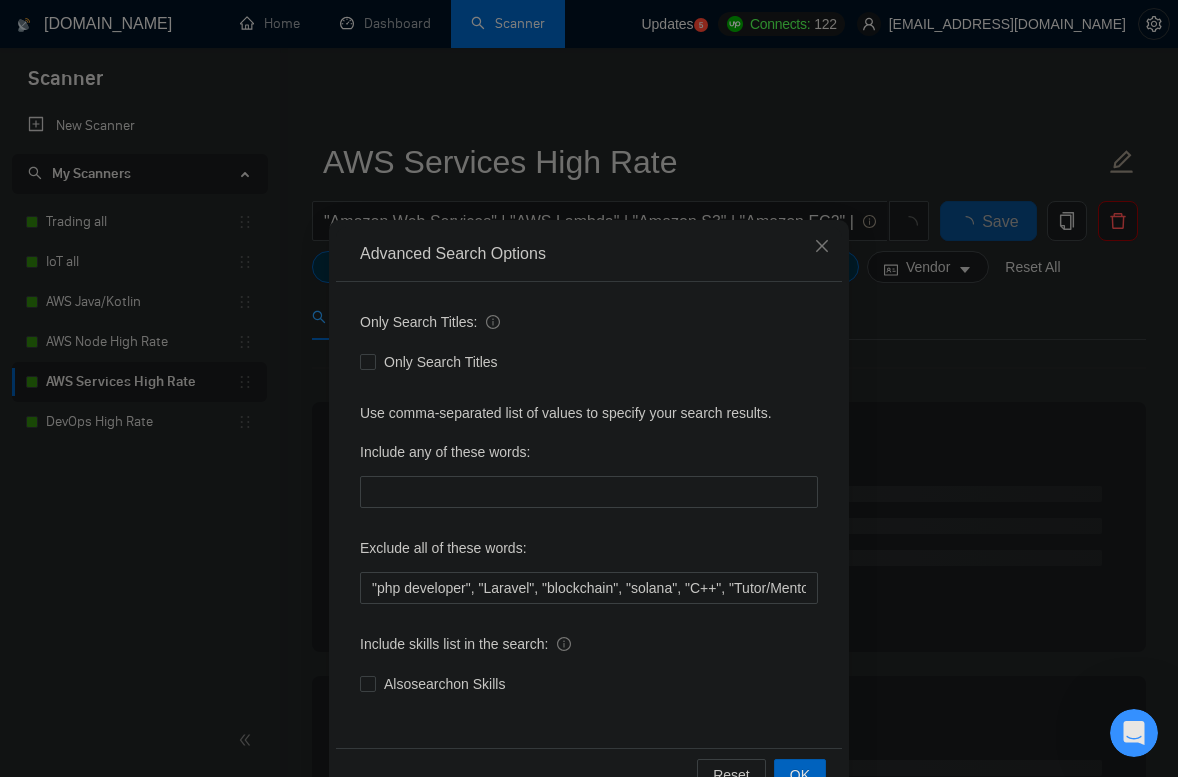 scroll, scrollTop: 55, scrollLeft: 0, axis: vertical 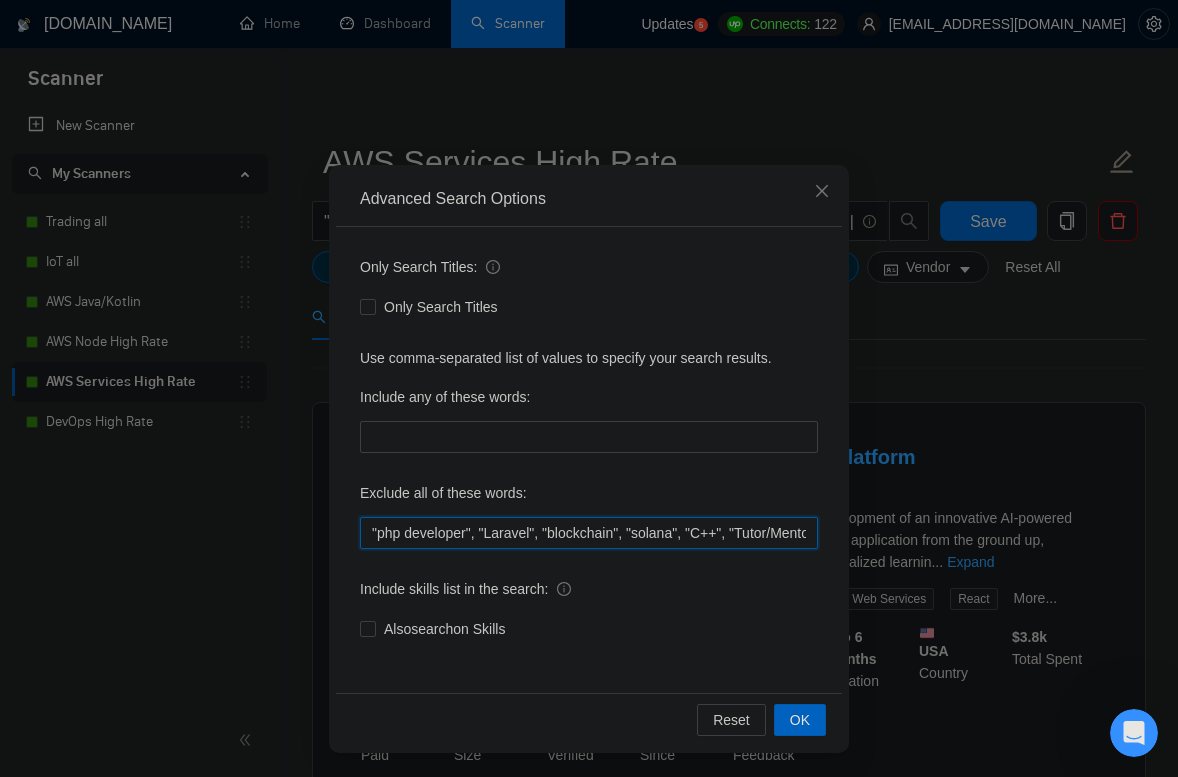 click on ""php developer", "Laravel", "blockchain", "solana", "C++", "Tutor/Mentor", "teach me", "No agencies", "agency environment", "won't be recruiting agencies", "agencies not to apply", "No agency", "No Agencies", "Individual only", "No agencies please", "(No agencies please)", "Candidate Interviewing", "Candidate Interview Consulting", "this job is not open to teams", "this job is not open to agency", "this job is not open to companies", "NO AGENCY", "Freelancers Only", "NOT AGENCY", "NOT AGENCY)", "no agency", "no agencies", "individual only", "freelancers only", "No Agencies!", "independent contractors only"" at bounding box center [589, 533] 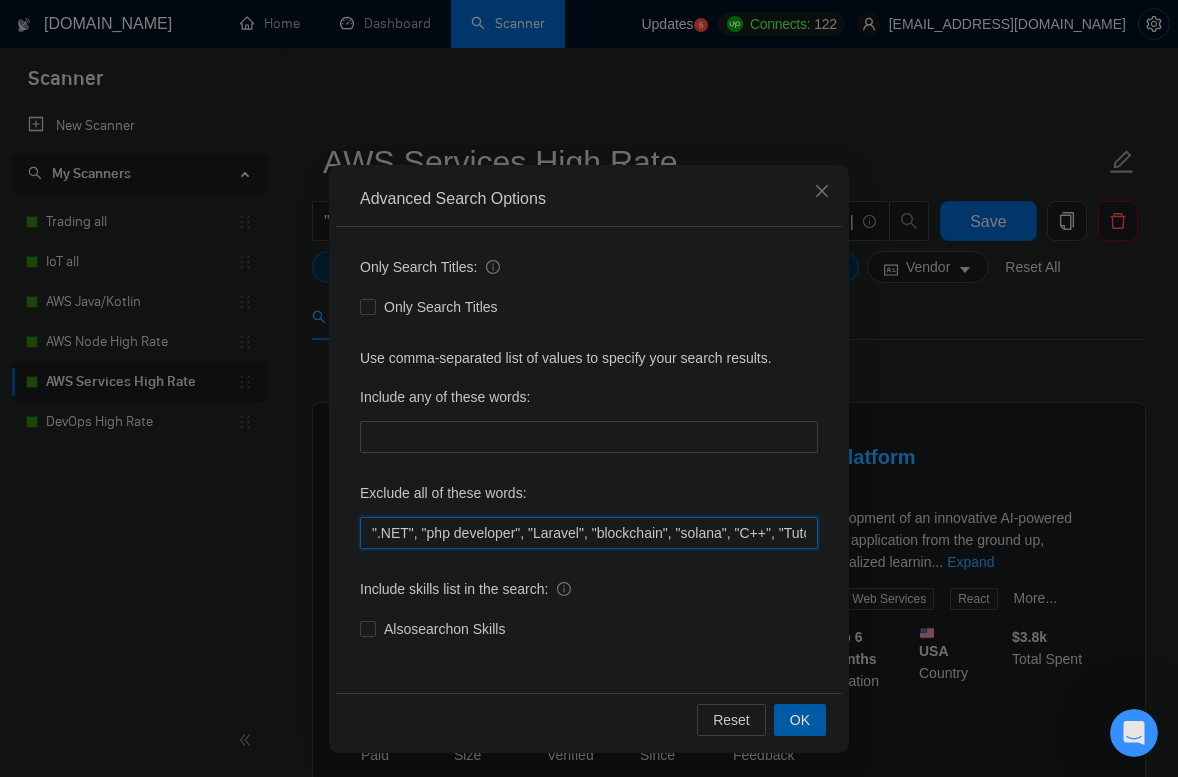 type on "".NET", "php developer", "Laravel", "blockchain", "solana", "C++", "Tutor/Mentor", "teach me", "No agencies", "agency environment", "won't be recruiting agencies", "agencies not to apply", "No agency", "No Agencies", "Individual only", "No agencies please", "(No agencies please)", "Candidate Interviewing", "Candidate Interview Consulting", "this job is not open to teams", "this job is not open to agency", "this job is not open to companies", "NO AGENCY", "Freelancers Only", "NOT AGENCY", "NOT AGENCY)", "no agency", "no agencies", "individual only", "freelancers only", "No Agencies!", "independent contractors only"" 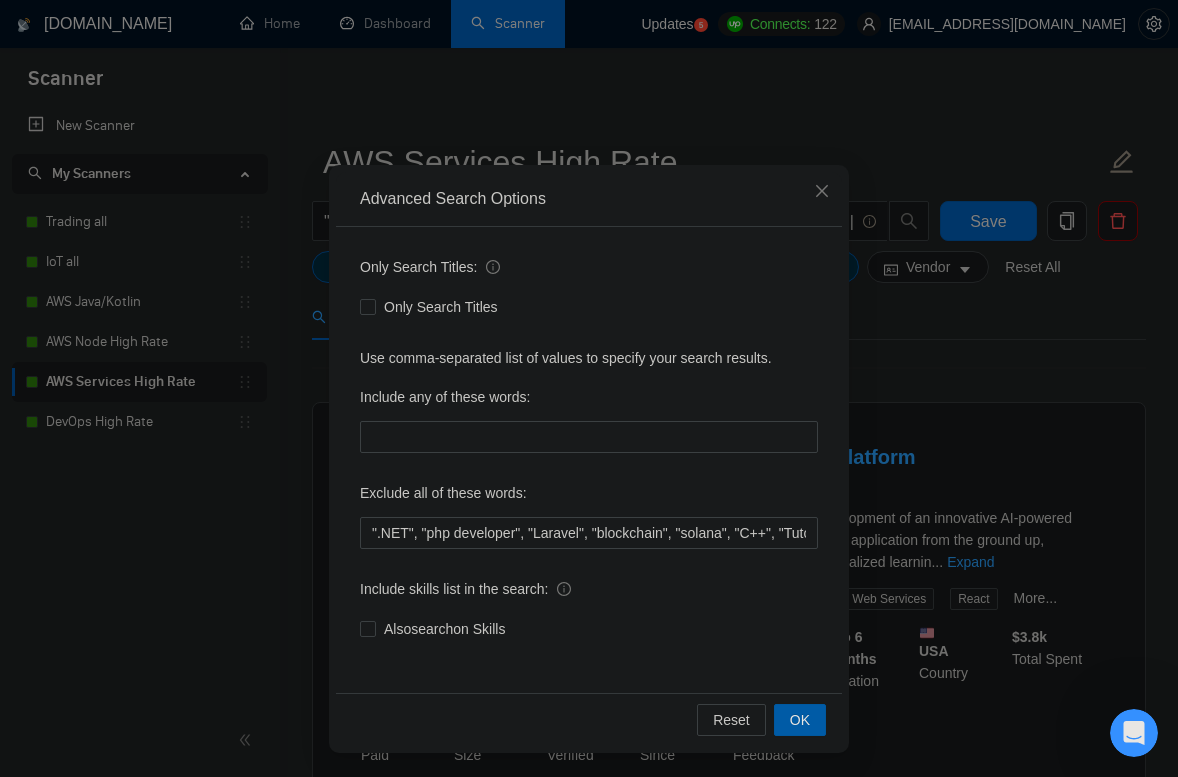 click on "OK" at bounding box center [800, 720] 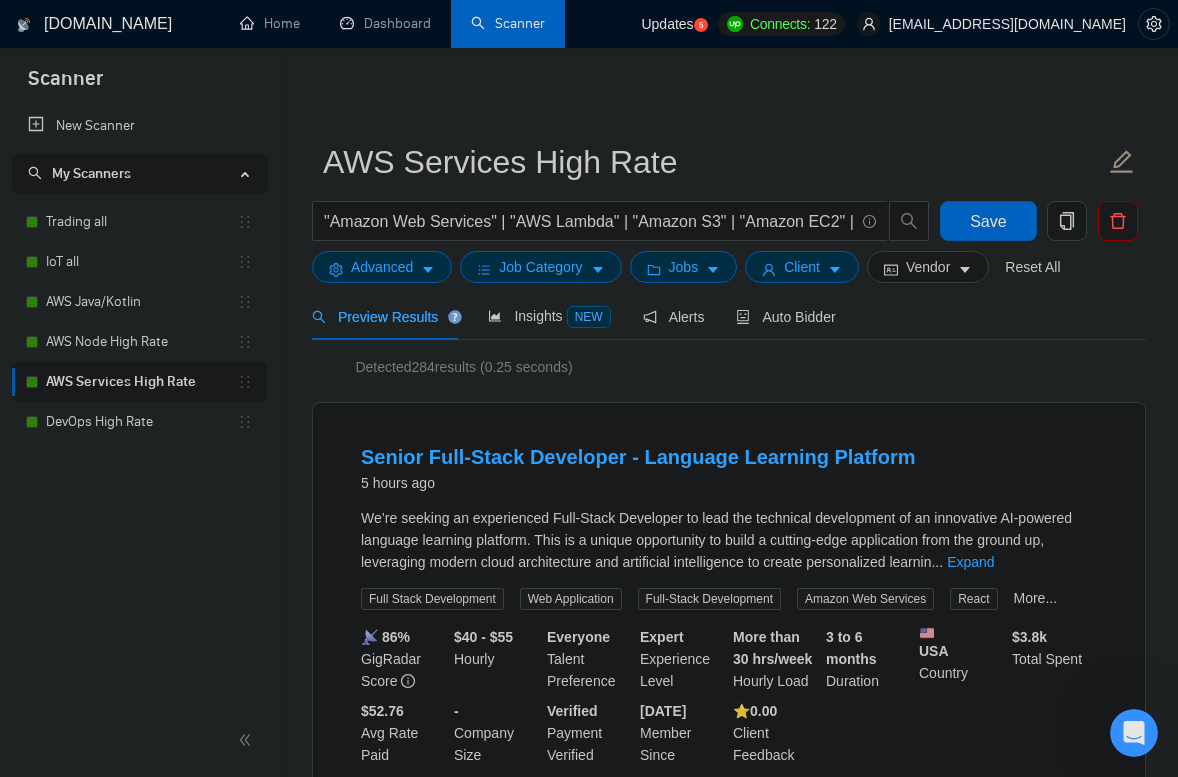 scroll, scrollTop: 0, scrollLeft: 0, axis: both 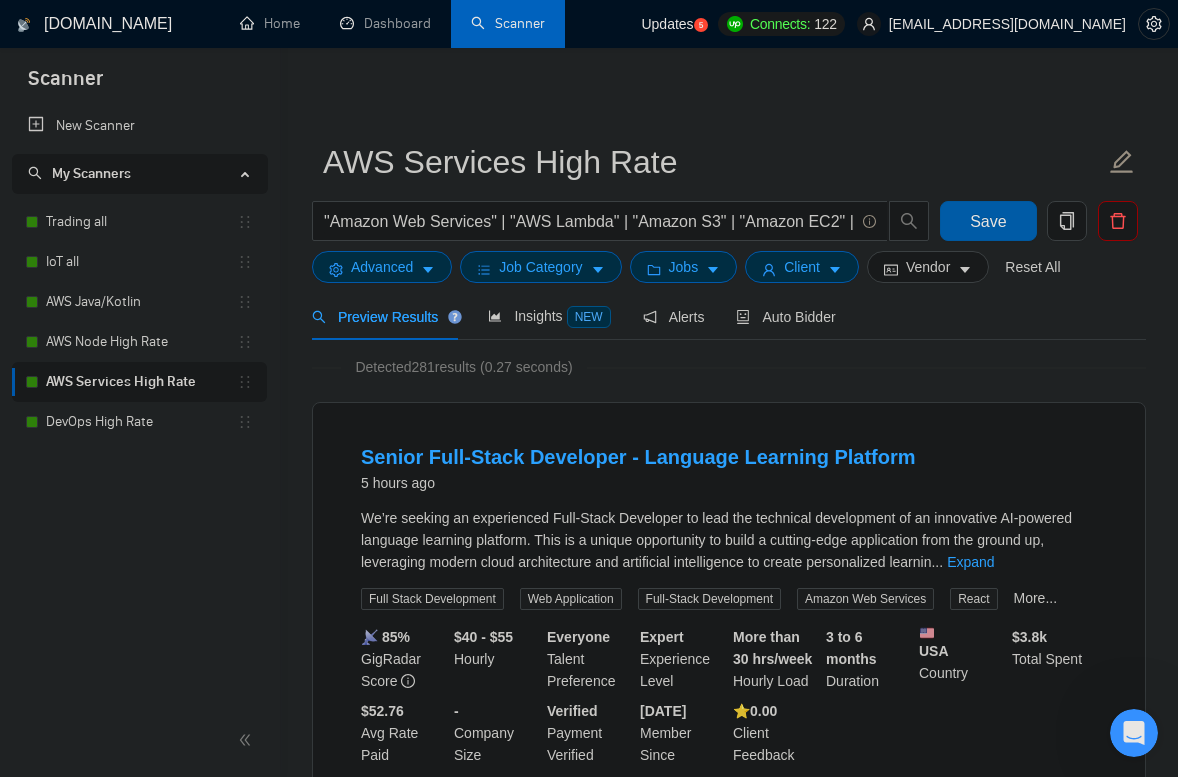 click on "Save" at bounding box center (988, 221) 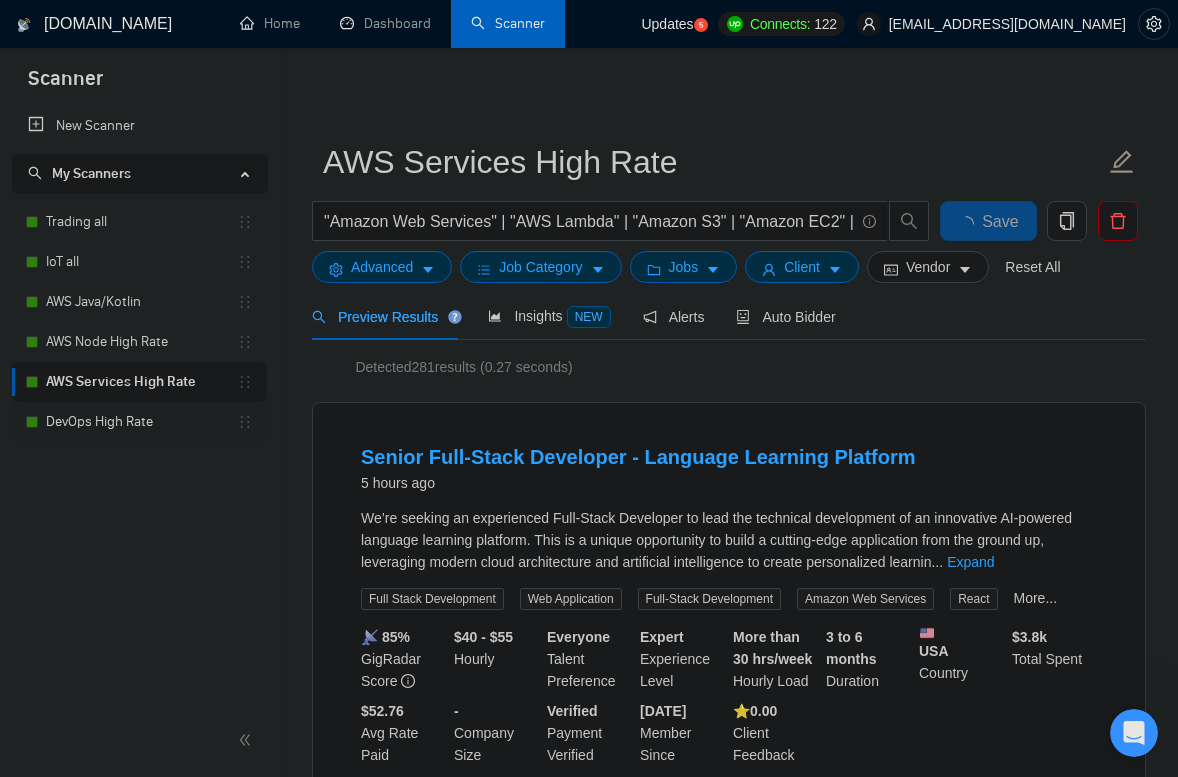 click on "DevOps High Rate" at bounding box center (141, 422) 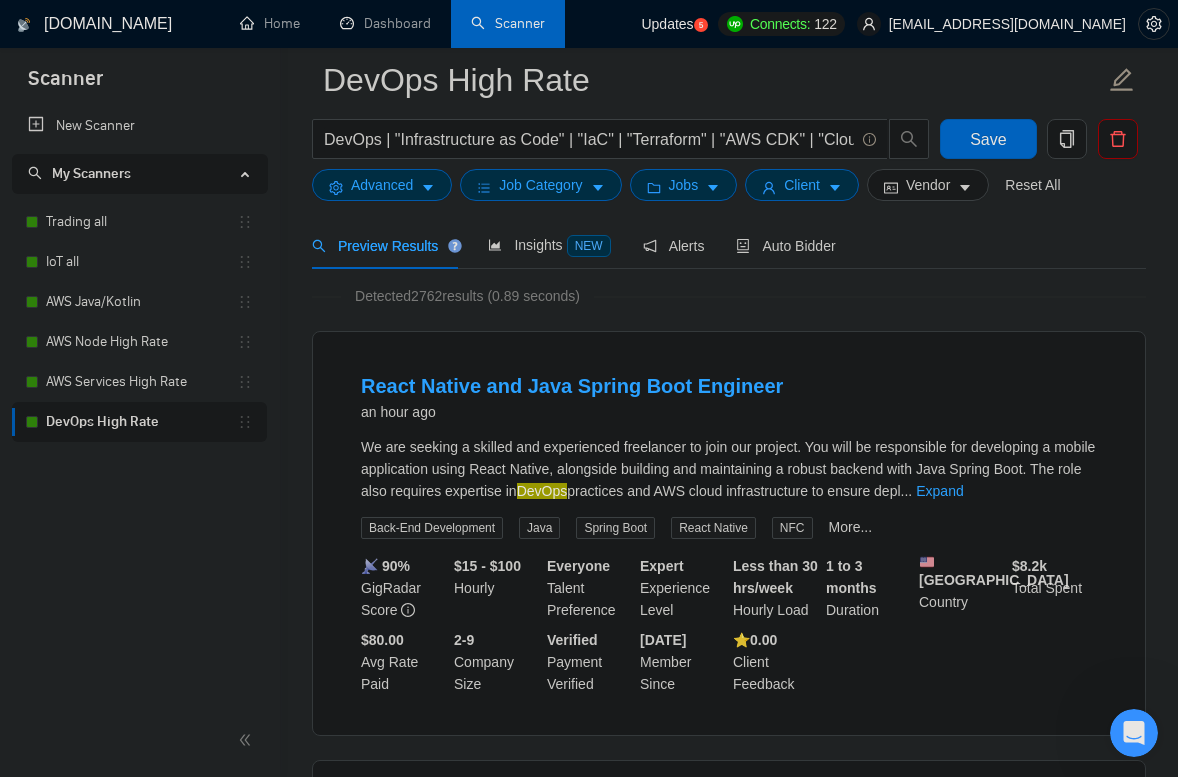 scroll, scrollTop: 140, scrollLeft: 0, axis: vertical 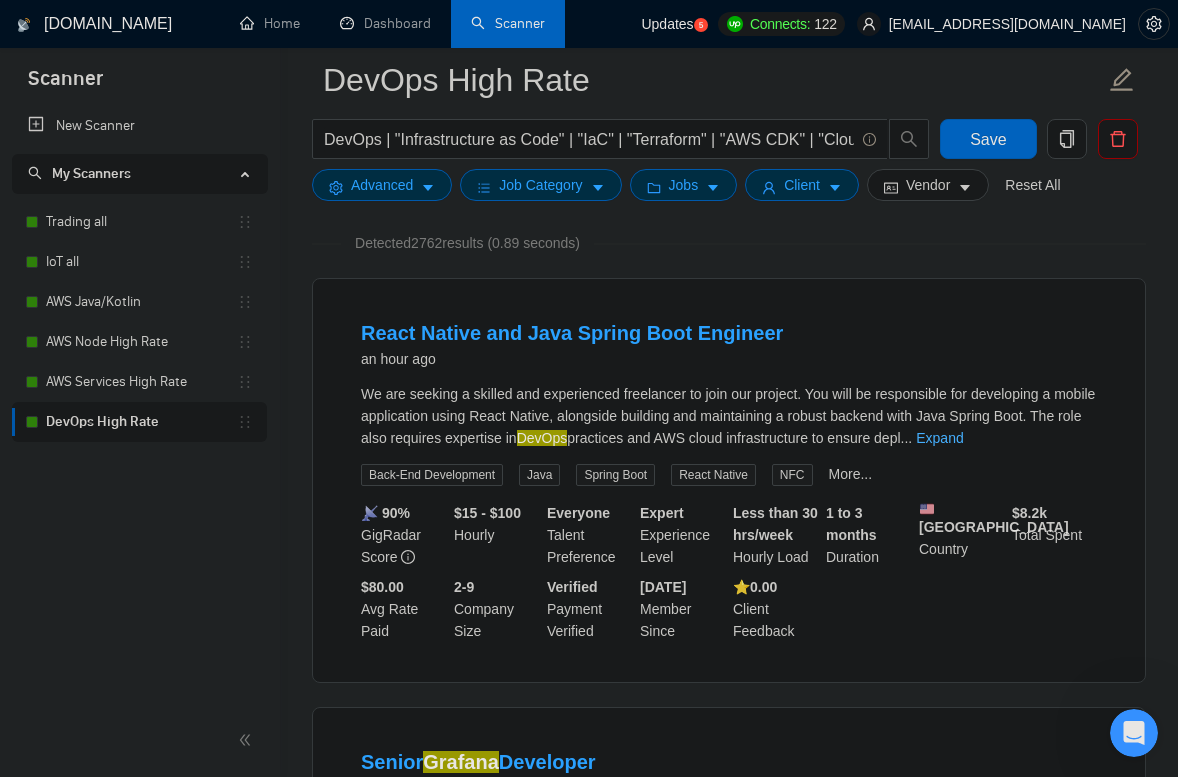 click on "Expand" at bounding box center (939, 438) 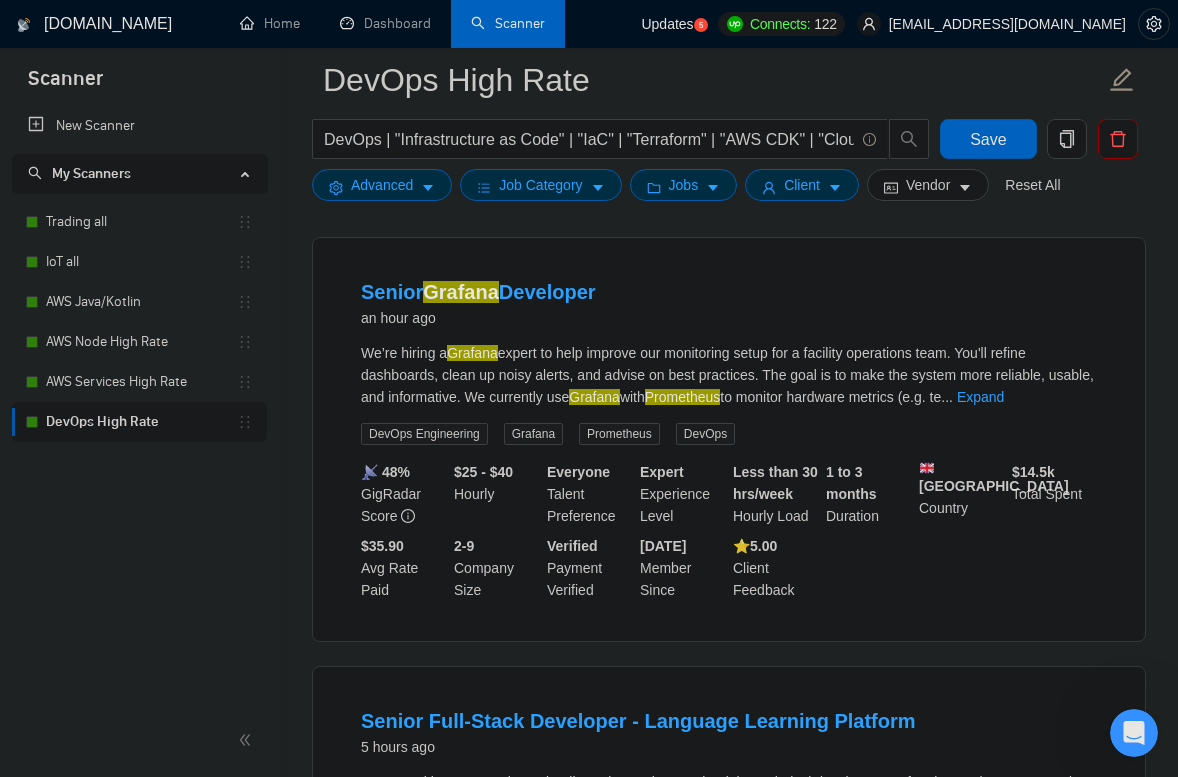 scroll, scrollTop: 790, scrollLeft: 0, axis: vertical 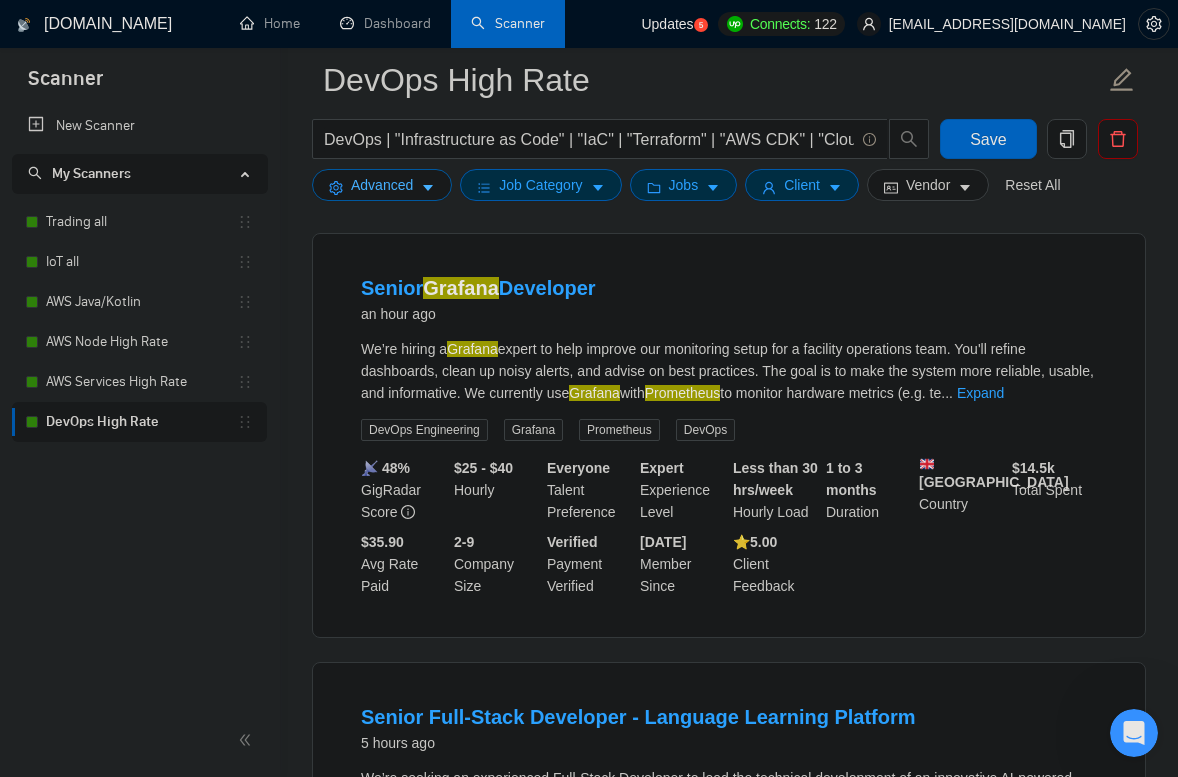 click on "Advanced" at bounding box center [382, 185] 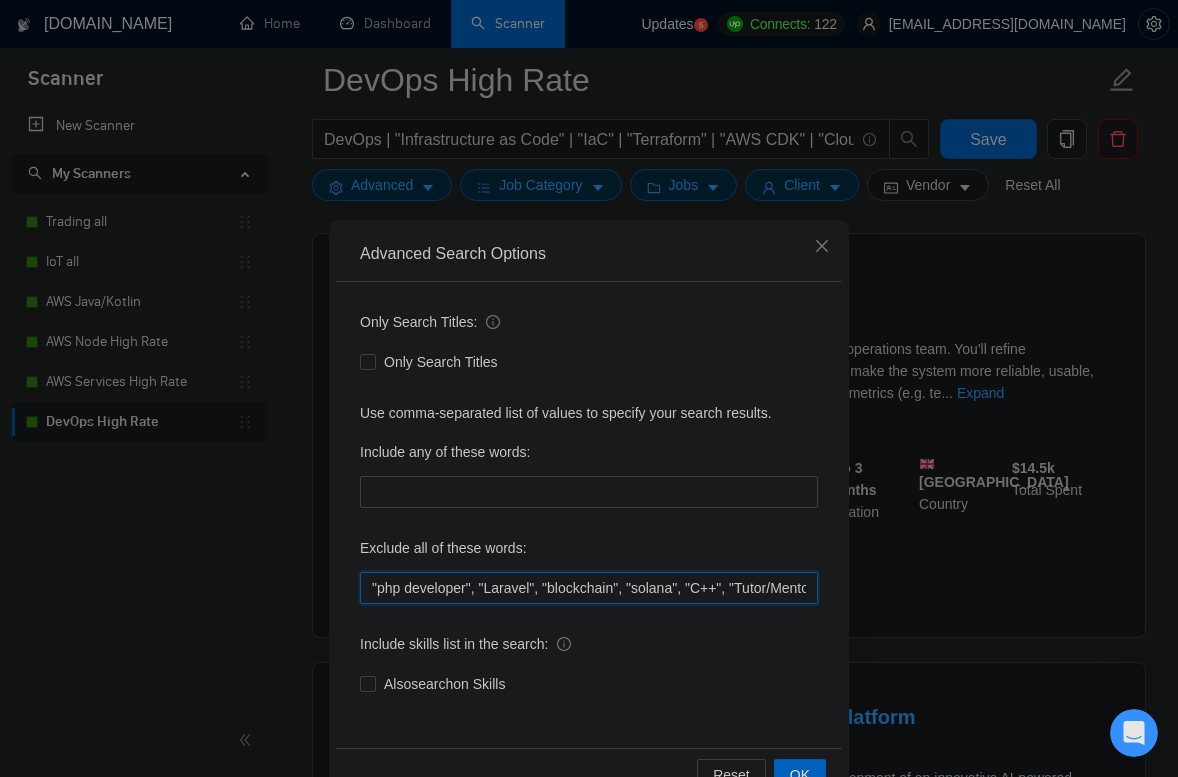 click on ""php developer", "Laravel", "blockchain", "solana", "C++", "Tutor/Mentor", "teach me", "No agencies", "agency environment", "won't be recruiting agencies", "agencies not to apply", "No agency", "No Agencies", "Individual only", "No agencies please", "(No agencies please)", "Candidate Interviewing", "Candidate Interview Consulting", "this job is not open to teams", "this job is not open to agency", "this job is not open to companies", "NO AGENCY", "Freelancers Only", "NOT AGENCY", "NOT AGENCY)", "no agency", "no agencies", "individual only", "freelancers only", "No Agencies!", "independent contractors only"" at bounding box center (589, 588) 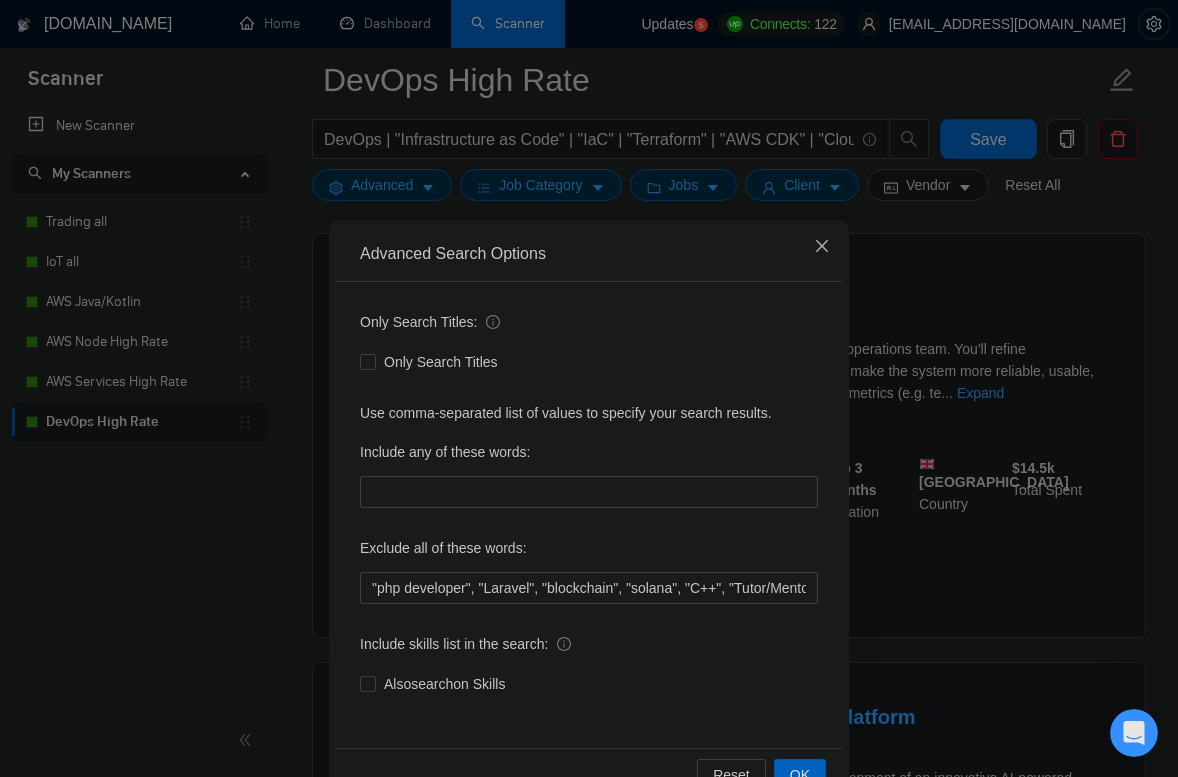 click 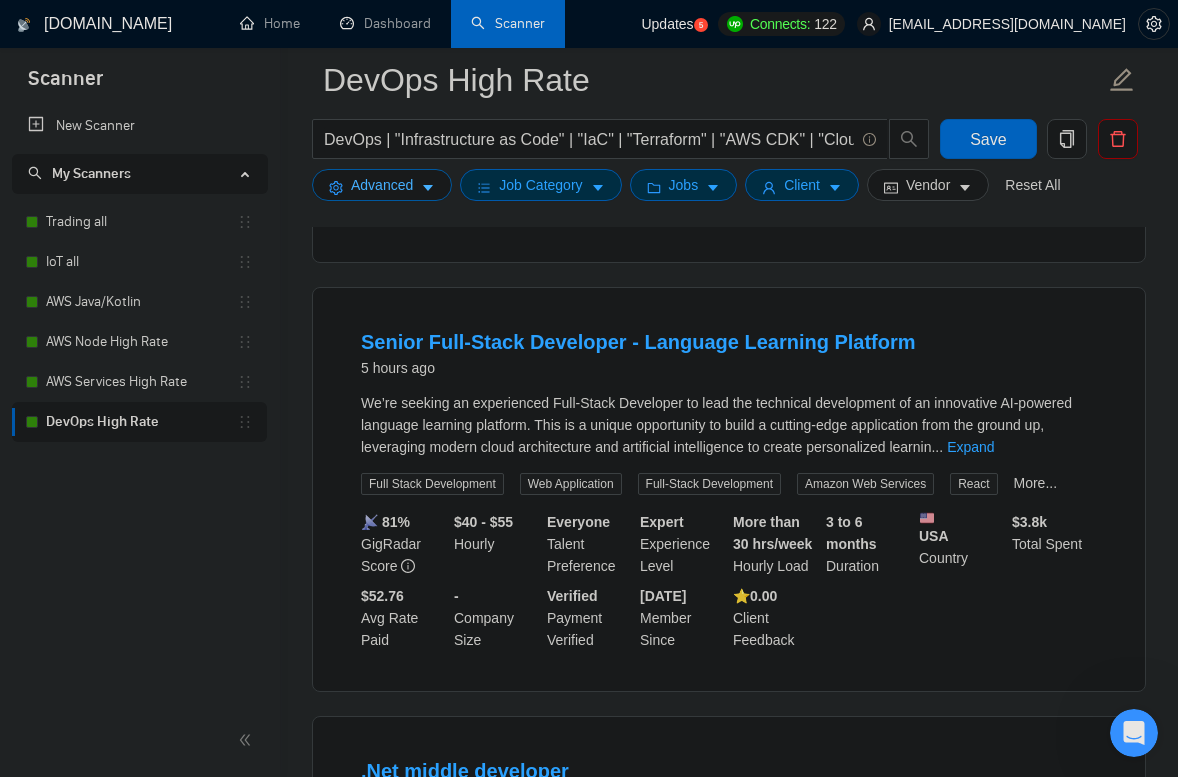 scroll, scrollTop: 1166, scrollLeft: 0, axis: vertical 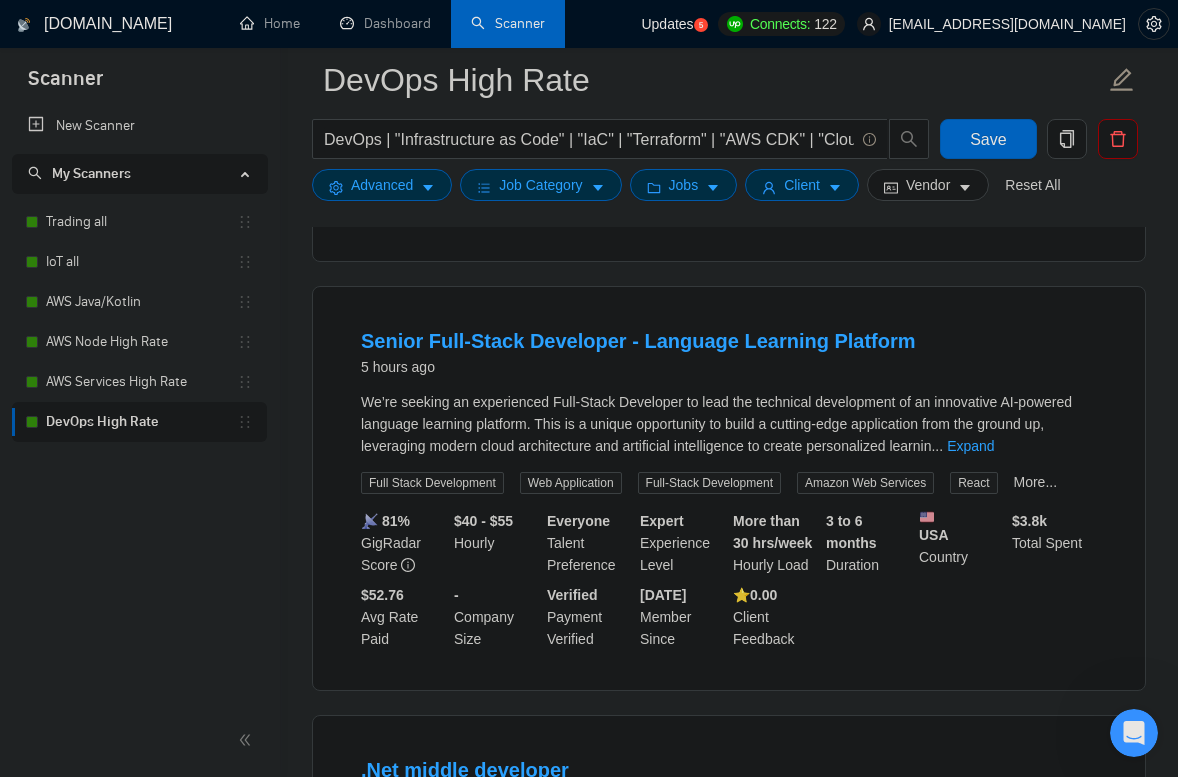 click on "We’re seeking an experienced Full-Stack Developer to lead the technical development of an innovative AI-powered language learning platform. This is a unique opportunity to build a cutting-edge application from the ground up, leveraging modern cloud architecture and artificial intelligence to create personalized learnin ... Expand" at bounding box center [729, 424] 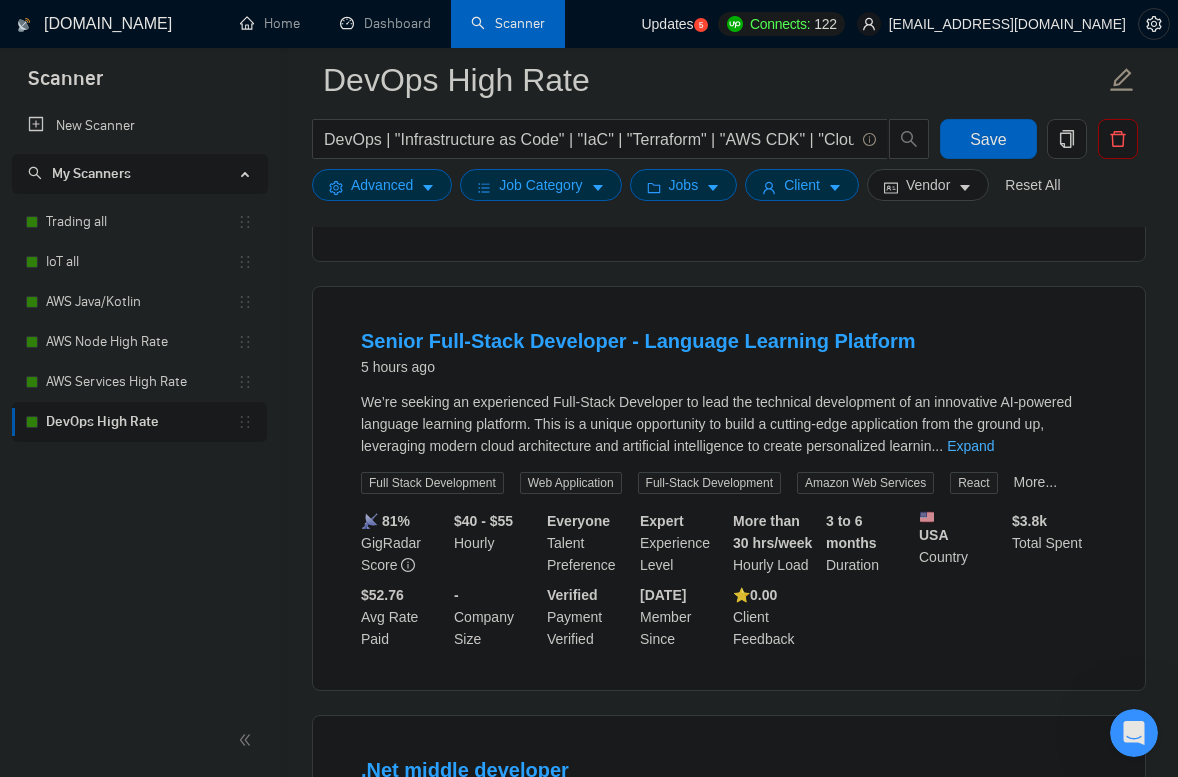 click on "Expand" at bounding box center [970, 446] 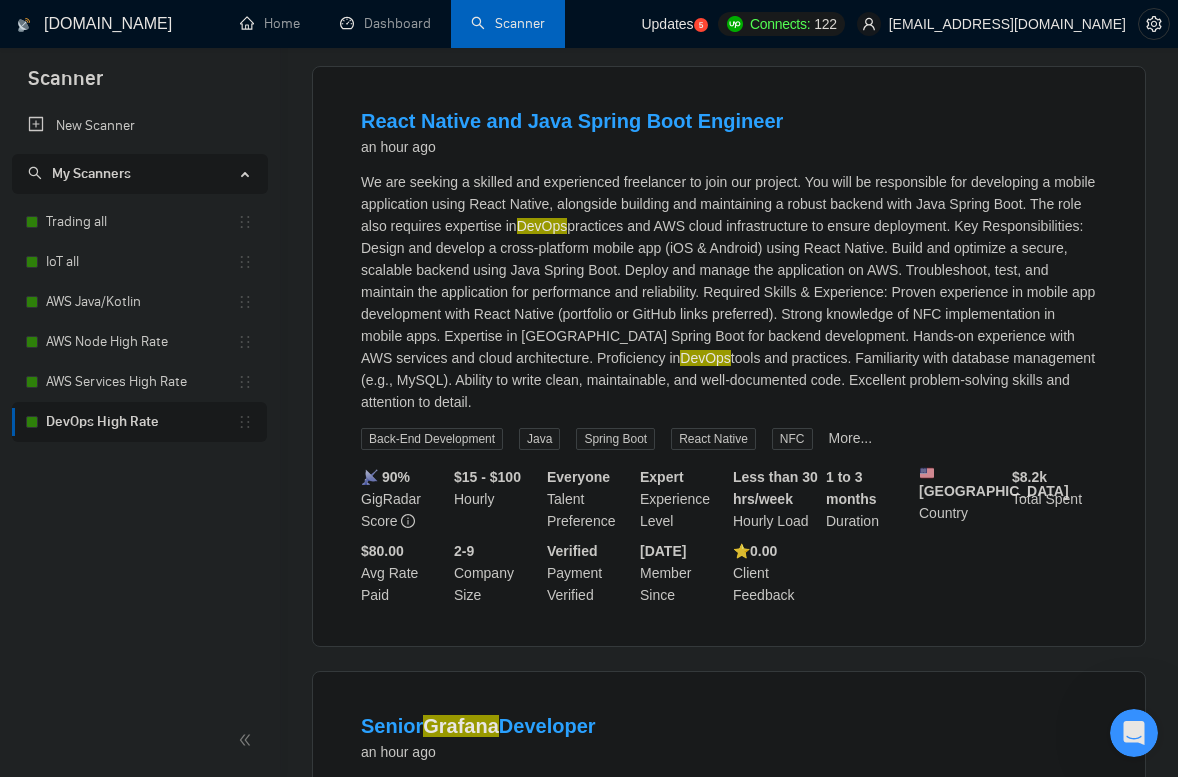 scroll, scrollTop: 0, scrollLeft: 0, axis: both 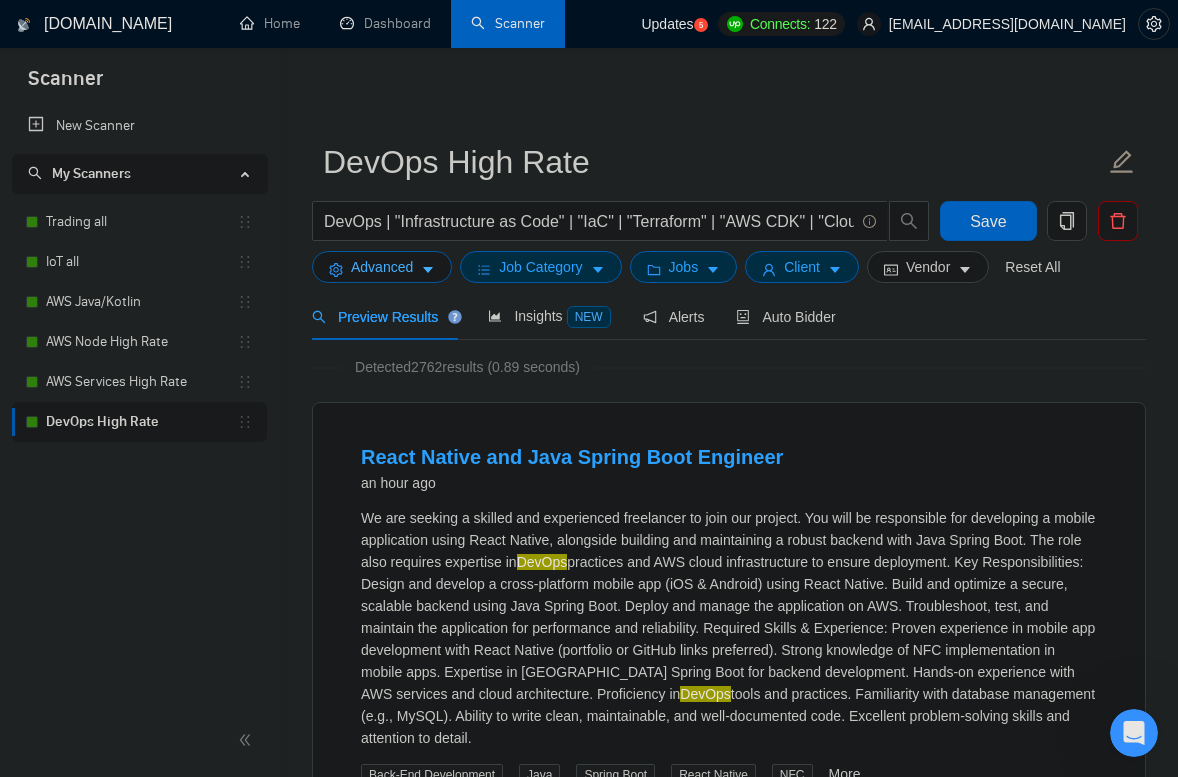 click on "Advanced" at bounding box center [382, 267] 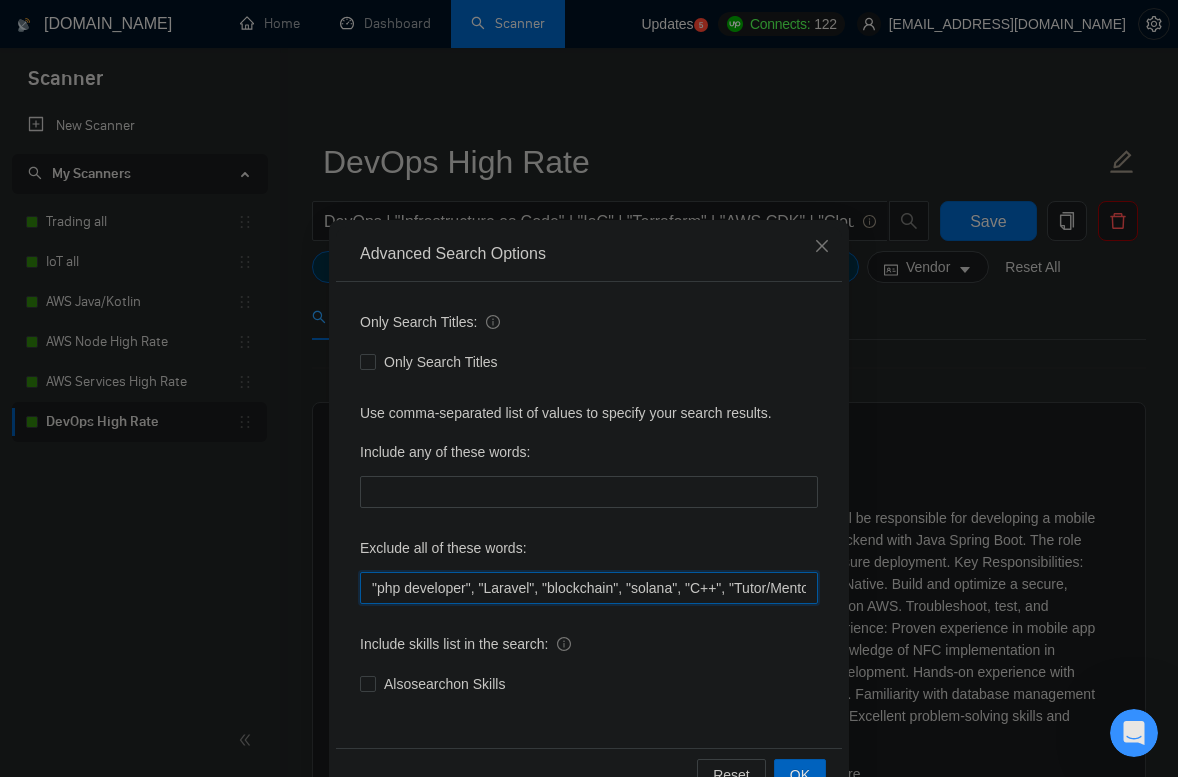 click on ""php developer", "Laravel", "blockchain", "solana", "C++", "Tutor/Mentor", "teach me", "No agencies", "agency environment", "won't be recruiting agencies", "agencies not to apply", "No agency", "No Agencies", "Individual only", "No agencies please", "(No agencies please)", "Candidate Interviewing", "Candidate Interview Consulting", "this job is not open to teams", "this job is not open to agency", "this job is not open to companies", "NO AGENCY", "Freelancers Only", "NOT AGENCY", "NOT AGENCY)", "no agency", "no agencies", "individual only", "freelancers only", "No Agencies!", "independent contractors only"" at bounding box center (589, 588) 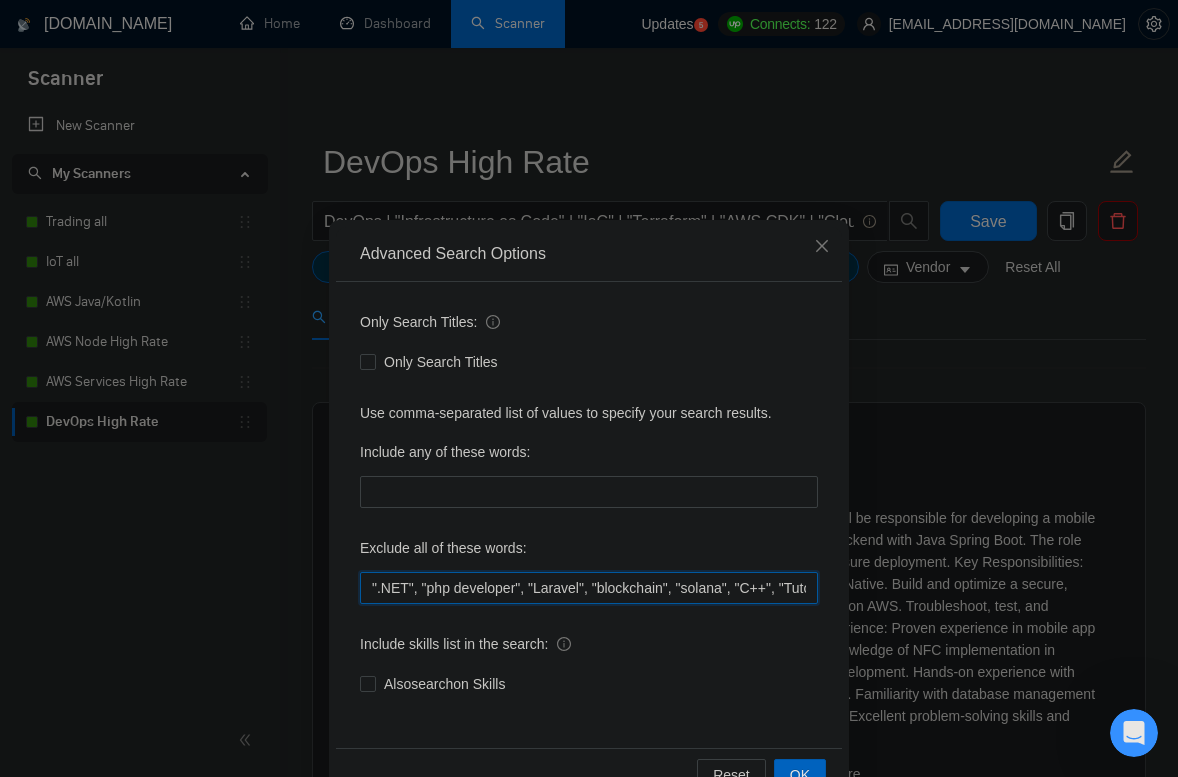 scroll, scrollTop: 55, scrollLeft: 0, axis: vertical 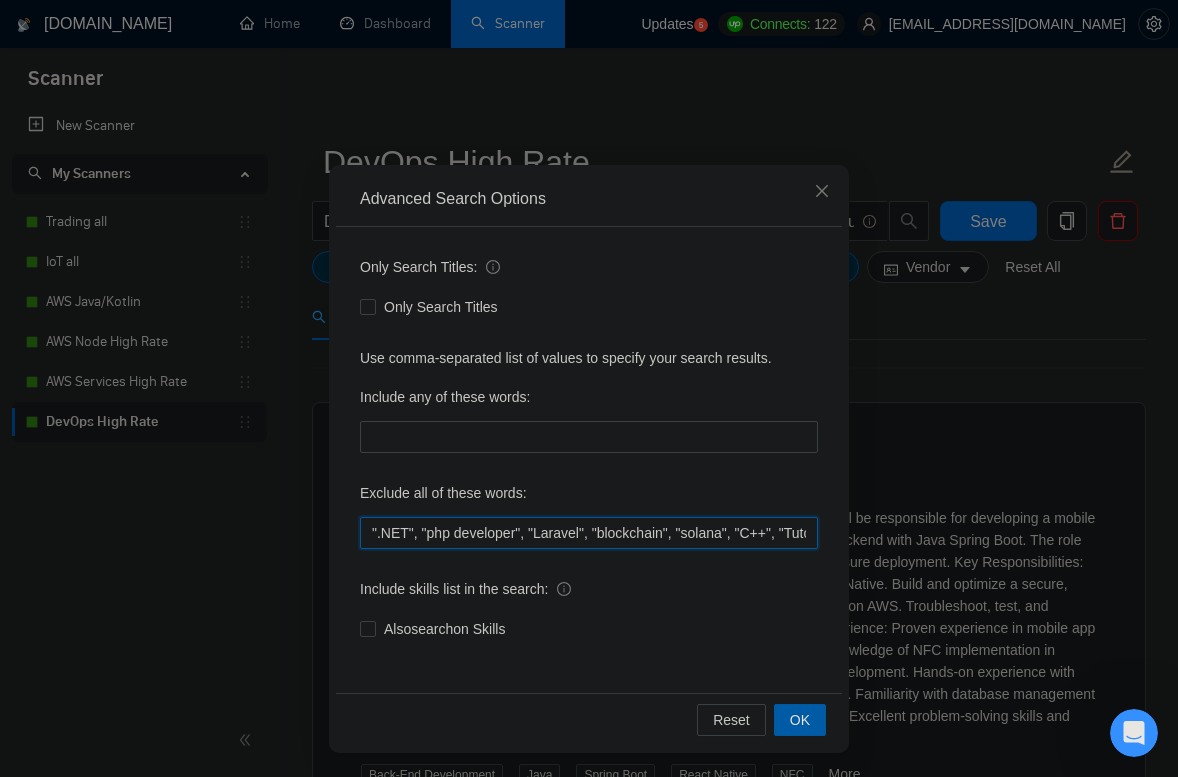 type on "".NET", "php developer", "Laravel", "blockchain", "solana", "C++", "Tutor/Mentor", "teach me", "No agencies", "agency environment", "won't be recruiting agencies", "agencies not to apply", "No agency", "No Agencies", "Individual only", "No agencies please", "(No agencies please)", "Candidate Interviewing", "Candidate Interview Consulting", "this job is not open to teams", "this job is not open to agency", "this job is not open to companies", "NO AGENCY", "Freelancers Only", "NOT AGENCY", "NOT AGENCY)", "no agency", "no agencies", "individual only", "freelancers only", "No Agencies!", "independent contractors only"" 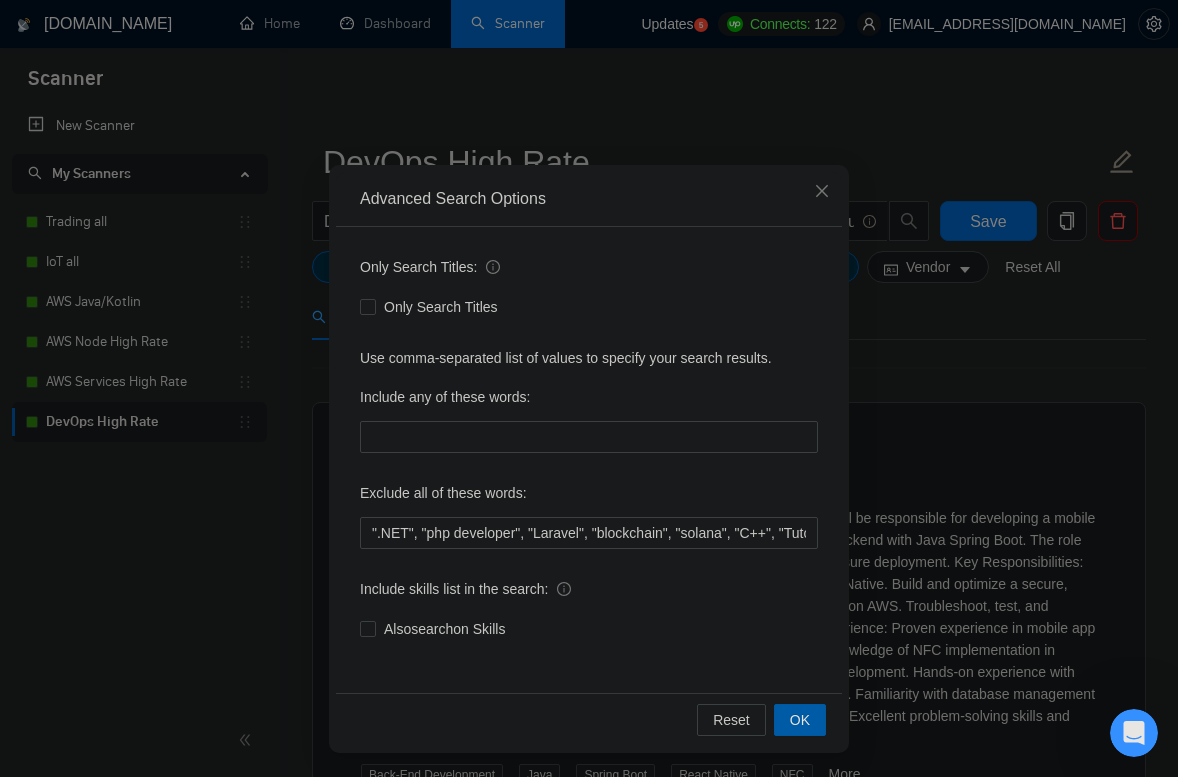 click on "OK" at bounding box center [800, 720] 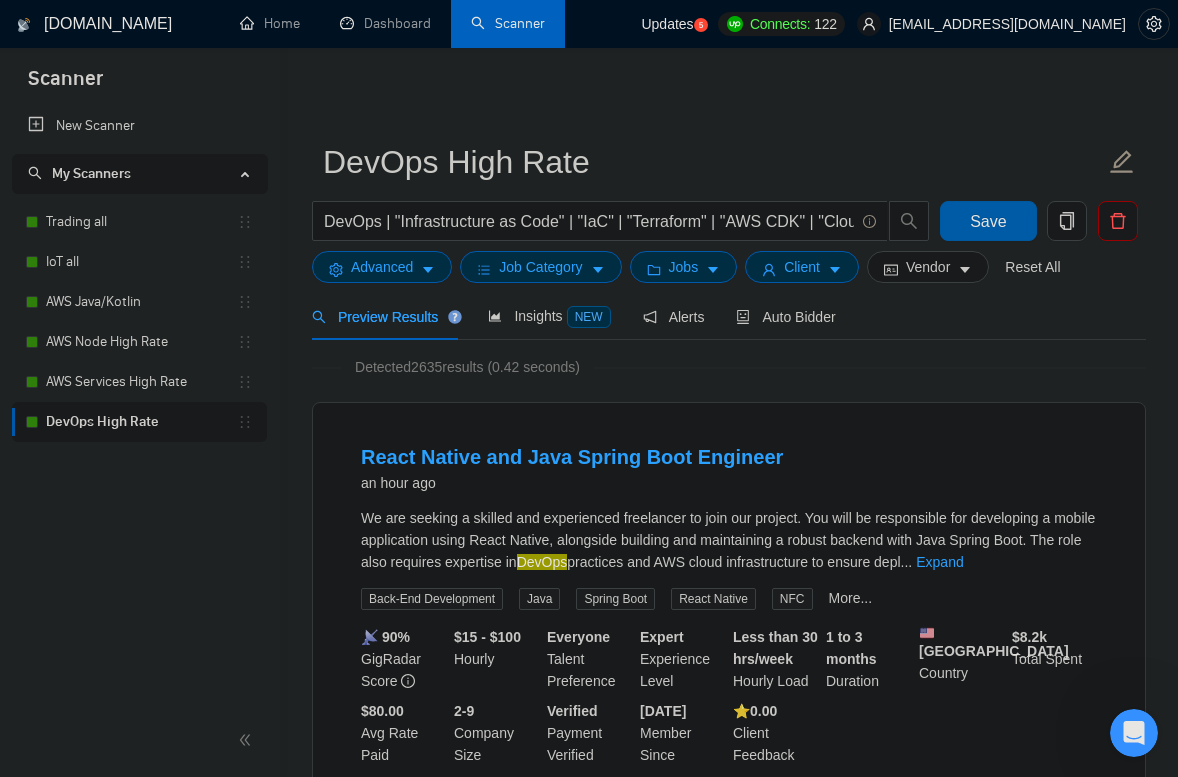 click on "Save" at bounding box center (988, 221) 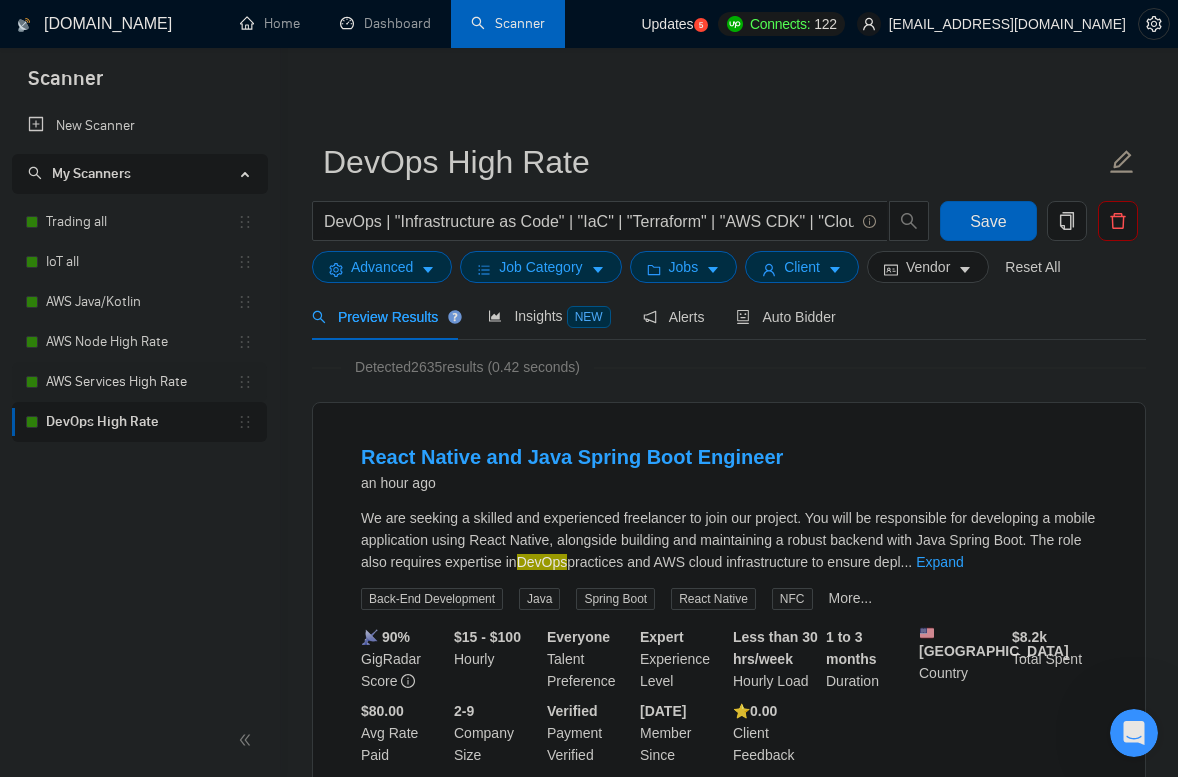 click on "AWS Services High Rate" at bounding box center [141, 382] 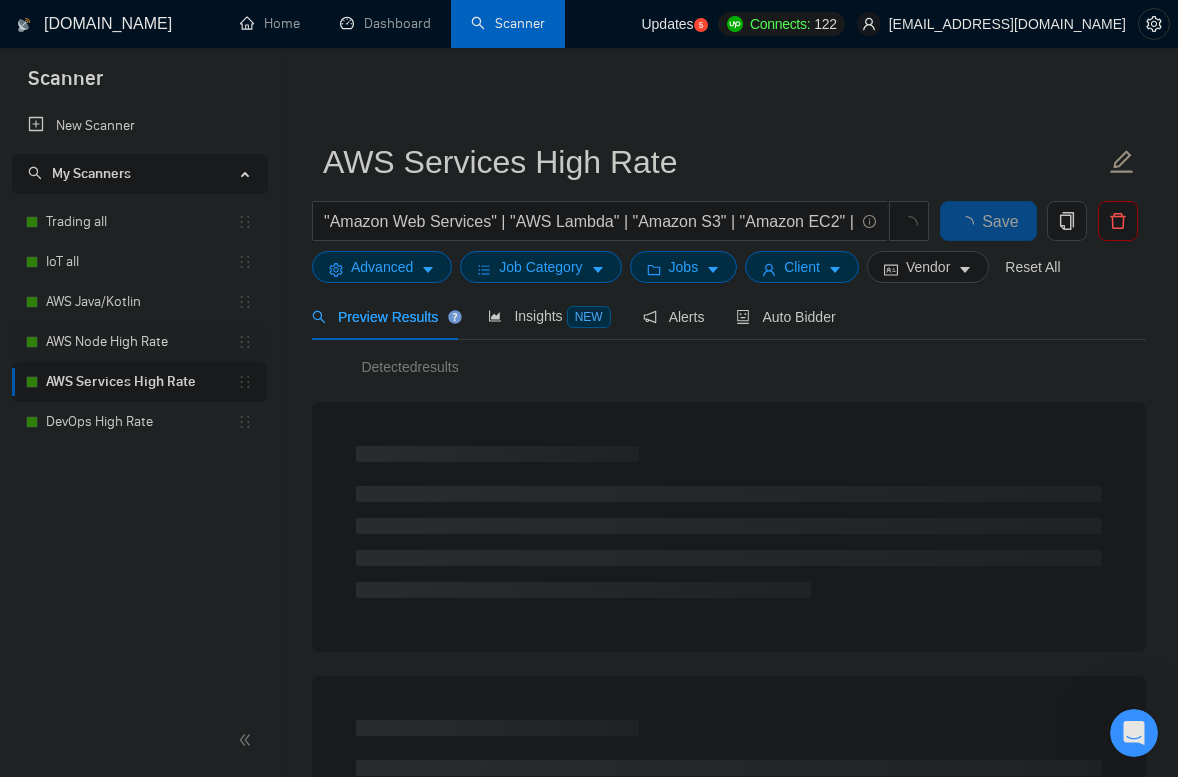 click on "AWS Node High Rate" at bounding box center [141, 342] 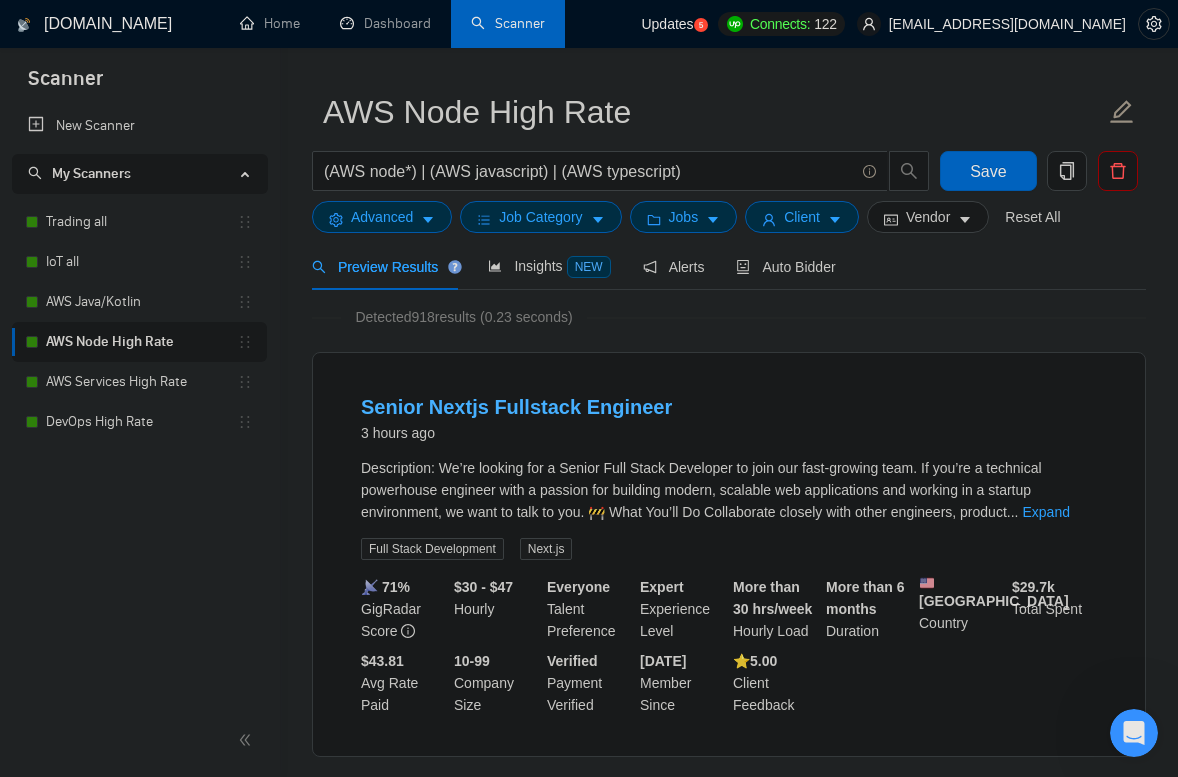 scroll, scrollTop: 51, scrollLeft: 0, axis: vertical 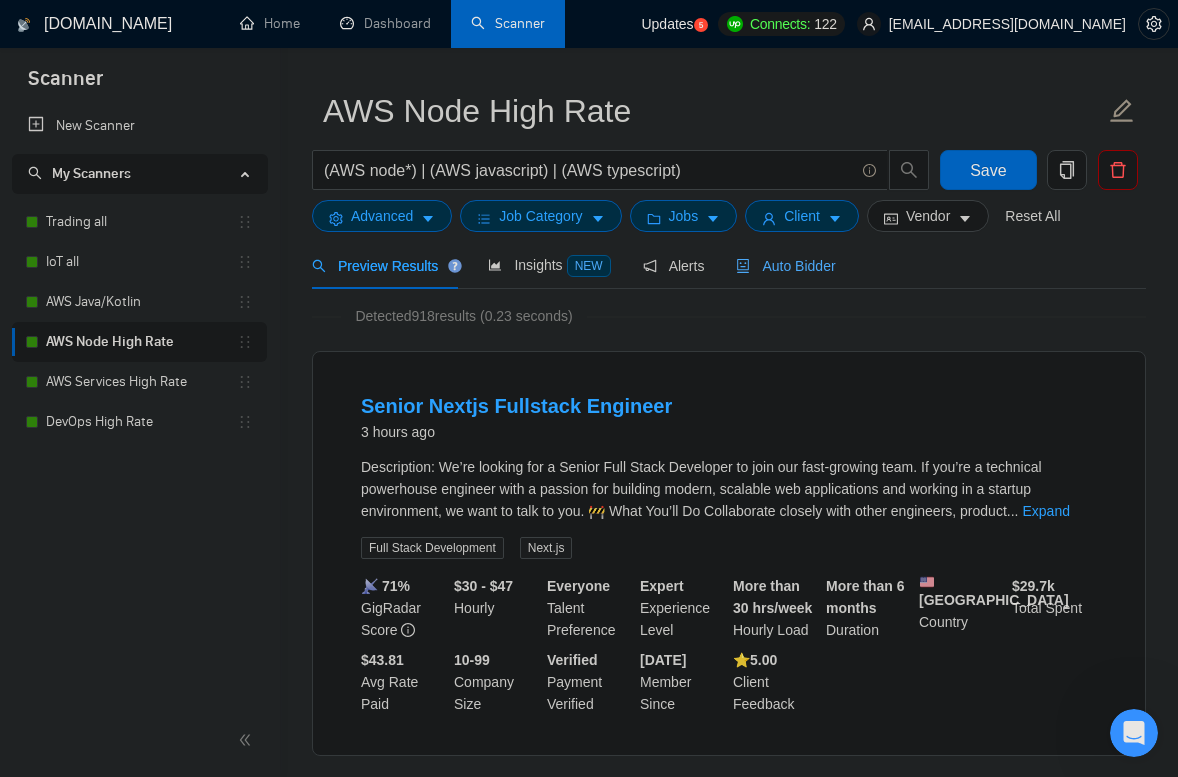 click on "Auto Bidder" at bounding box center (785, 266) 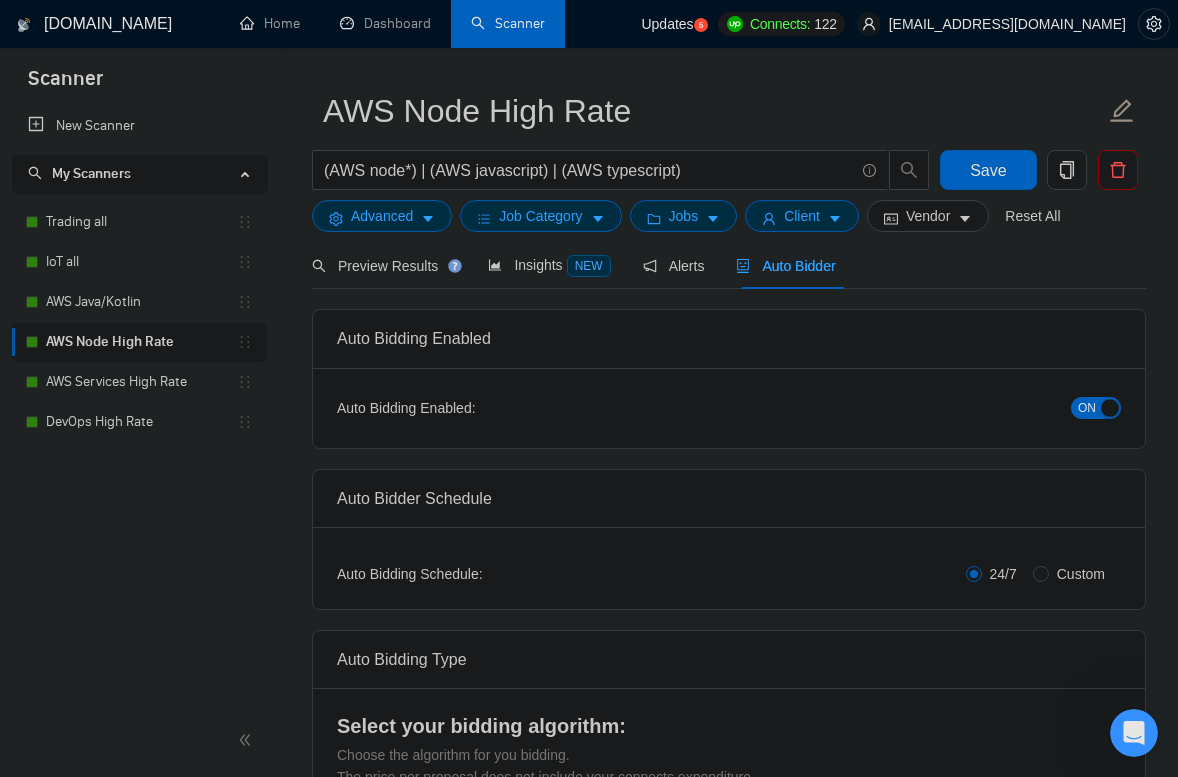 type 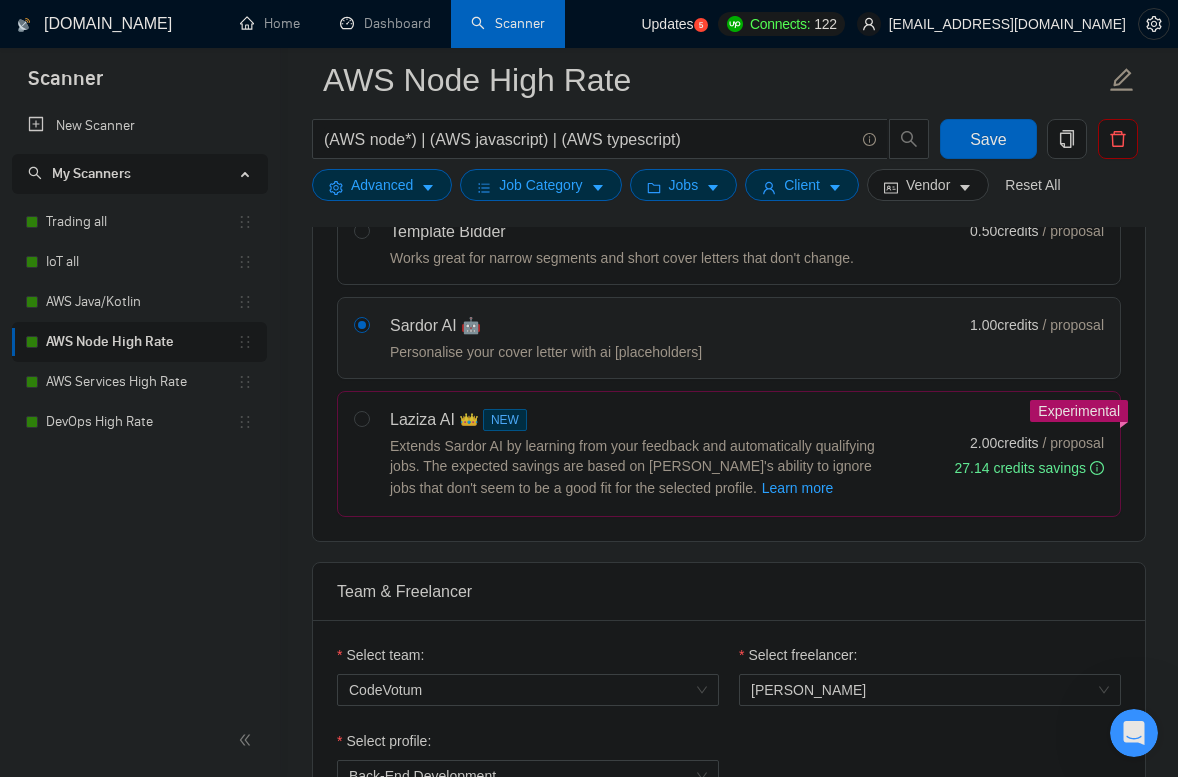 scroll, scrollTop: 640, scrollLeft: 0, axis: vertical 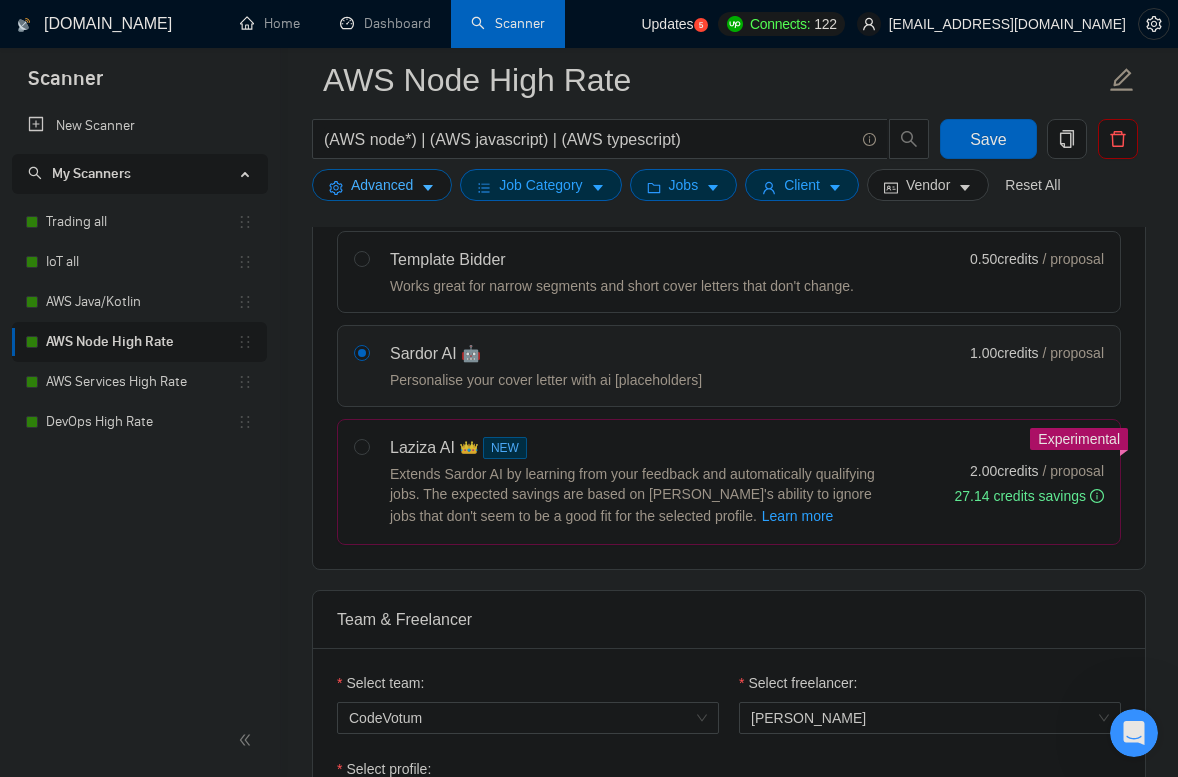 click on "Advanced" at bounding box center (382, 185) 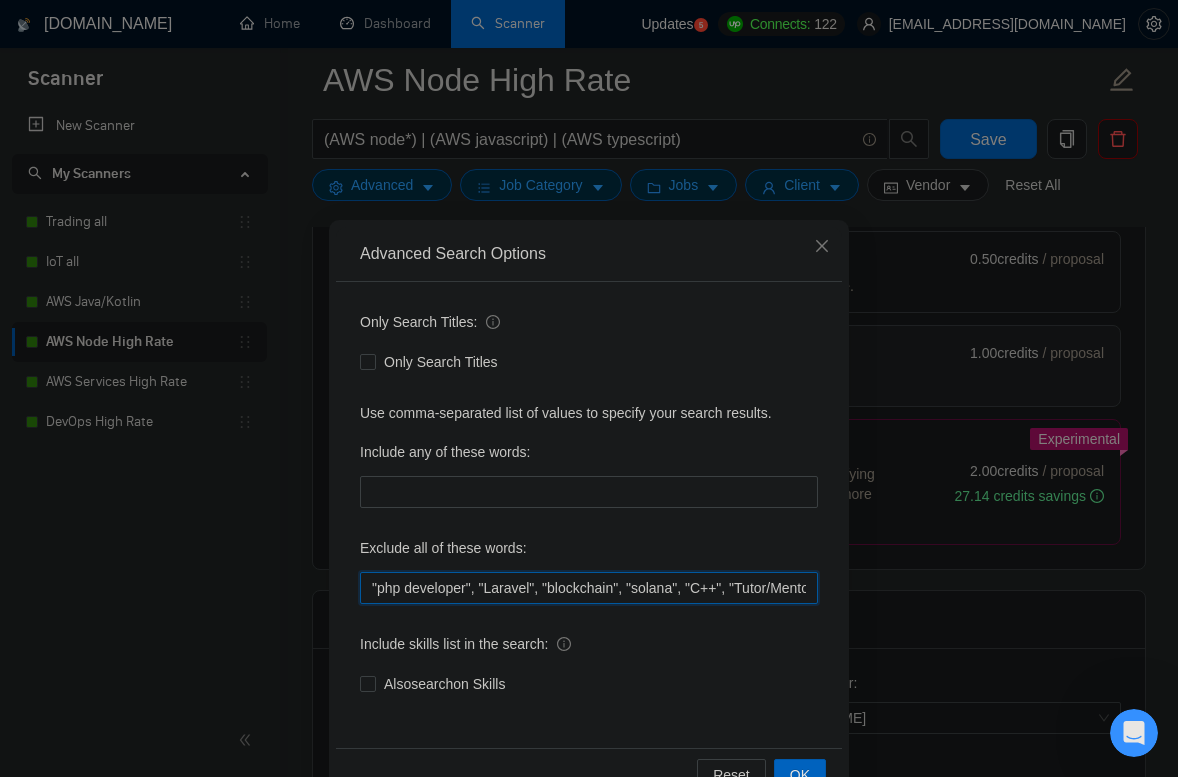click on ""php developer", "Laravel", "blockchain", "solana", "C++", "Tutor/Mentor", "teach me", "No agencies", "agency environment", "won't be recruiting agencies", "agencies not to apply", "No agency", "No Agencies", "Individual only", "No agencies please", "(No agencies please)", "Candidate Interviewing", "Candidate Interview Consulting", "this job is not open to teams", "this job is not open to agency", "this job is not open to companies", "NO AGENCY", "Freelancers Only", "NOT AGENCY", "NOT AGENCY)", "no agency", "no agencies", "individual only", "freelancers only", "No Agencies!", "independent contractors only"" at bounding box center [589, 588] 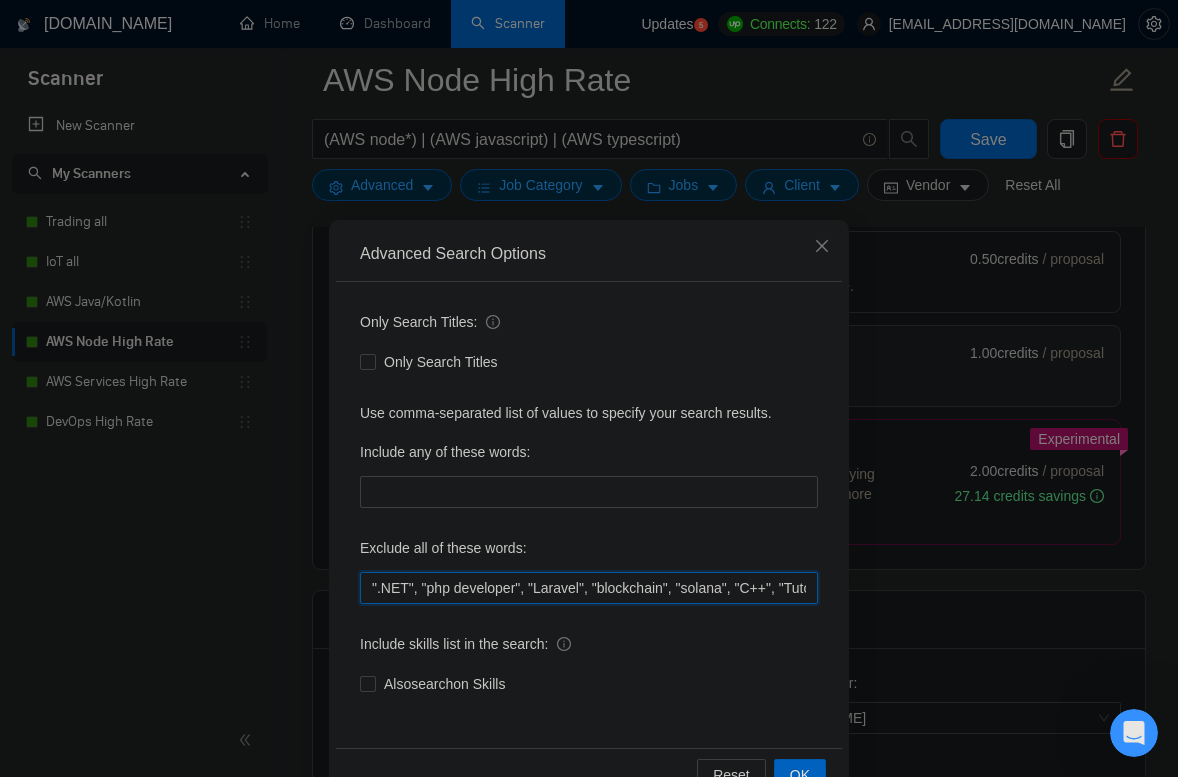 scroll, scrollTop: 55, scrollLeft: 0, axis: vertical 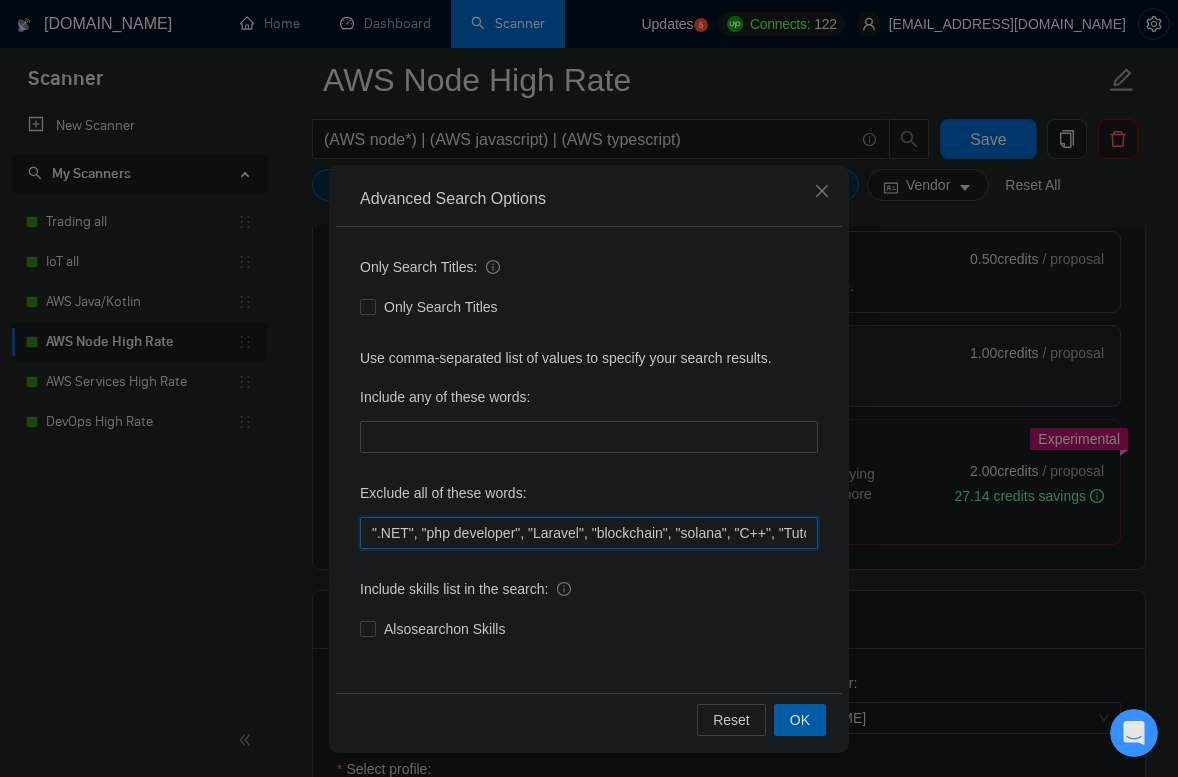 type on "".NET", "php developer", "Laravel", "blockchain", "solana", "C++", "Tutor/Mentor", "teach me", "No agencies", "agency environment", "won't be recruiting agencies", "agencies not to apply", "No agency", "No Agencies", "Individual only", "No agencies please", "(No agencies please)", "Candidate Interviewing", "Candidate Interview Consulting", "this job is not open to teams", "this job is not open to agency", "this job is not open to companies", "NO AGENCY", "Freelancers Only", "NOT AGENCY", "NOT AGENCY)", "no agency", "no agencies", "individual only", "freelancers only", "No Agencies!", "independent contractors only"" 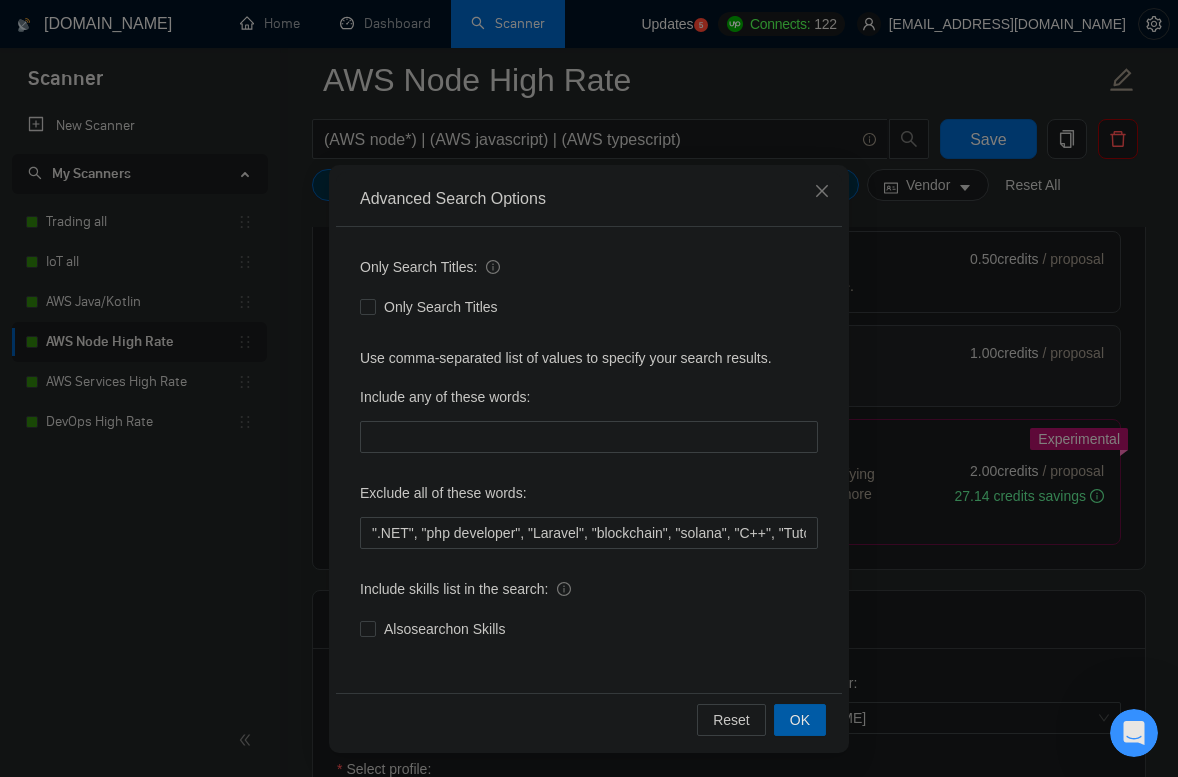 click on "OK" at bounding box center (800, 720) 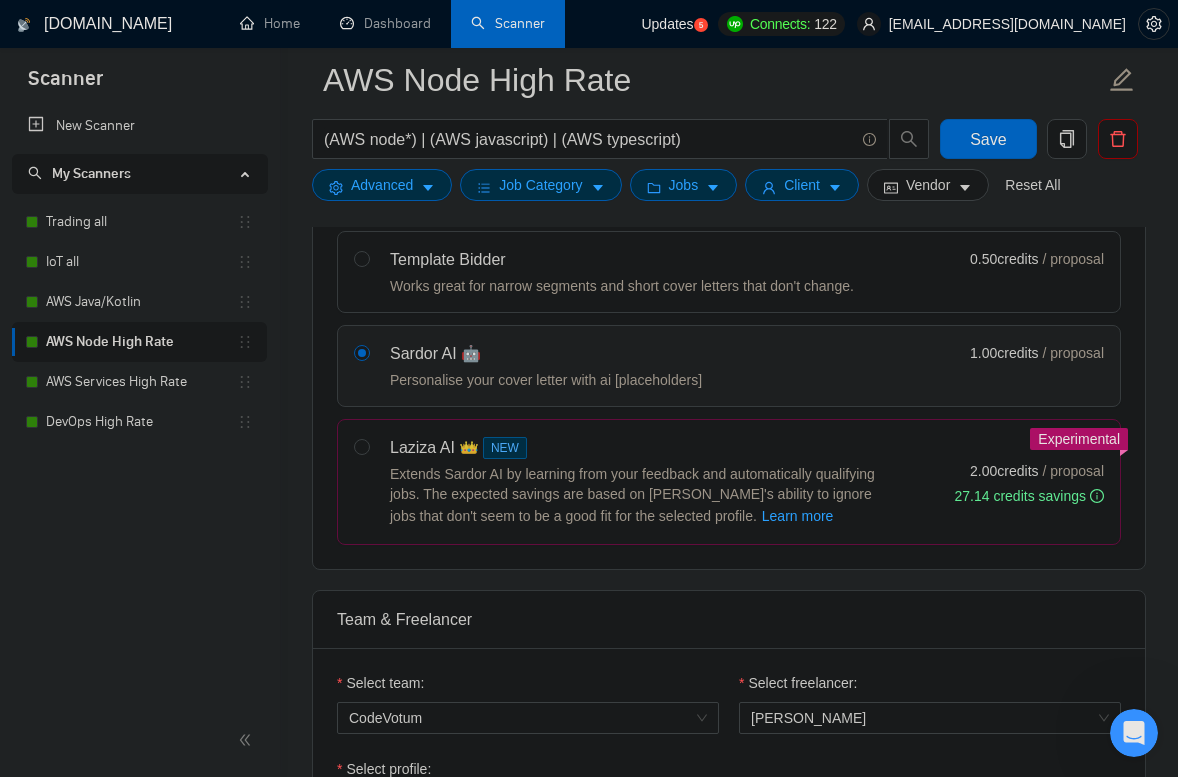 scroll, scrollTop: 0, scrollLeft: 0, axis: both 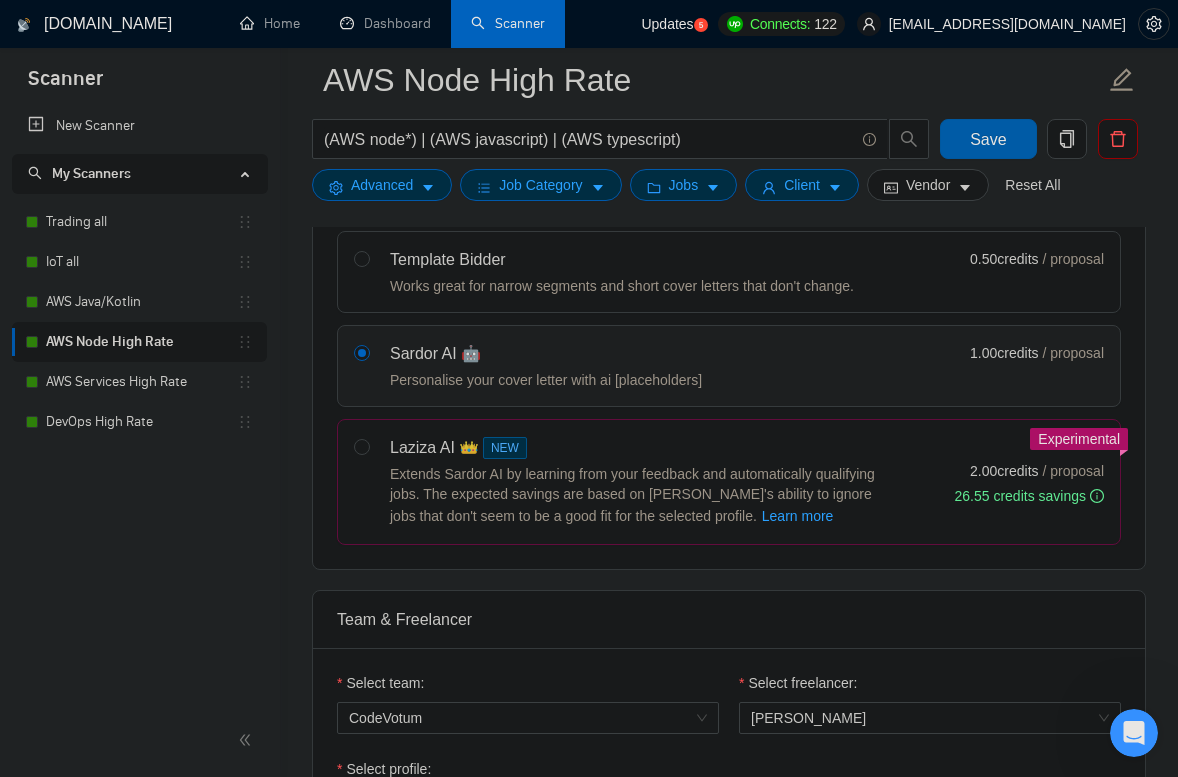click on "Save" at bounding box center (988, 139) 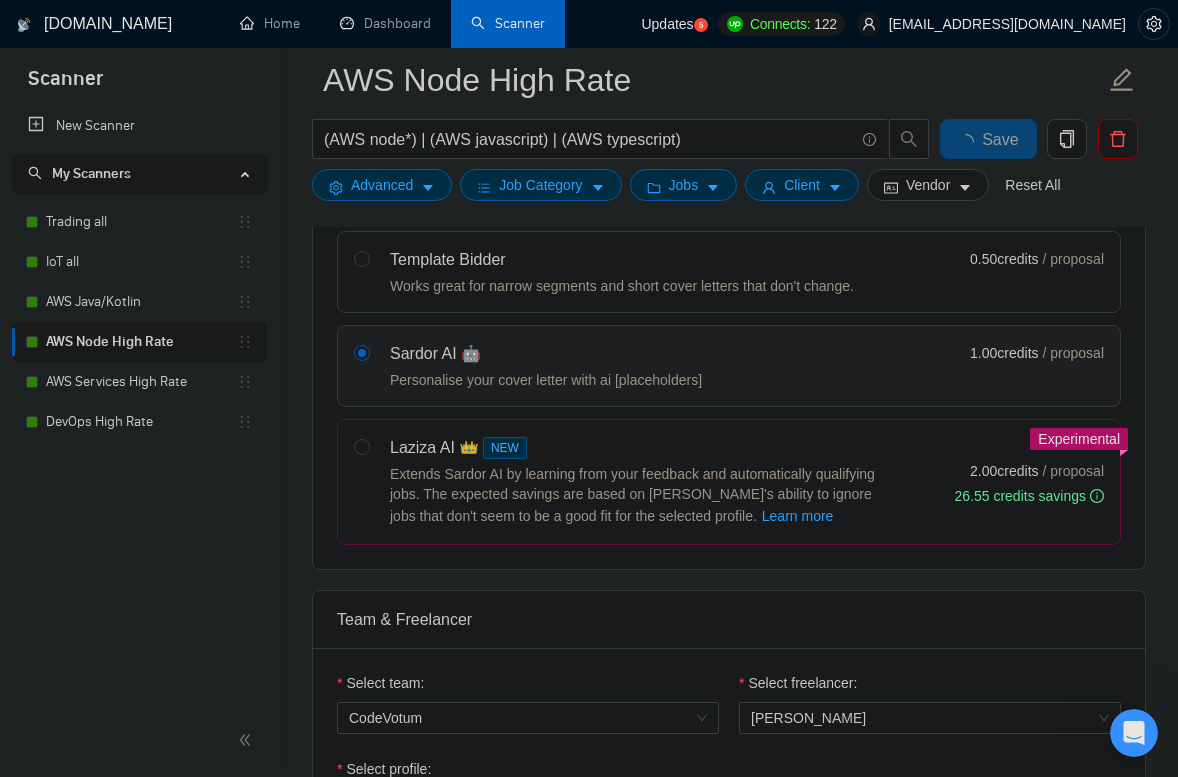 type 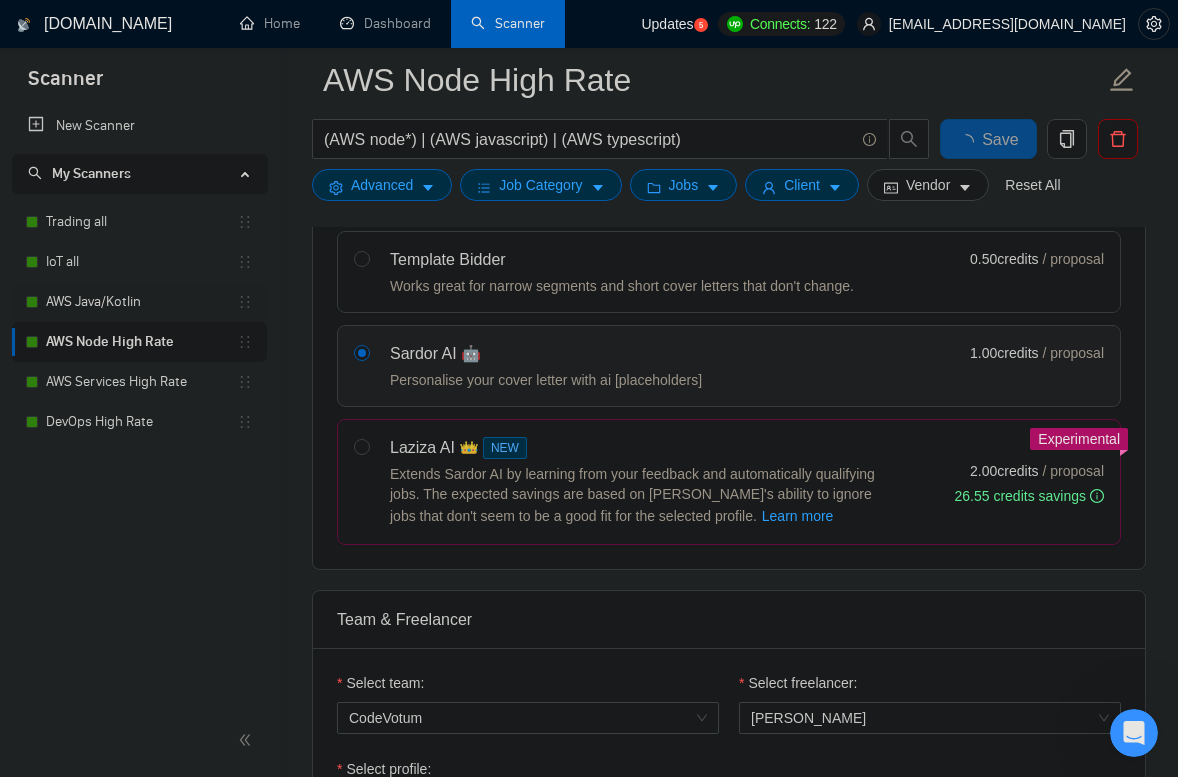 click on "AWS Java/Kotlin" at bounding box center (141, 302) 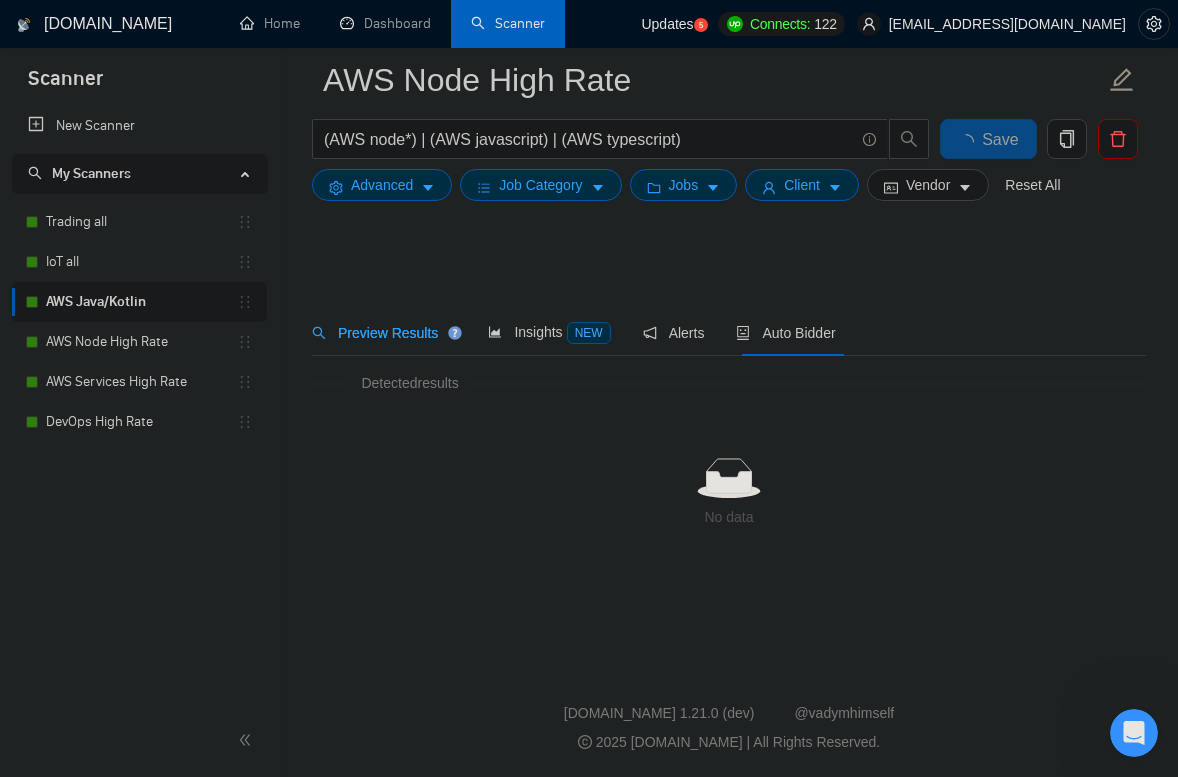 scroll, scrollTop: 0, scrollLeft: 0, axis: both 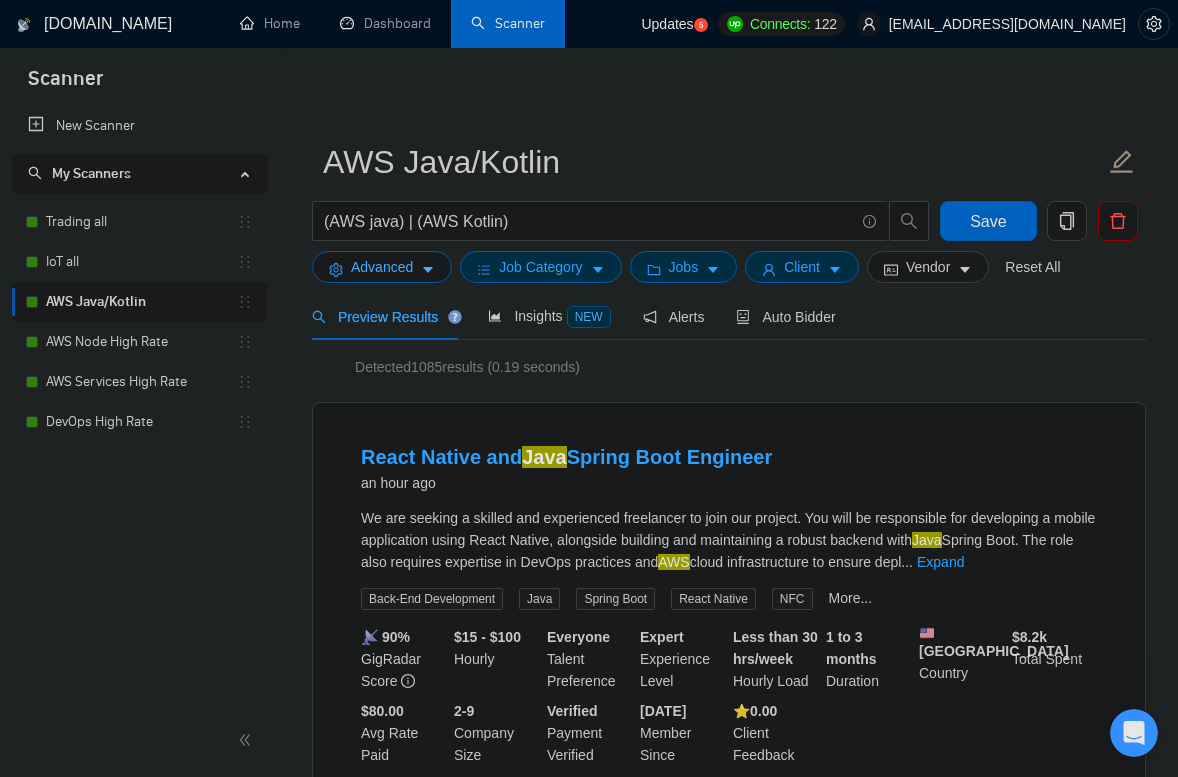 click on "Advanced" at bounding box center [382, 267] 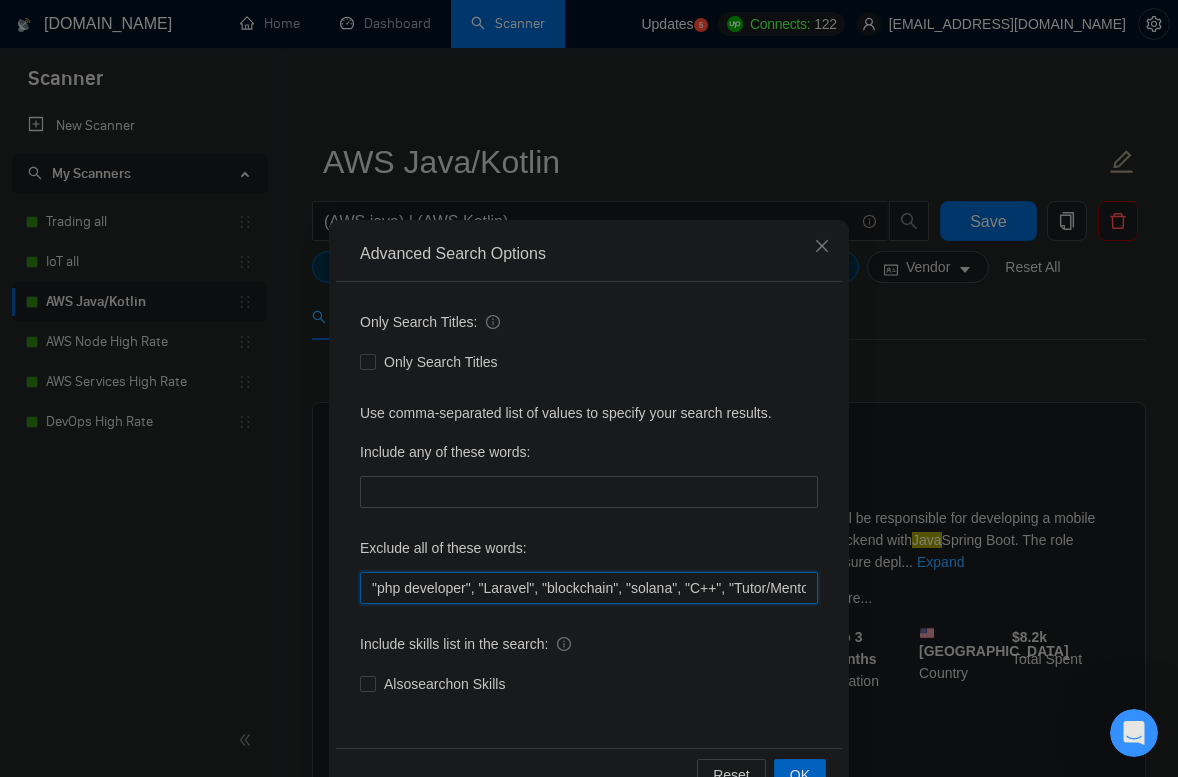 click on ""php developer", "Laravel", "blockchain", "solana", "C++", "Tutor/Mentor", "teach me", "No agencies", "agency environment", "won't be recruiting agencies", "agencies not to apply", "No agency", "No Agencies", "Individual only", "No agencies please", "(No agencies please)", "Candidate Interviewing", "Candidate Interview Consulting", "this job is not open to teams", "this job is not open to agency", "this job is not open to companies", "NO AGENCY", "Freelancers Only", "NOT AGENCY", "NOT AGENCY)", "no agency", "no agencies", "individual only", "freelancers only", "No Agencies!", "independent contractors only"" at bounding box center (589, 588) 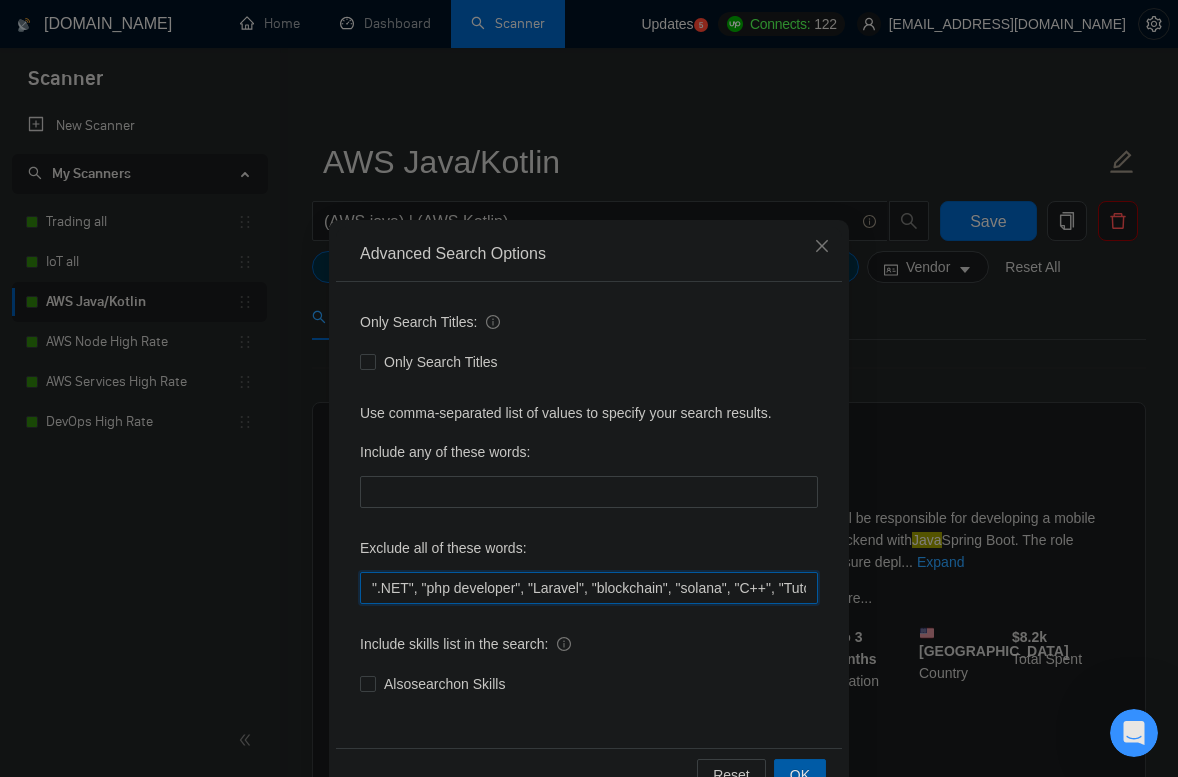 type on "".NET", "php developer", "Laravel", "blockchain", "solana", "C++", "Tutor/Mentor", "teach me", "No agencies", "agency environment", "won't be recruiting agencies", "agencies not to apply", "No agency", "No Agencies", "Individual only", "No agencies please", "(No agencies please)", "Candidate Interviewing", "Candidate Interview Consulting", "this job is not open to teams", "this job is not open to agency", "this job is not open to companies", "NO AGENCY", "Freelancers Only", "NOT AGENCY", "NOT AGENCY)", "no agency", "no agencies", "individual only", "freelancers only", "No Agencies!", "independent contractors only"" 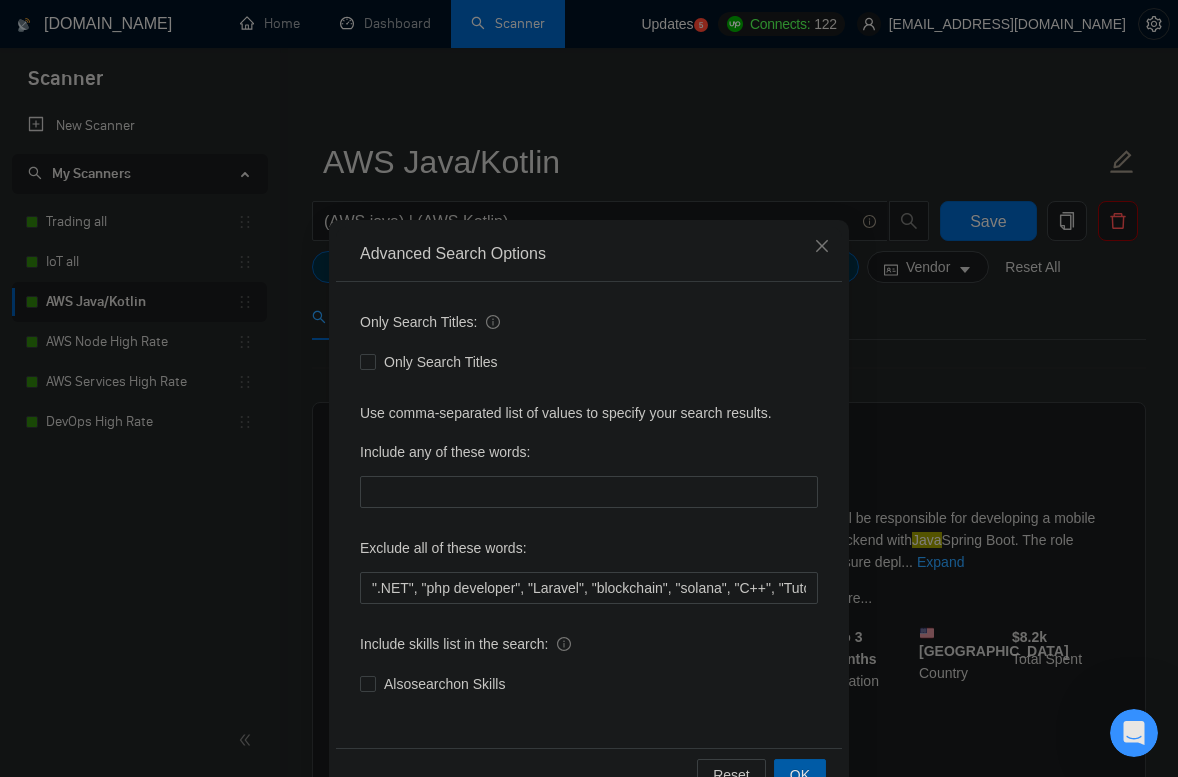 click on "OK" at bounding box center (800, 775) 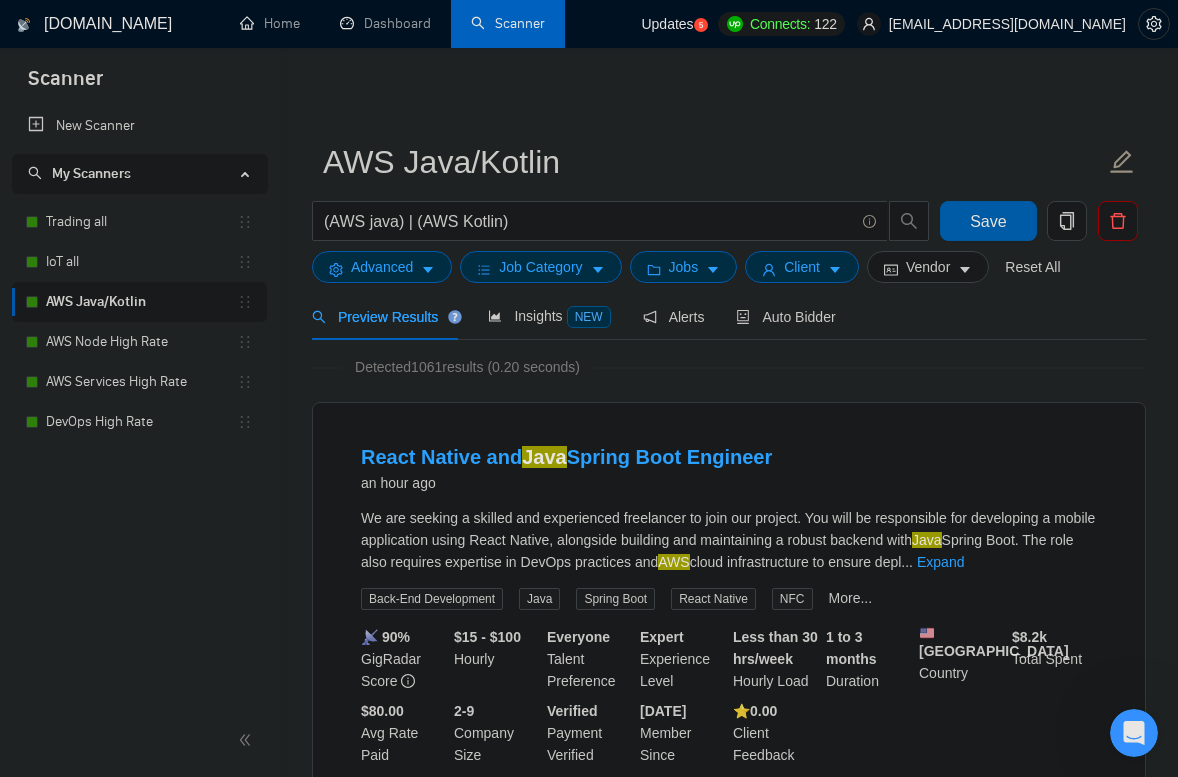 click on "Save" at bounding box center (988, 221) 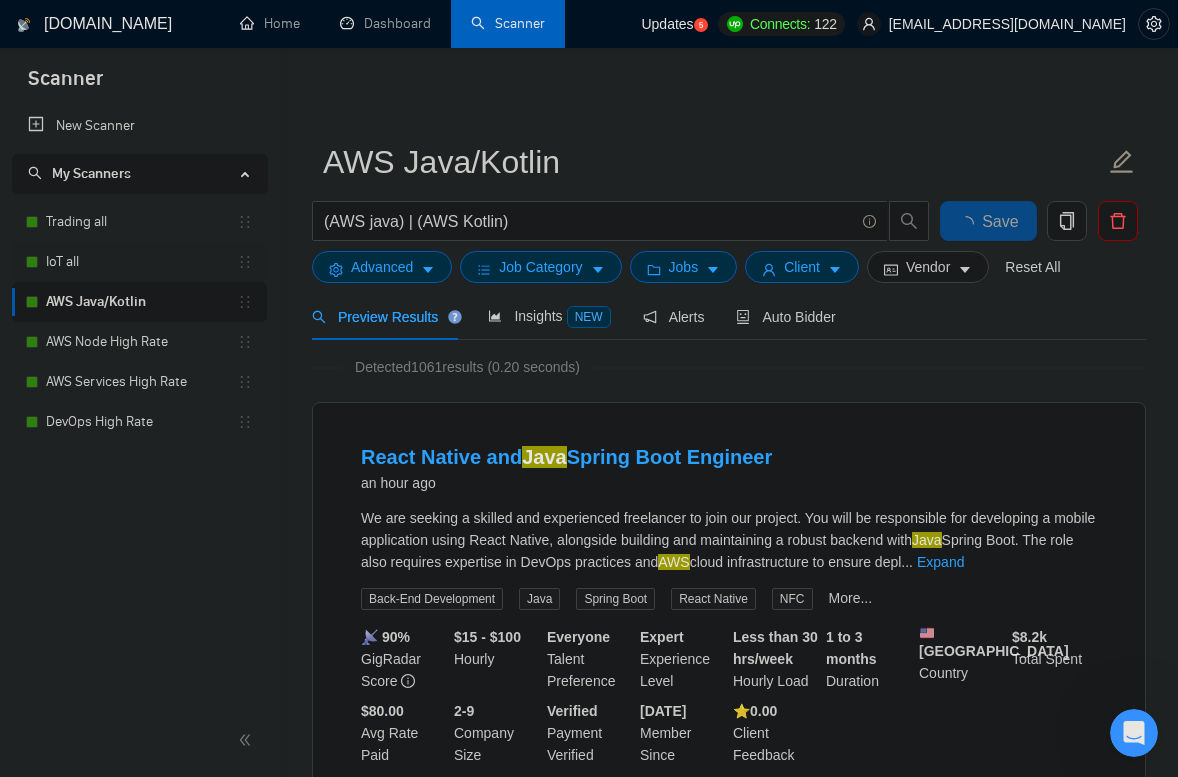 click on "IoT all" at bounding box center [141, 262] 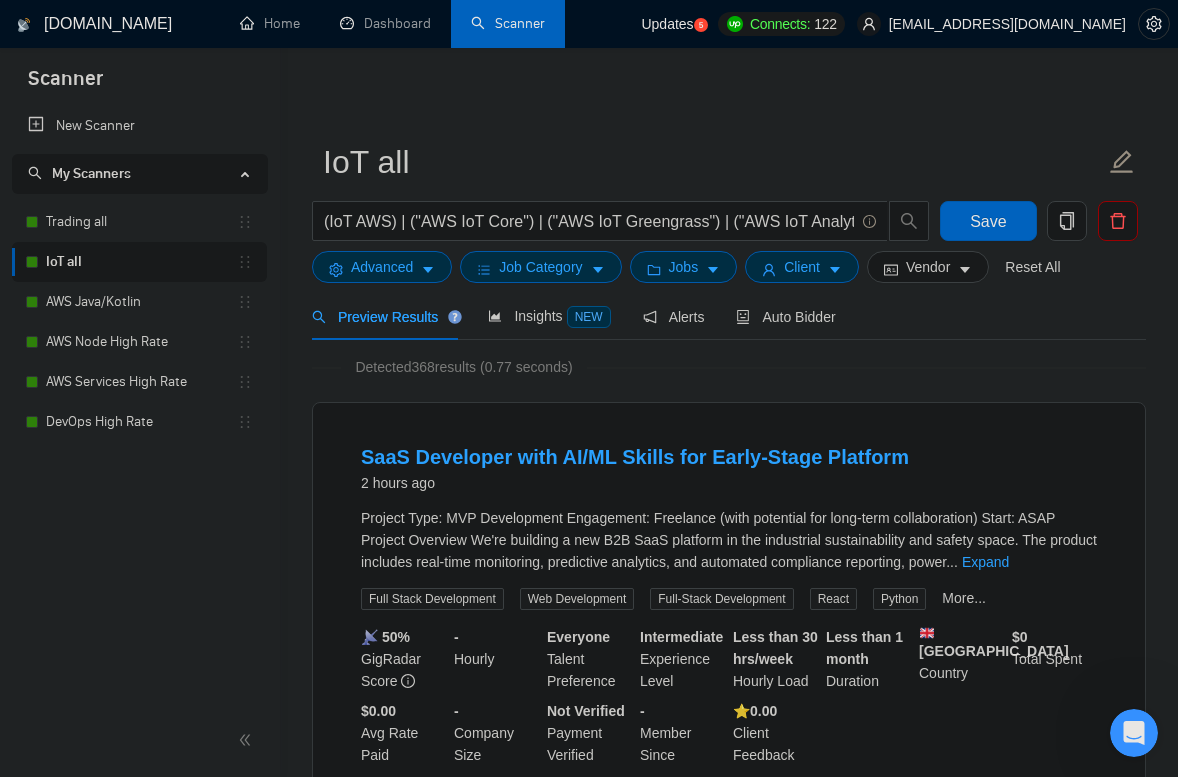click on "Project Type: MVP Development
Engagement: Freelance (with potential for long-term collaboration)
Start: ASAP
Project Overview
We're building a new B2B SaaS platform in the industrial sustainability and safety space. The product includes real-time monitoring, predictive analytics, and automated compliance reporting, power ... Expand" at bounding box center [729, 540] 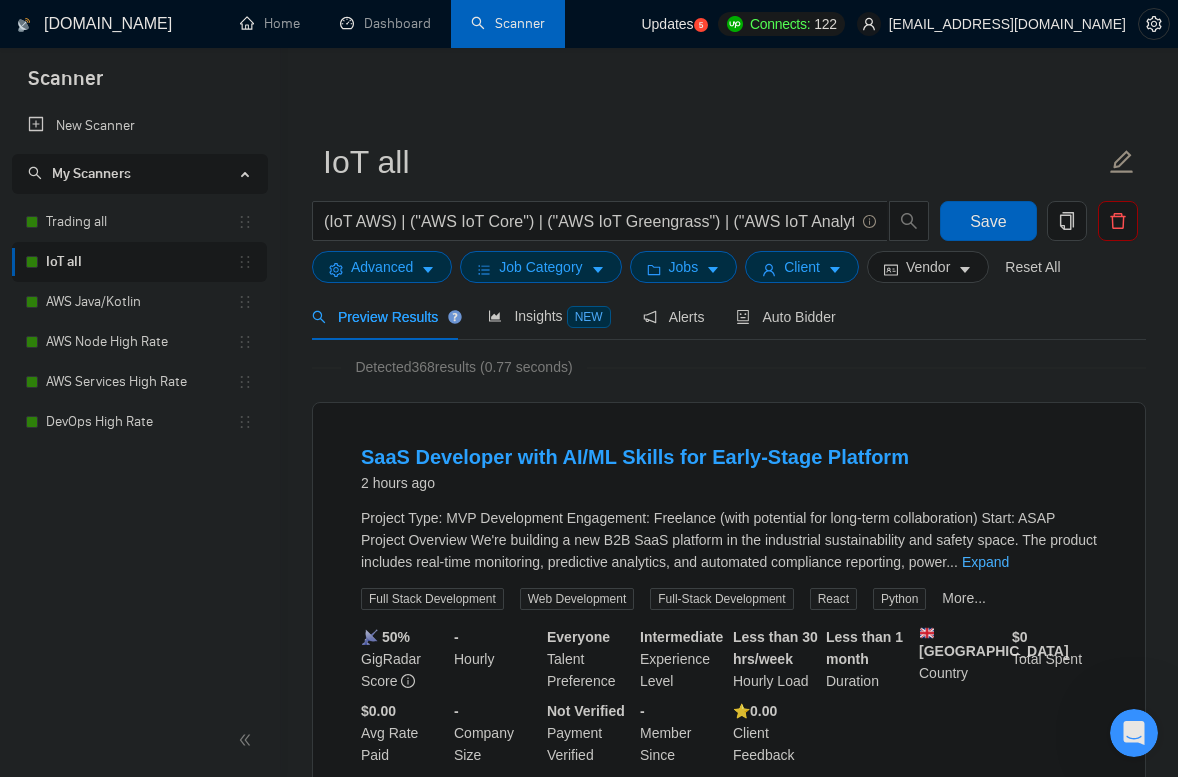 click on "Expand" at bounding box center (985, 562) 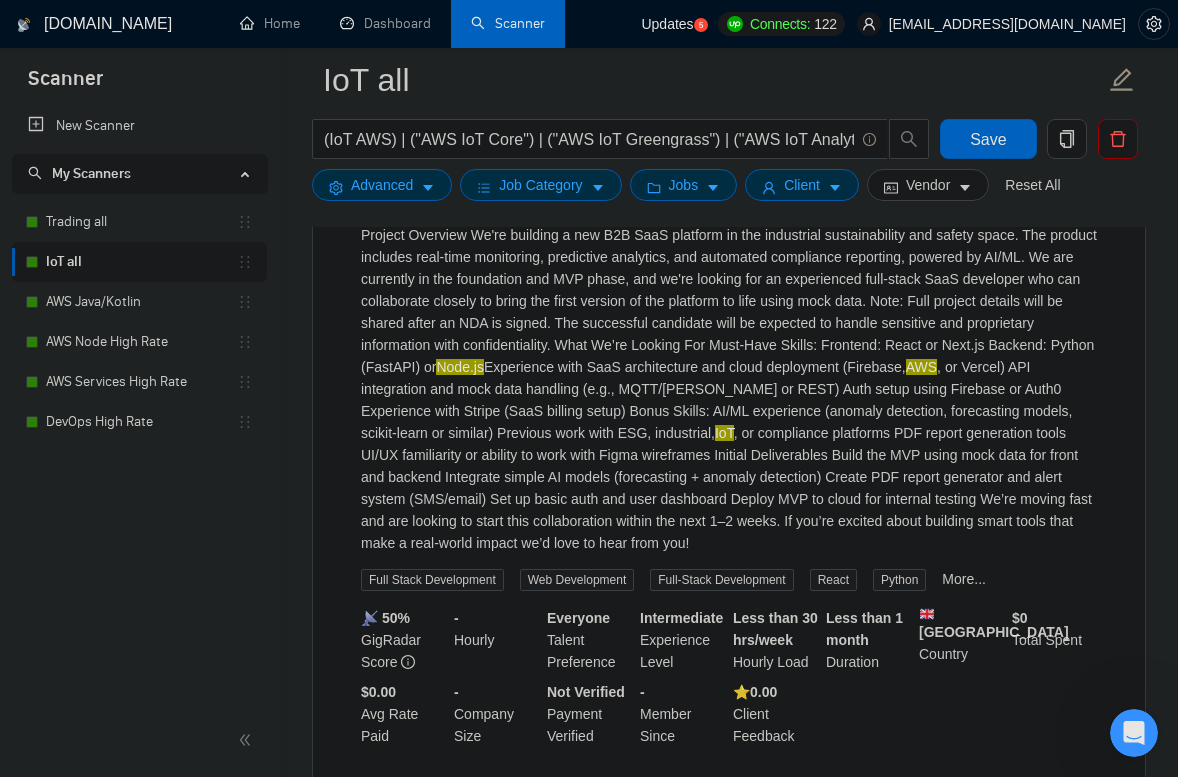 scroll, scrollTop: 0, scrollLeft: 0, axis: both 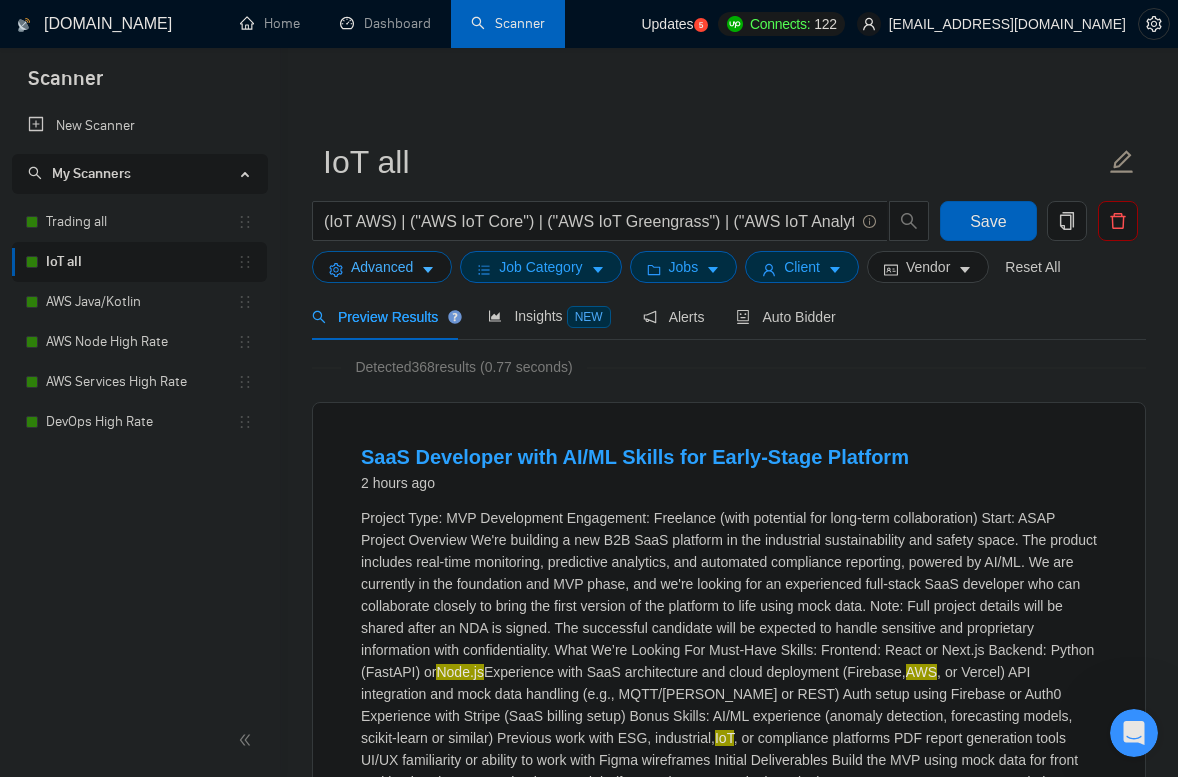 click on "Advanced" at bounding box center [382, 267] 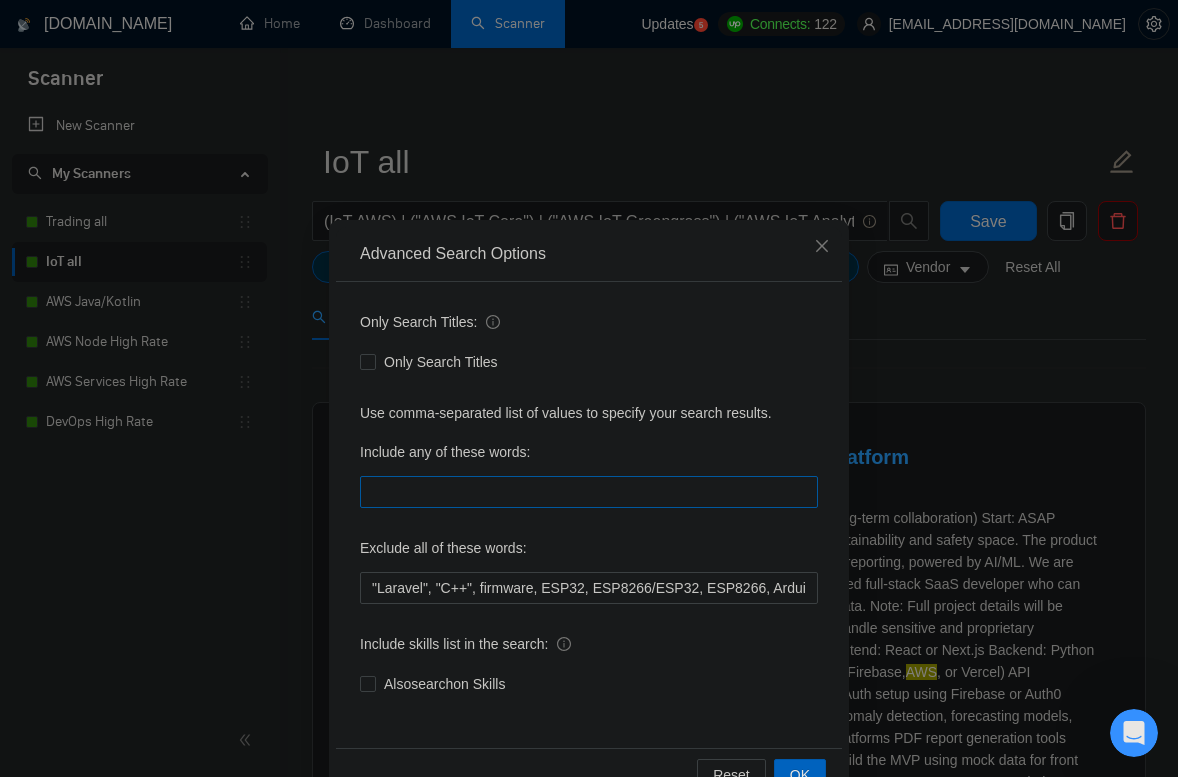 scroll, scrollTop: 34, scrollLeft: 0, axis: vertical 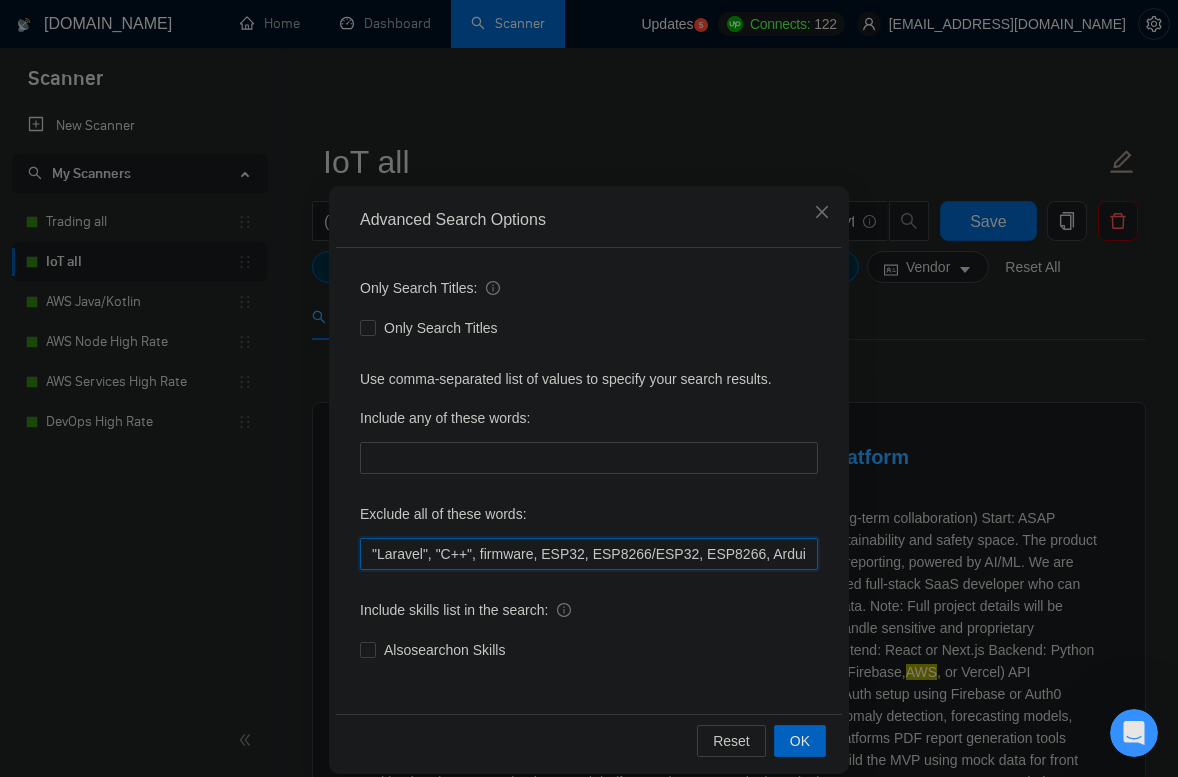 click on ""Laravel", "C++", firmware, ESP32, ESP8266/ESP32, ESP8266, Arduino, Raspberry Pi, BeagleBone, STM32, ARM Cortex, Nordic, nRF52, nRF51, nRF52840, nRF52832, nRF52810, nRF51822, nRF9160, nRF21540, nRF21520, nRF21520,"php developer", "Laravel", "blockchain", "solana", "C++", "Tutor/Mentor", "teach me", "No agencies", "agency environment", "won't be recruiting agencies", "agencies not to apply", "No agency", "No Agencies", "Individual only", "No agencies please", "(No agencies please)", "Candidate Interviewing", "Candidate Interview Consulting", "this job is not open to teams", "this job is not open to agency", "this job is not open to companies", "NO AGENCY", "Freelancers Only", "NOT AGENCY", "NOT AGENCY)", "no agency", "no agencies", "individual only", "freelancers only", "No Agencies!", "independent contractors only"" at bounding box center (589, 554) 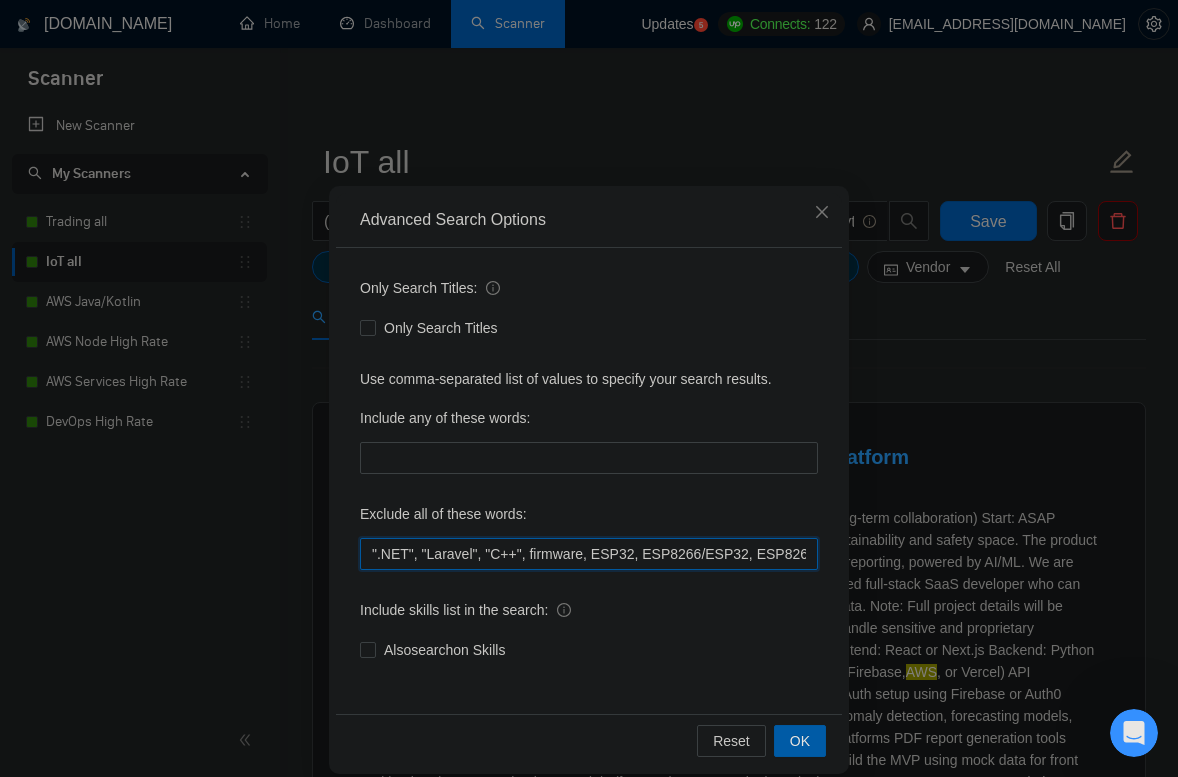 type on "".NET", "Laravel", "C++", firmware, ESP32, ESP8266/ESP32, ESP8266, Arduino, Raspberry Pi, BeagleBone, STM32, ARM Cortex, Nordic, nRF52, nRF51, nRF52840, nRF52832, nRF52810, nRF51822, nRF9160, nRF21540, nRF21520, nRF21520,"php developer", "Laravel", "blockchain", "solana", "C++", "Tutor/Mentor", "teach me", "No agencies", "agency environment", "won't be recruiting agencies", "agencies not to apply", "No agency", "No Agencies", "Individual only", "No agencies please", "(No agencies please)", "Candidate Interviewing", "Candidate Interview Consulting", "this job is not open to teams", "this job is not open to agency", "this job is not open to companies", "NO AGENCY", "Freelancers Only", "NOT AGENCY", "NOT AGENCY)", "no agency", "no agencies", "individual only", "freelancers only", "No Agencies!", "independent contractors only"" 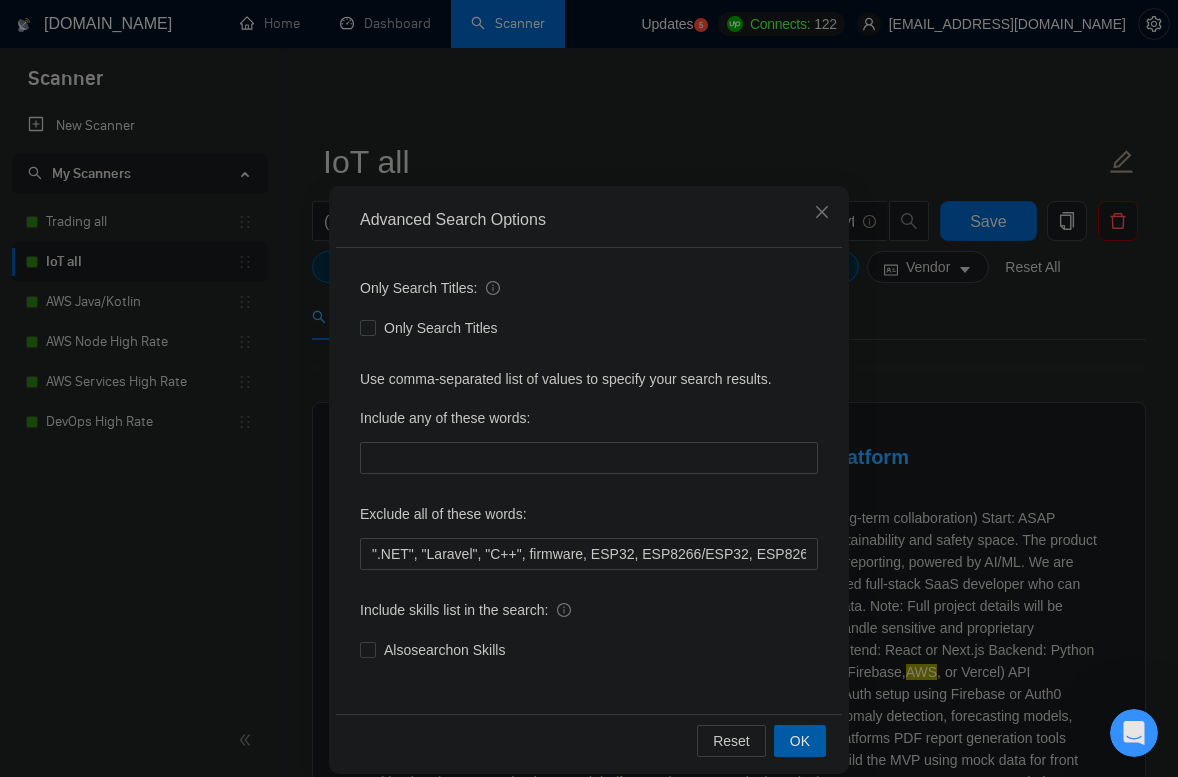 click on "OK" at bounding box center (800, 741) 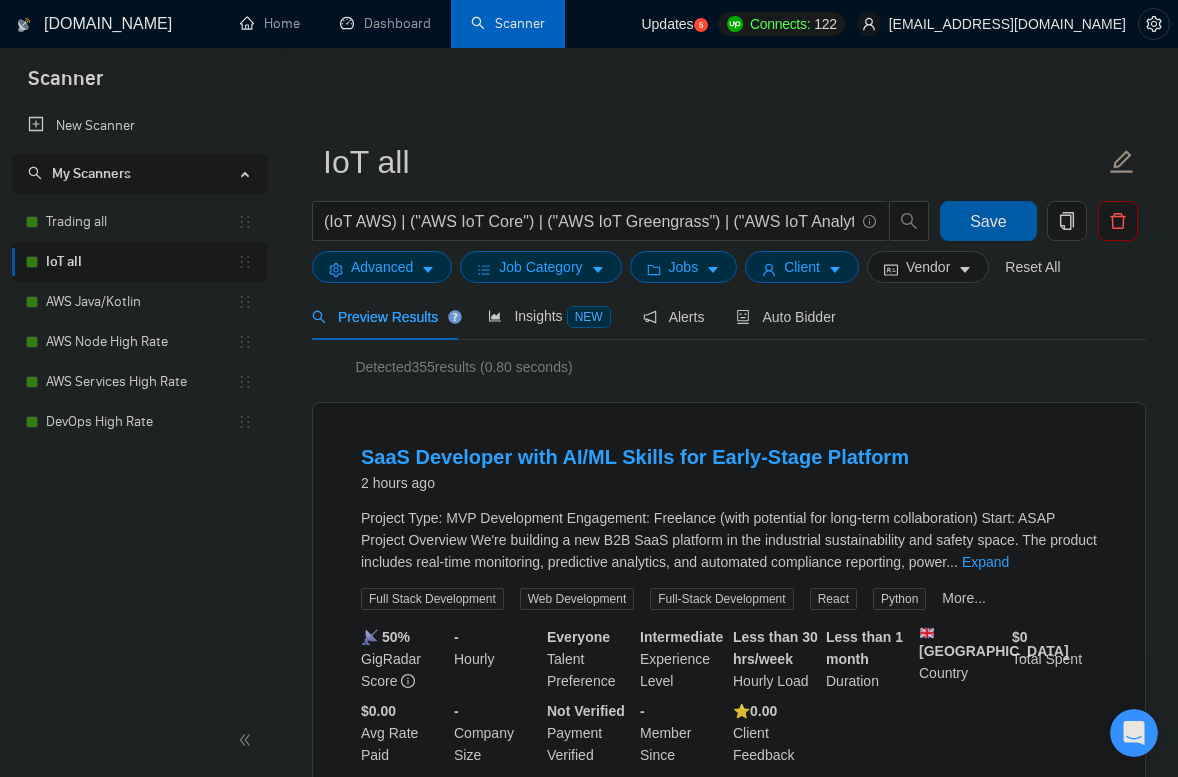 click on "Save" at bounding box center [988, 221] 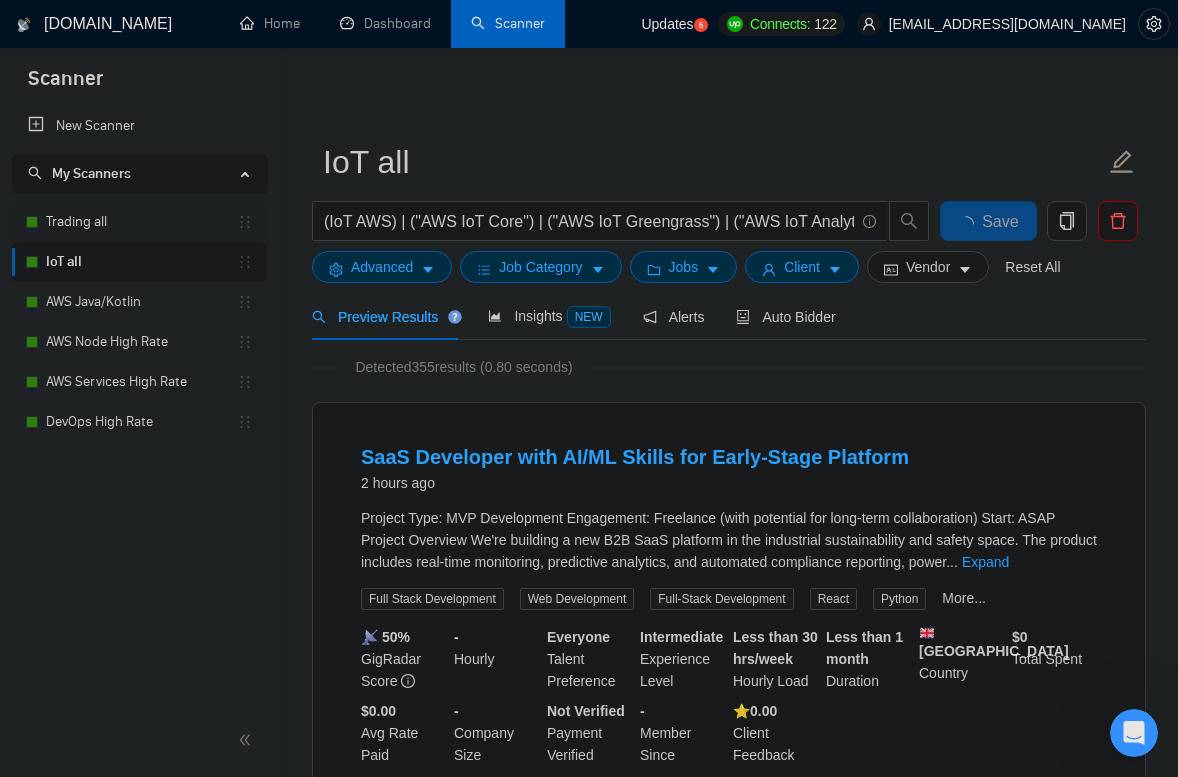 click on "Trading all" at bounding box center [141, 222] 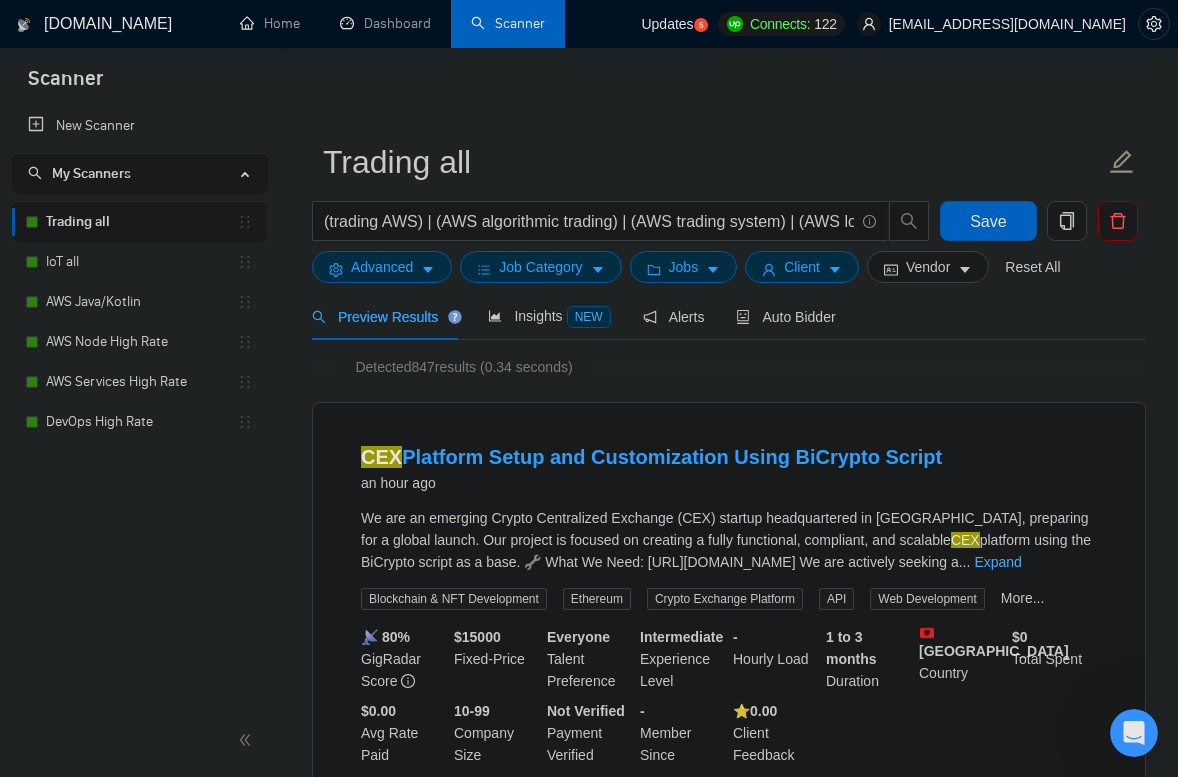 click on "Expand" at bounding box center [997, 562] 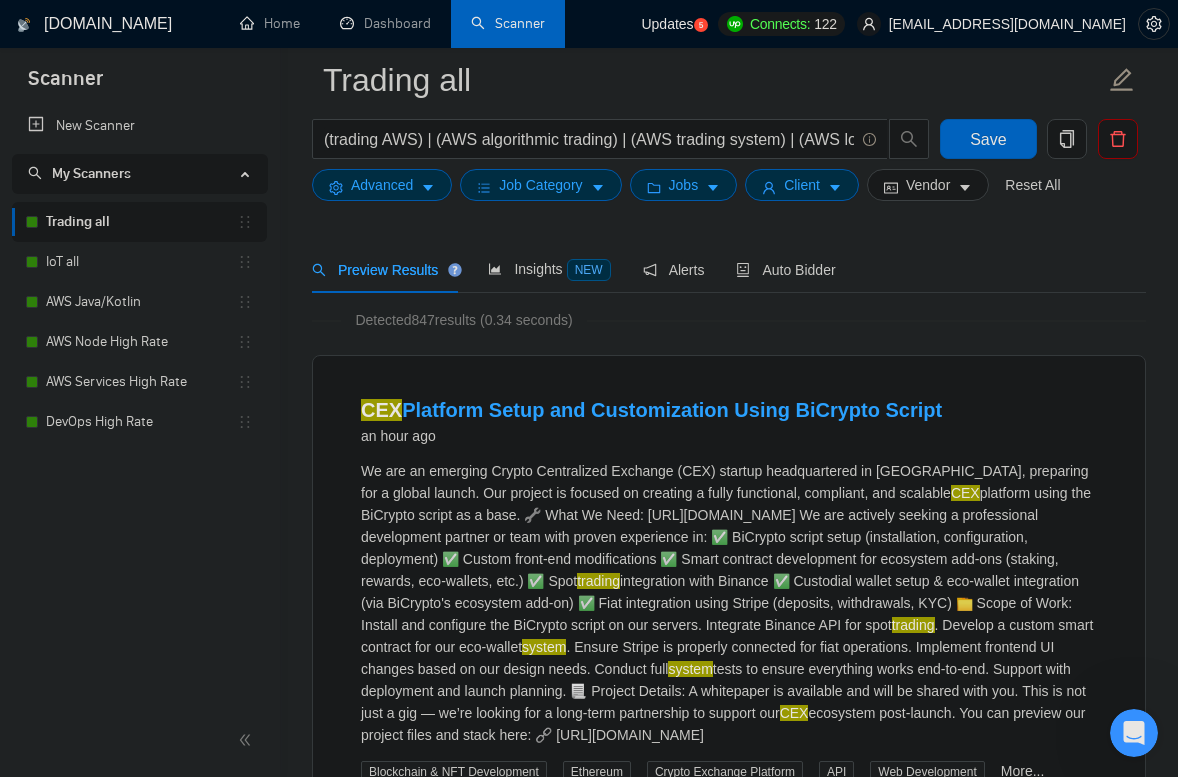scroll, scrollTop: 0, scrollLeft: 0, axis: both 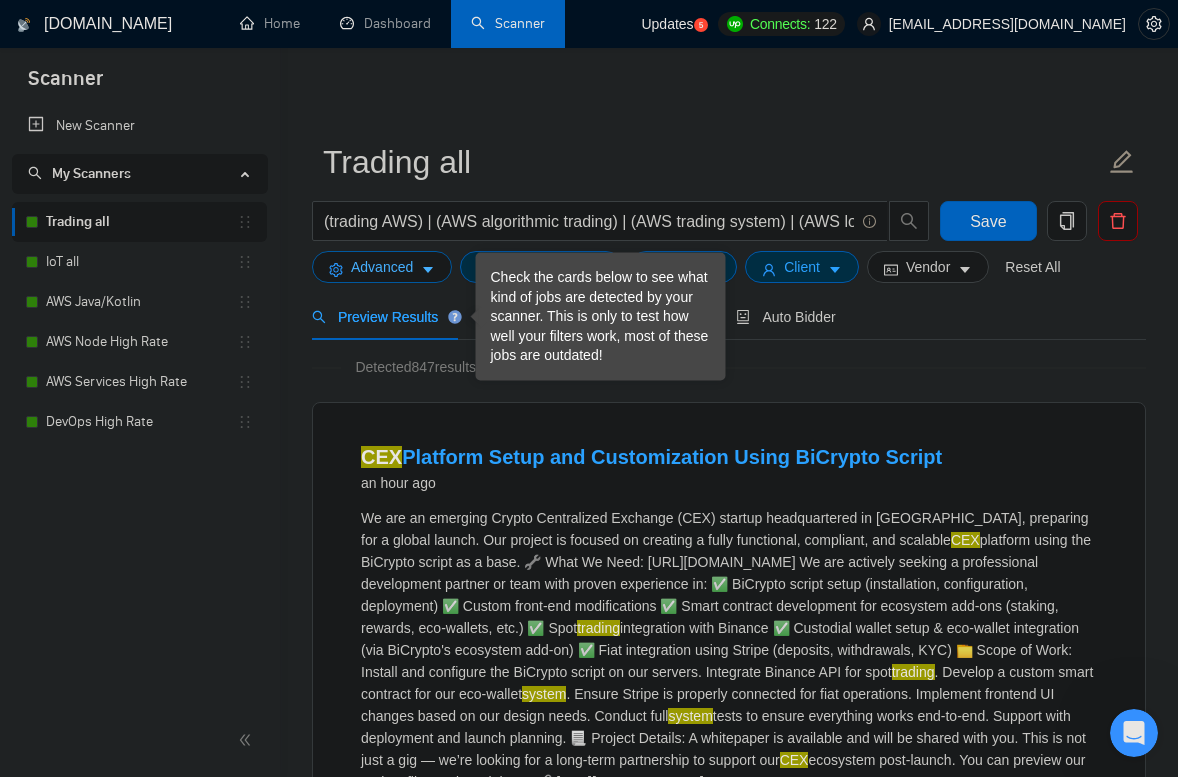 click on "Advanced" at bounding box center [382, 267] 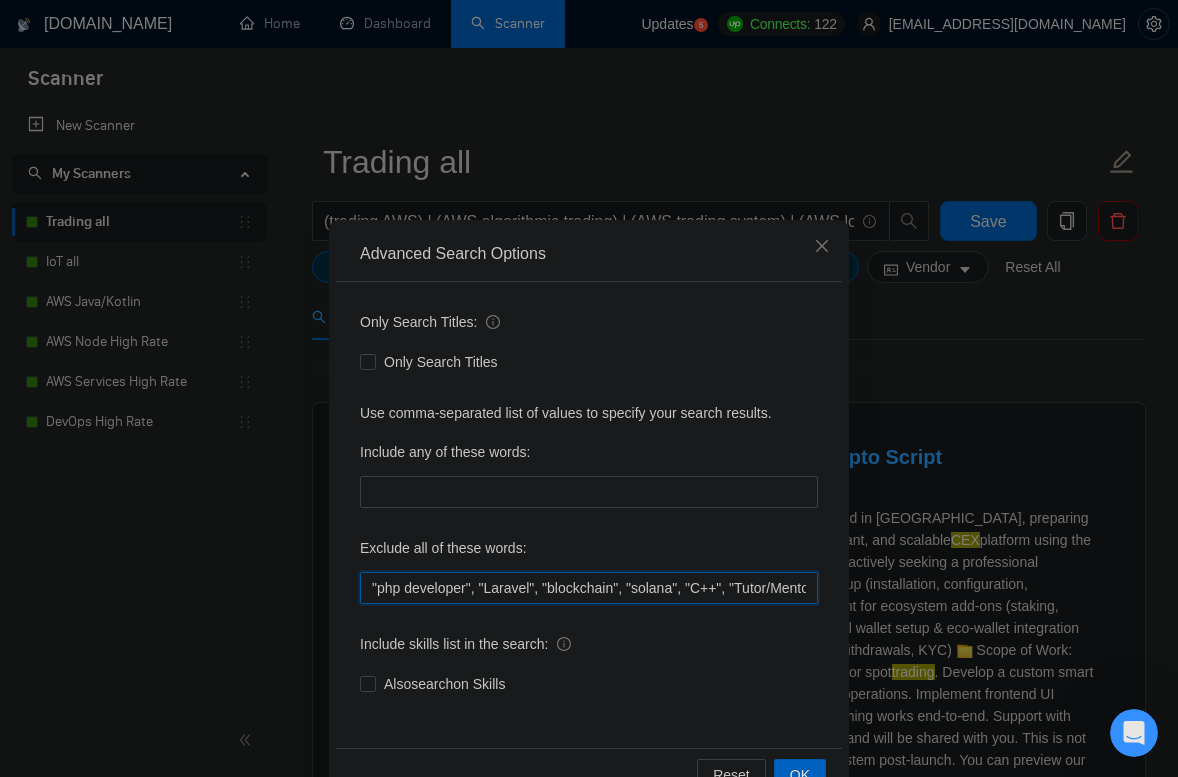 click on ""php developer", "Laravel", "blockchain", "solana", "C++", "Tutor/Mentor", "teach me", "No agencies", "agency environment", "won't be recruiting agencies", "agencies not to apply", "No agency", "No Agencies", "Individual only", "No agencies please", "(No agencies please)", "Candidate Interviewing", "Candidate Interview Consulting", "this job is not open to teams", "this job is not open to agency", "this job is not open to companies", "NO AGENCY", "Freelancers Only", "NOT AGENCY", "NOT AGENCY)", "no agency", "no agencies", "individual only", "freelancers only", "No Agencies!", "independent contractors only"" at bounding box center (589, 588) 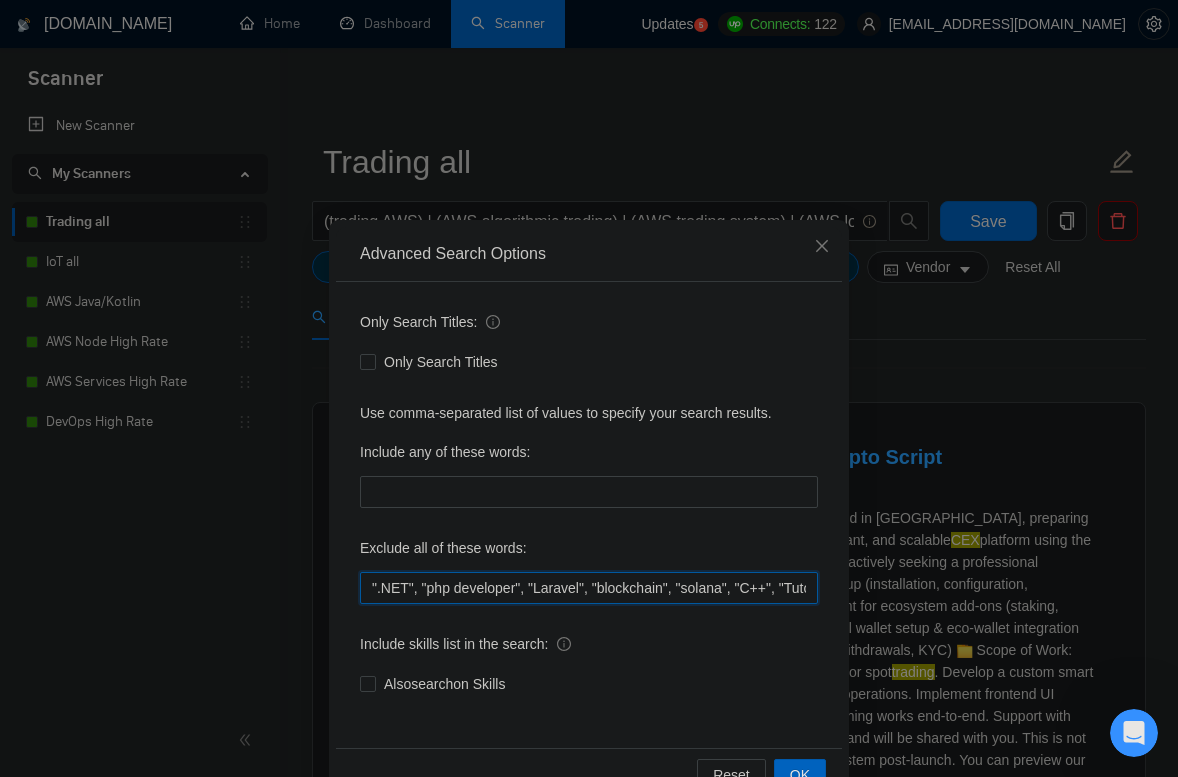 scroll, scrollTop: 55, scrollLeft: 0, axis: vertical 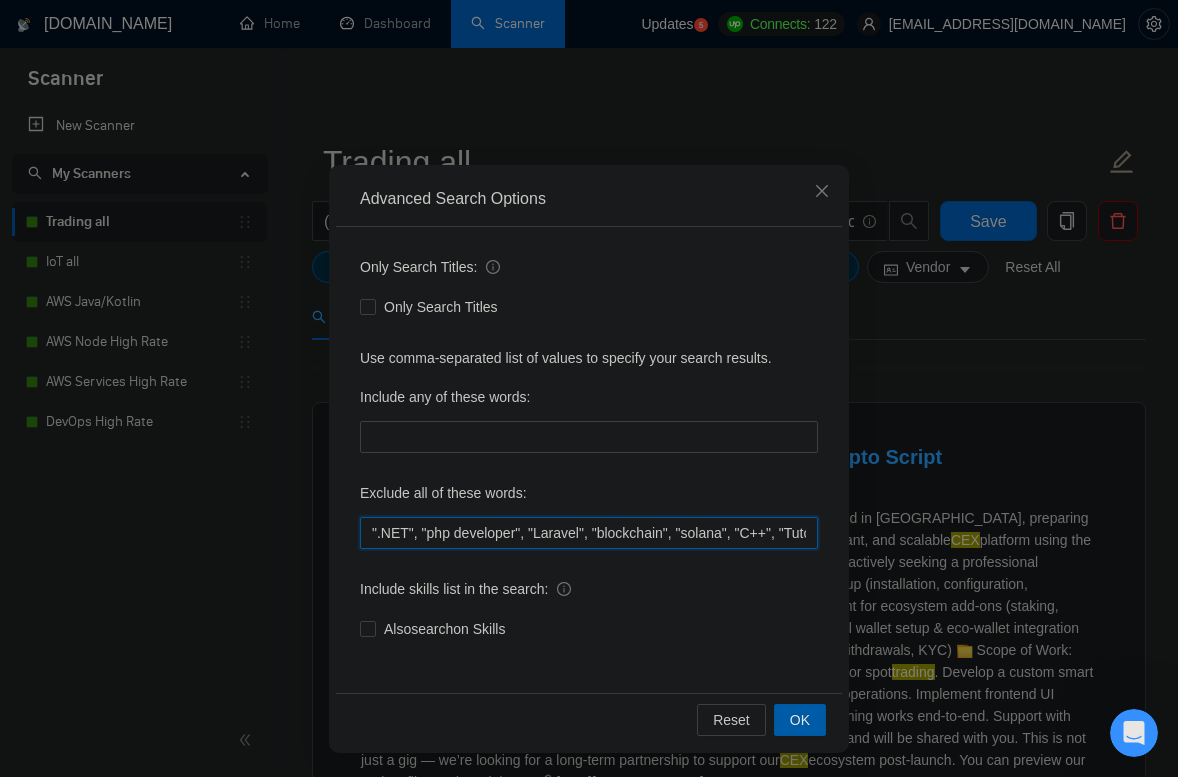 type on "".NET", "php developer", "Laravel", "blockchain", "solana", "C++", "Tutor/Mentor", "teach me", "No agencies", "agency environment", "won't be recruiting agencies", "agencies not to apply", "No agency", "No Agencies", "Individual only", "No agencies please", "(No agencies please)", "Candidate Interviewing", "Candidate Interview Consulting", "this job is not open to teams", "this job is not open to agency", "this job is not open to companies", "NO AGENCY", "Freelancers Only", "NOT AGENCY", "NOT AGENCY)", "no agency", "no agencies", "individual only", "freelancers only", "No Agencies!", "independent contractors only"" 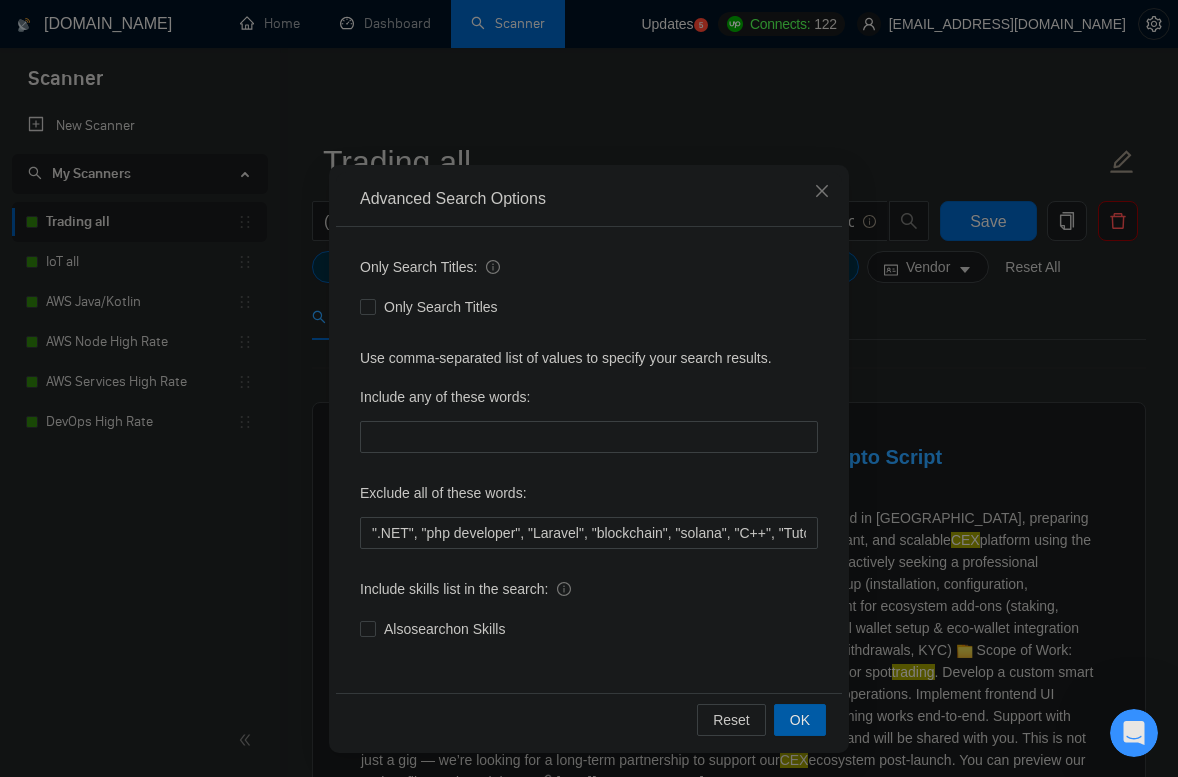 click on "OK" at bounding box center (800, 720) 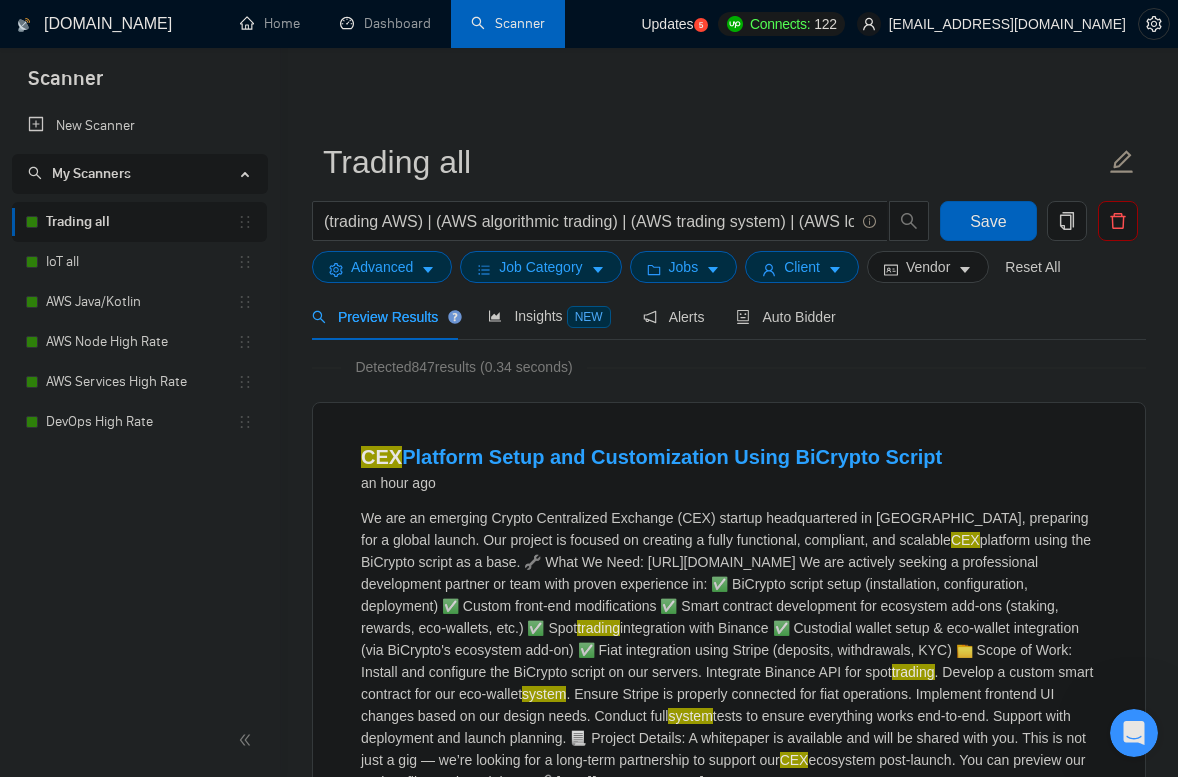 scroll, scrollTop: 0, scrollLeft: 0, axis: both 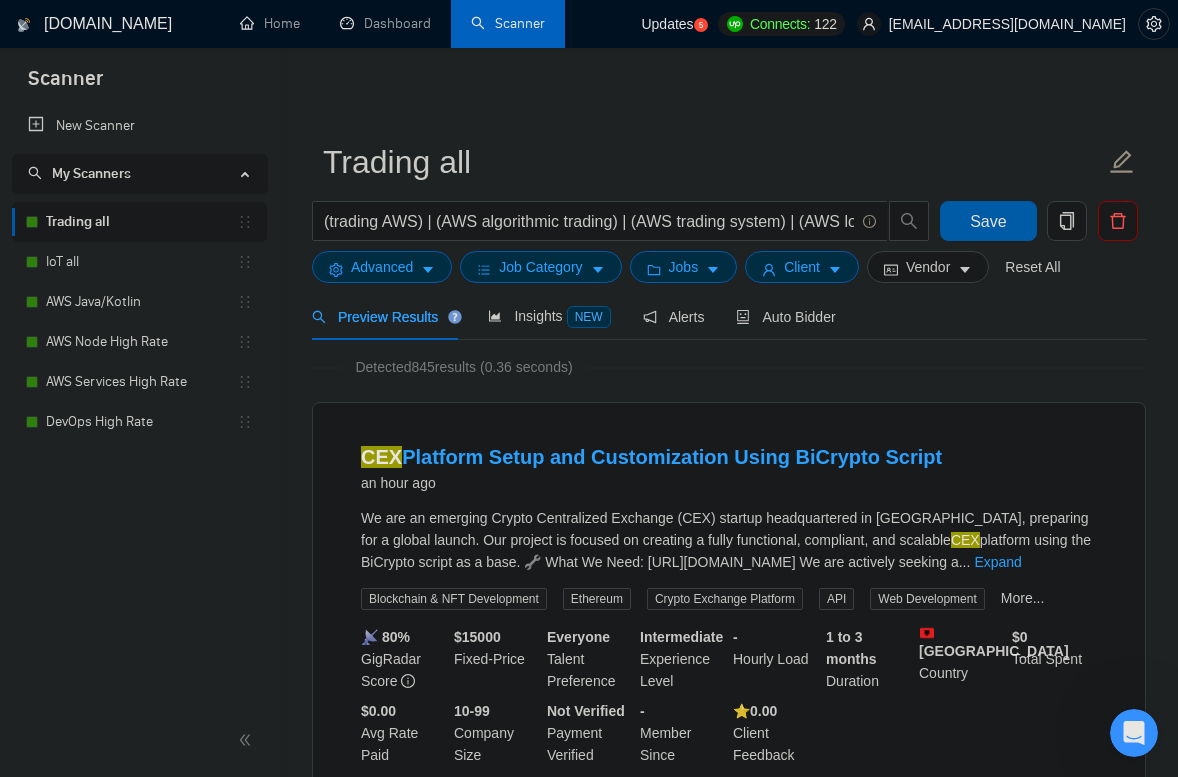 click on "Save" at bounding box center (988, 221) 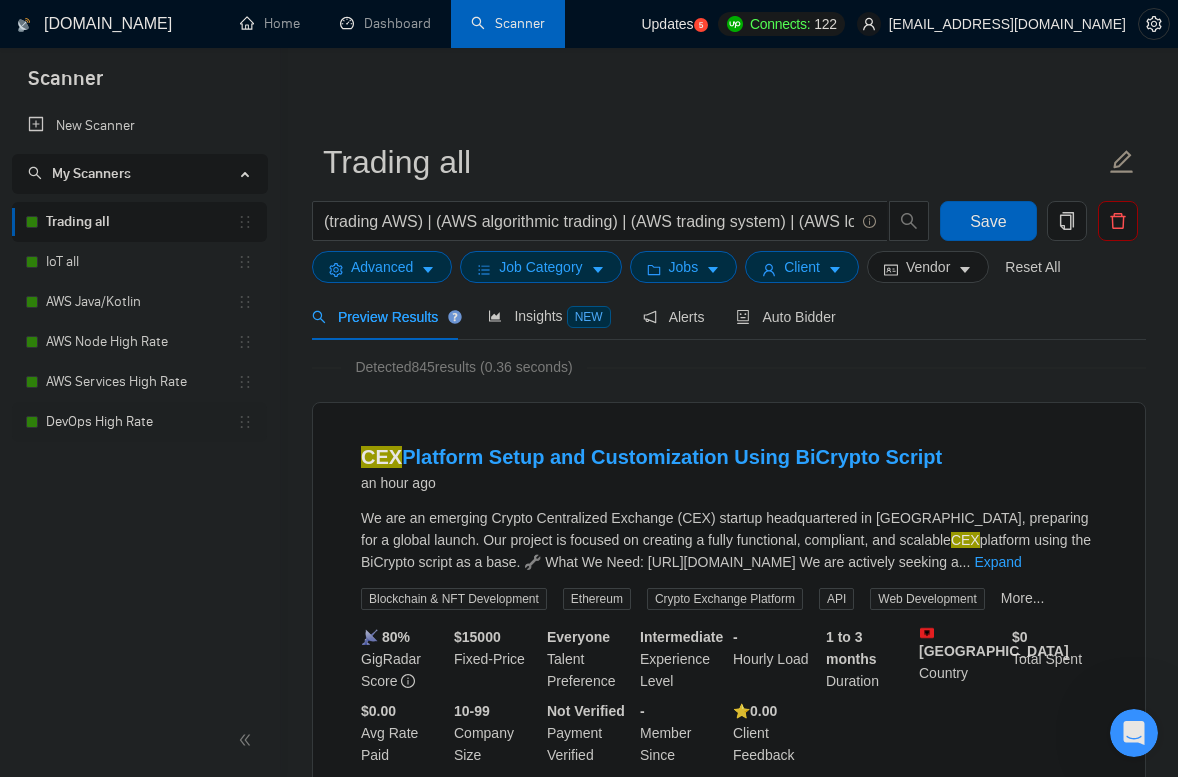 click on "DevOps High Rate" at bounding box center [141, 422] 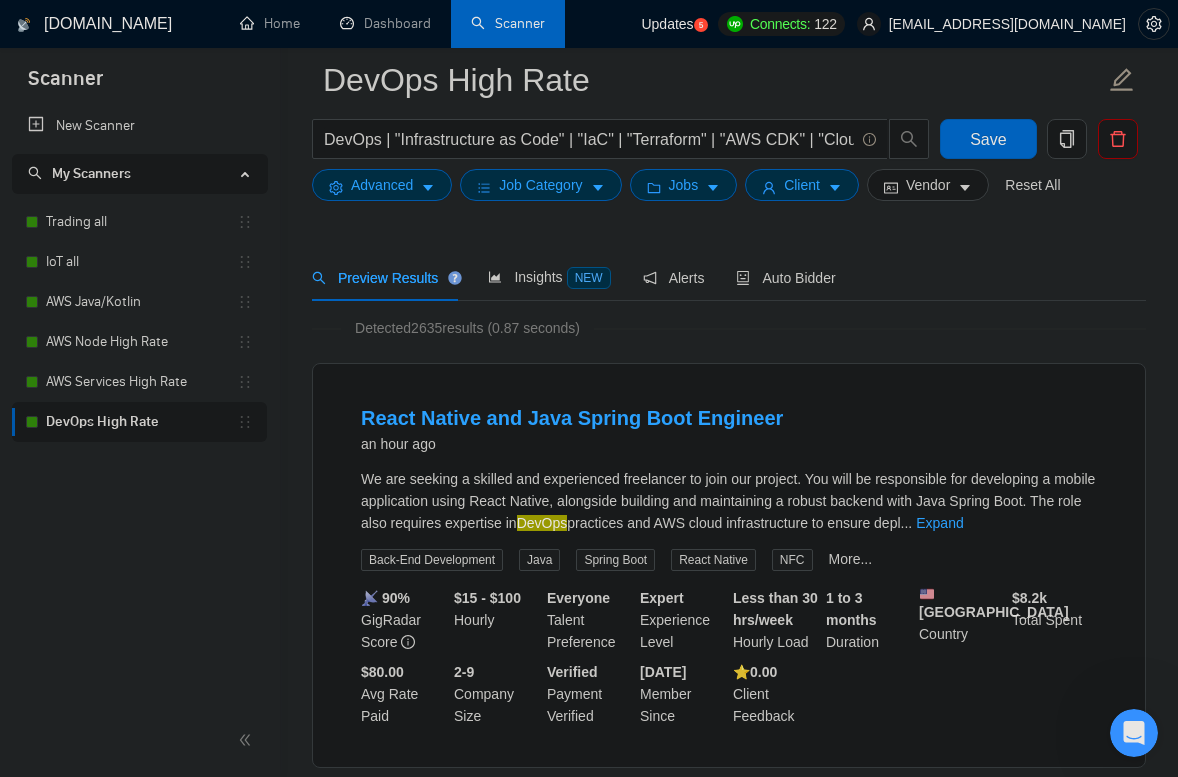 scroll, scrollTop: 0, scrollLeft: 0, axis: both 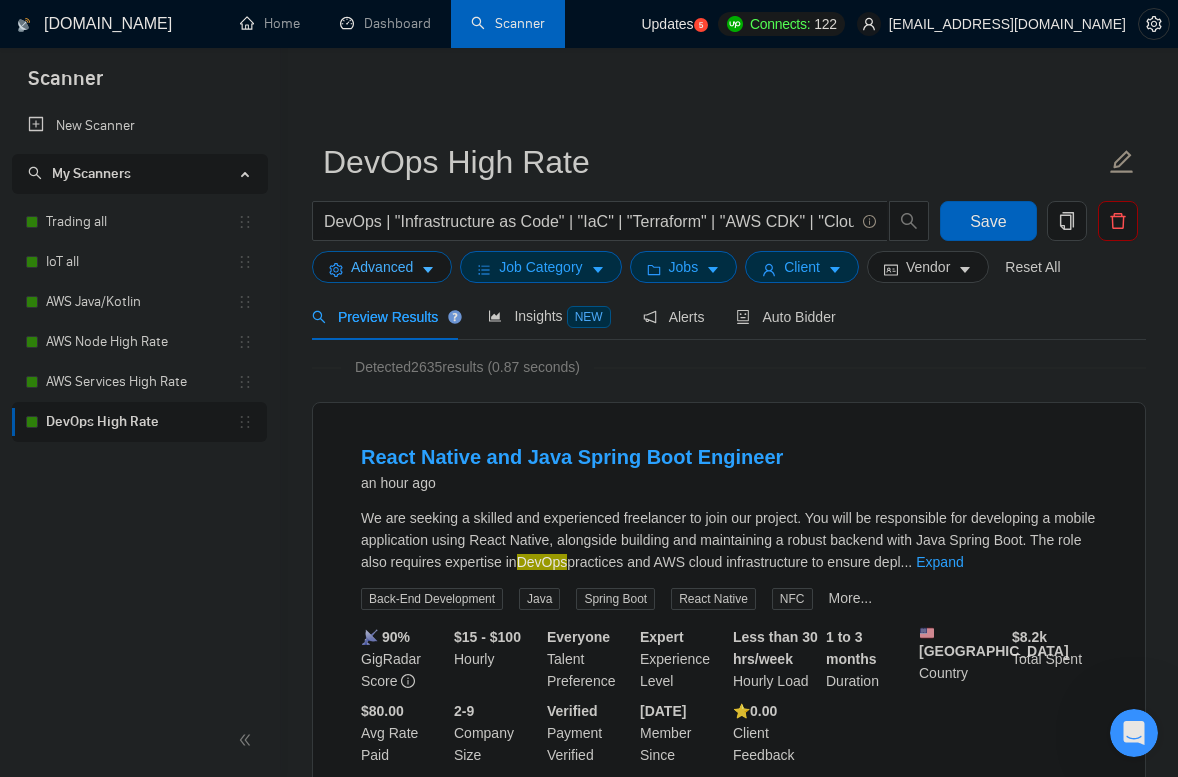 click on "Advanced" at bounding box center (382, 267) 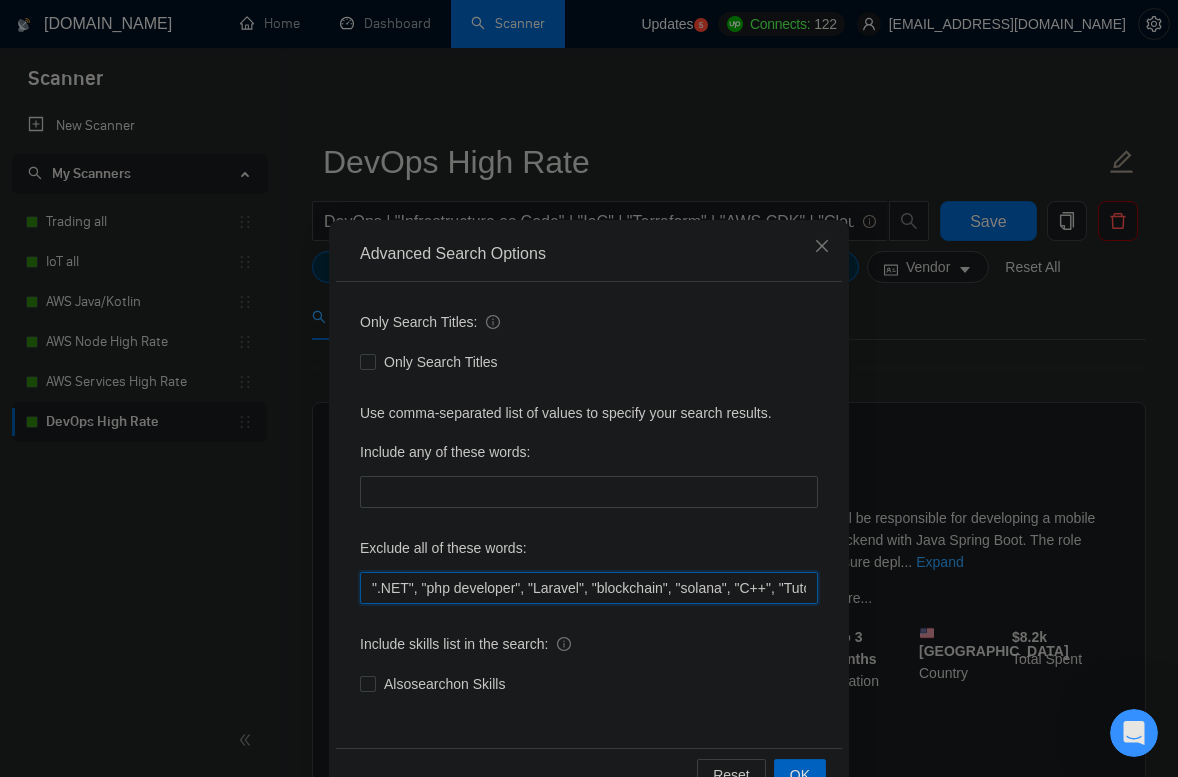drag, startPoint x: 418, startPoint y: 588, endPoint x: 330, endPoint y: 575, distance: 88.95505 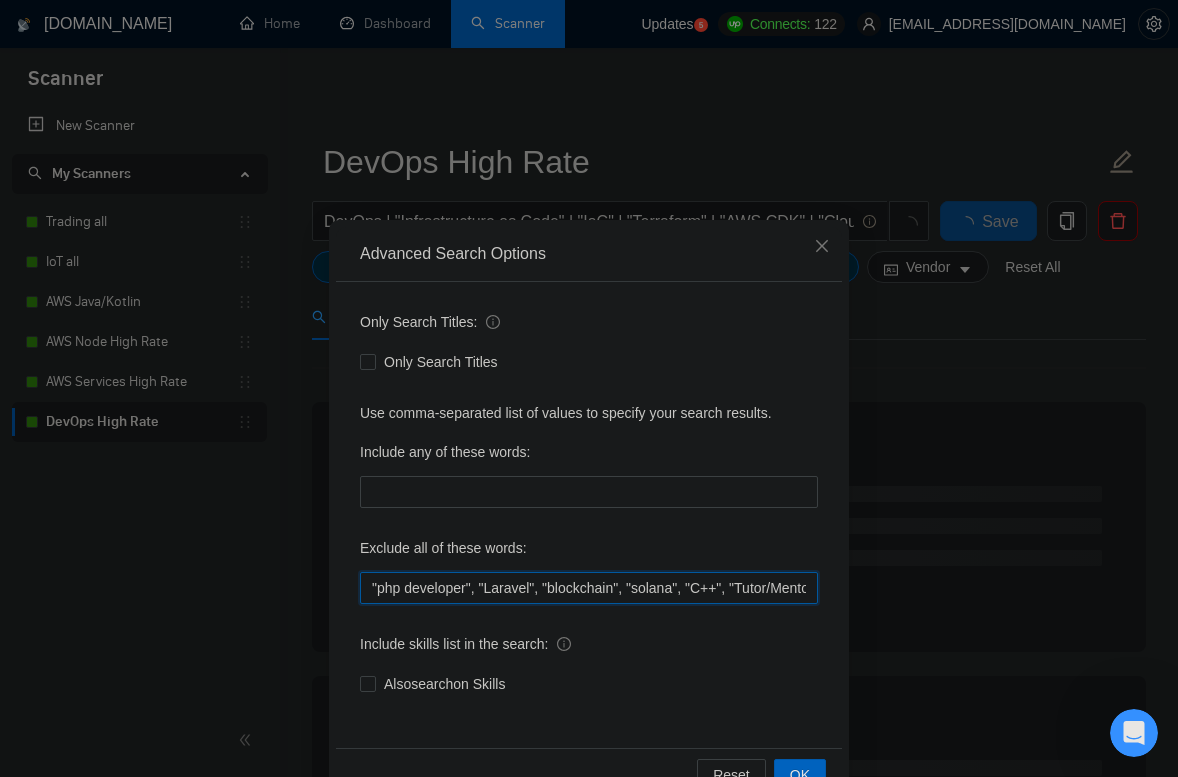scroll, scrollTop: 55, scrollLeft: 0, axis: vertical 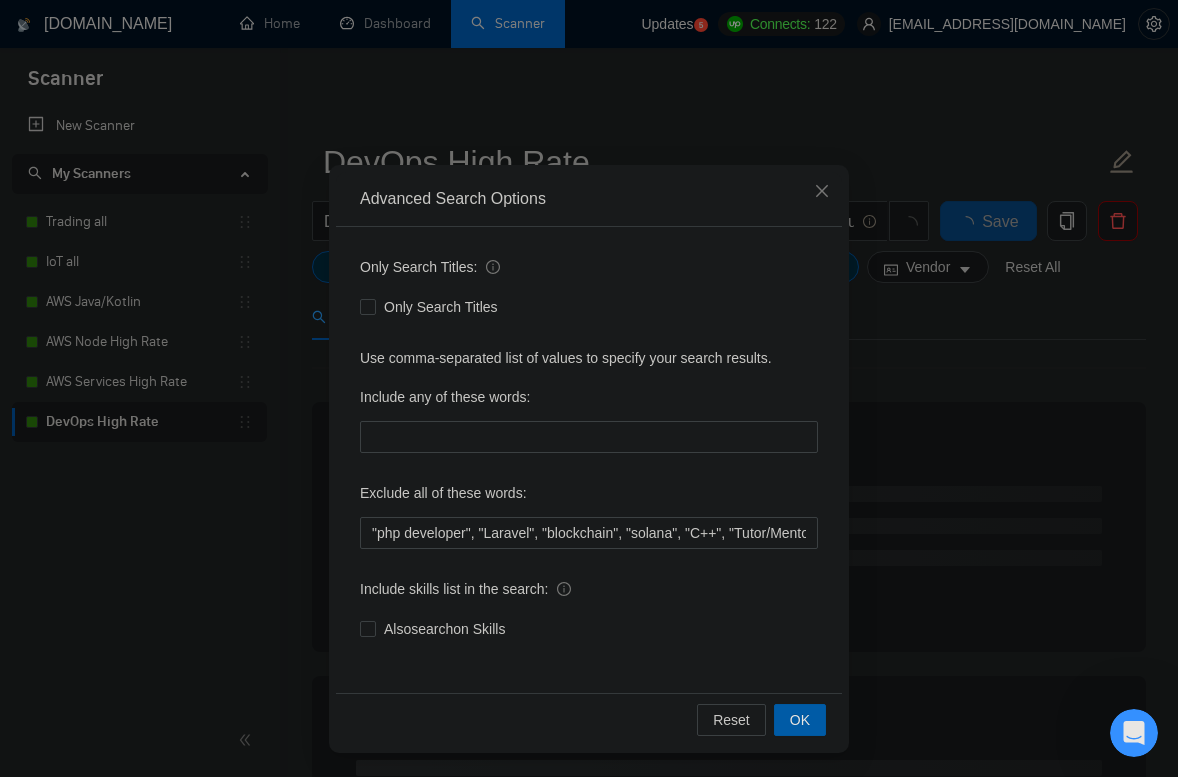 click on "OK" at bounding box center [800, 720] 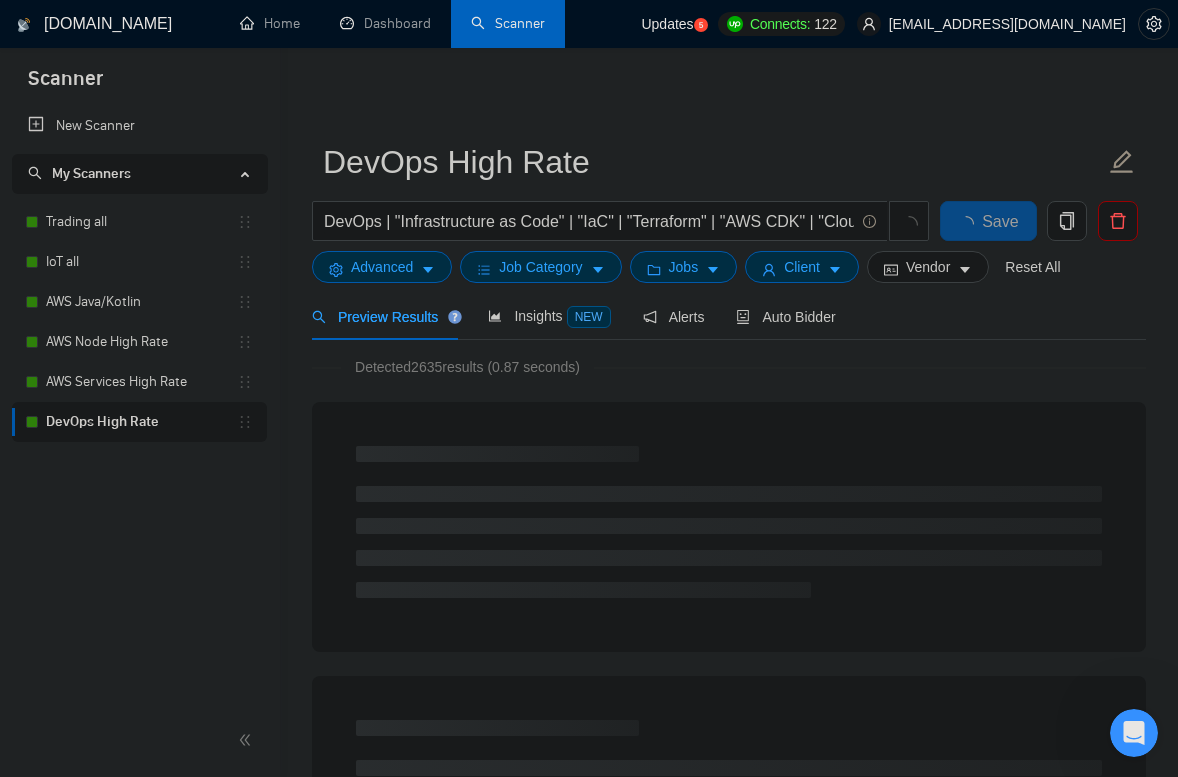 scroll, scrollTop: 0, scrollLeft: 0, axis: both 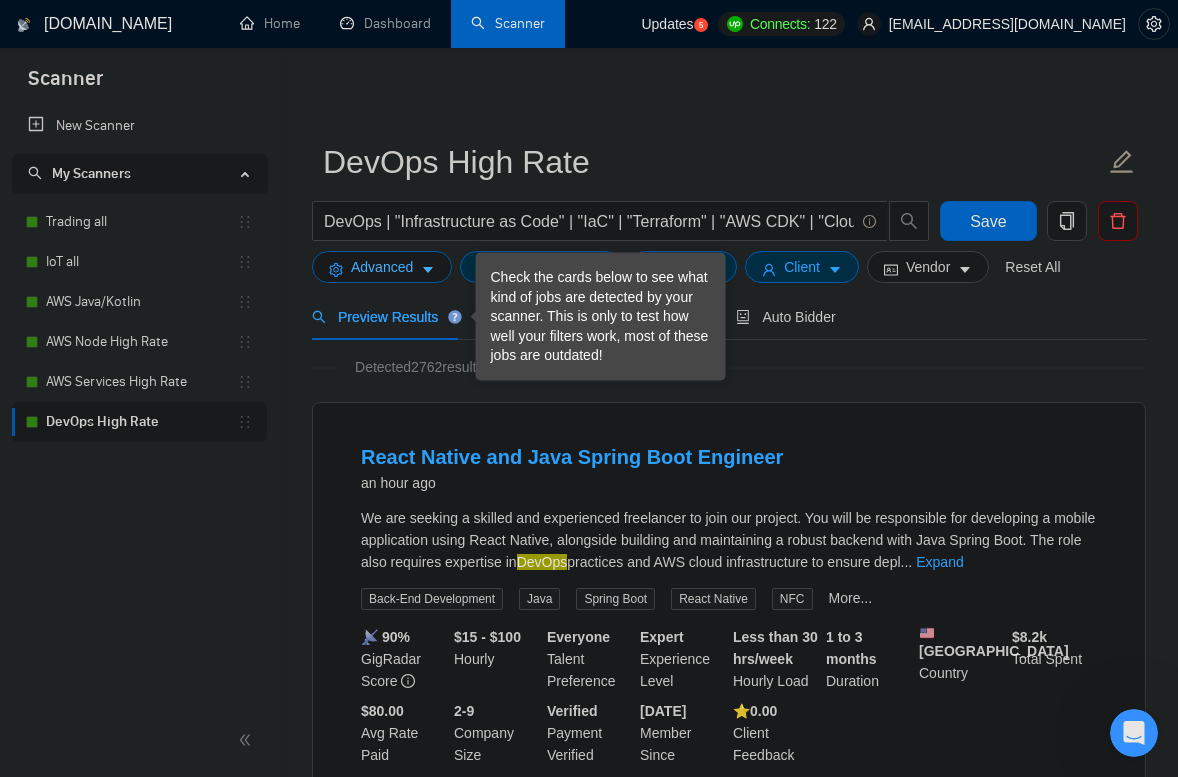 click on "Advanced" at bounding box center (382, 267) 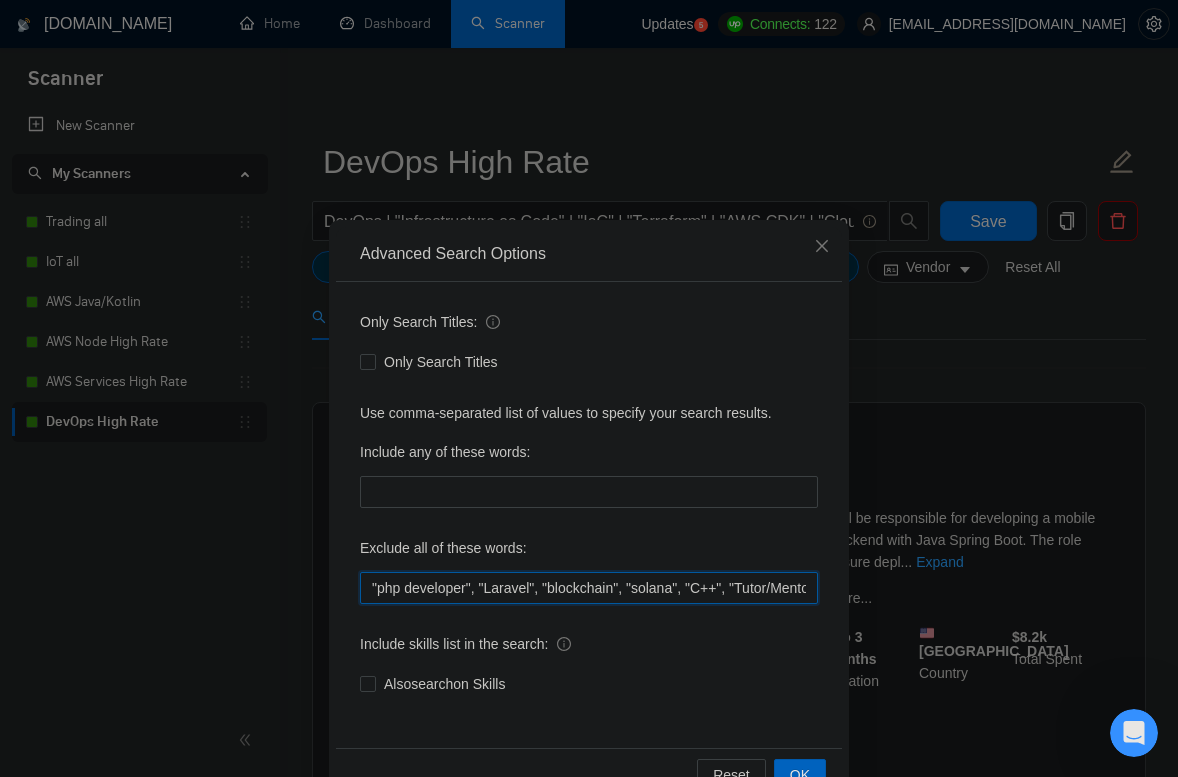 click on ""php developer", "Laravel", "blockchain", "solana", "C++", "Tutor/Mentor", "teach me", "No agencies", "agency environment", "won't be recruiting agencies", "agencies not to apply", "No agency", "No Agencies", "Individual only", "No agencies please", "(No agencies please)", "Candidate Interviewing", "Candidate Interview Consulting", "this job is not open to teams", "this job is not open to agency", "this job is not open to companies", "NO AGENCY", "Freelancers Only", "NOT AGENCY", "NOT AGENCY)", "no agency", "no agencies", "individual only", "freelancers only", "No Agencies!", "independent contractors only"" at bounding box center [589, 588] 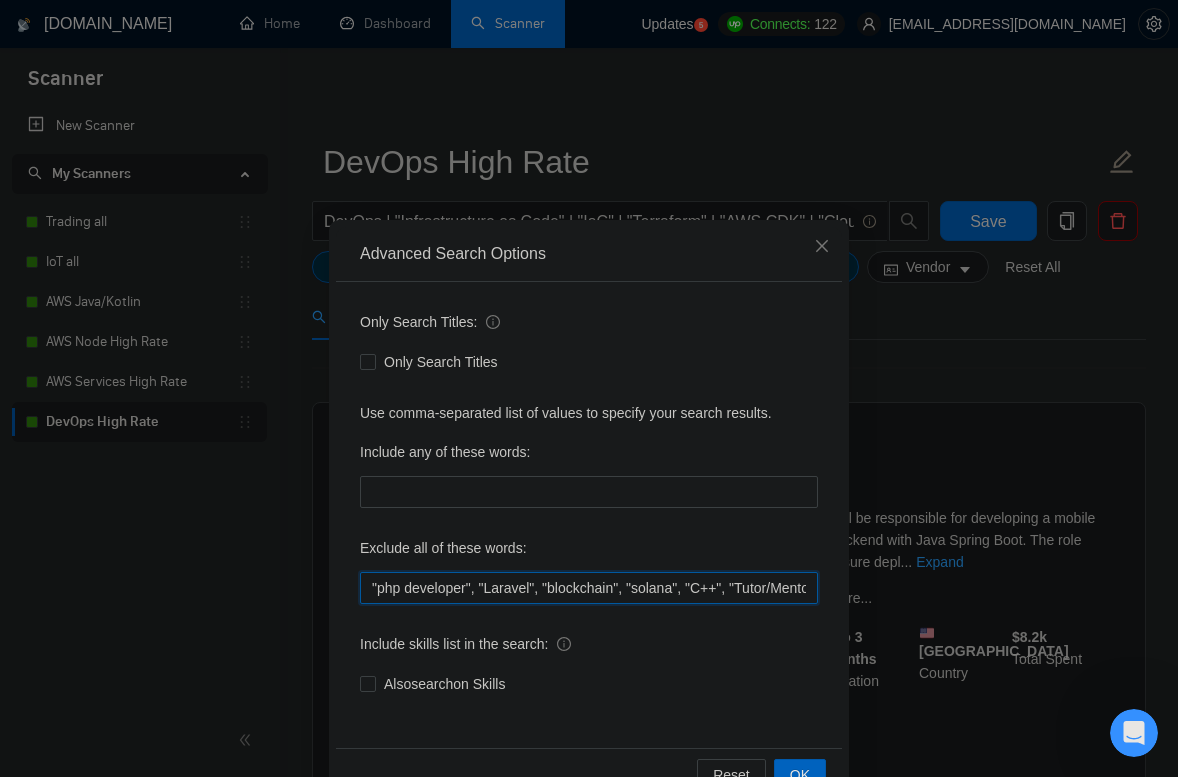 paste on "".NET"," 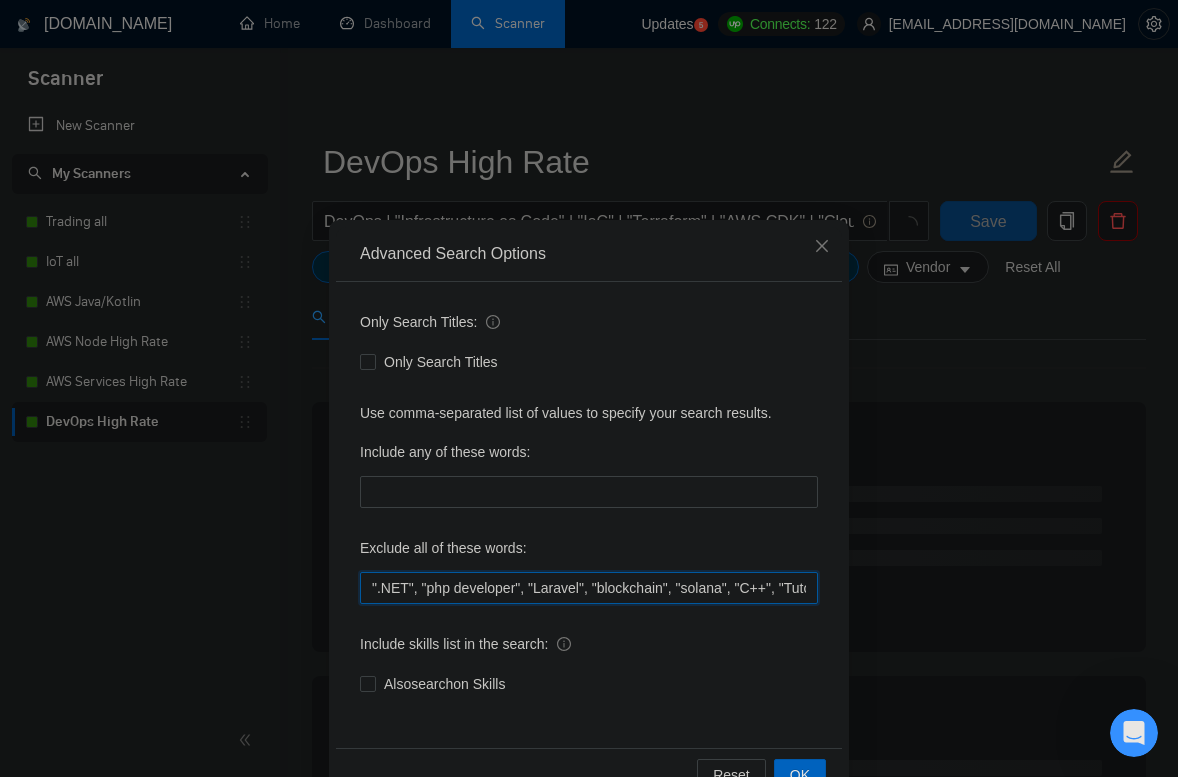 click on "".NET", "php developer", "Laravel", "blockchain", "solana", "C++", "Tutor/Mentor", "teach me", "No agencies", "agency environment", "won't be recruiting agencies", "agencies not to apply", "No agency", "No Agencies", "Individual only", "No agencies please", "(No agencies please)", "Candidate Interviewing", "Candidate Interview Consulting", "this job is not open to teams", "this job is not open to agency", "this job is not open to companies", "NO AGENCY", "Freelancers Only", "NOT AGENCY", "NOT AGENCY)", "no agency", "no agencies", "individual only", "freelancers only", "No Agencies!", "independent contractors only"" at bounding box center (589, 588) 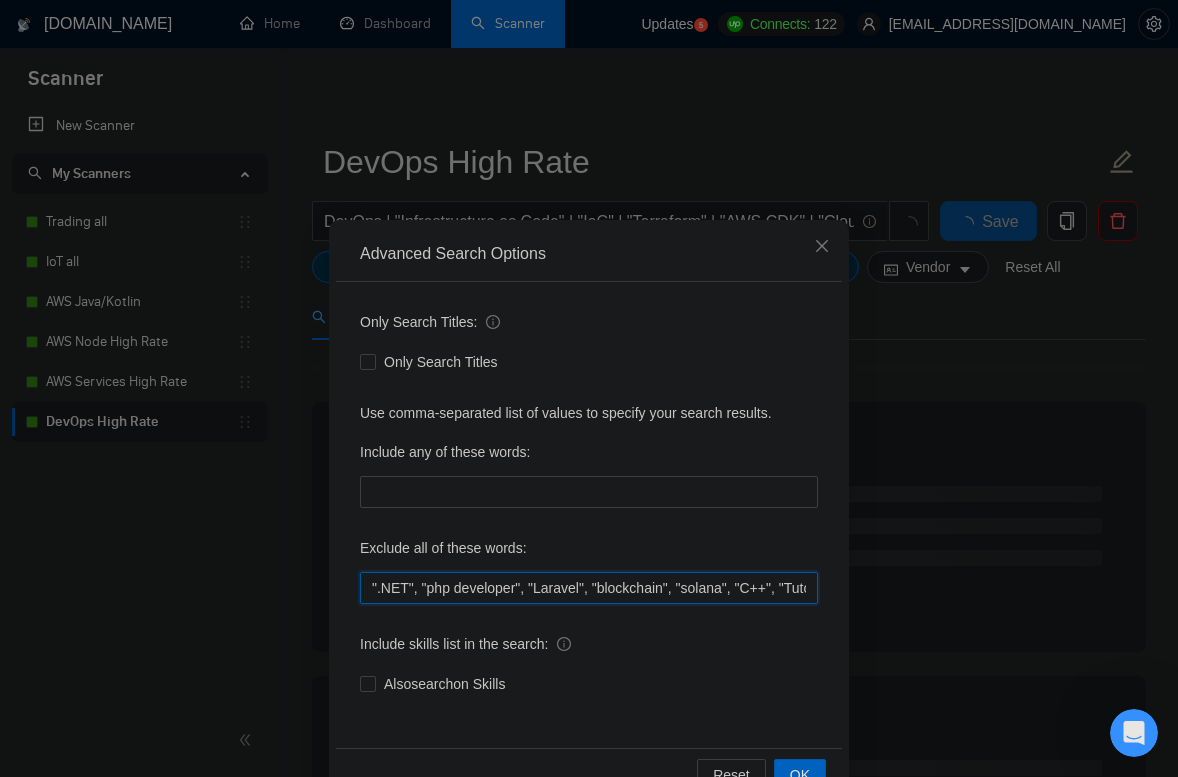 click on "".NET", "php developer", "Laravel", "blockchain", "solana", "C++", "Tutor/Mentor", "teach me", "No agencies", "agency environment", "won't be recruiting agencies", "agencies not to apply", "No agency", "No Agencies", "Individual only", "No agencies please", "(No agencies please)", "Candidate Interviewing", "Candidate Interview Consulting", "this job is not open to teams", "this job is not open to agency", "this job is not open to companies", "NO AGENCY", "Freelancers Only", "NOT AGENCY", "NOT AGENCY)", "no agency", "no agencies", "individual only", "freelancers only", "No Agencies!", "independent contractors only"" at bounding box center [589, 588] 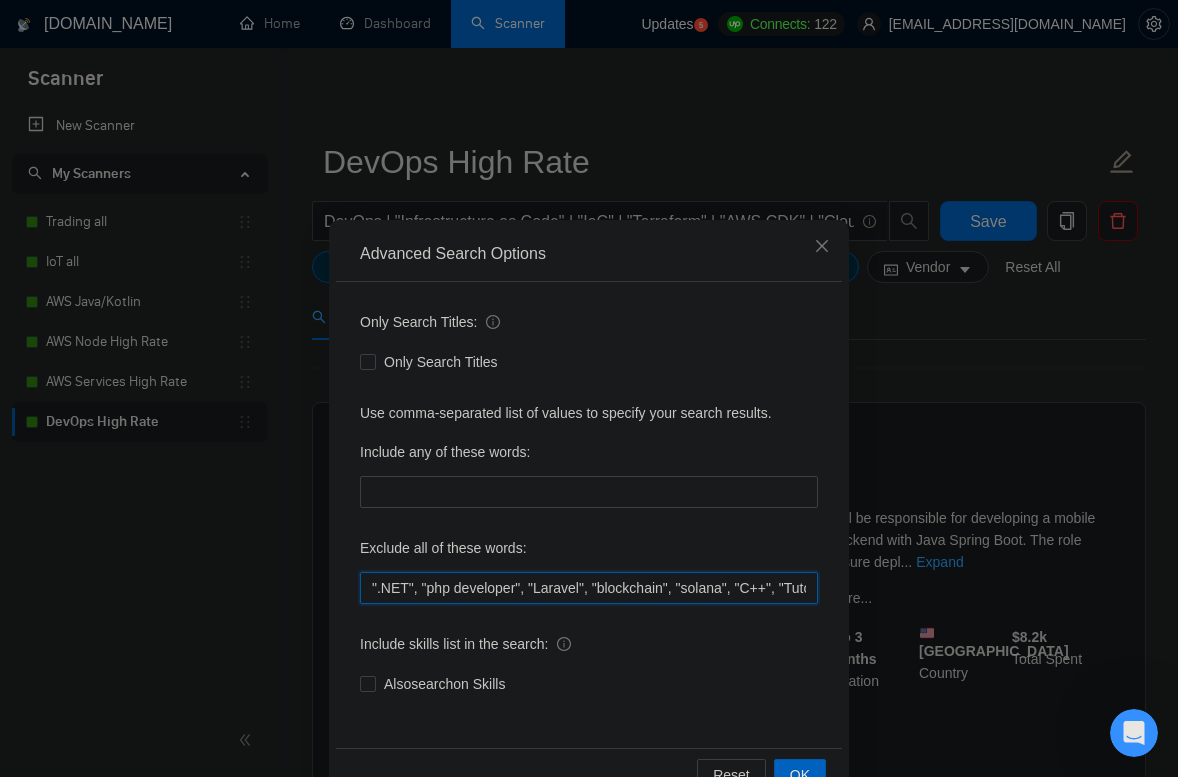 scroll, scrollTop: 55, scrollLeft: 0, axis: vertical 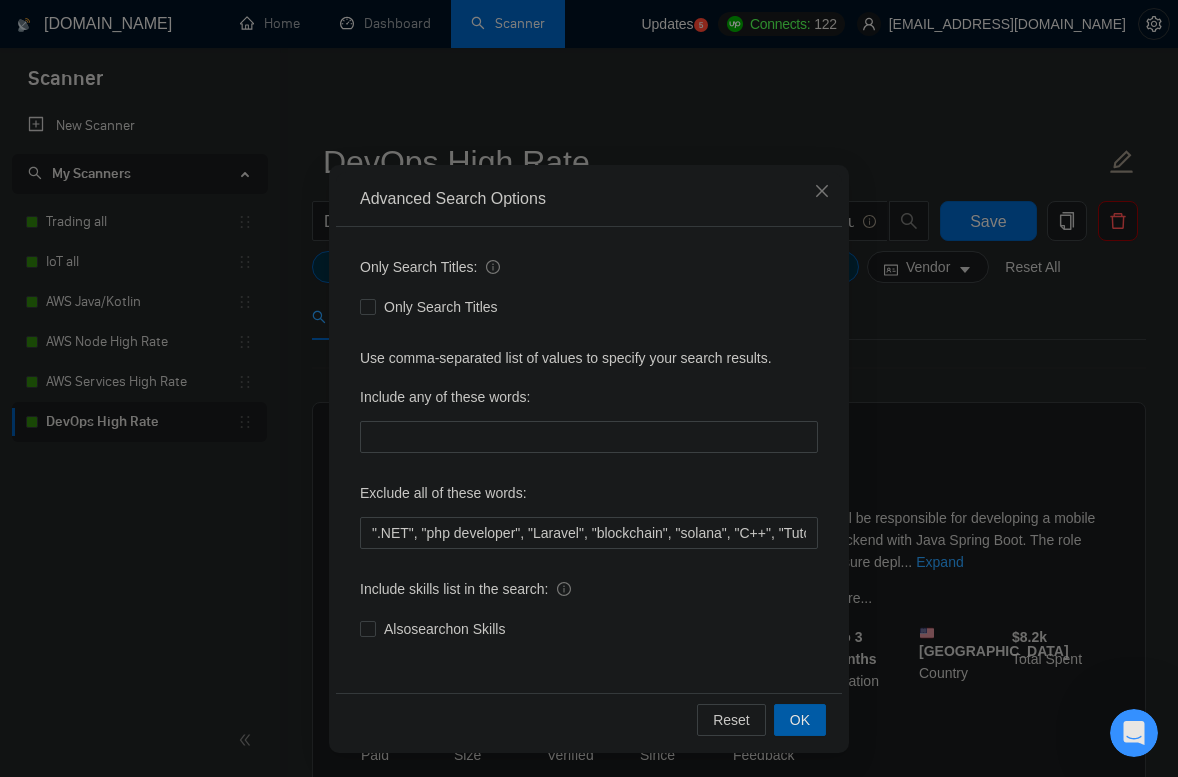 click on "OK" at bounding box center (800, 720) 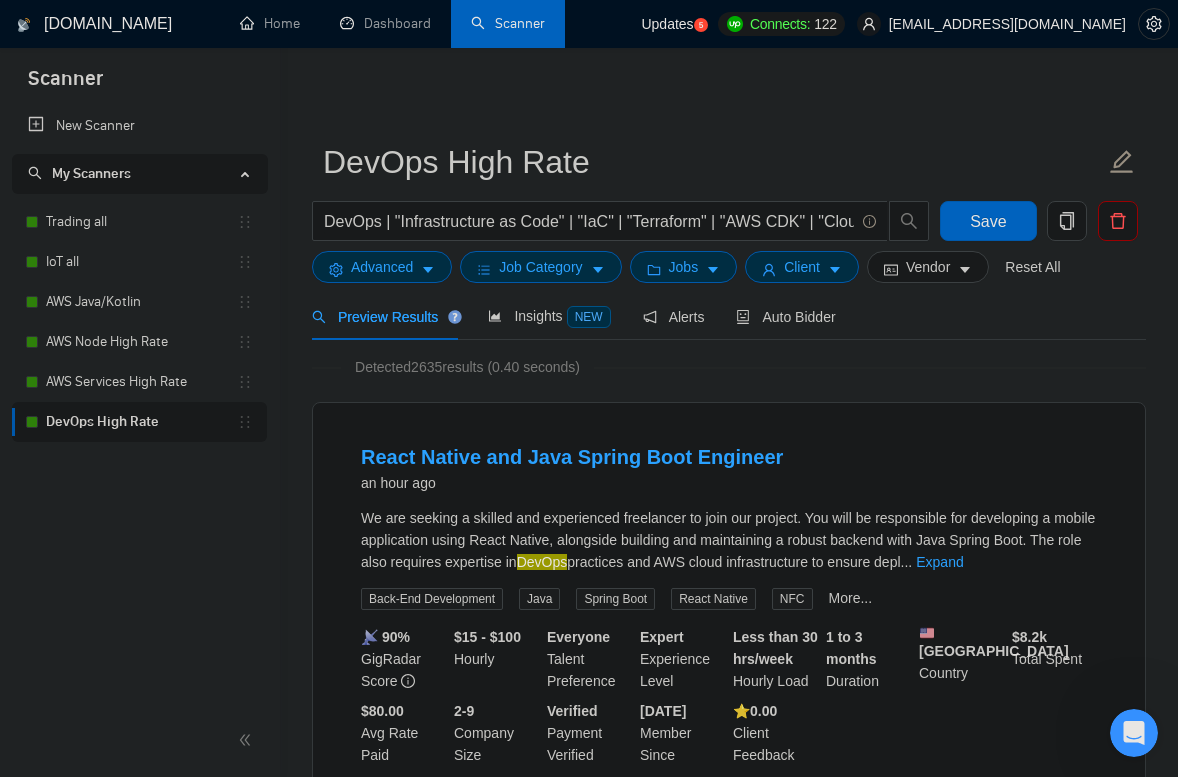 scroll, scrollTop: 0, scrollLeft: 0, axis: both 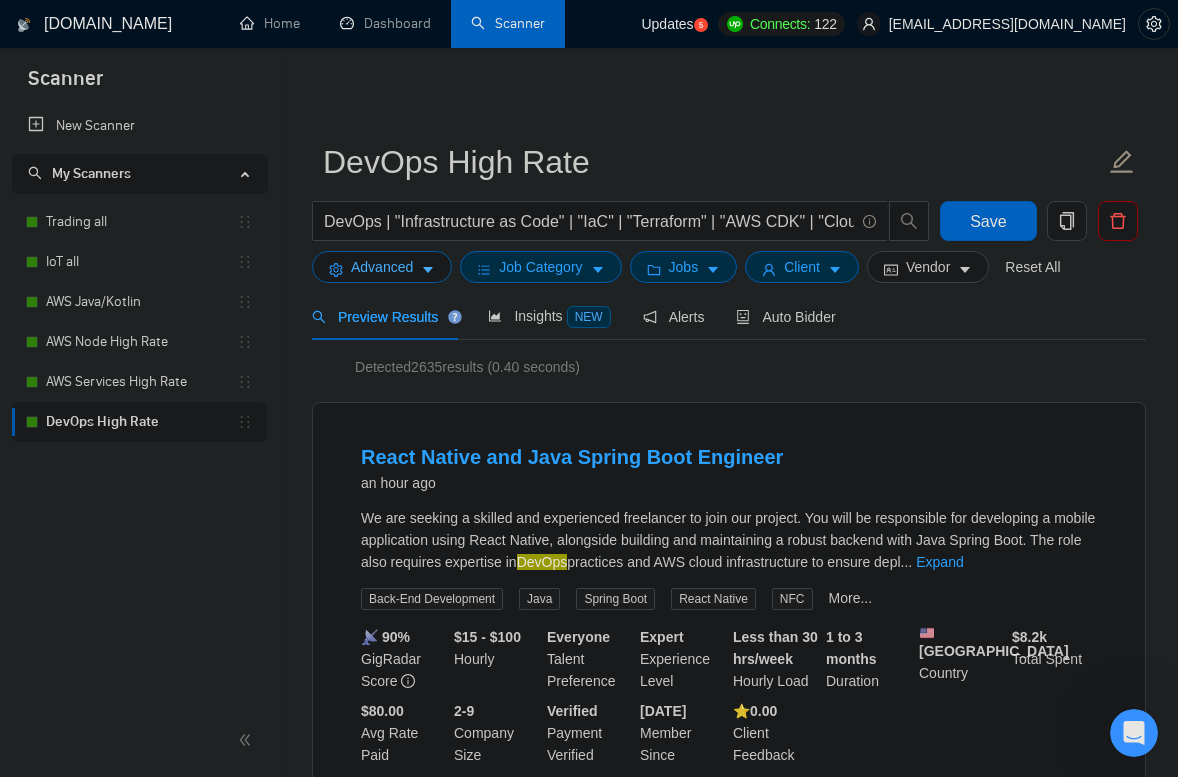 click on "Advanced" at bounding box center [382, 267] 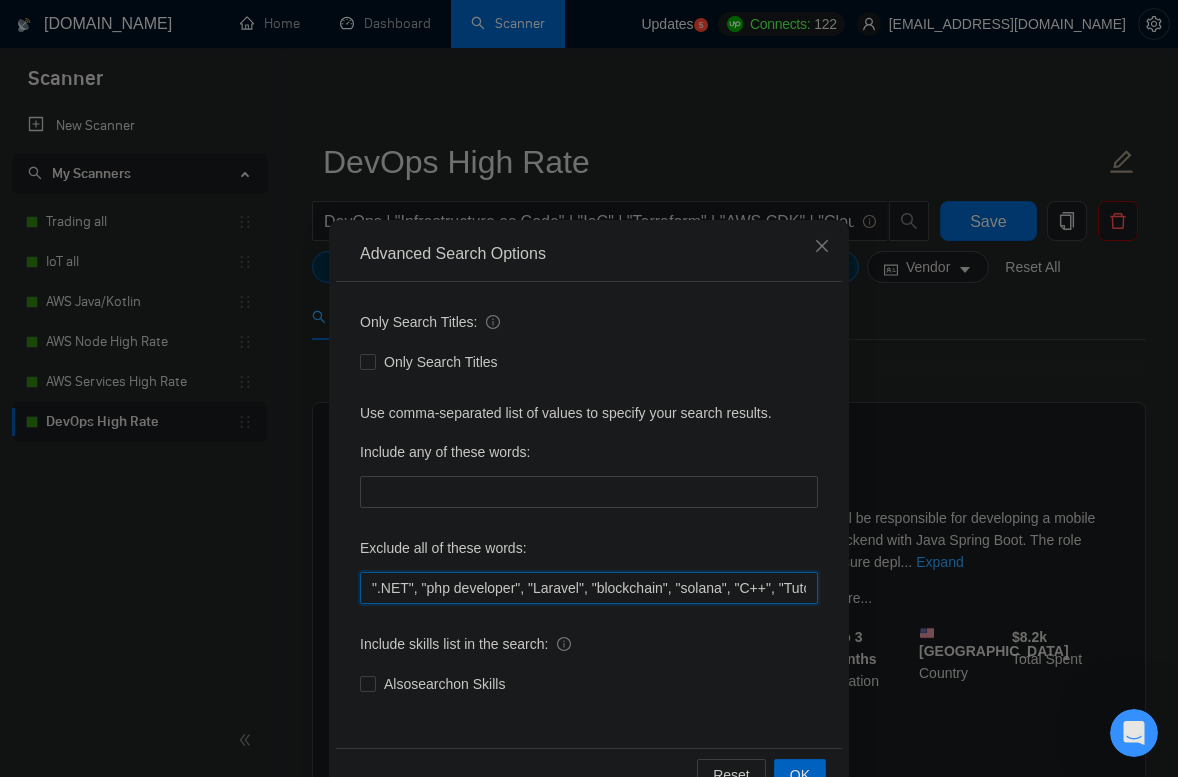 click on "".NET", "php developer", "Laravel", "blockchain", "solana", "C++", "Tutor/Mentor", "teach me", "No agencies", "agency environment", "won't be recruiting agencies", "agencies not to apply", "No agency", "No Agencies", "Individual only", "No agencies please", "(No agencies please)", "Candidate Interviewing", "Candidate Interview Consulting", "this job is not open to teams", "this job is not open to agency", "this job is not open to companies", "NO AGENCY", "Freelancers Only", "NOT AGENCY", "NOT AGENCY)", "no agency", "no agencies", "individual only", "freelancers only", "No Agencies!", "independent contractors only"" at bounding box center (589, 588) 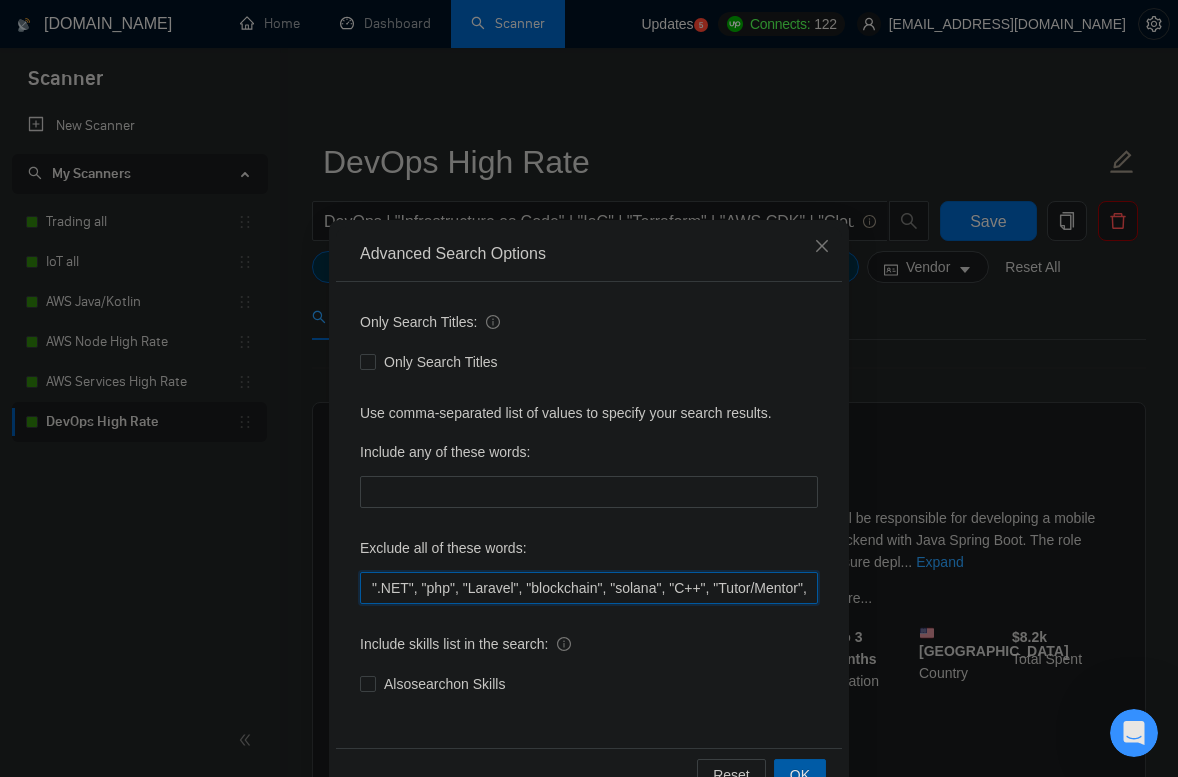 type on "".NET", "php", "Laravel", "blockchain", "solana", "C++", "Tutor/Mentor", "teach me", "No agencies", "agency environment", "won't be recruiting agencies", "agencies not to apply", "No agency", "No Agencies", "Individual only", "No agencies please", "(No agencies please)", "Candidate Interviewing", "Candidate Interview Consulting", "this job is not open to teams", "this job is not open to agency", "this job is not open to companies", "NO AGENCY", "Freelancers Only", "NOT AGENCY", "NOT AGENCY)", "no agency", "no agencies", "individual only", "freelancers only", "No Agencies!", "independent contractors only"" 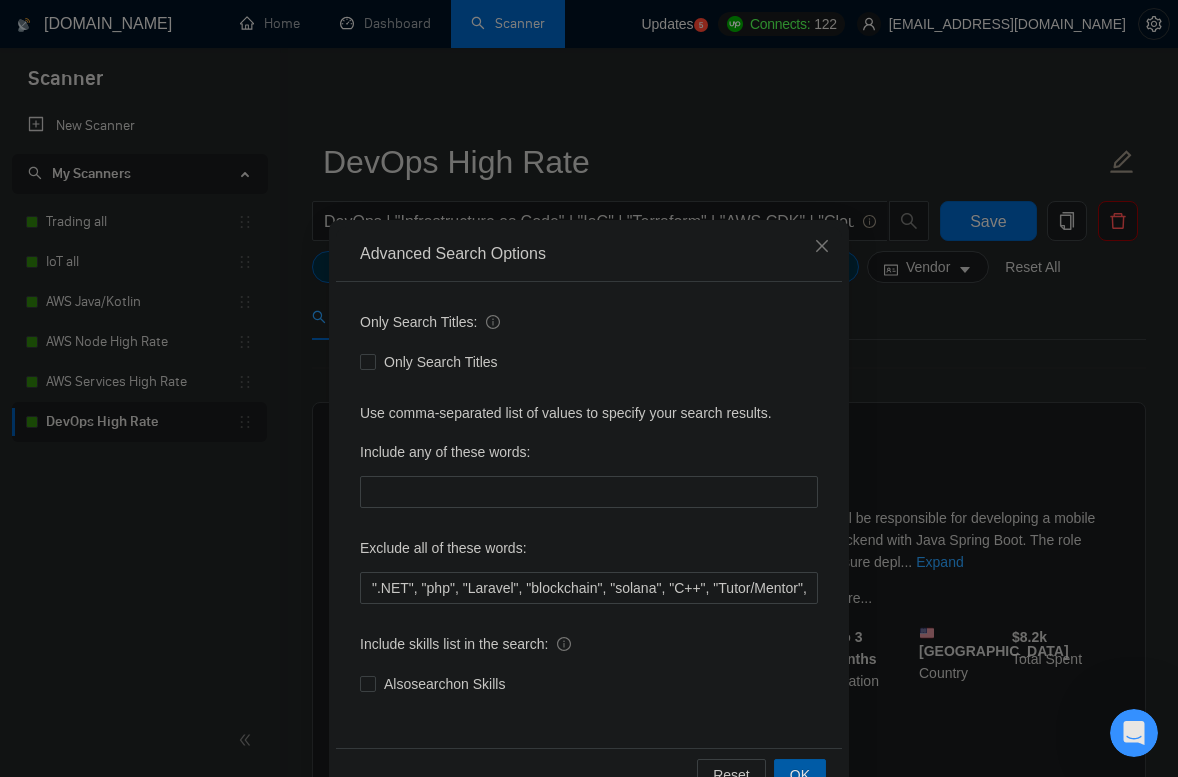click on "OK" at bounding box center (800, 775) 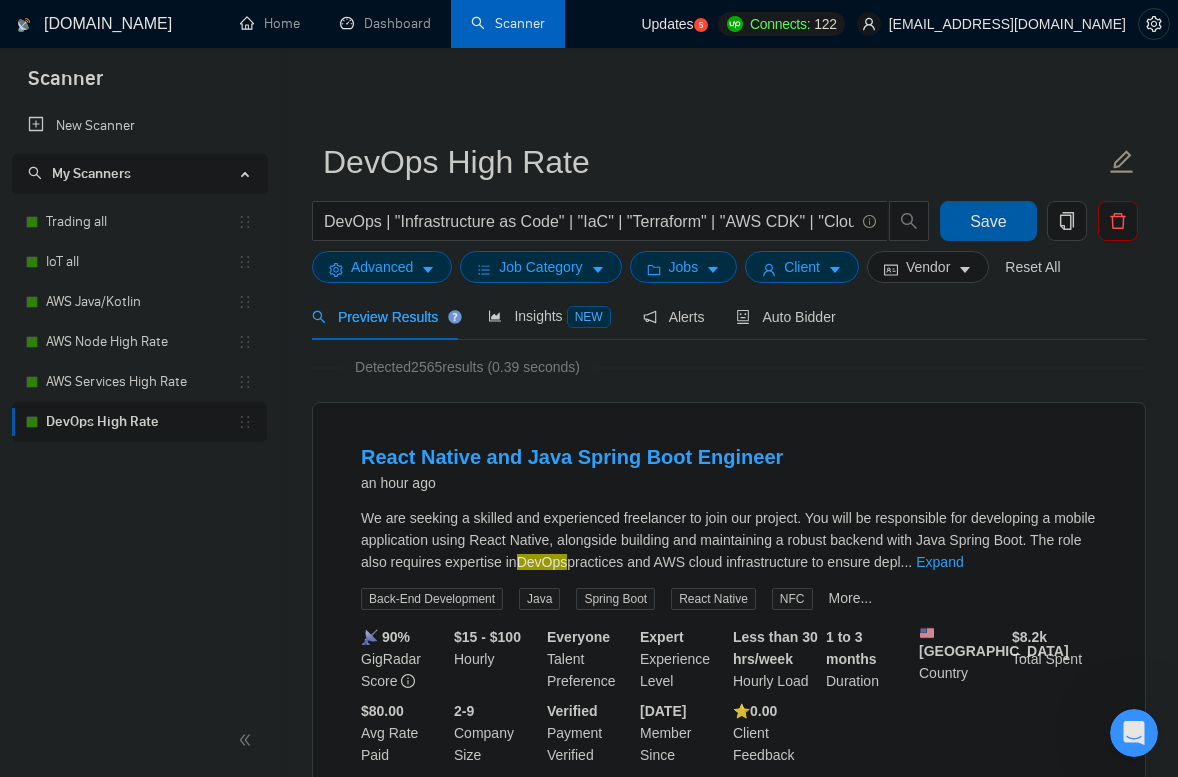 click on "Save" at bounding box center [988, 221] 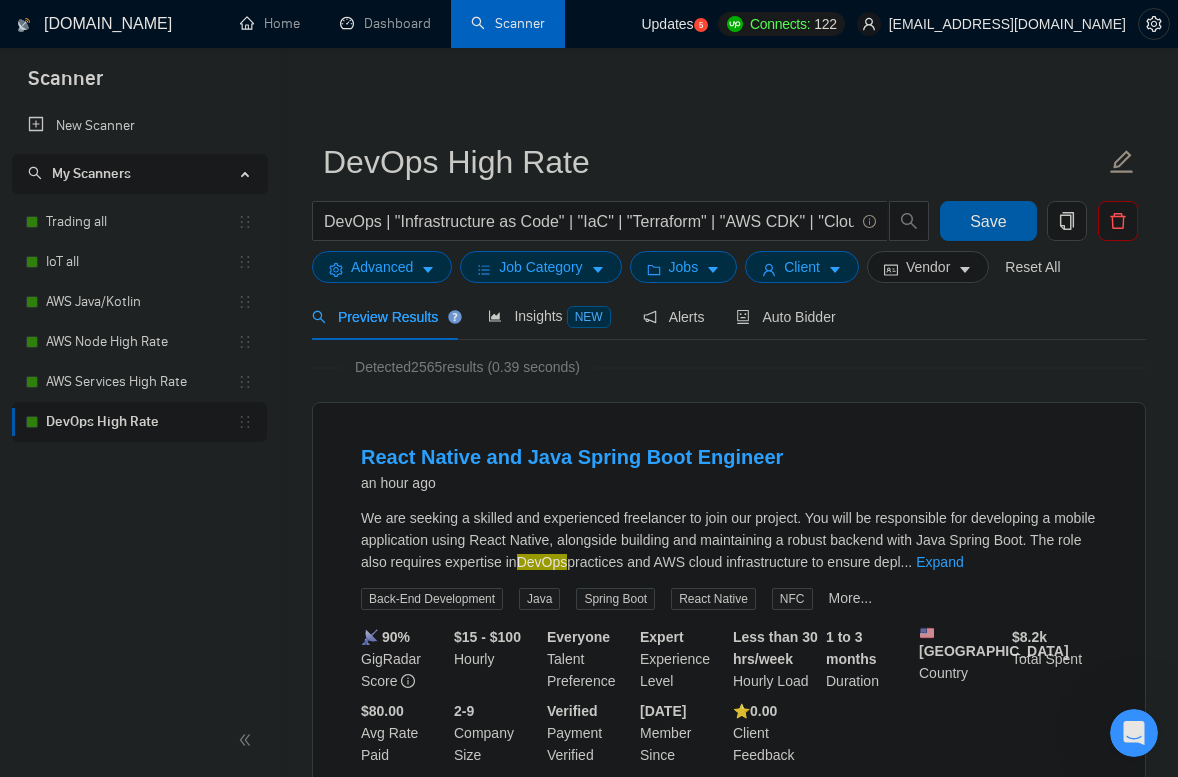 type 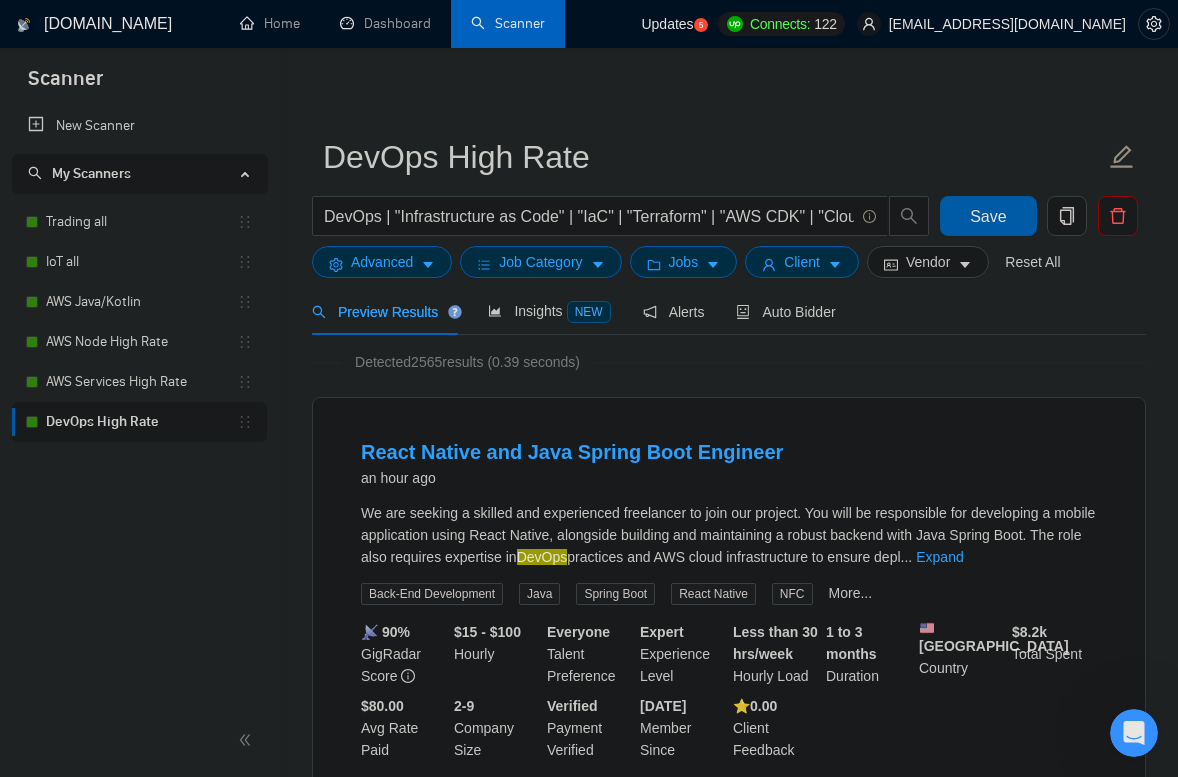 scroll, scrollTop: 241, scrollLeft: 0, axis: vertical 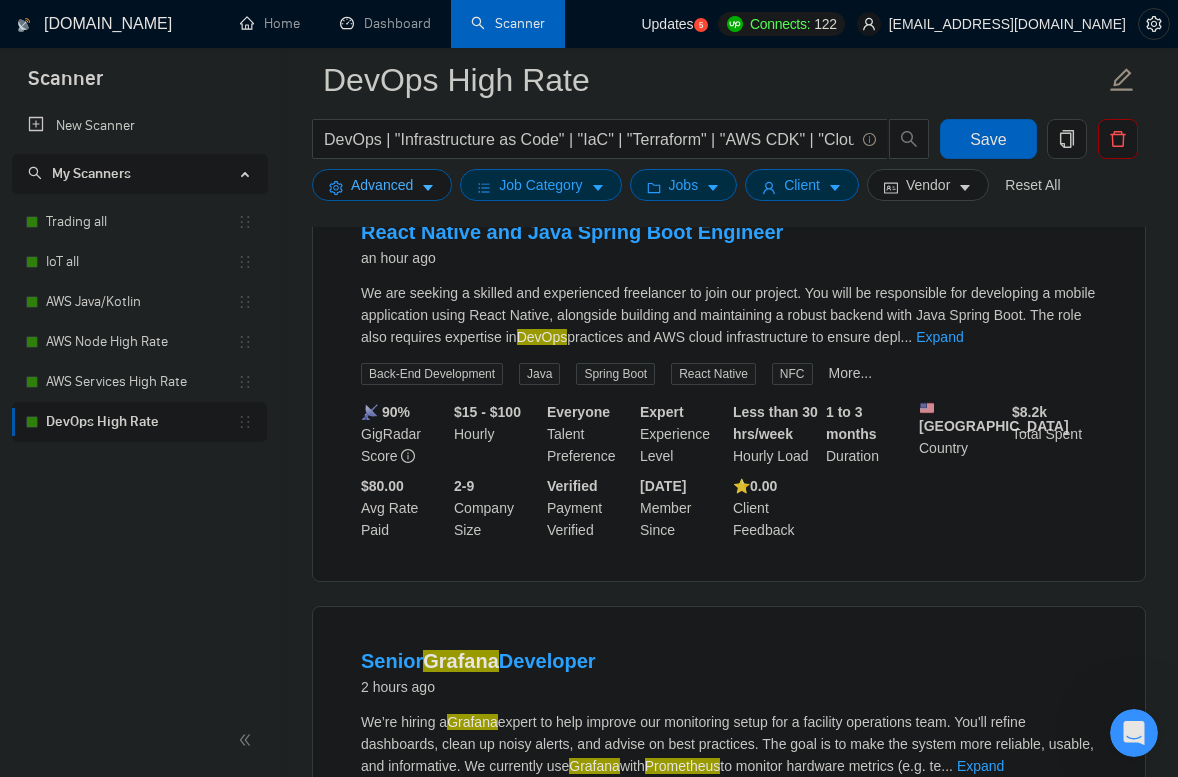 click on "Advanced" at bounding box center [382, 185] 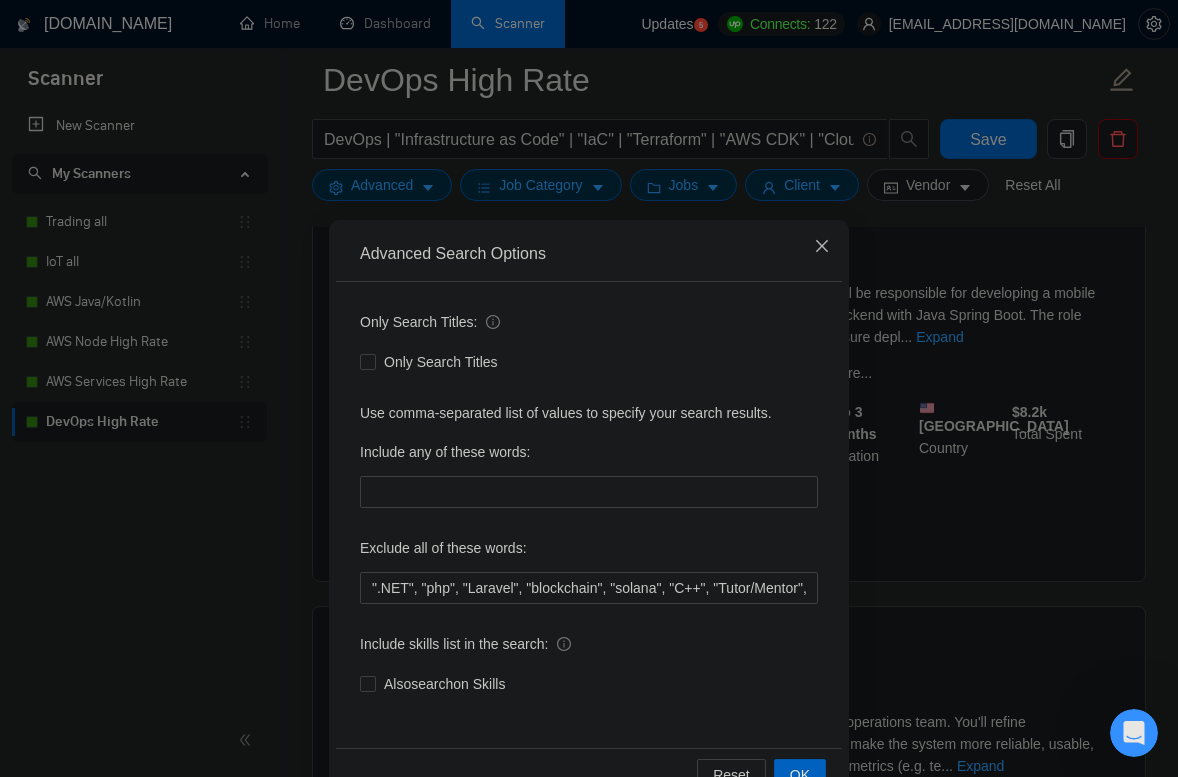click at bounding box center (822, 247) 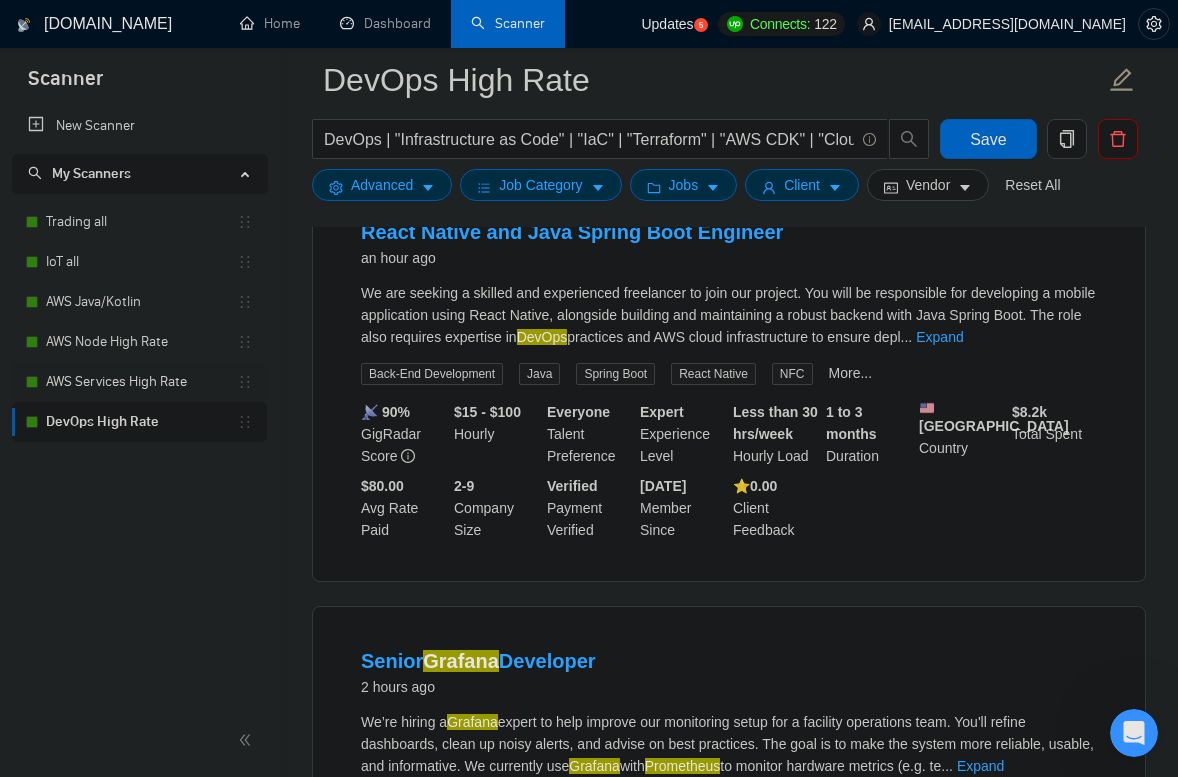 click on "AWS Services High Rate" at bounding box center [141, 382] 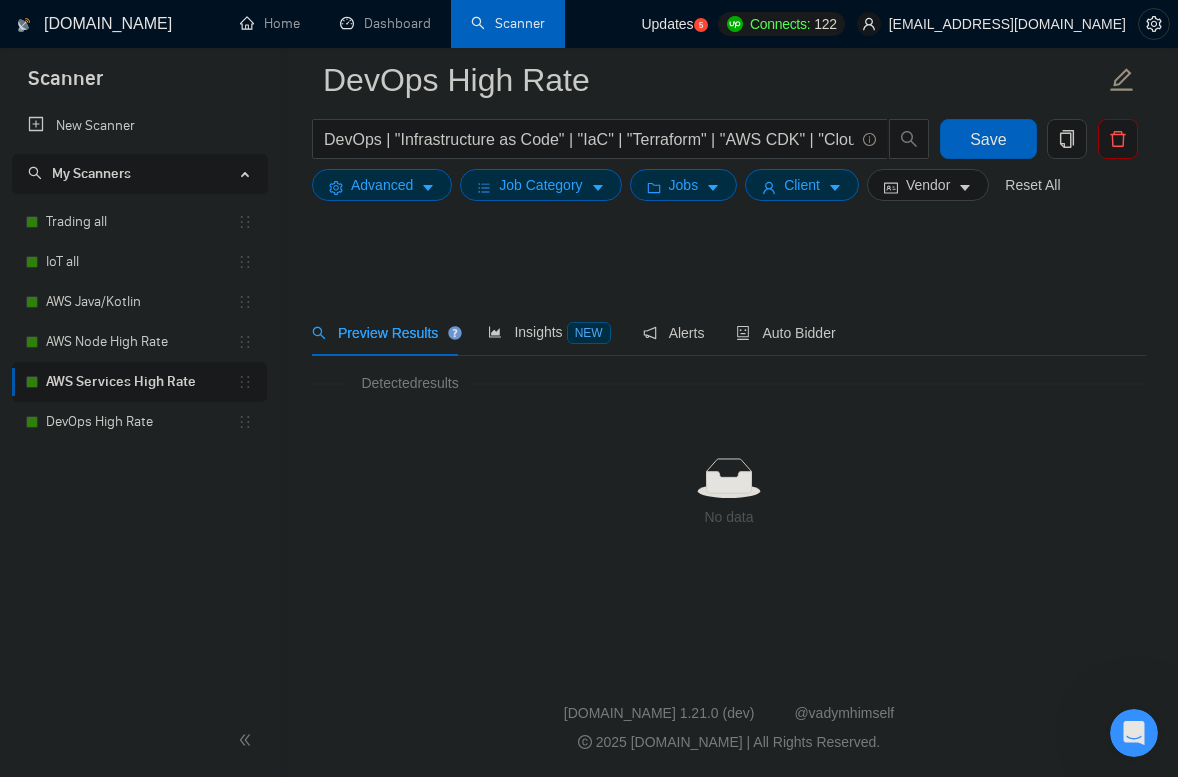 scroll, scrollTop: 0, scrollLeft: 0, axis: both 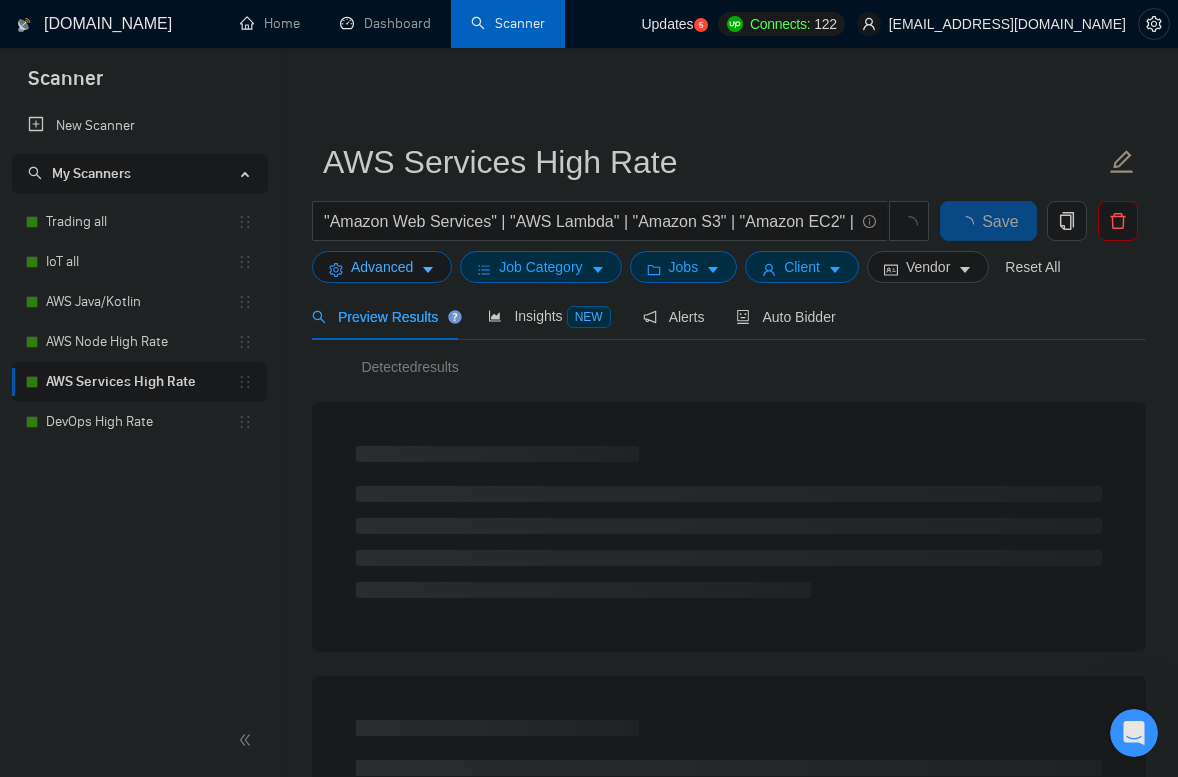 click on "Advanced" at bounding box center (382, 267) 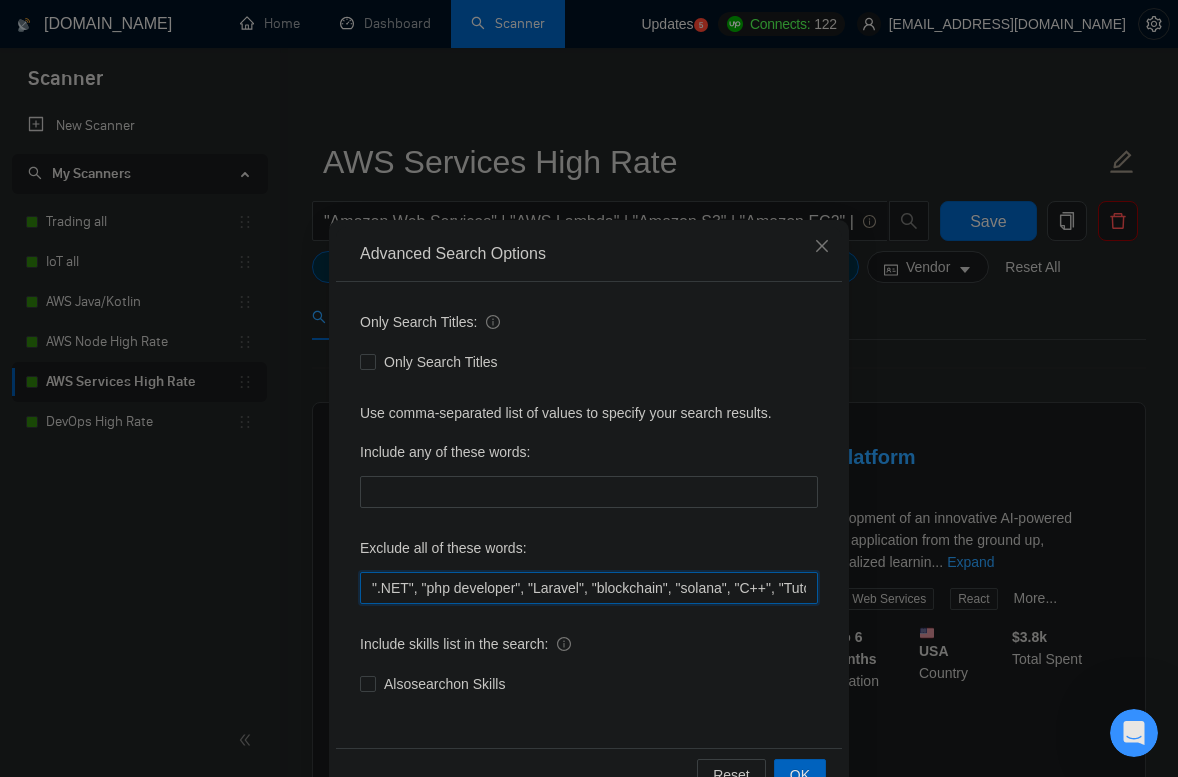 click on "".NET", "php developer", "Laravel", "blockchain", "solana", "C++", "Tutor/Mentor", "teach me", "No agencies", "agency environment", "won't be recruiting agencies", "agencies not to apply", "No agency", "No Agencies", "Individual only", "No agencies please", "(No agencies please)", "Candidate Interviewing", "Candidate Interview Consulting", "this job is not open to teams", "this job is not open to agency", "this job is not open to companies", "NO AGENCY", "Freelancers Only", "NOT AGENCY", "NOT AGENCY)", "no agency", "no agencies", "individual only", "freelancers only", "No Agencies!", "independent contractors only"" at bounding box center (589, 588) 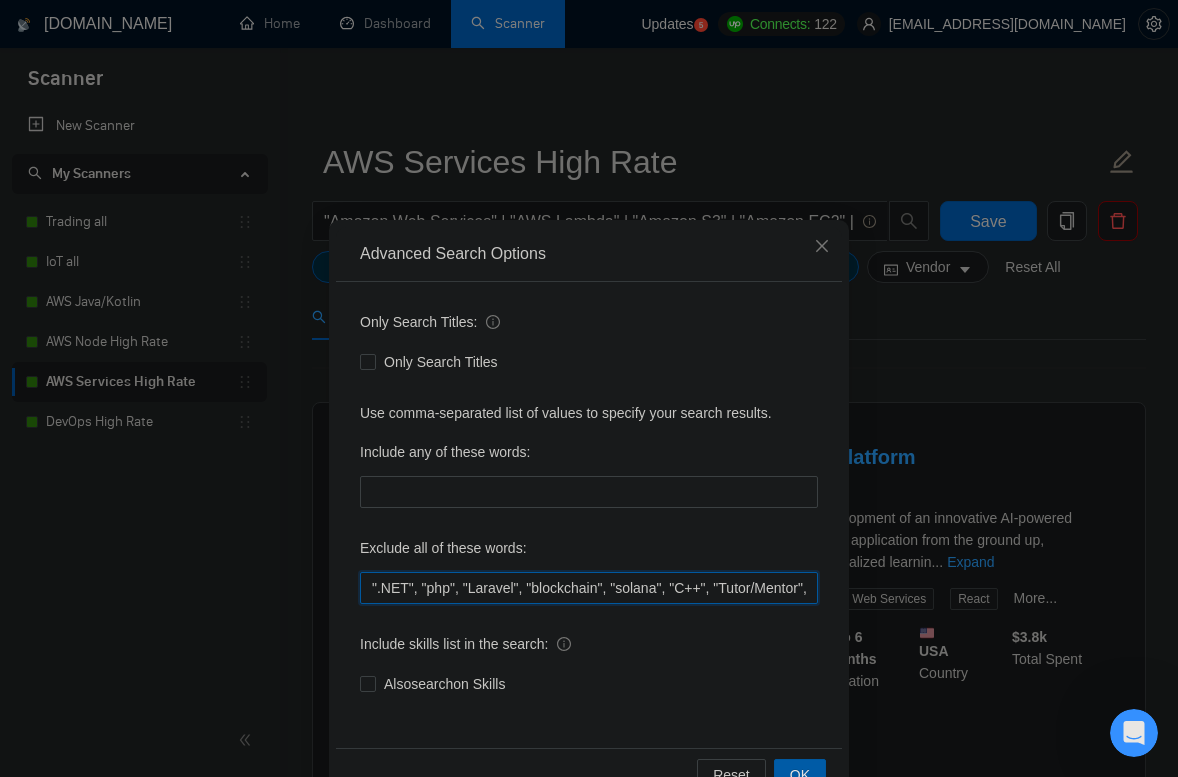 type on "".NET", "php", "Laravel", "blockchain", "solana", "C++", "Tutor/Mentor", "teach me", "No agencies", "agency environment", "won't be recruiting agencies", "agencies not to apply", "No agency", "No Agencies", "Individual only", "No agencies please", "(No agencies please)", "Candidate Interviewing", "Candidate Interview Consulting", "this job is not open to teams", "this job is not open to agency", "this job is not open to companies", "NO AGENCY", "Freelancers Only", "NOT AGENCY", "NOT AGENCY)", "no agency", "no agencies", "individual only", "freelancers only", "No Agencies!", "independent contractors only"" 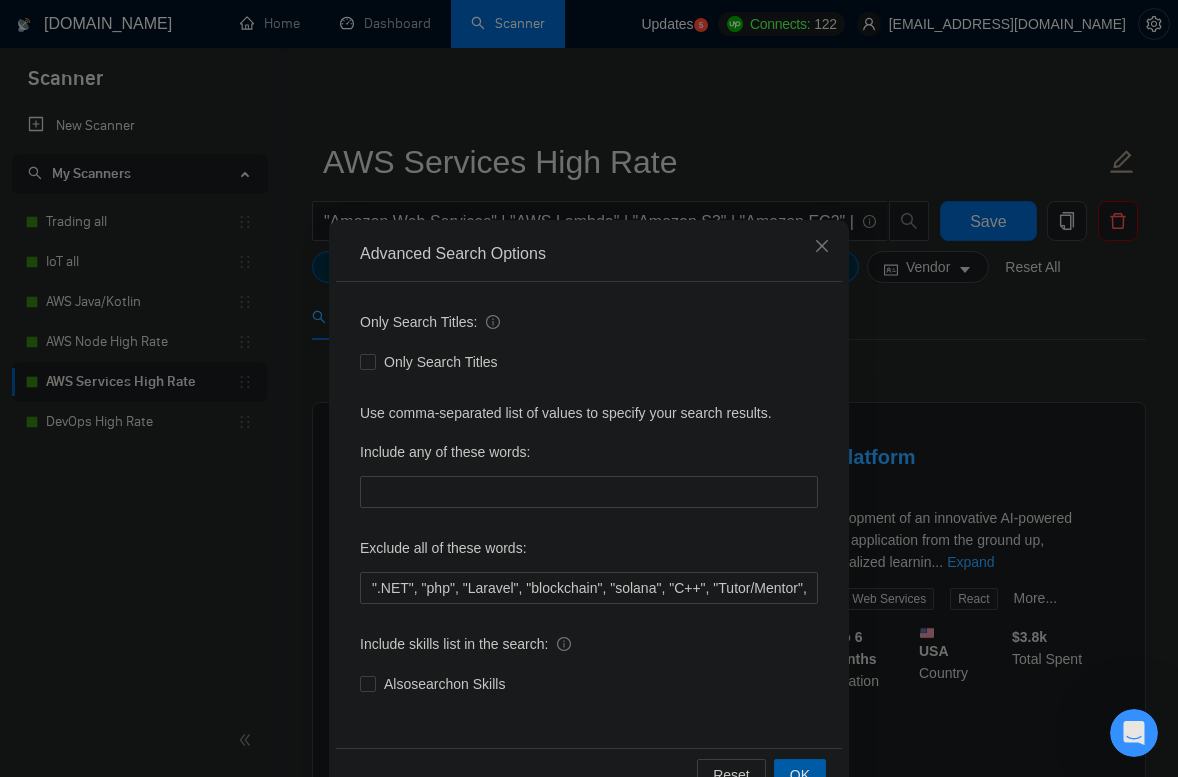 click on "OK" at bounding box center (800, 775) 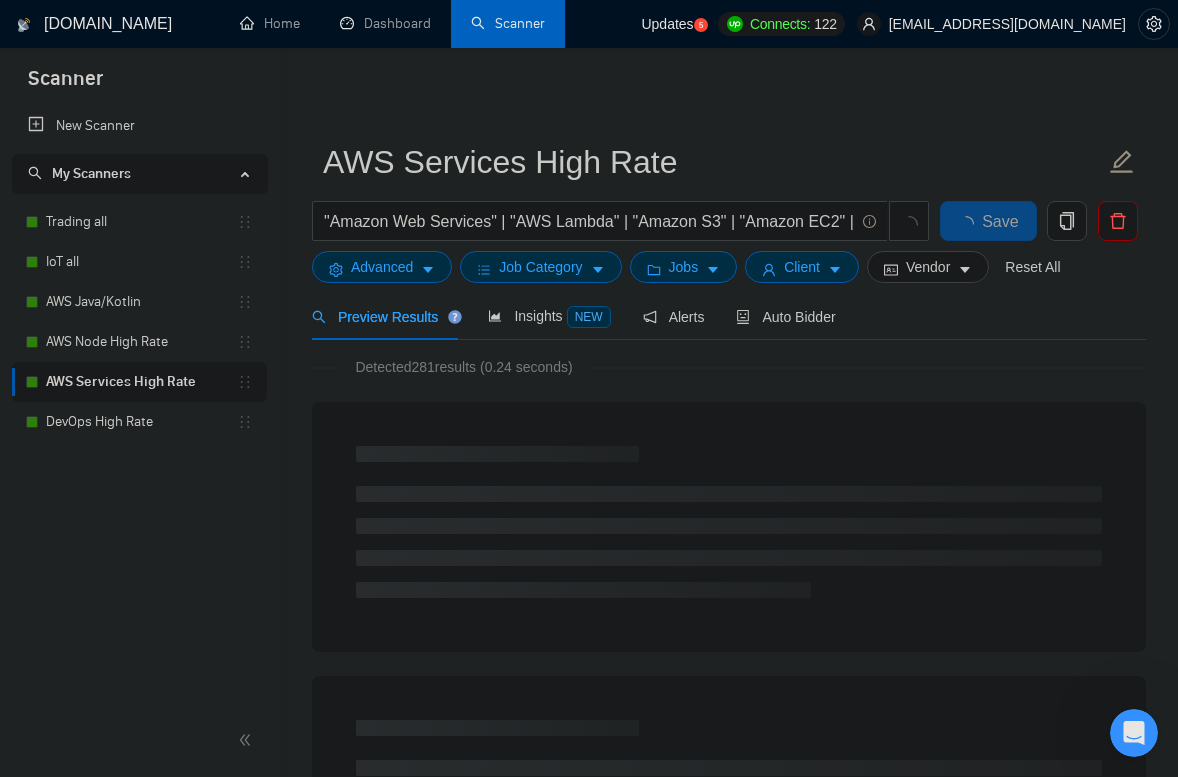 click on "AWS Services High Rate "Amazon Web Services" | "AWS Lambda" | "Amazon S3" | "Amazon EC2" | "Amazon RDS" | "Amazon DynamoDB" | "Amazon CloudFront" | "AWS IAM" | "Amazon Redshift" | "Amazon VPC" | "AWS CloudFormation" | "Amazon SageMaker" | "AWS Glue" | "Amazon Kinesis" | "AWS Step Functions" | "Amazon Elastic Beanstalk" | "AWS Fargate" | "Amazon SNS" | "Amazon SQS" | "AWS IoT Core" Save Advanced   Job Category   Jobs   Client   Vendor   Reset All" at bounding box center (729, 211) 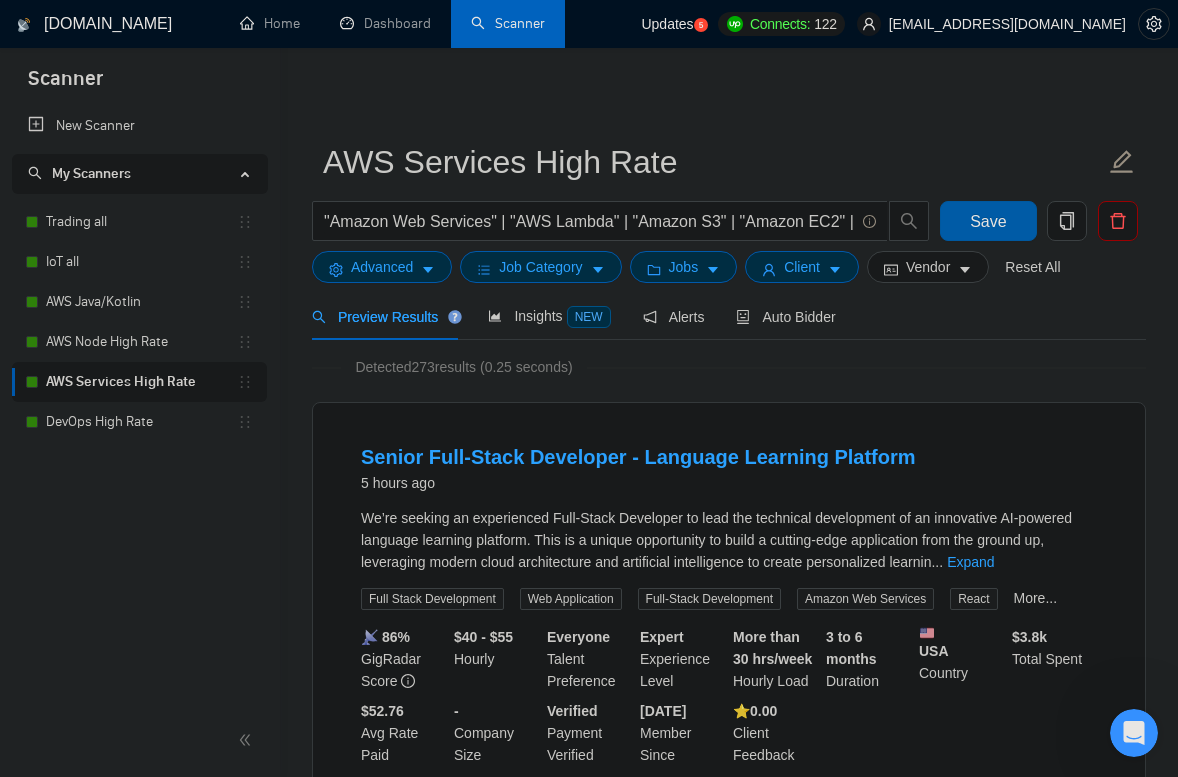 click on "Save" at bounding box center (988, 221) 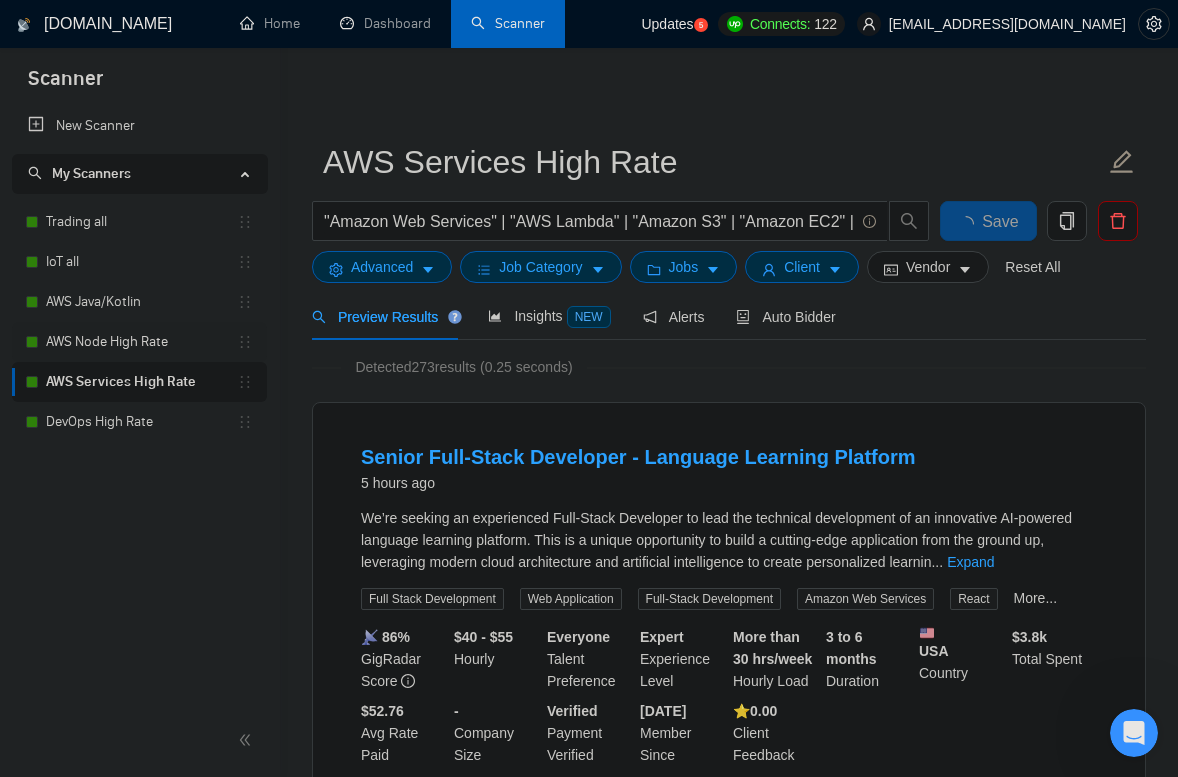 click on "AWS Node High Rate" at bounding box center [141, 342] 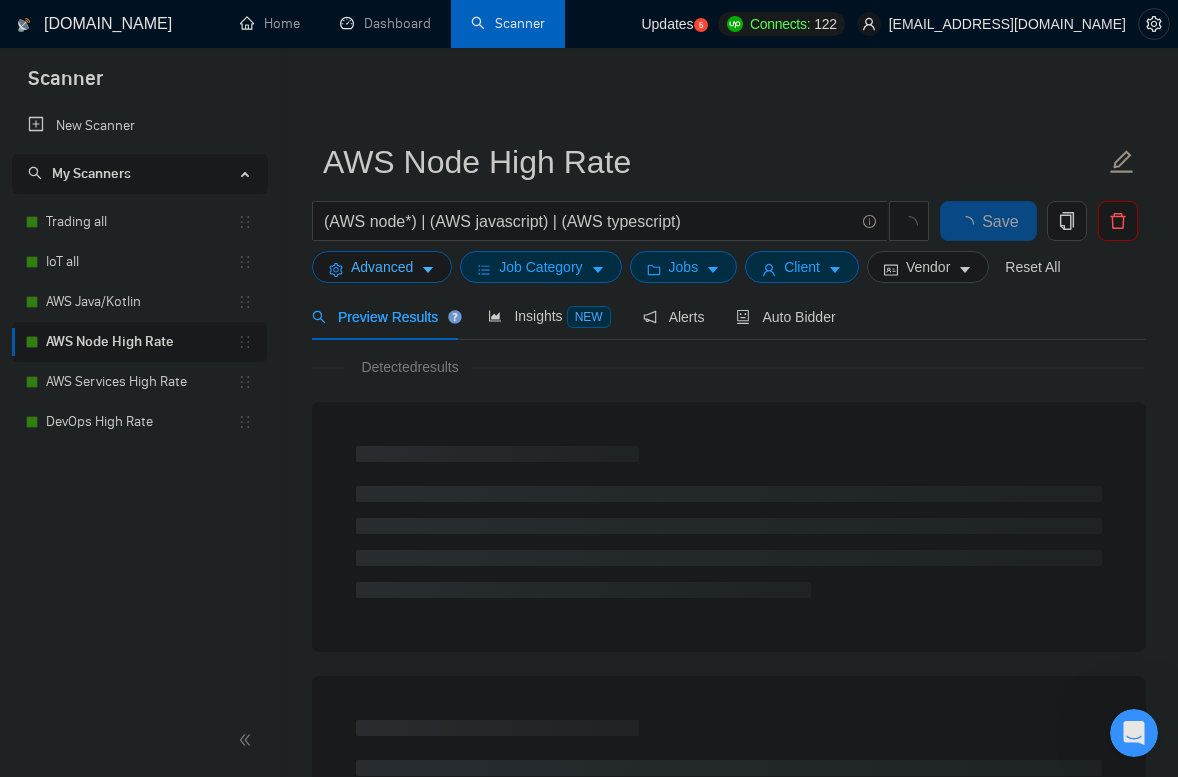 click on "Advanced" at bounding box center [382, 267] 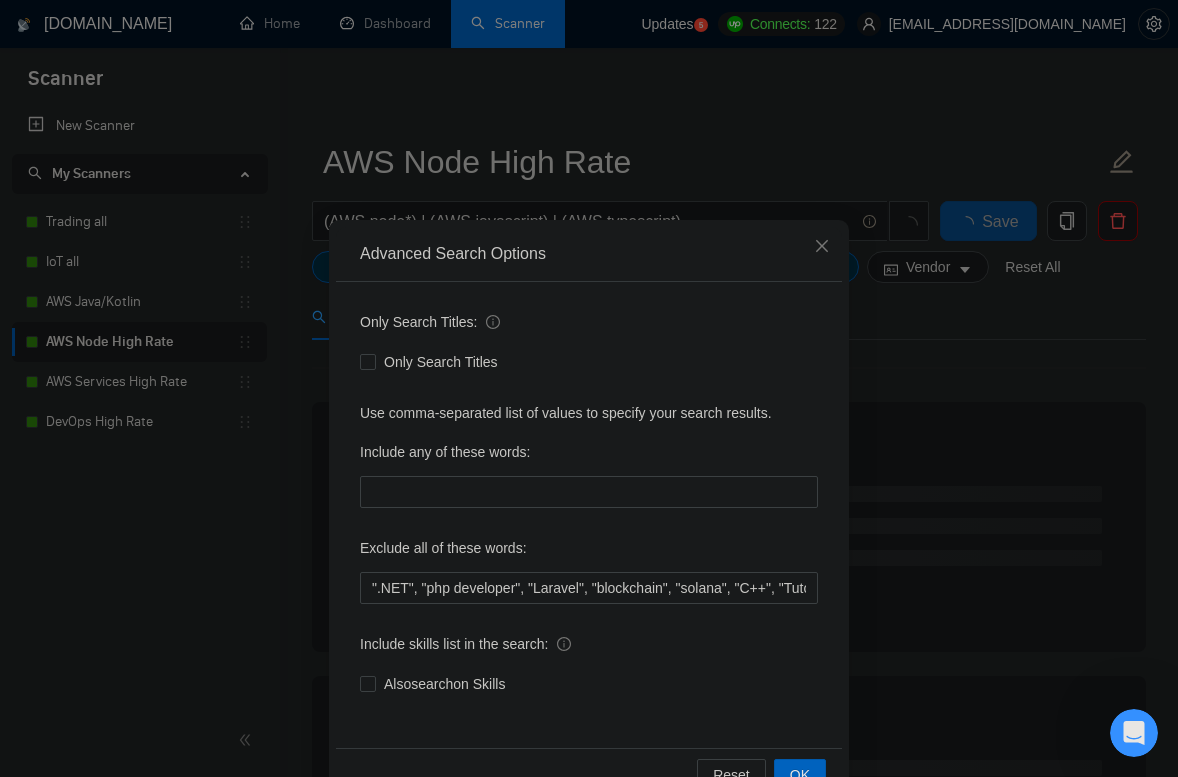 scroll, scrollTop: 55, scrollLeft: 0, axis: vertical 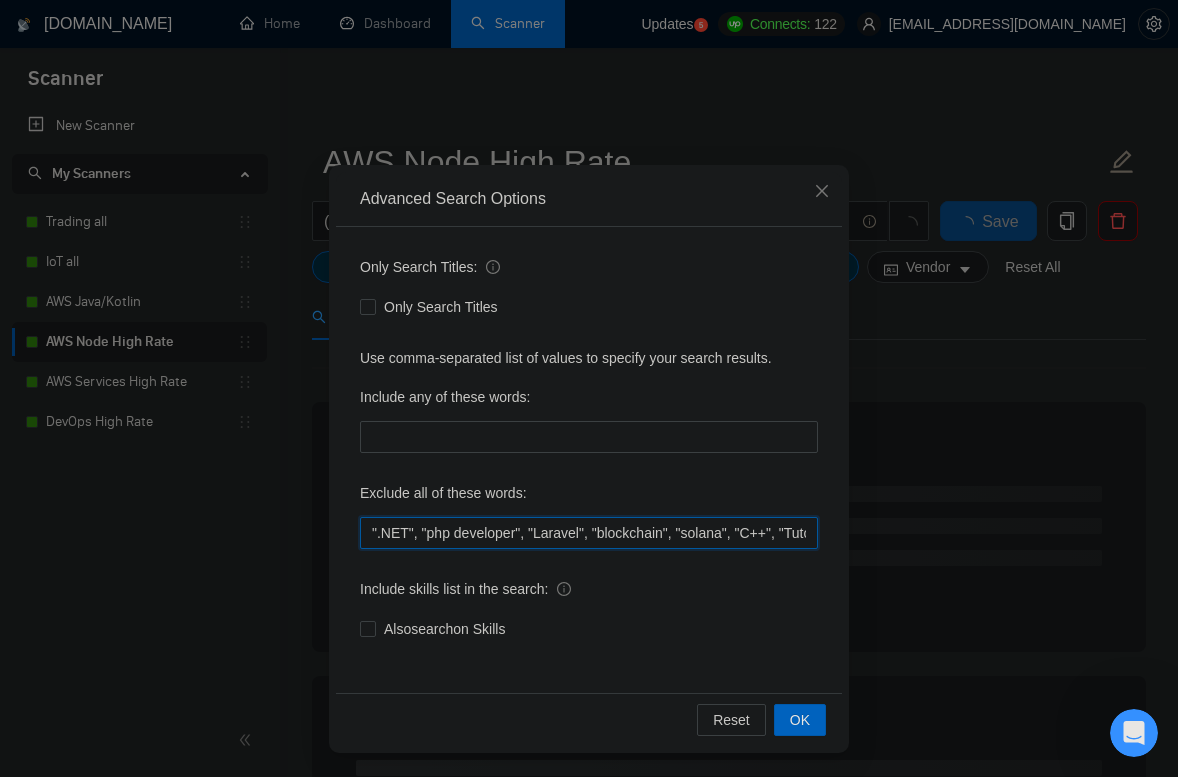 click on "".NET", "php developer", "Laravel", "blockchain", "solana", "C++", "Tutor/Mentor", "teach me", "No agencies", "agency environment", "won't be recruiting agencies", "agencies not to apply", "No agency", "No Agencies", "Individual only", "No agencies please", "(No agencies please)", "Candidate Interviewing", "Candidate Interview Consulting", "this job is not open to teams", "this job is not open to agency", "this job is not open to companies", "NO AGENCY", "Freelancers Only", "NOT AGENCY", "NOT AGENCY)", "no agency", "no agencies", "individual only", "freelancers only", "No Agencies!", "independent contractors only"" at bounding box center (589, 533) 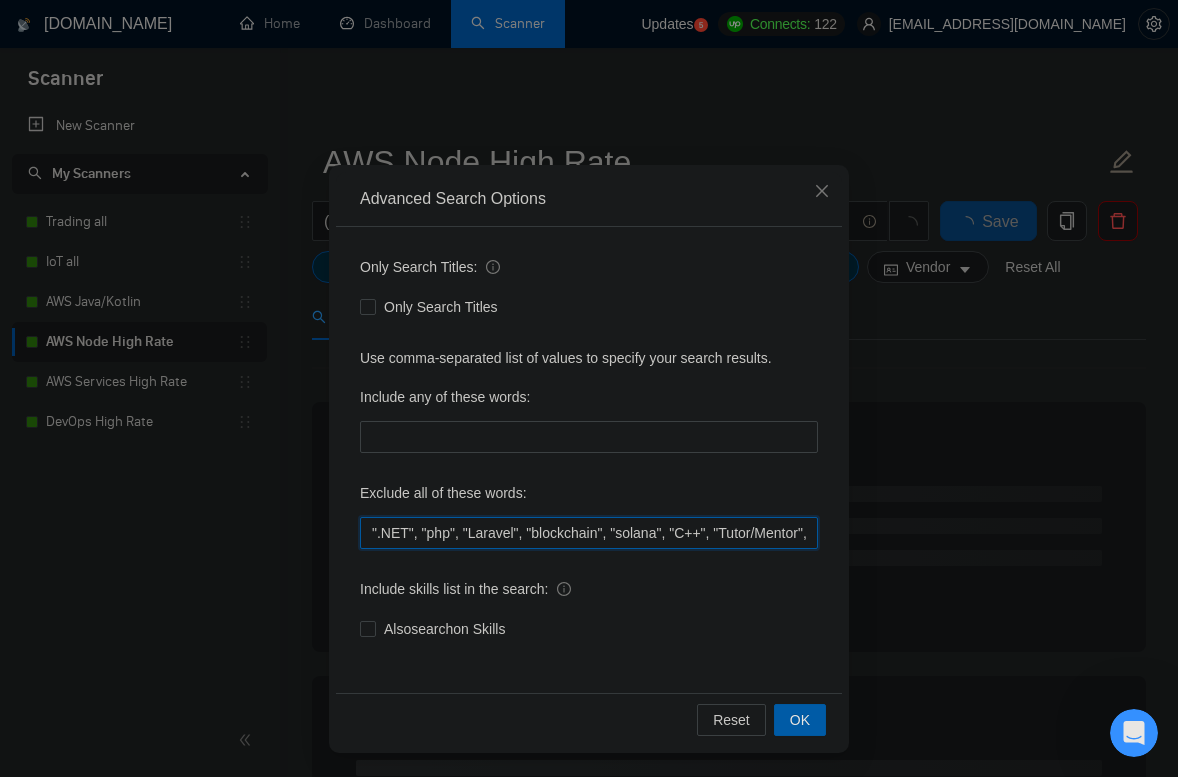 type on "".NET", "php", "Laravel", "blockchain", "solana", "C++", "Tutor/Mentor", "teach me", "No agencies", "agency environment", "won't be recruiting agencies", "agencies not to apply", "No agency", "No Agencies", "Individual only", "No agencies please", "(No agencies please)", "Candidate Interviewing", "Candidate Interview Consulting", "this job is not open to teams", "this job is not open to agency", "this job is not open to companies", "NO AGENCY", "Freelancers Only", "NOT AGENCY", "NOT AGENCY)", "no agency", "no agencies", "individual only", "freelancers only", "No Agencies!", "independent contractors only"" 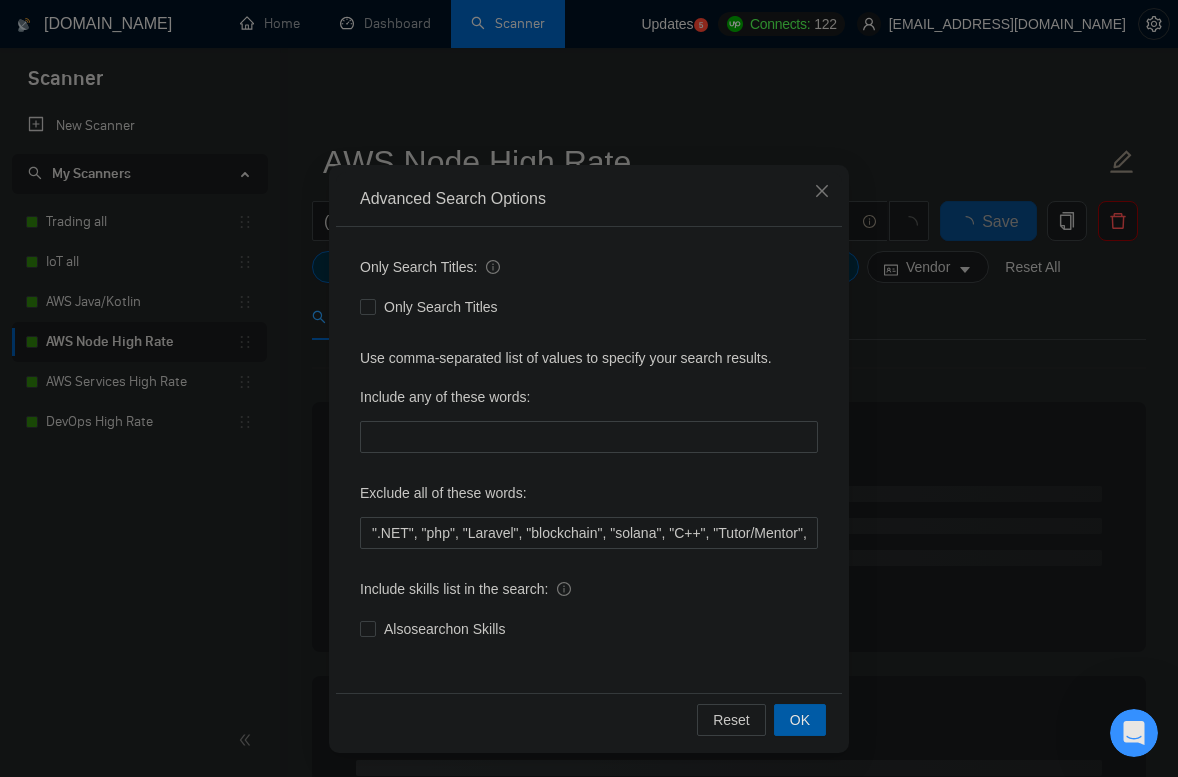 click on "OK" at bounding box center (800, 720) 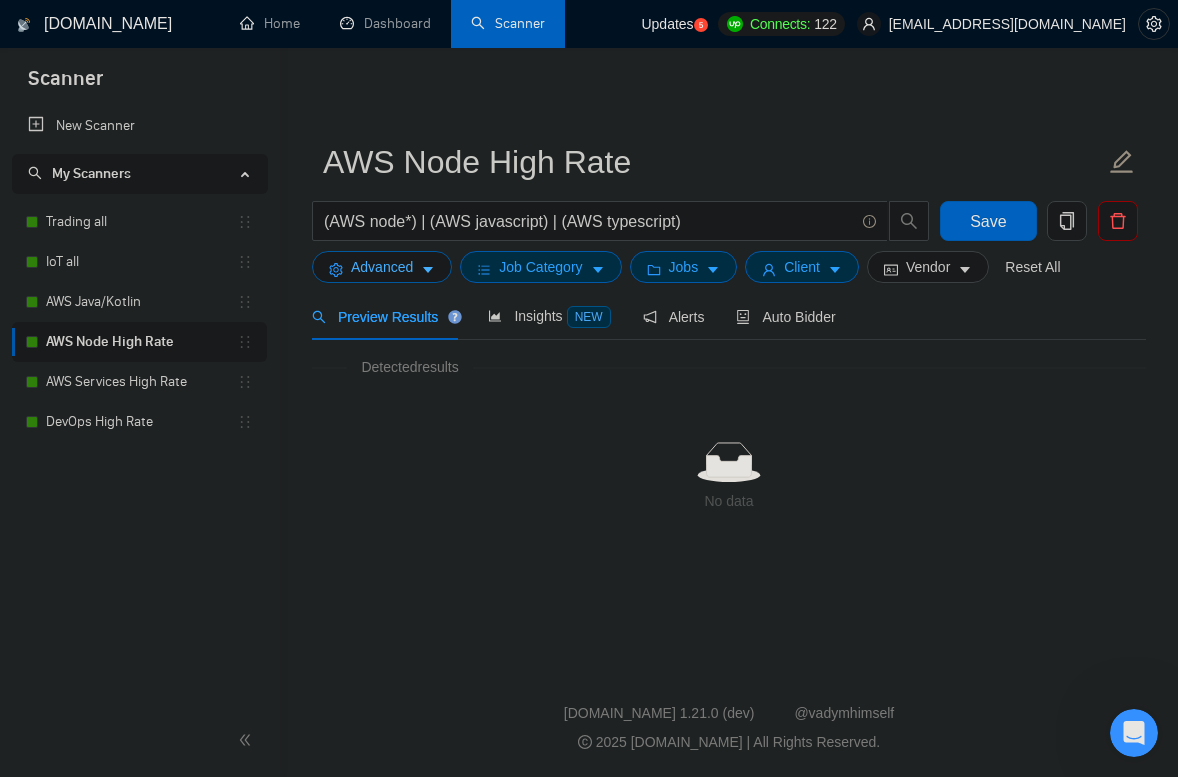 click on "Advanced" at bounding box center [382, 267] 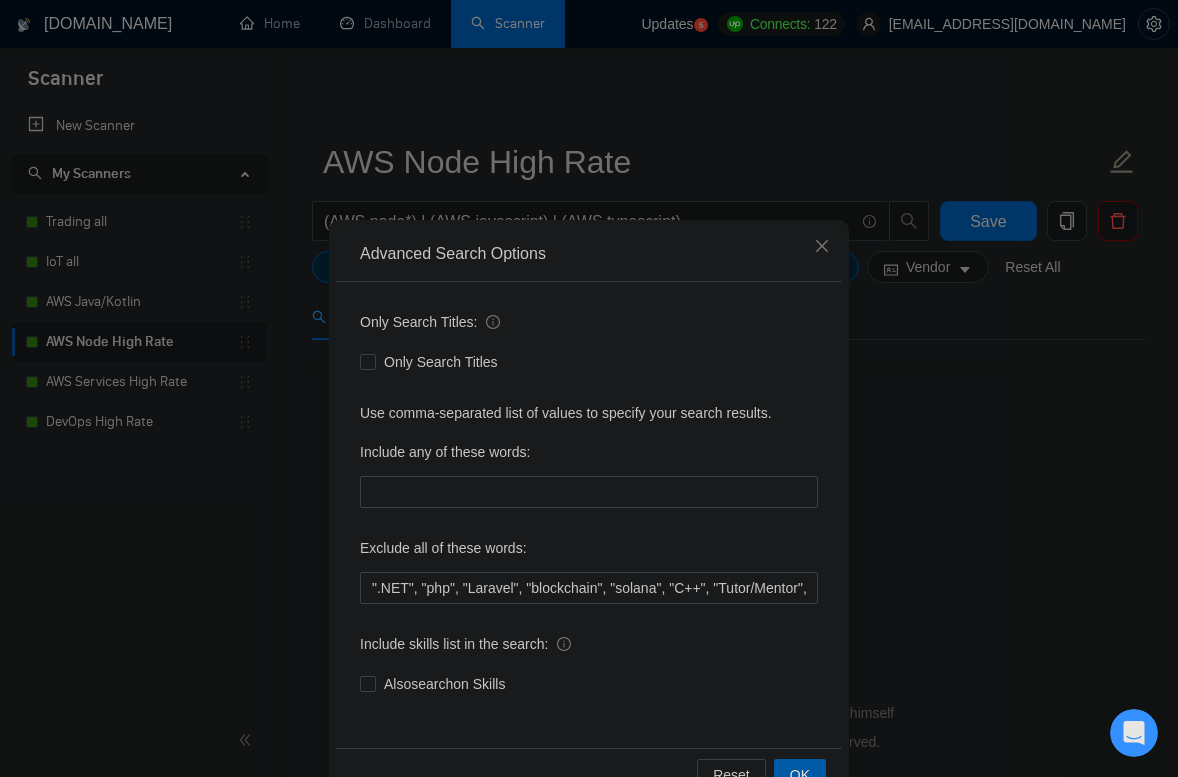 click on "OK" at bounding box center [800, 775] 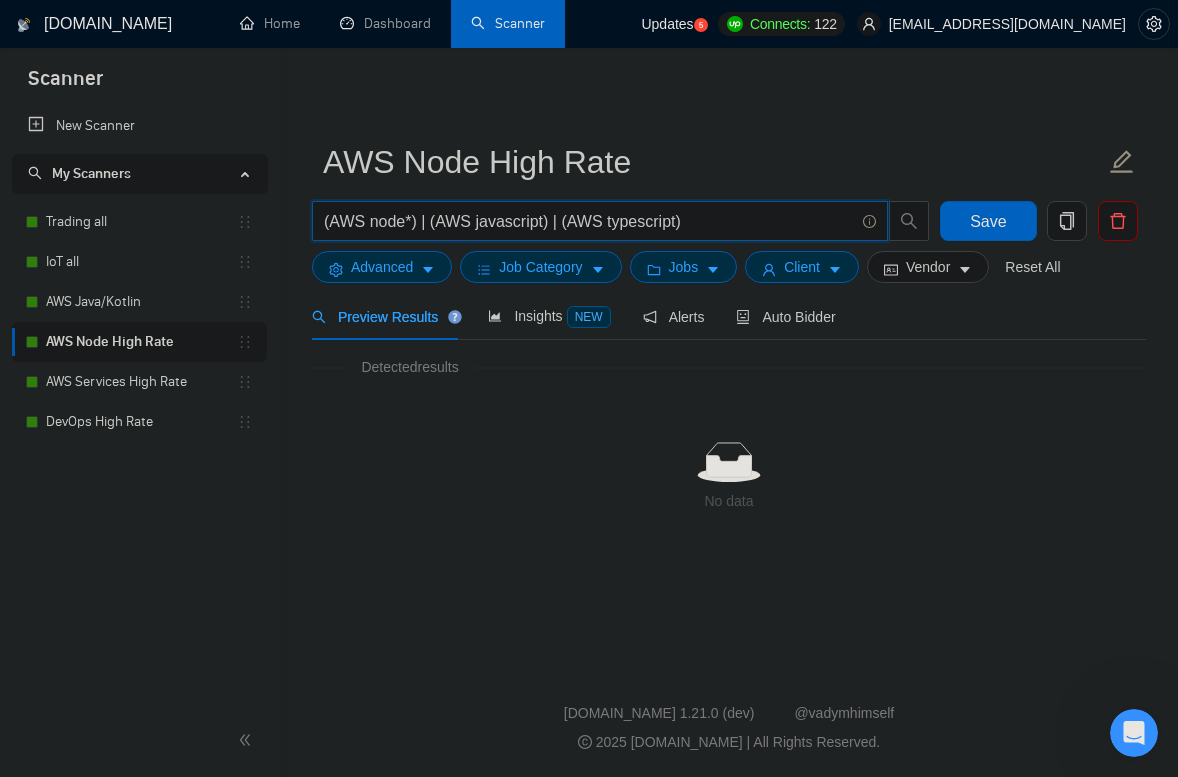 click on "(AWS node*) | (AWS javascript) | (AWS typescript)" at bounding box center [589, 221] 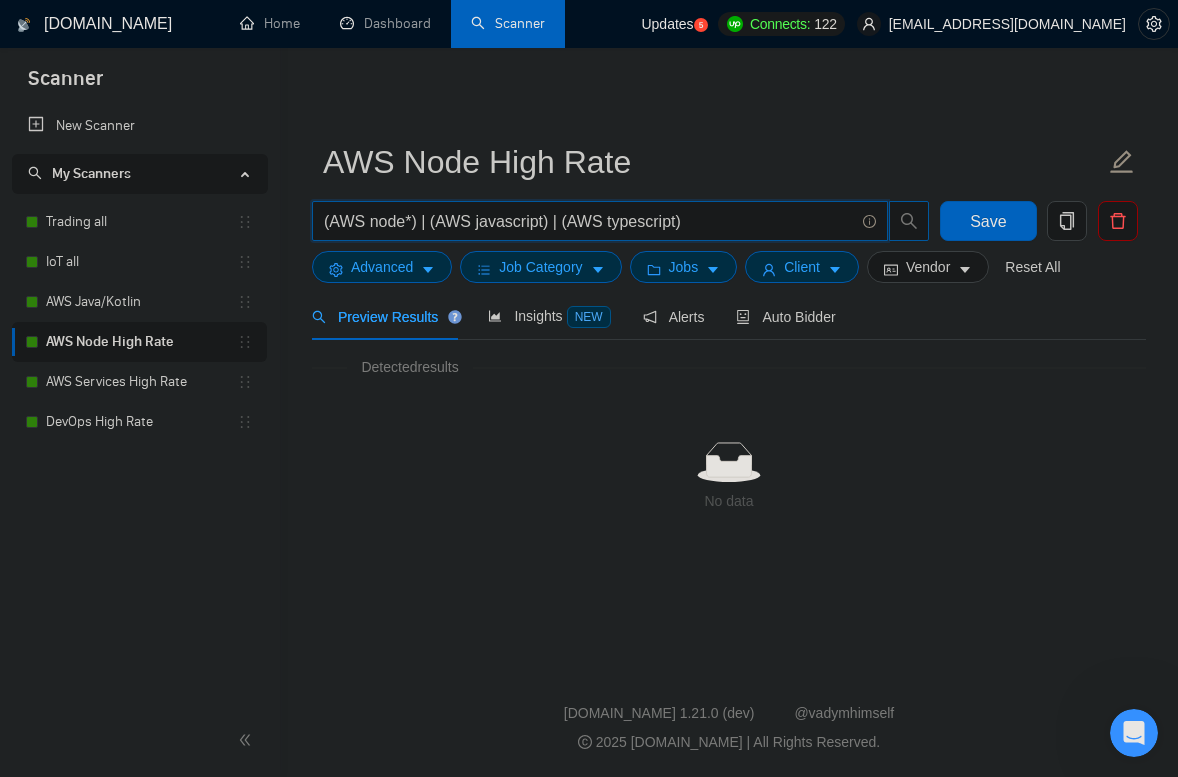 click 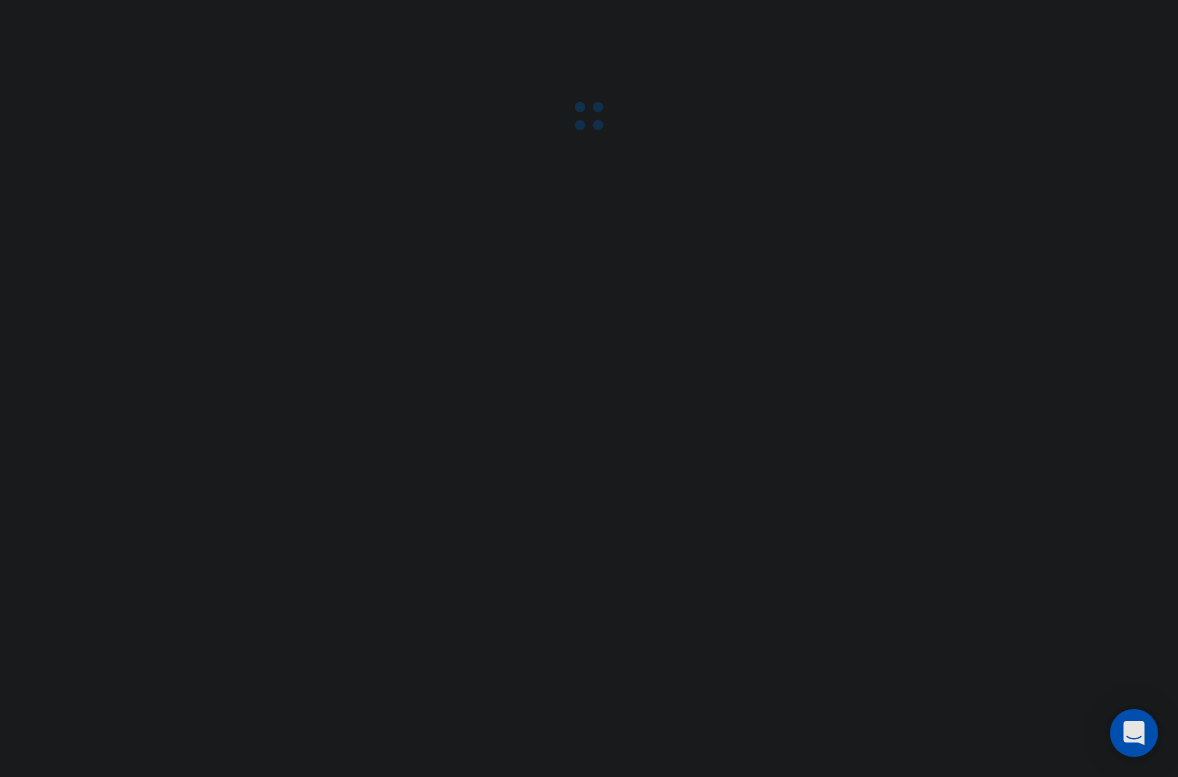 scroll, scrollTop: 0, scrollLeft: 0, axis: both 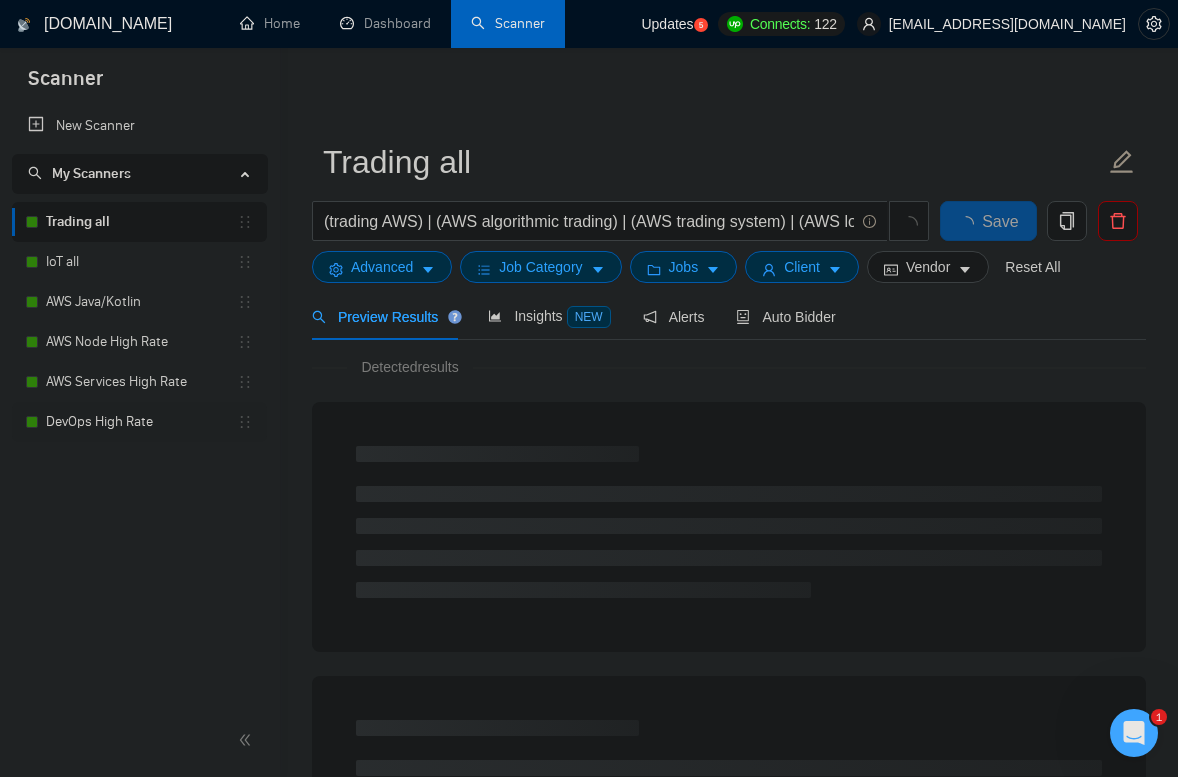 click on "DevOps High Rate" at bounding box center [141, 422] 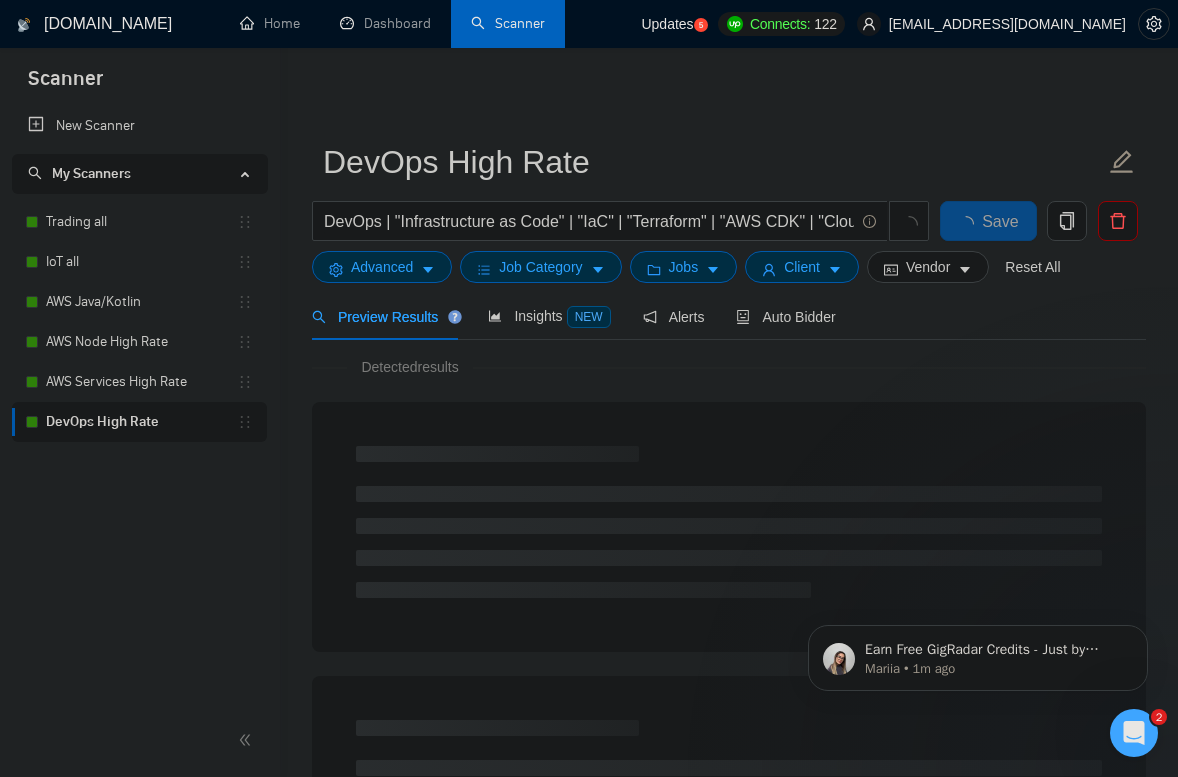scroll, scrollTop: 0, scrollLeft: 0, axis: both 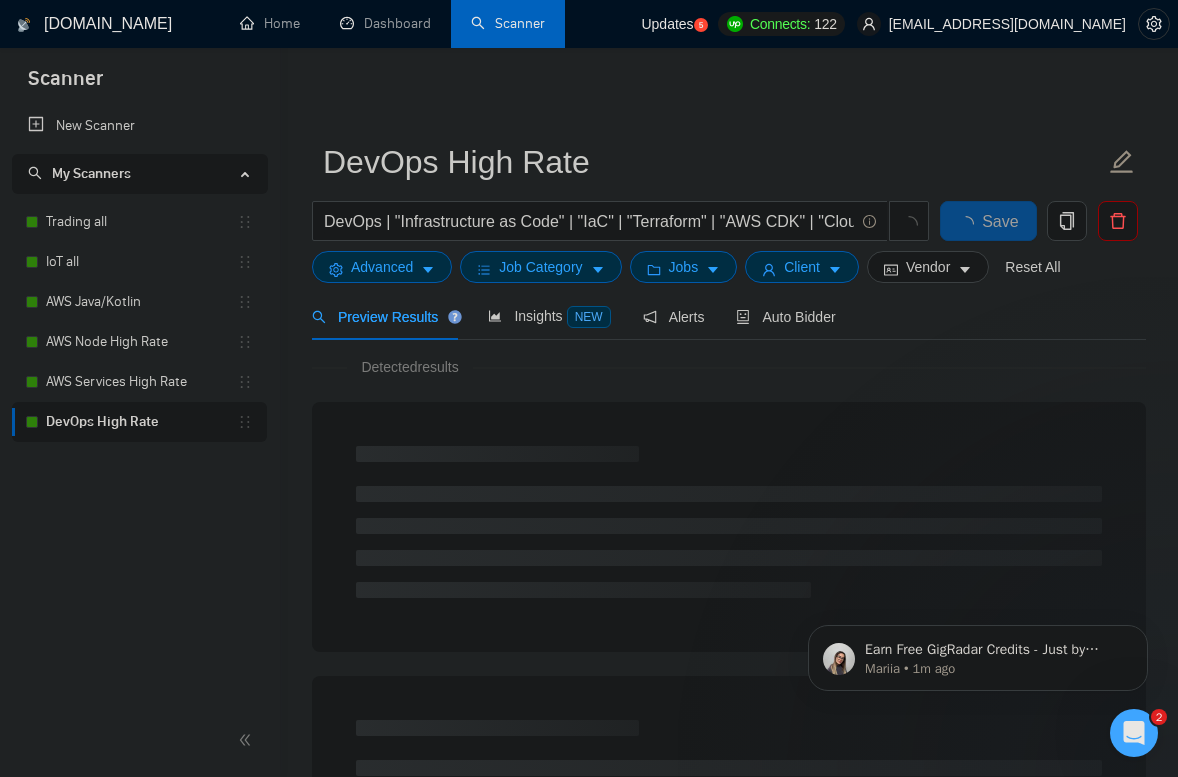 click at bounding box center (1134, 733) 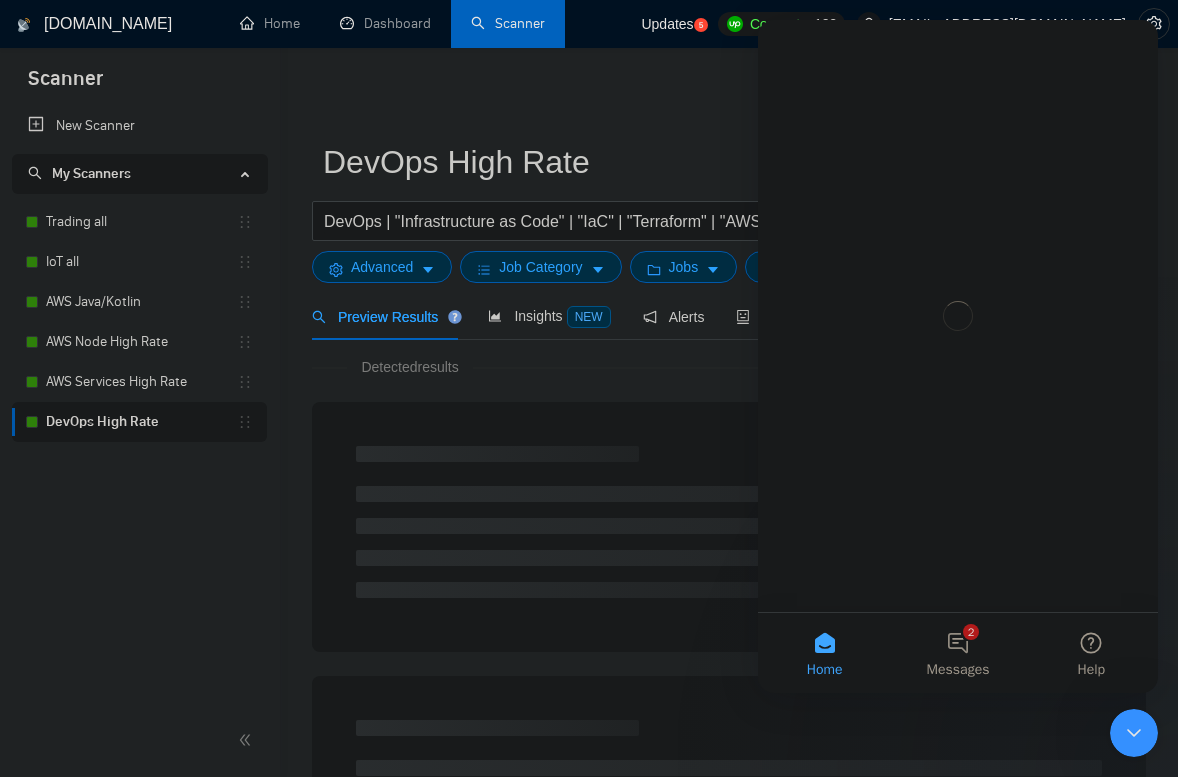 scroll, scrollTop: 0, scrollLeft: 0, axis: both 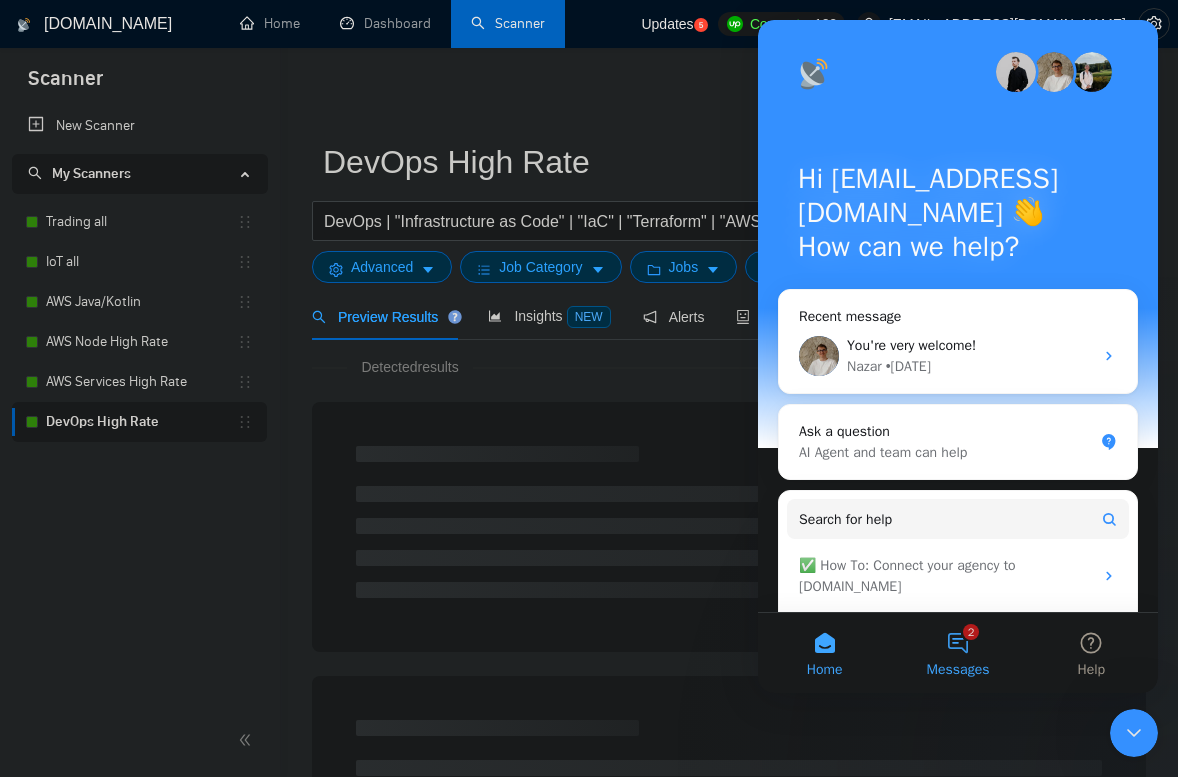 click on "2 Messages" at bounding box center [957, 653] 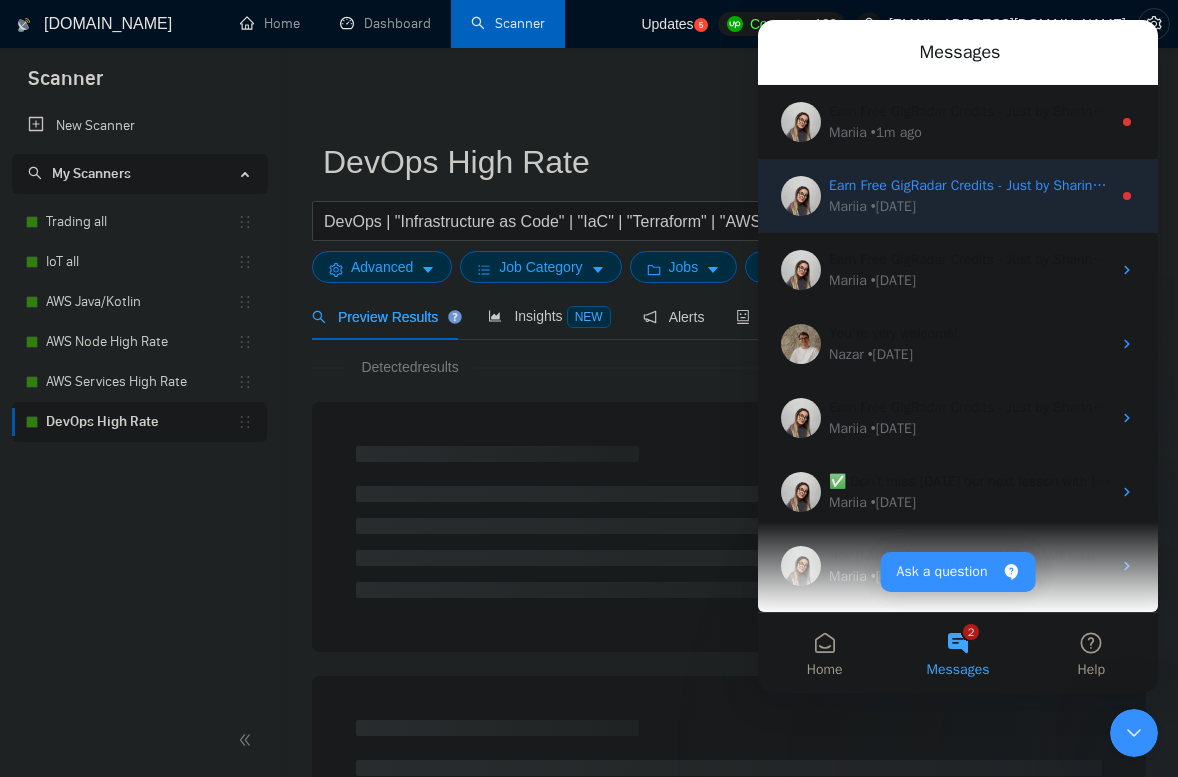 click on "Earn Free GigRadar Credits - Just by Sharing Your Story! 💬 Want more credits for sending proposals? It’s simple - share, inspire, and get rewarded! 🤫 Here’s how you can earn free credits: Introduce yourself in the #intros channel of the GigRadar Upwork Community and grab +20 credits for sending bids., Post your success story (closed projects, high LRR, etc.) in the #general channel and claim +50 credits for sending bids. Why? GigRadar is building a powerful network of freelancers and agencies. We want you to make valuable connections, showcase your wins, and inspire others while getting rewarded! 🚀 Not a member yet? Join our Slack community now 👉 Join Slack Community Claiming your credits is easy: Reply to this message with a screenshot of your post, and our Tech Support Team will instantly top up your credits! 💸" at bounding box center (3399, 185) 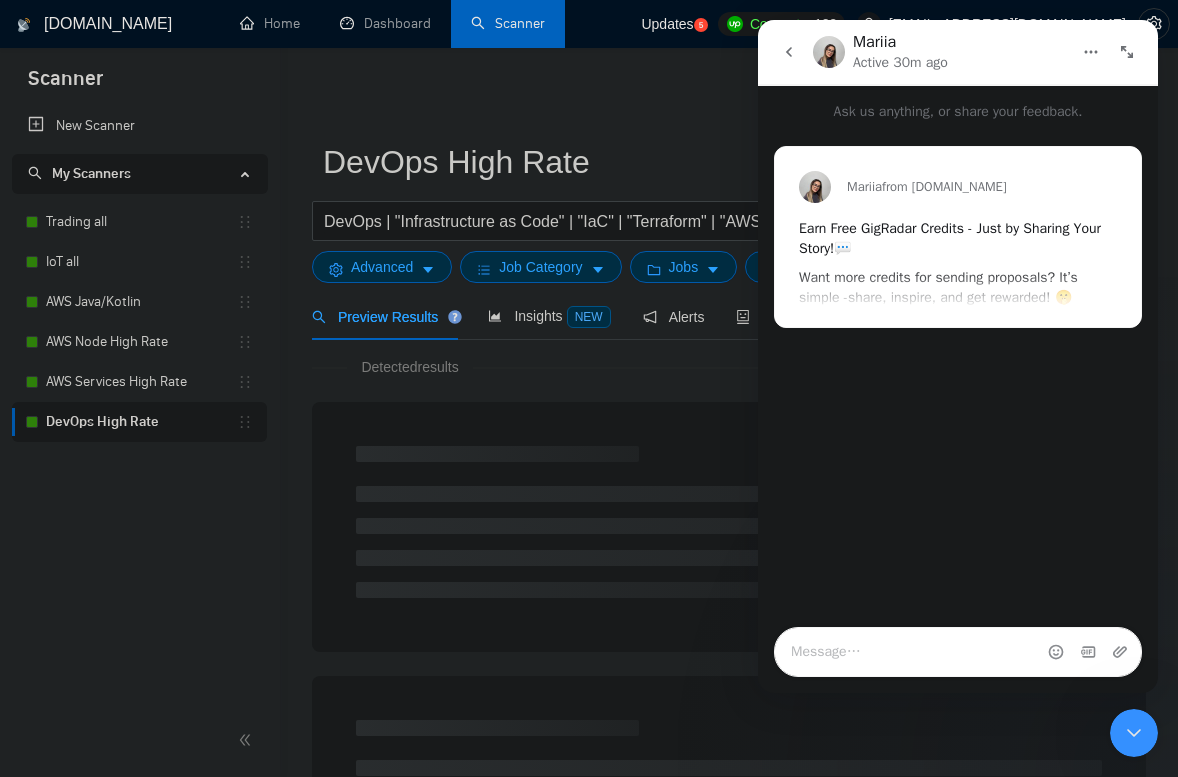 click 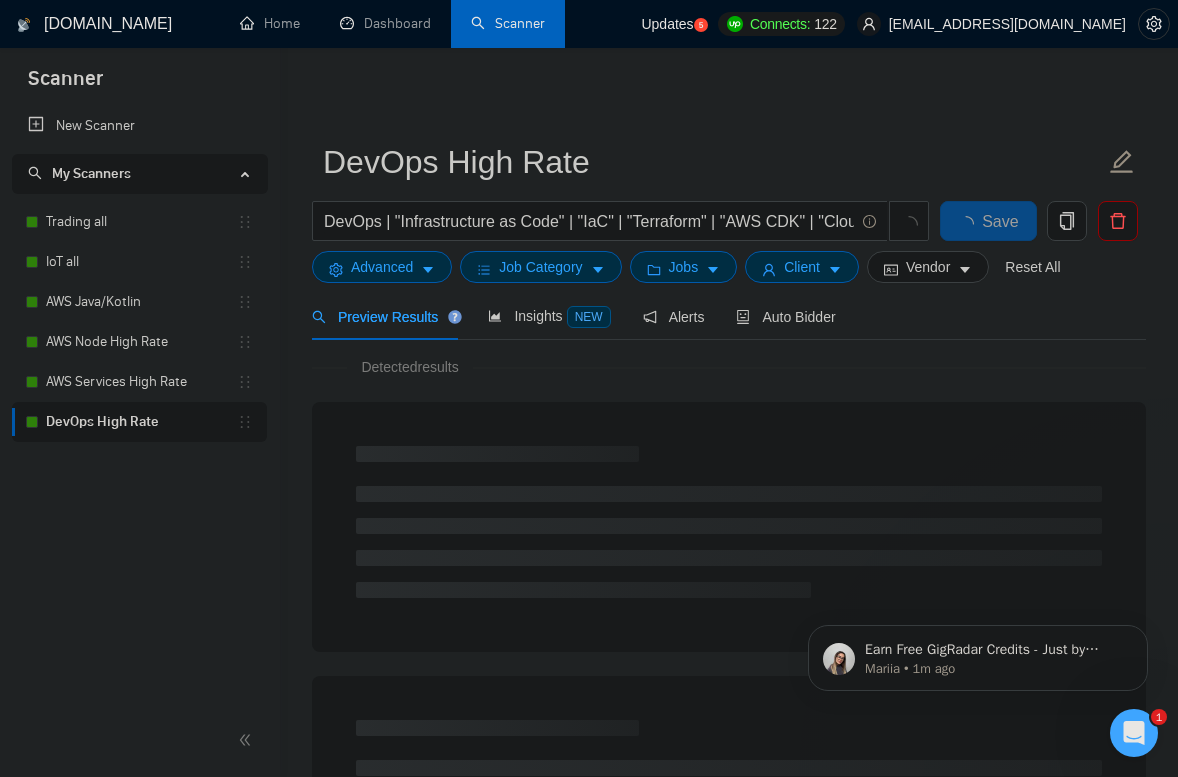 scroll, scrollTop: 0, scrollLeft: 0, axis: both 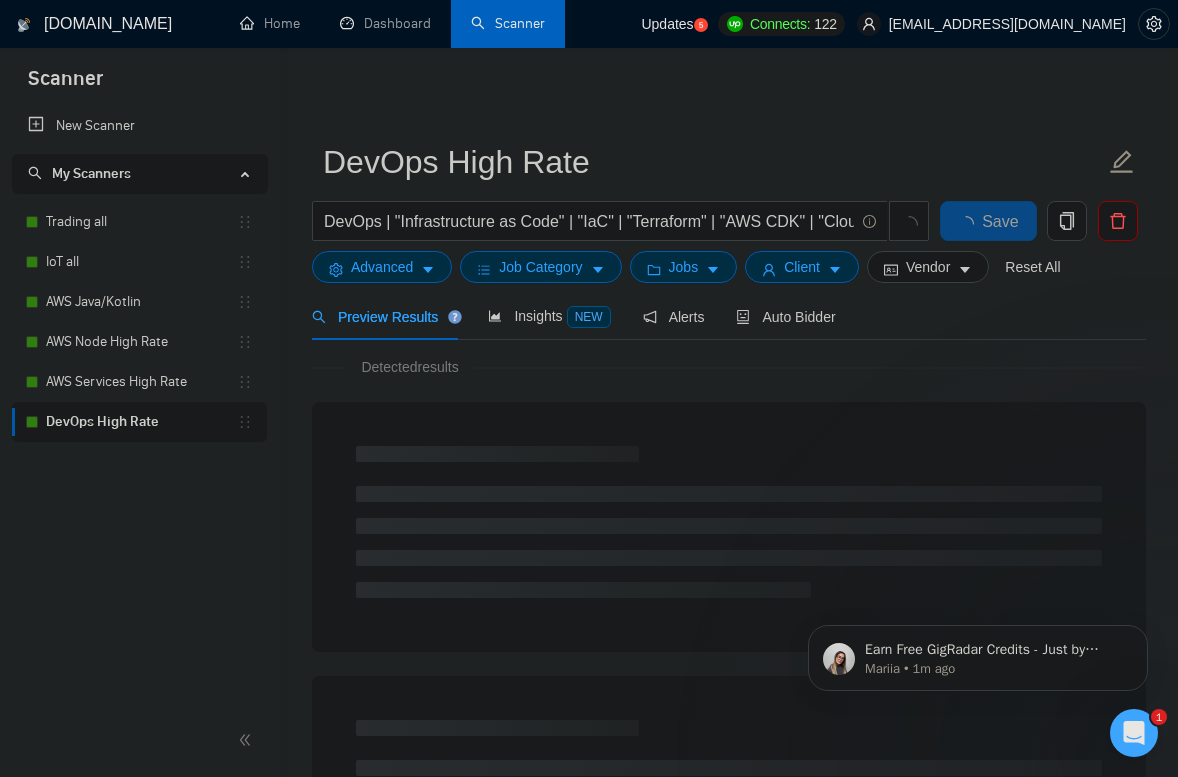 click at bounding box center (1134, 733) 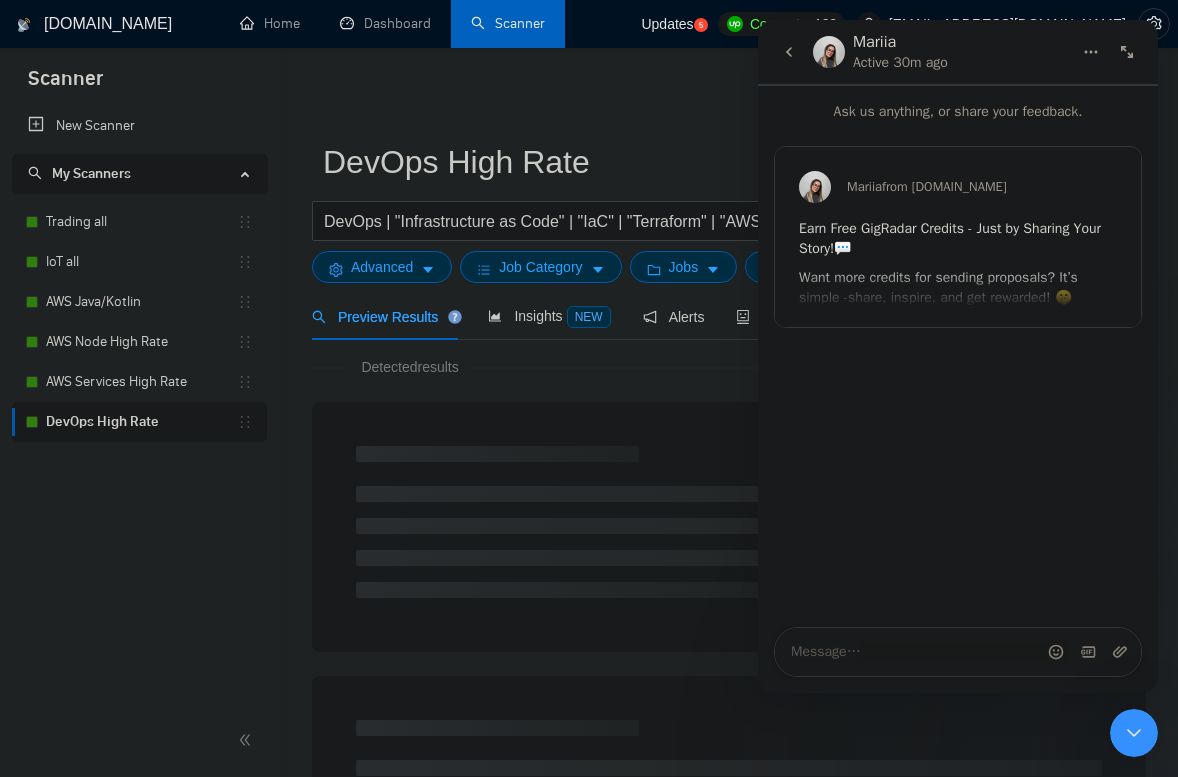 click on "Earn Free GigRadar Credits - Just by Sharing Your Story!" at bounding box center (950, 238) 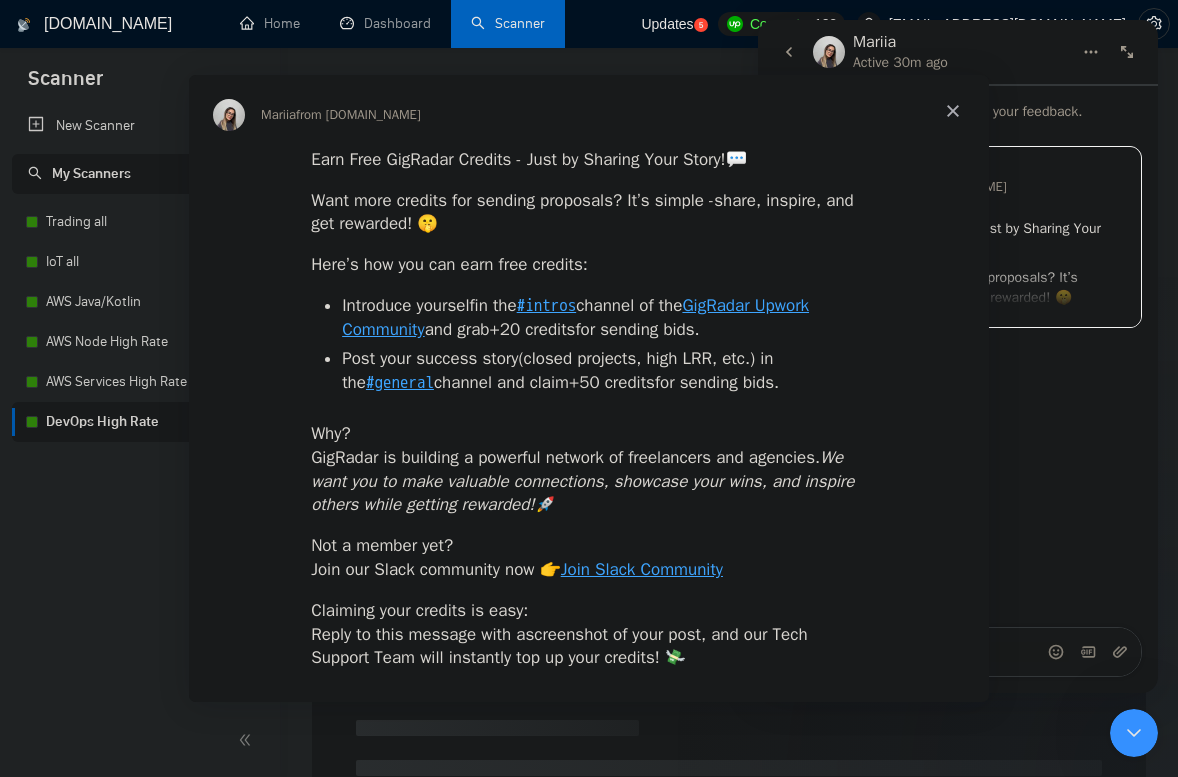scroll, scrollTop: 0, scrollLeft: 0, axis: both 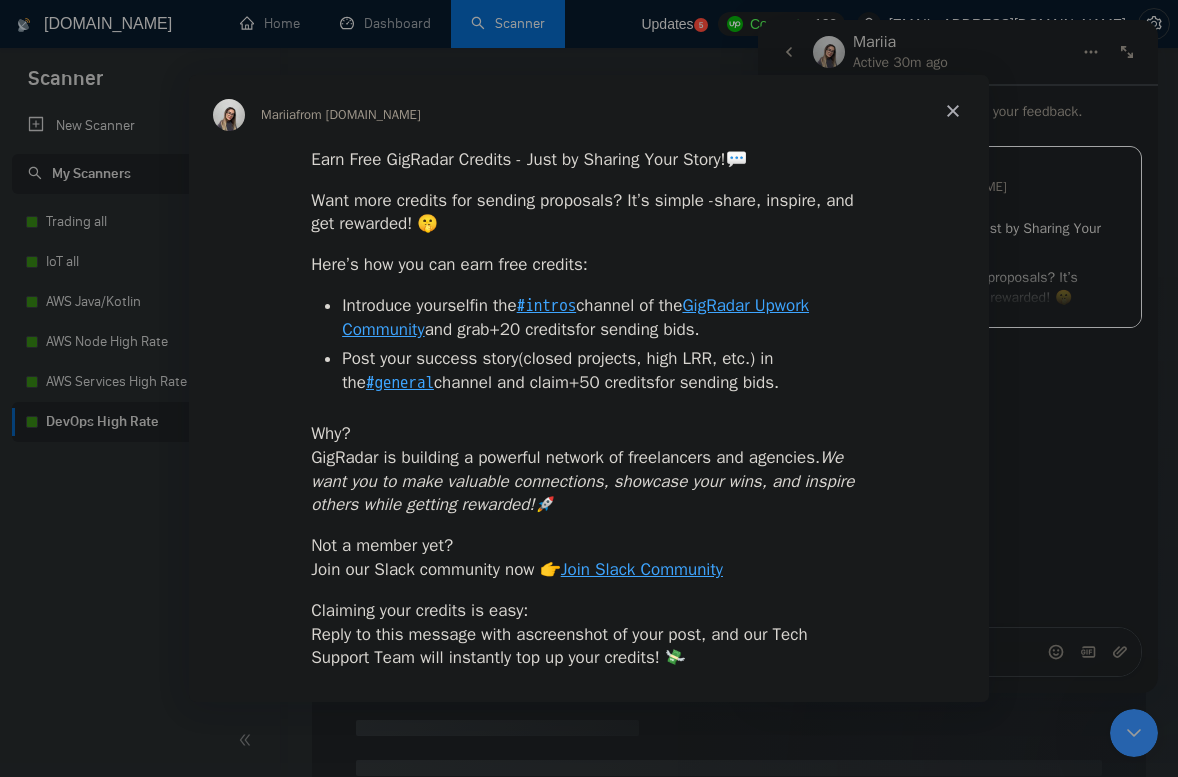 click at bounding box center [589, 388] 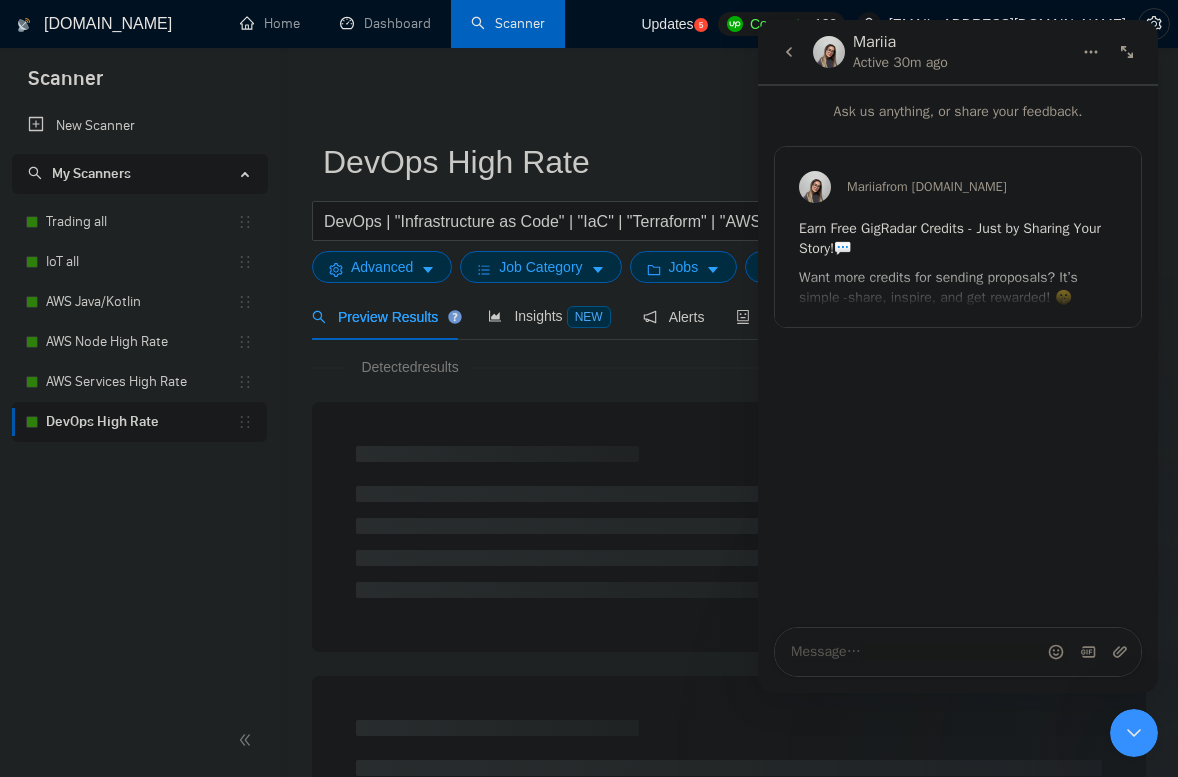 click 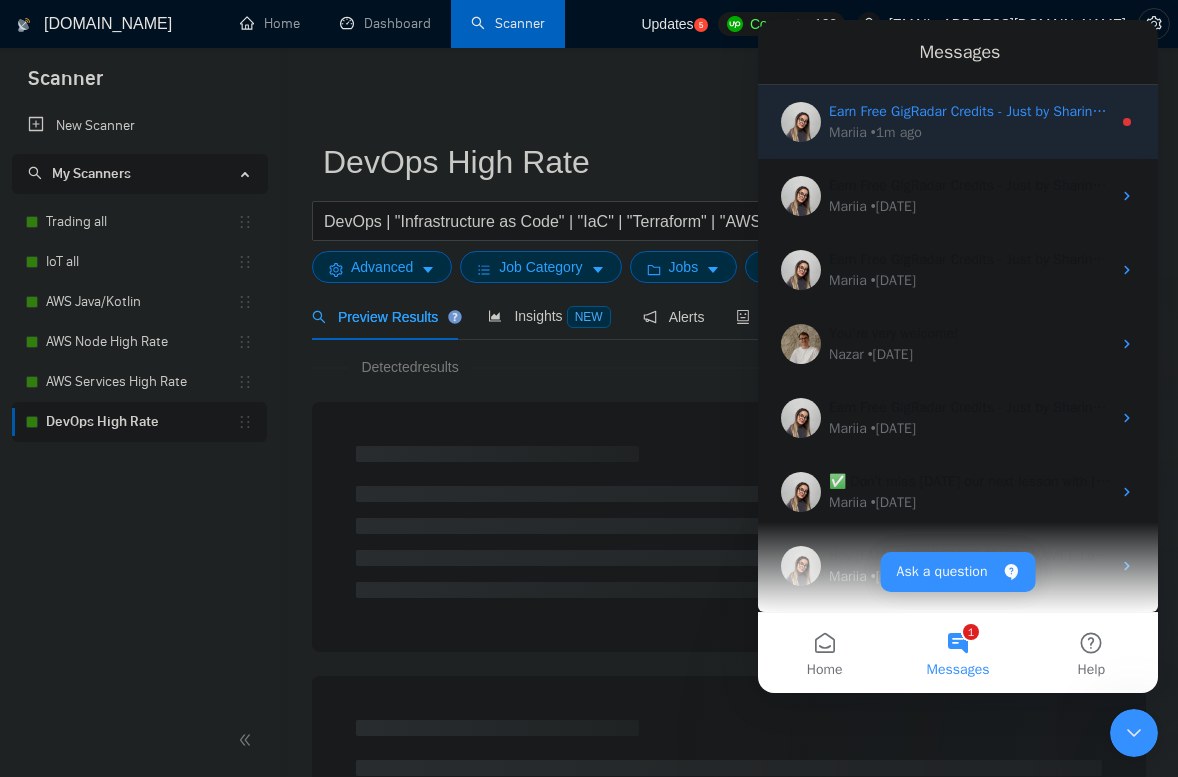 click on "Earn Free GigRadar Credits - Just by Sharing Your Story! 💬 Want more credits for sending proposals? It’s simple - share, inspire, and get rewarded! 🤫 Here’s how you can earn free credits: Introduce yourself in the #intros channel of the GigRadar Upwork Community and grab +20 credits for sending bids., Post your success story (closed projects, high LRR, etc.) in the #general channel and claim +50 credits for sending bids. Why? GigRadar is building a powerful network of freelancers and agencies. We want you to make valuable connections, showcase your wins, and inspire others while getting rewarded! 🚀 Not a member yet? Join our Slack community now 👉 Join Slack Community Claiming your credits is easy: Reply to this message with a screenshot of your post, and our Tech Support Team will instantly top up your credits! 💸 Mariia •  1m ago" at bounding box center [958, 122] 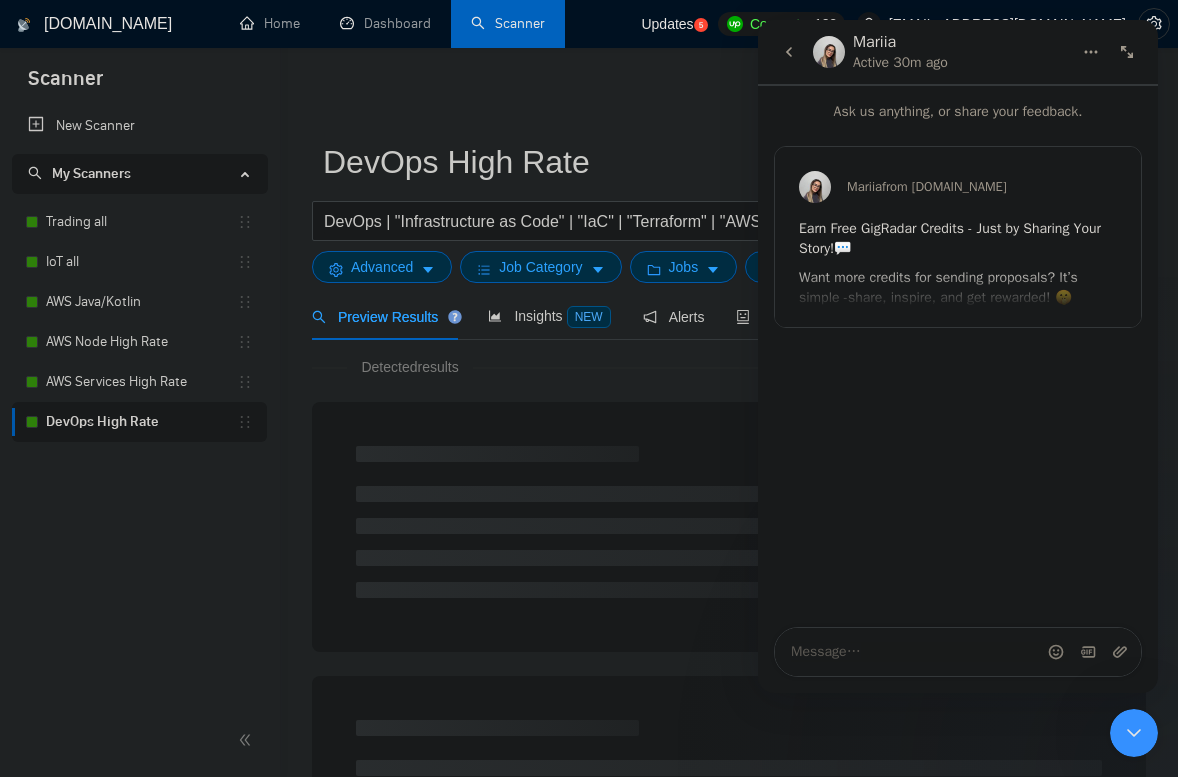 click 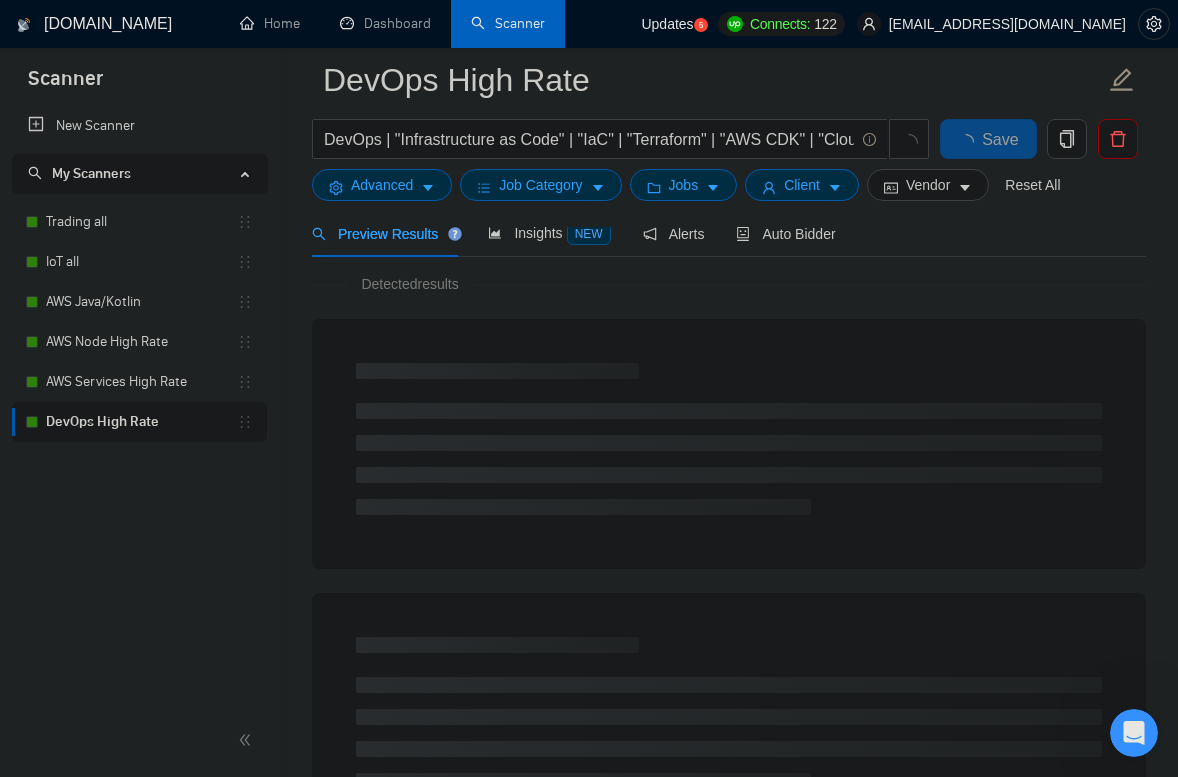 scroll, scrollTop: 89, scrollLeft: 0, axis: vertical 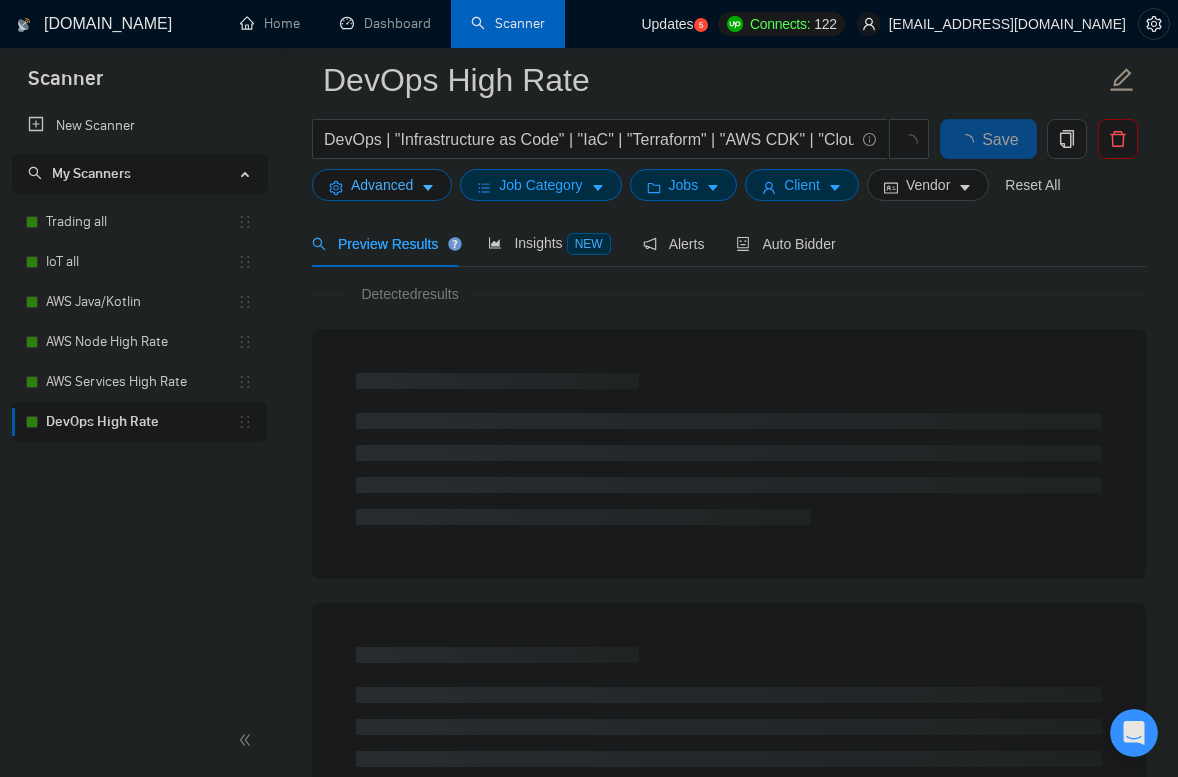 click on "Advanced" at bounding box center (382, 185) 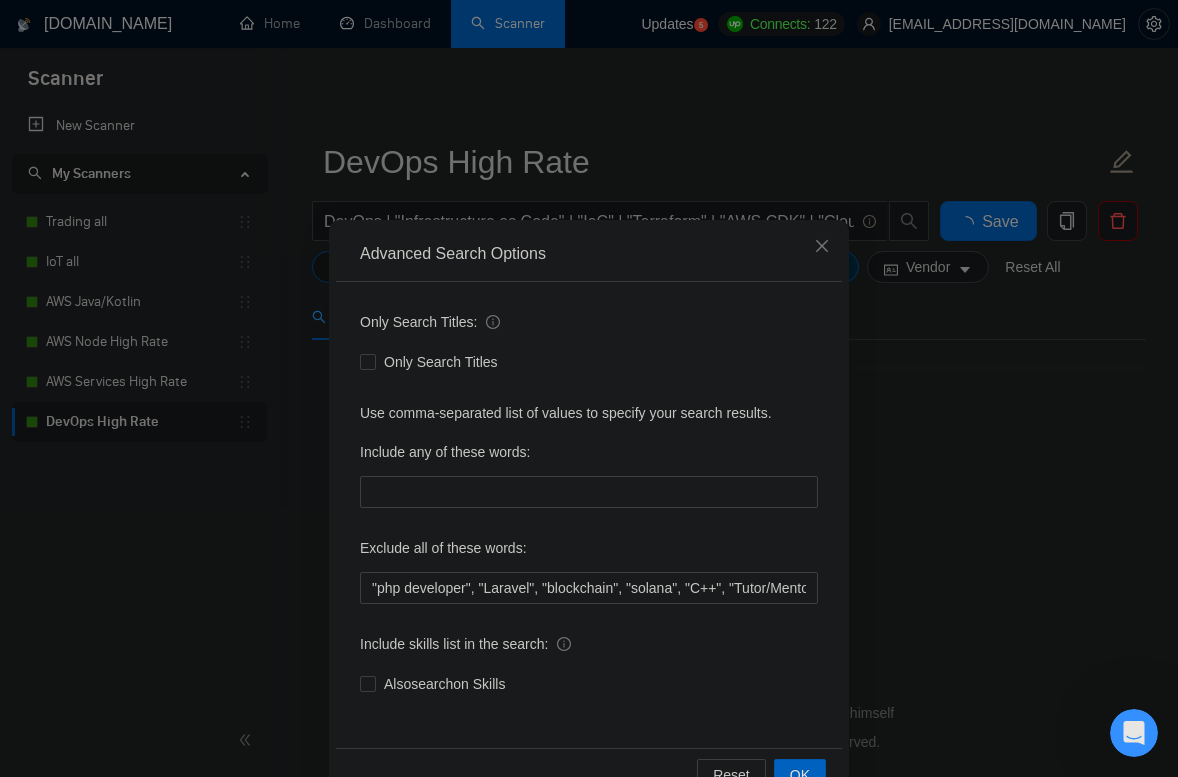 scroll, scrollTop: 0, scrollLeft: 0, axis: both 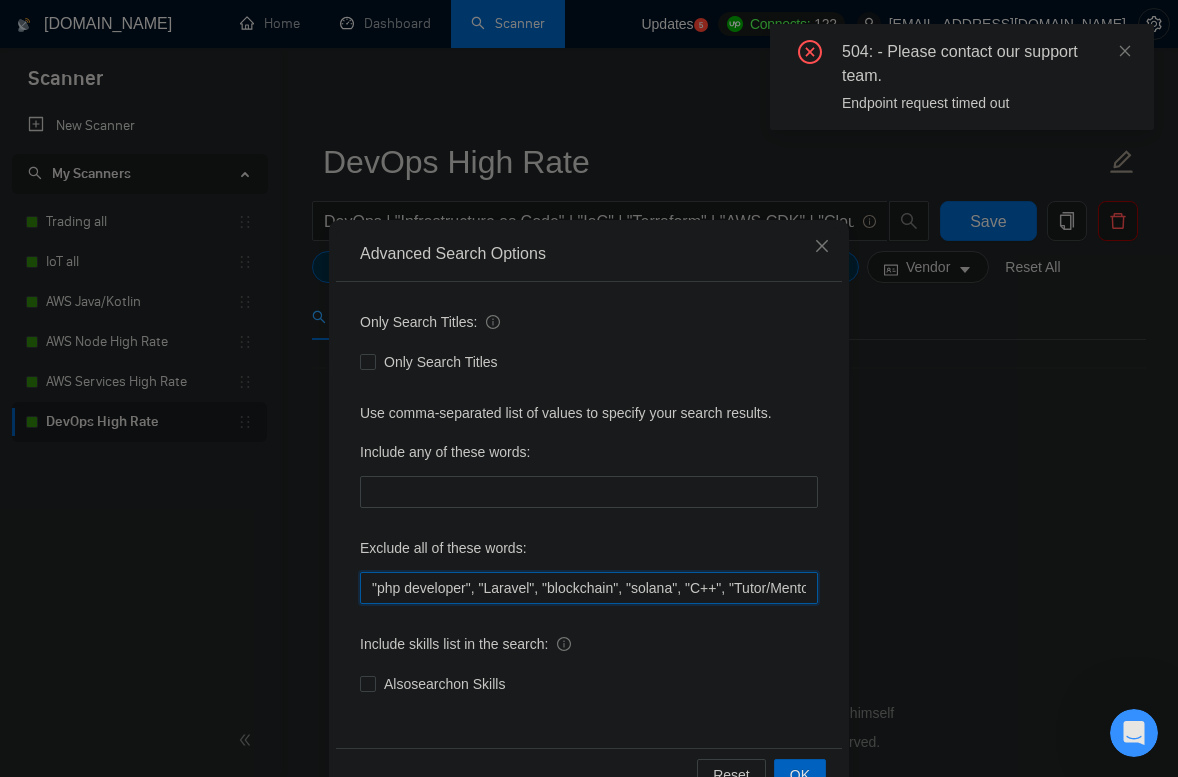 click on ""php developer", "Laravel", "blockchain", "solana", "C++", "Tutor/Mentor", "teach me", "No agencies", "agency environment", "won't be recruiting agencies", "agencies not to apply", "No agency", "No Agencies", "Individual only", "No agencies please", "(No agencies please)", "Candidate Interviewing", "Candidate Interview Consulting", "this job is not open to teams", "this job is not open to agency", "this job is not open to companies", "NO AGENCY", "Freelancers Only", "NOT AGENCY", "NOT AGENCY)", "no agency", "no agencies", "individual only", "freelancers only", "No Agencies!", "independent contractors only"" at bounding box center (589, 588) 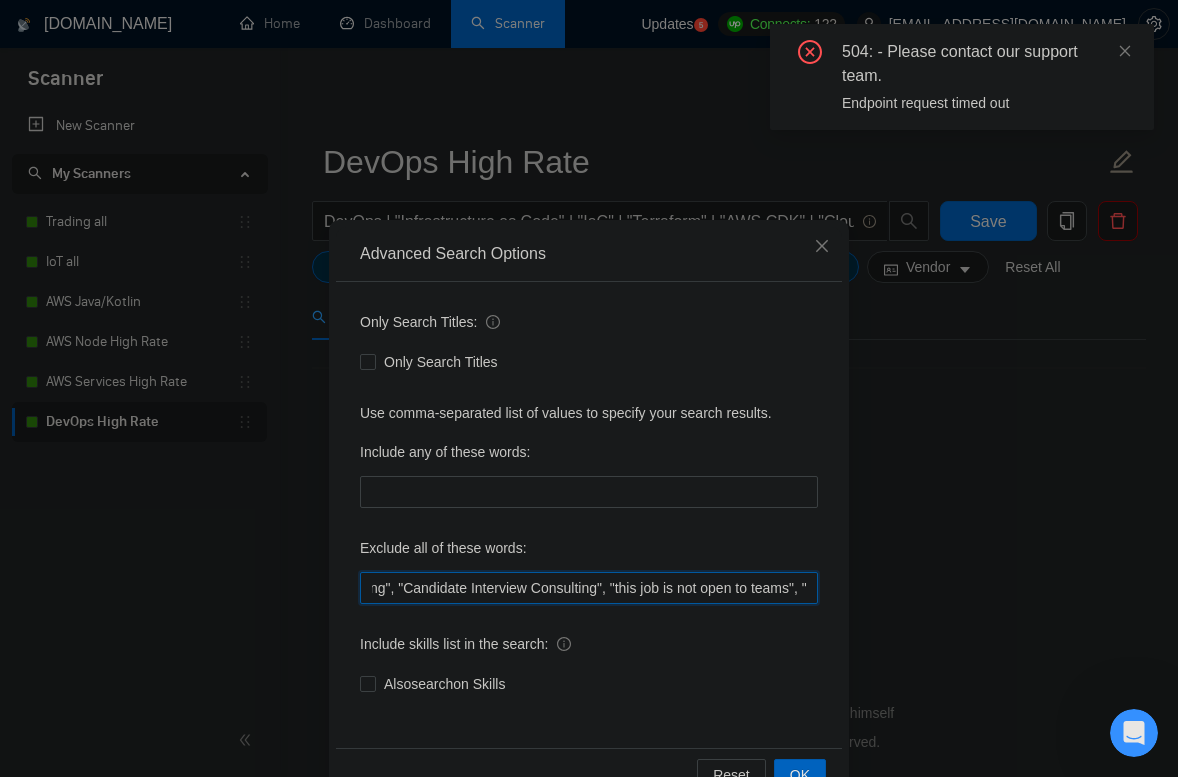 scroll, scrollTop: 0, scrollLeft: 0, axis: both 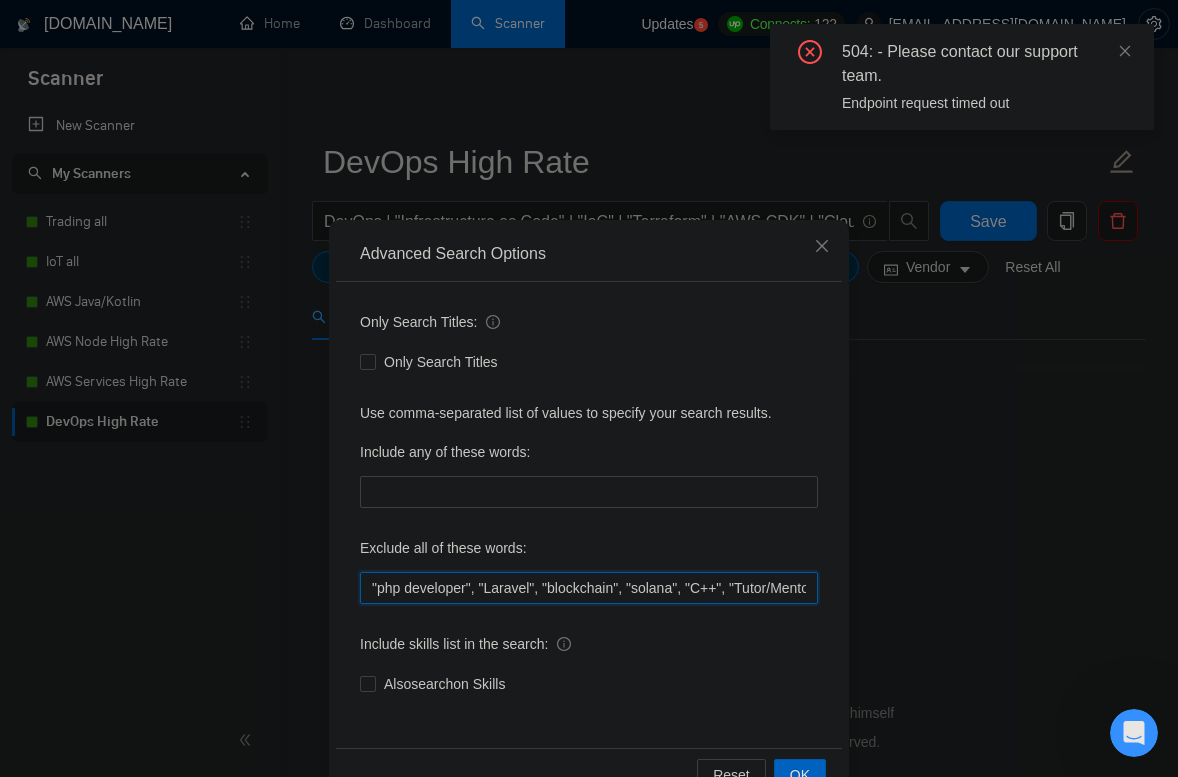 drag, startPoint x: 683, startPoint y: 593, endPoint x: 240, endPoint y: 570, distance: 443.59665 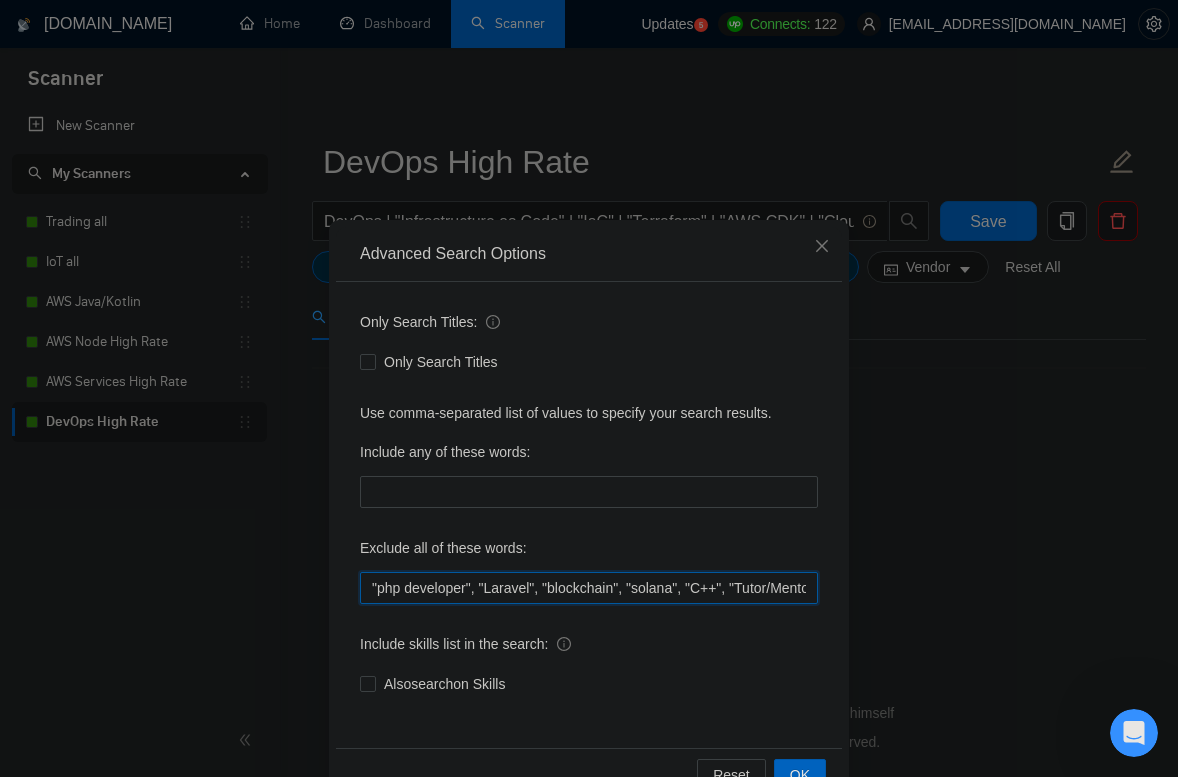 click on ""php developer", "Laravel", "blockchain", "solana", "C++", "Tutor/Mentor", "teach me", "No agencies", "agency environment", "won't be recruiting agencies", "agencies not to apply", "No agency", "No Agencies", "Individual only", "No agencies please", "(No agencies please)", "Candidate Interviewing", "Candidate Interview Consulting", "this job is not open to teams", "this job is not open to agency", "this job is not open to companies", "NO AGENCY", "Freelancers Only", "NOT AGENCY", "NOT AGENCY)", "no agency", "no agencies", "individual only", "freelancers only", "No Agencies!", "independent contractors only"" at bounding box center (589, 588) 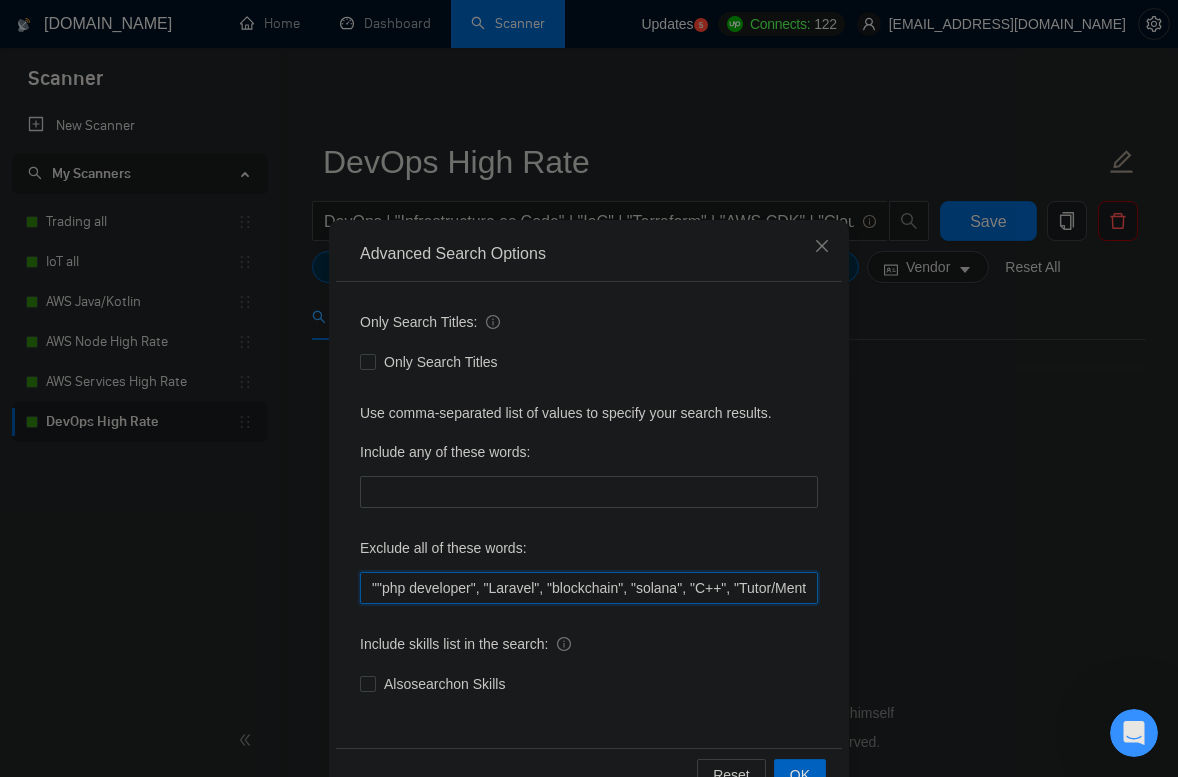 paste on ".NET" 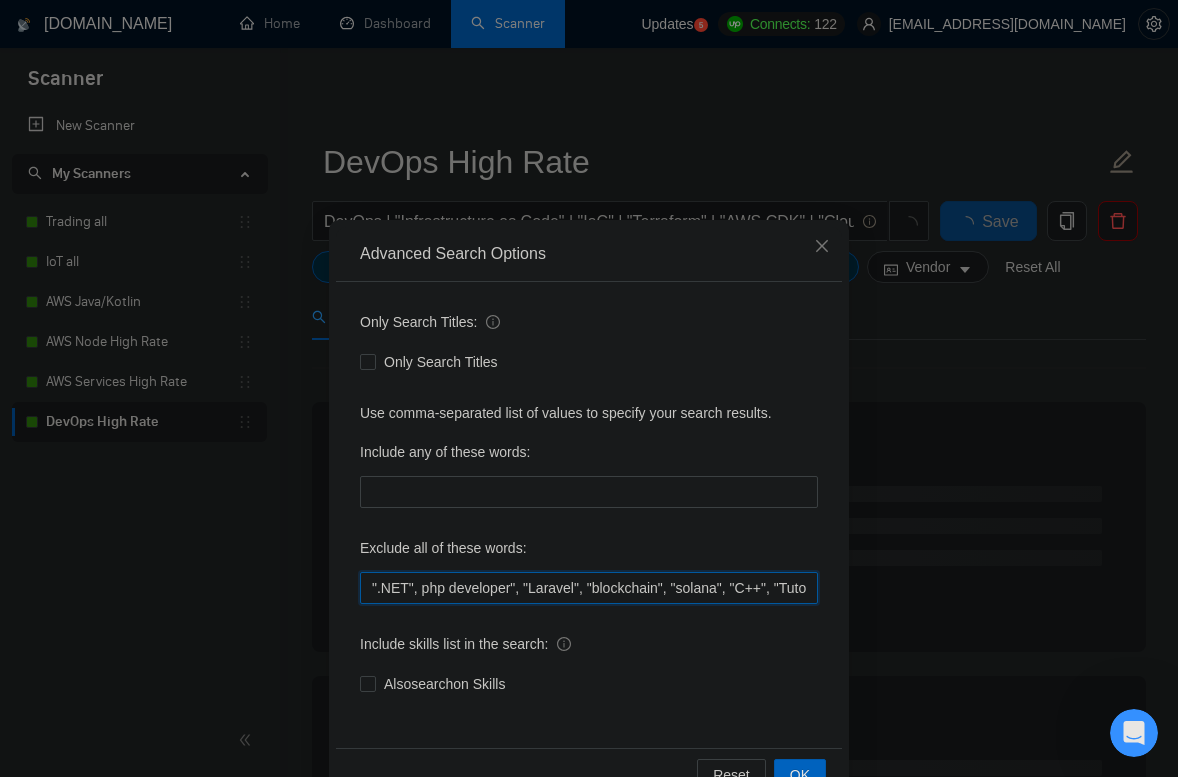 scroll, scrollTop: 55, scrollLeft: 0, axis: vertical 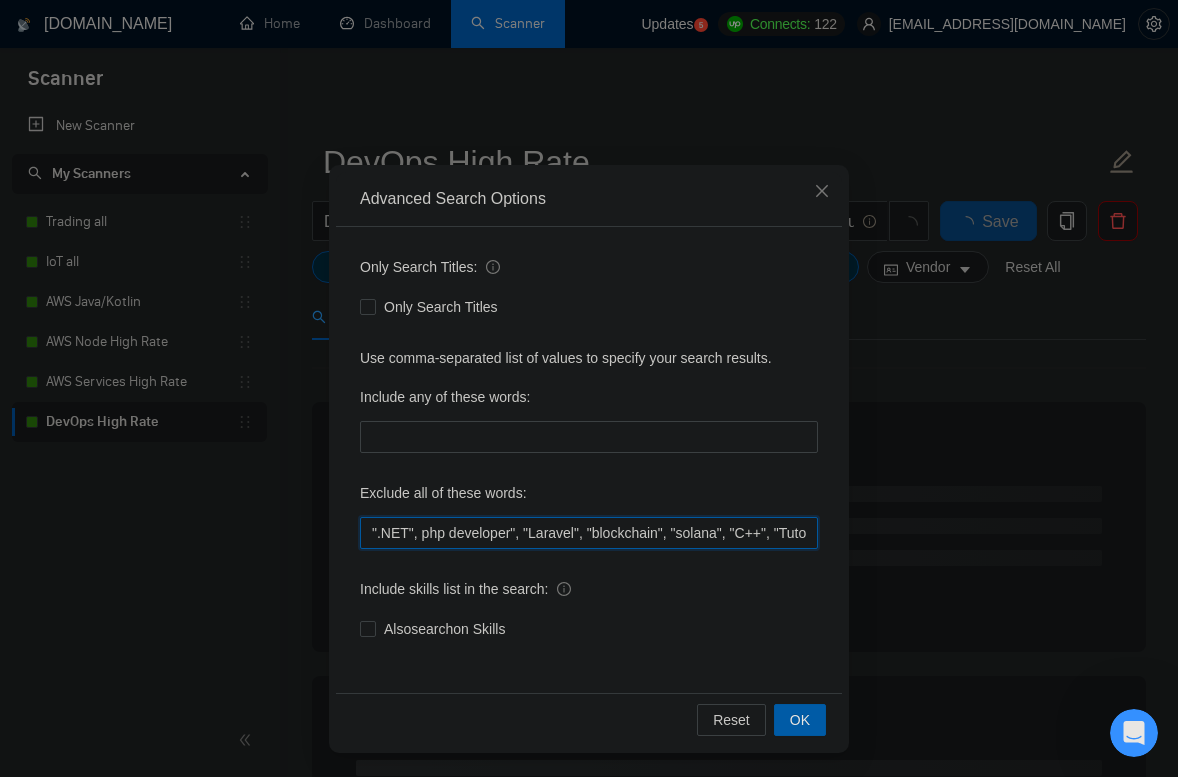type on "".NET", php developer", "Laravel", "blockchain", "solana", "C++", "Tutor/Mentor", "teach me", "No agencies", "agency environment", "won't be recruiting agencies", "agencies not to apply", "No agency", "No Agencies", "Individual only", "No agencies please", "(No agencies please)", "Candidate Interviewing", "Candidate Interview Consulting", "this job is not open to teams", "this job is not open to agency", "this job is not open to companies", "NO AGENCY", "Freelancers Only", "NOT AGENCY", "NOT AGENCY)", "no agency", "no agencies", "individual only", "freelancers only", "No Agencies!", "independent contractors only"" 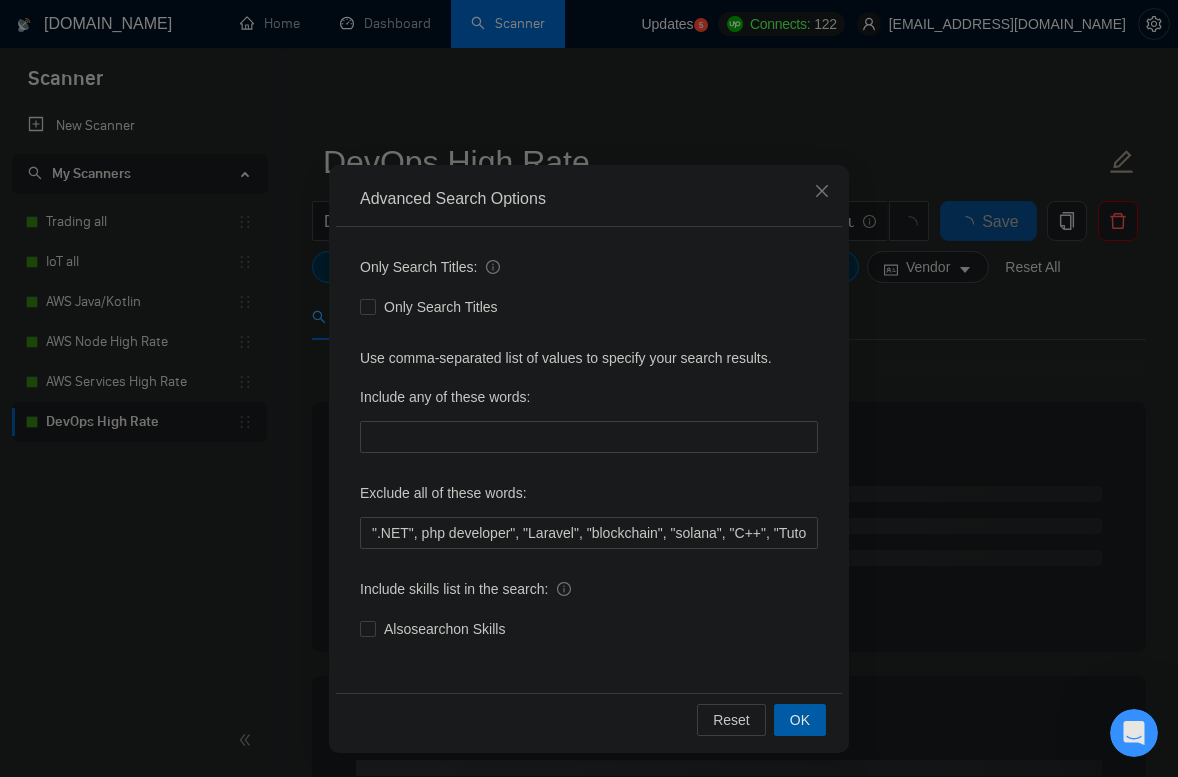 click on "OK" at bounding box center [800, 720] 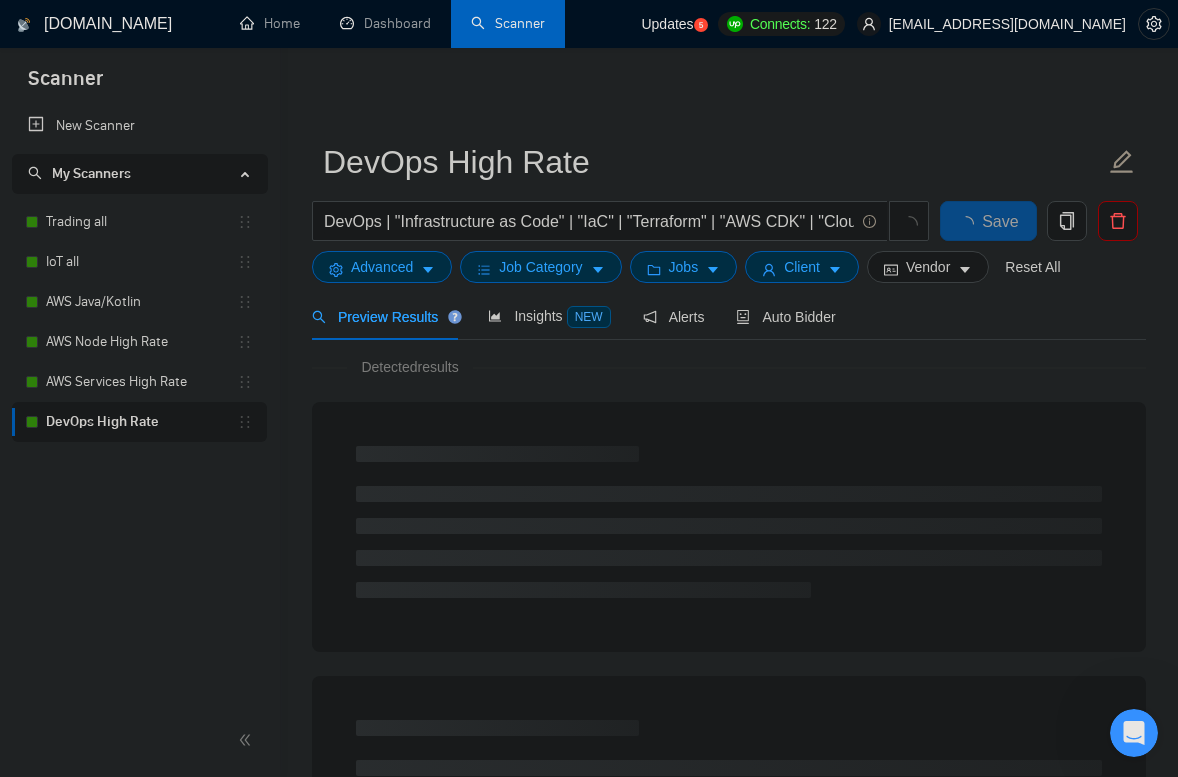 scroll, scrollTop: 0, scrollLeft: 0, axis: both 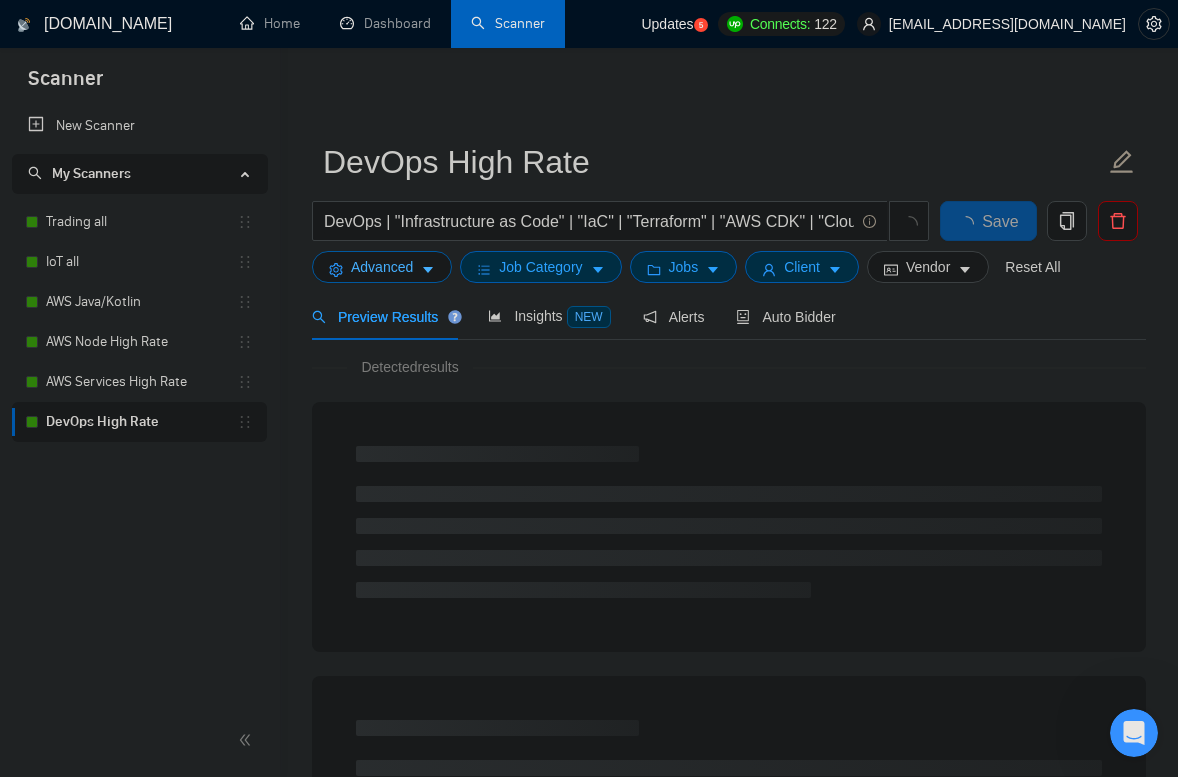 type 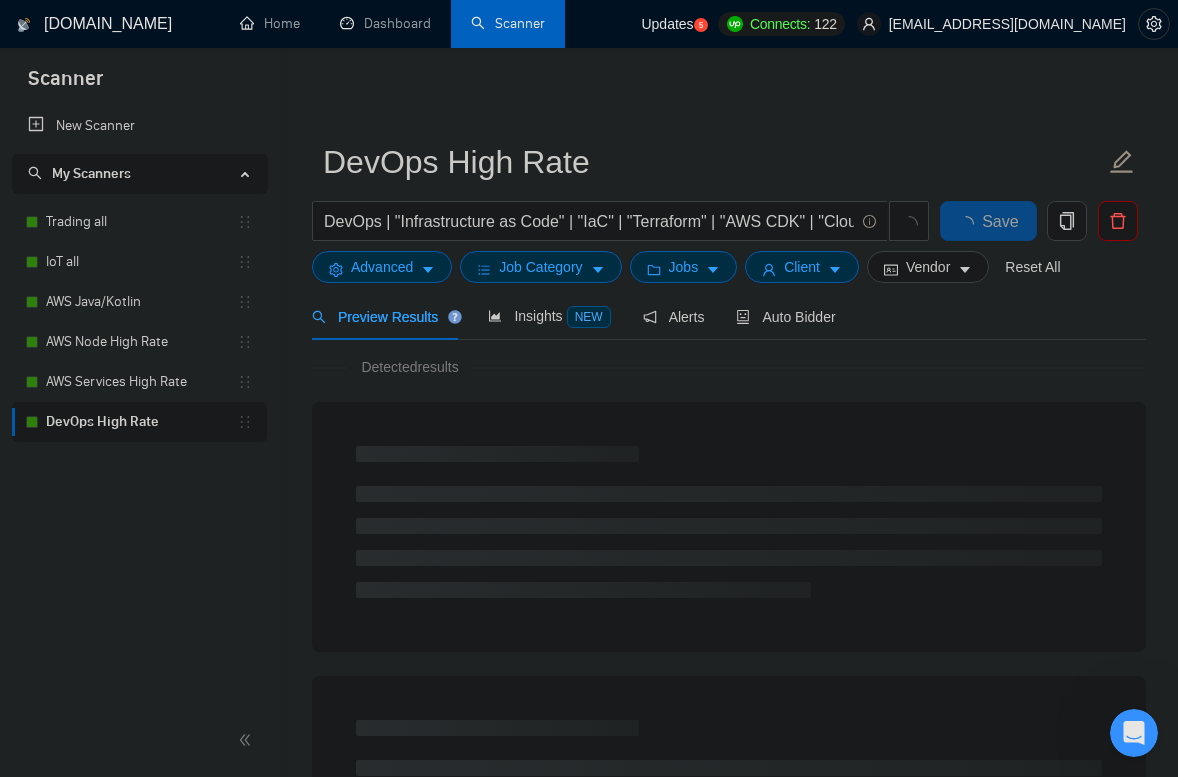 click on "Save" at bounding box center (988, 226) 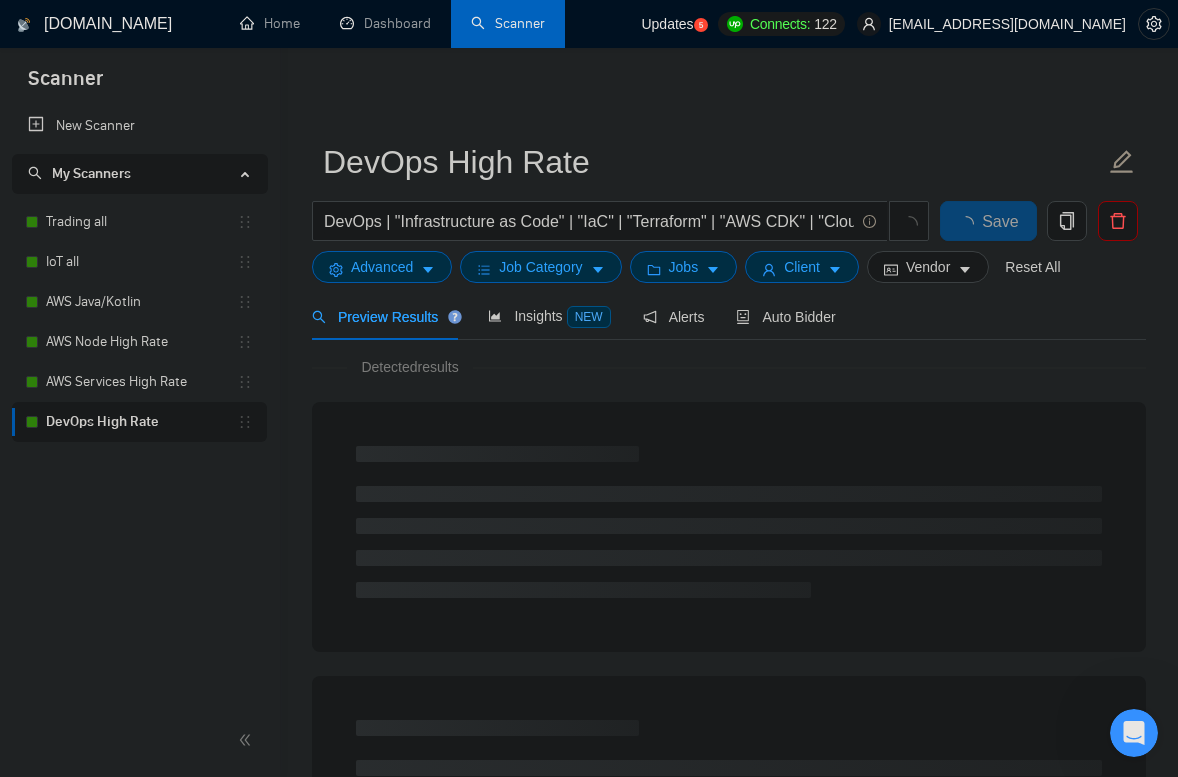 click at bounding box center [970, 221] 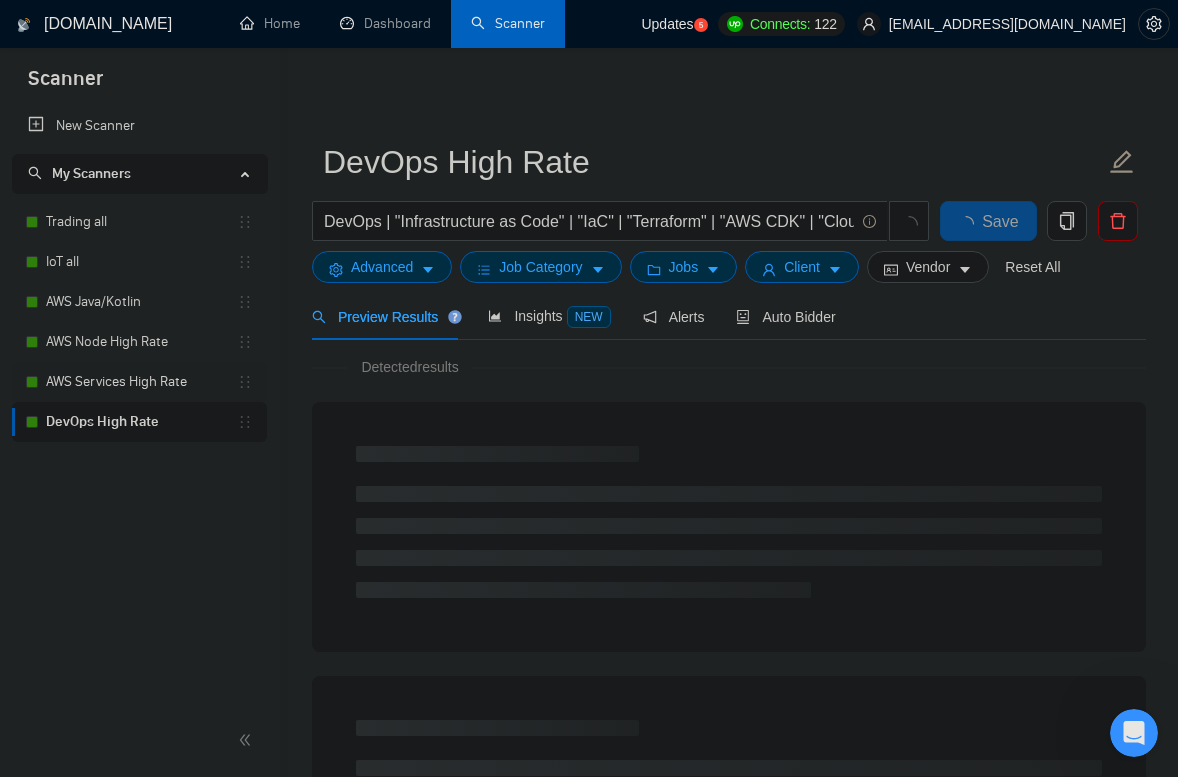 click on "AWS Services High Rate" at bounding box center (141, 382) 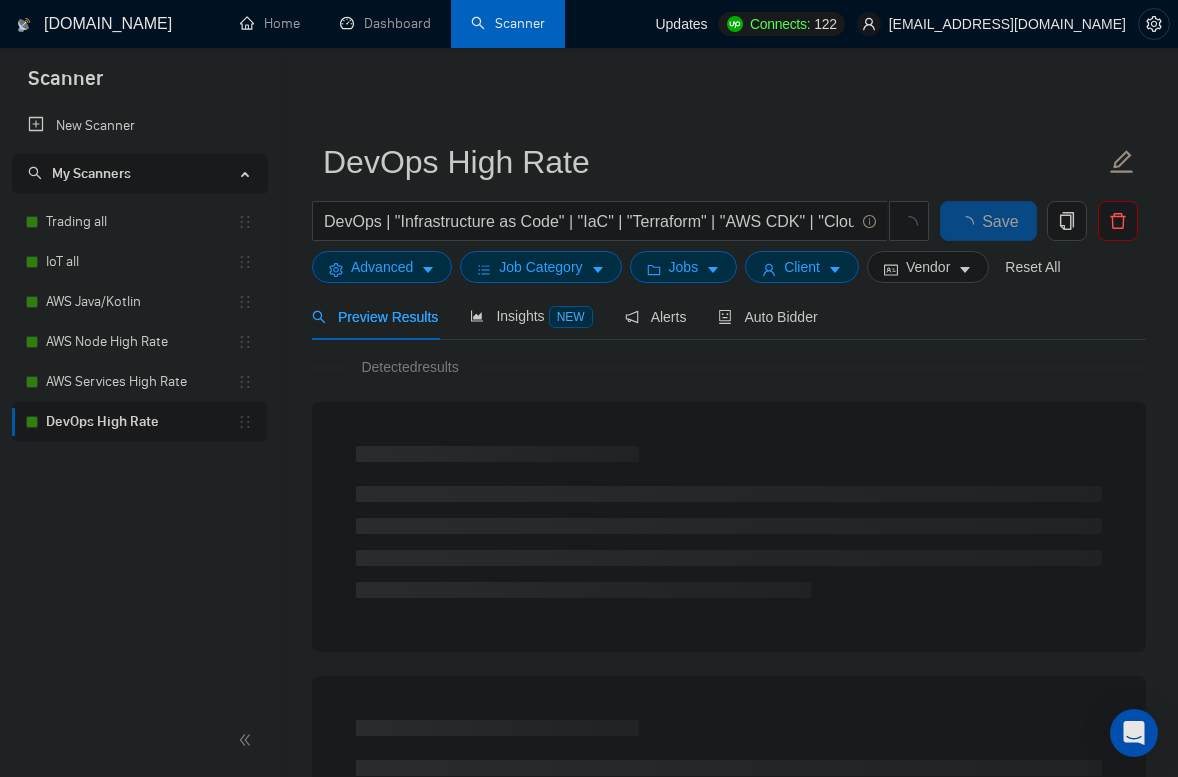 scroll, scrollTop: 0, scrollLeft: 0, axis: both 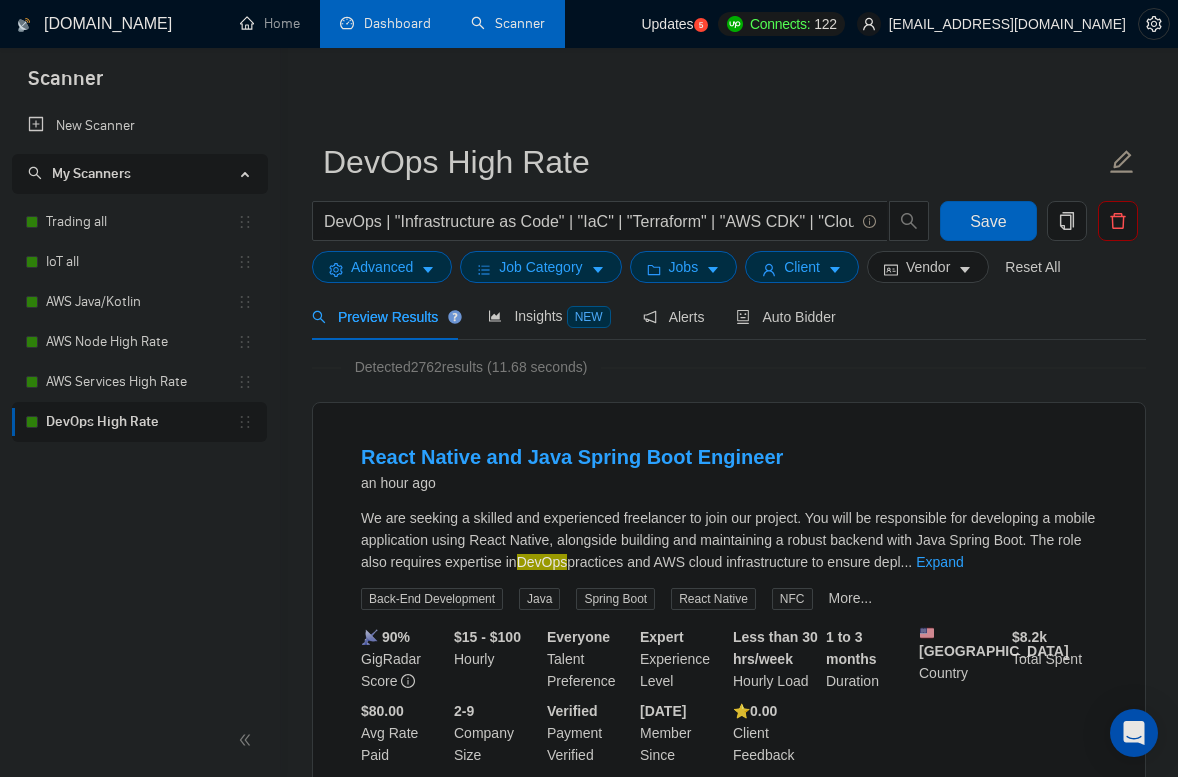 click on "Dashboard" at bounding box center [385, 23] 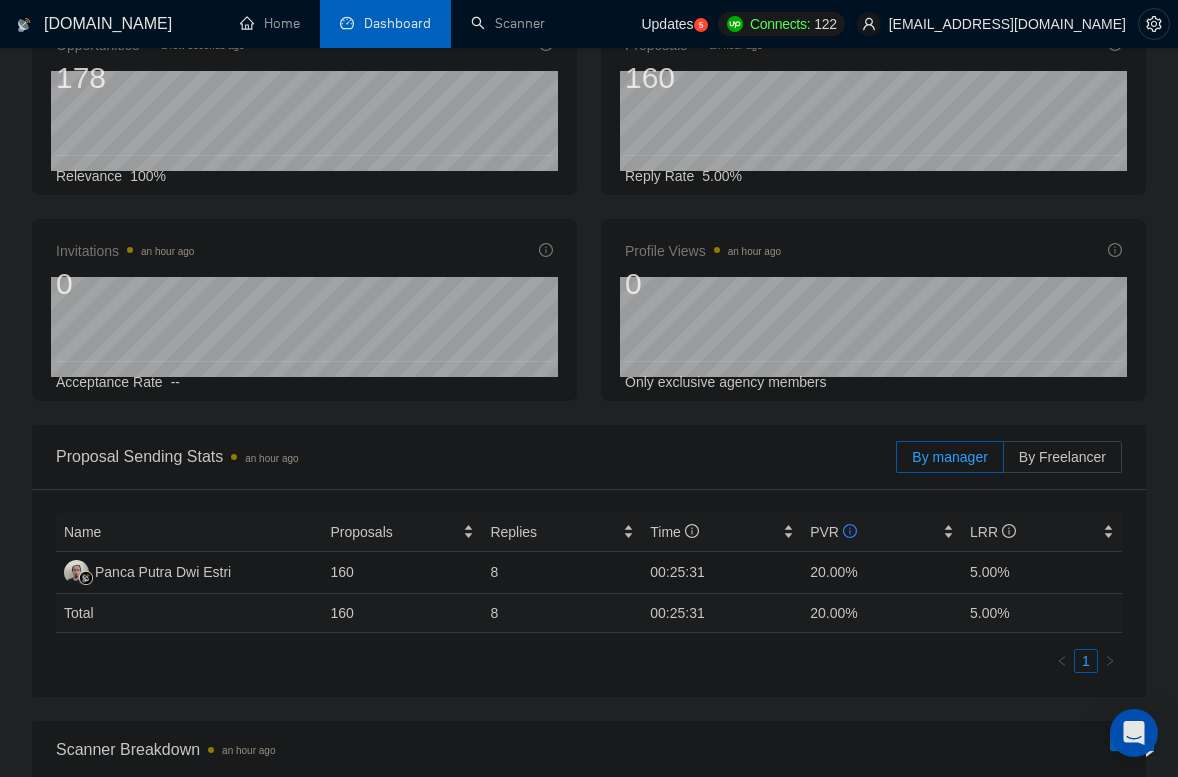 scroll, scrollTop: 0, scrollLeft: 0, axis: both 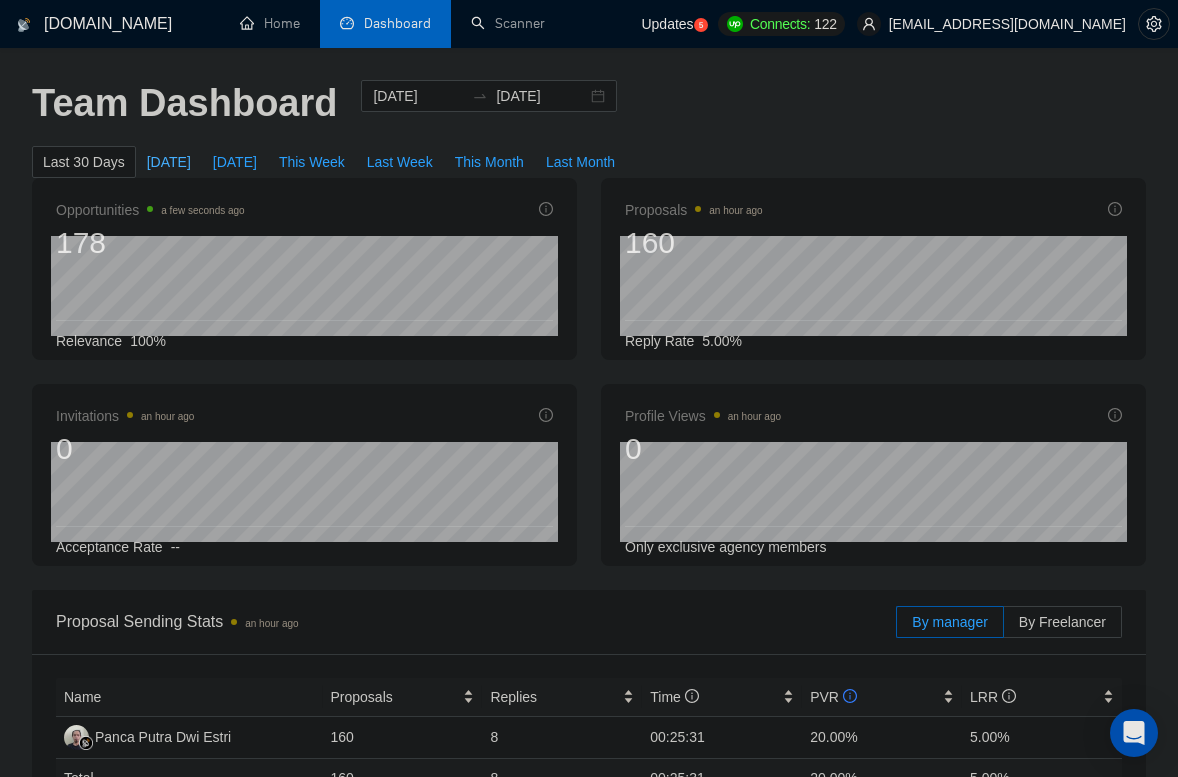 click on "Today" at bounding box center (169, 162) 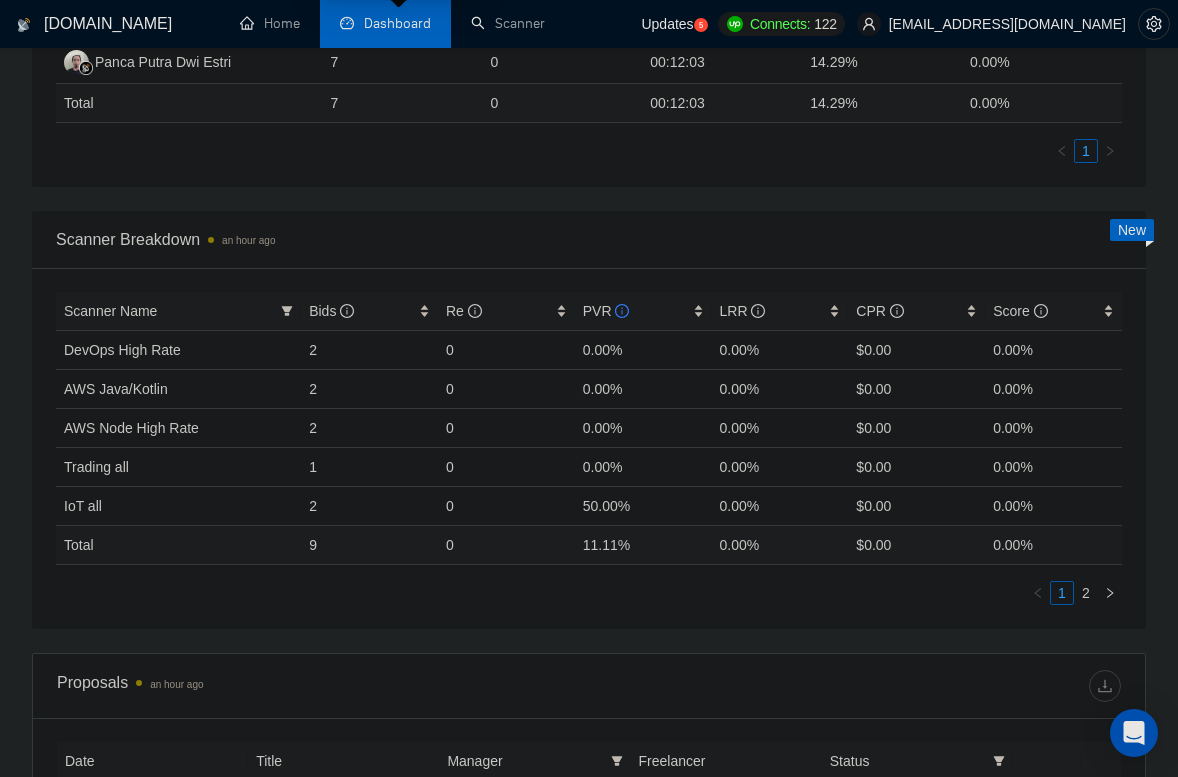 scroll, scrollTop: 679, scrollLeft: 0, axis: vertical 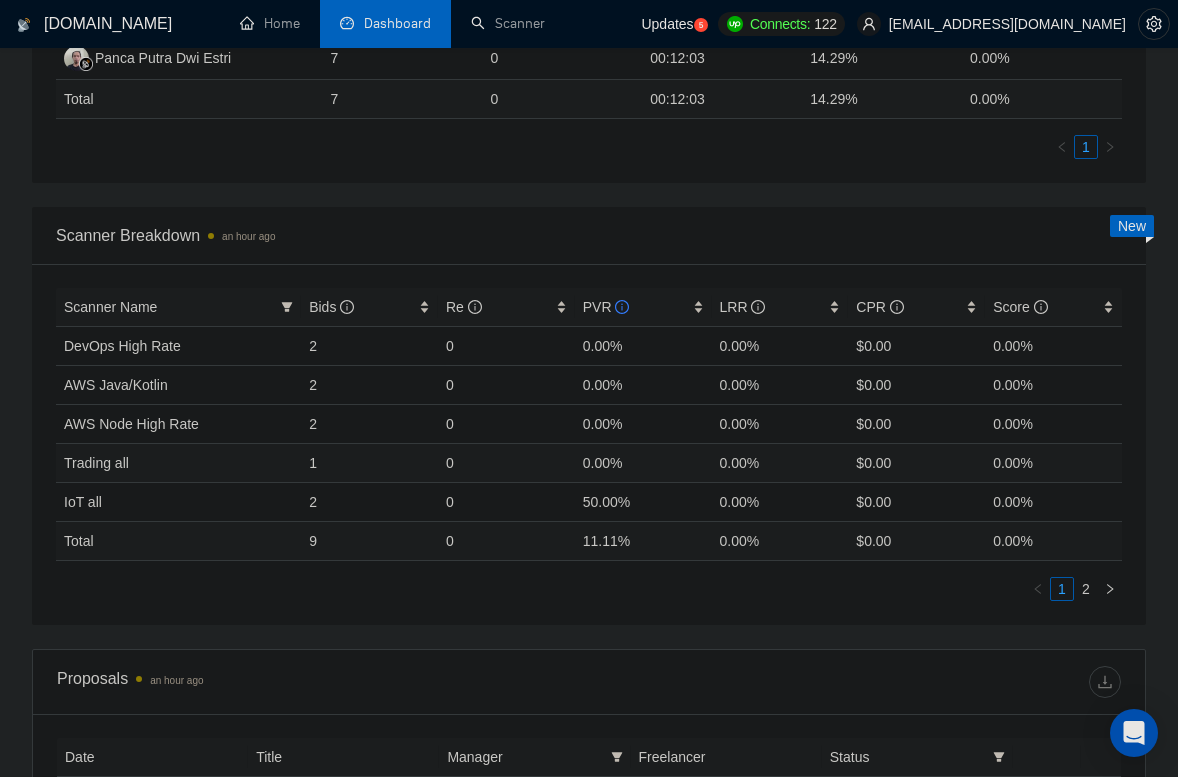 click on "1" at bounding box center (369, 462) 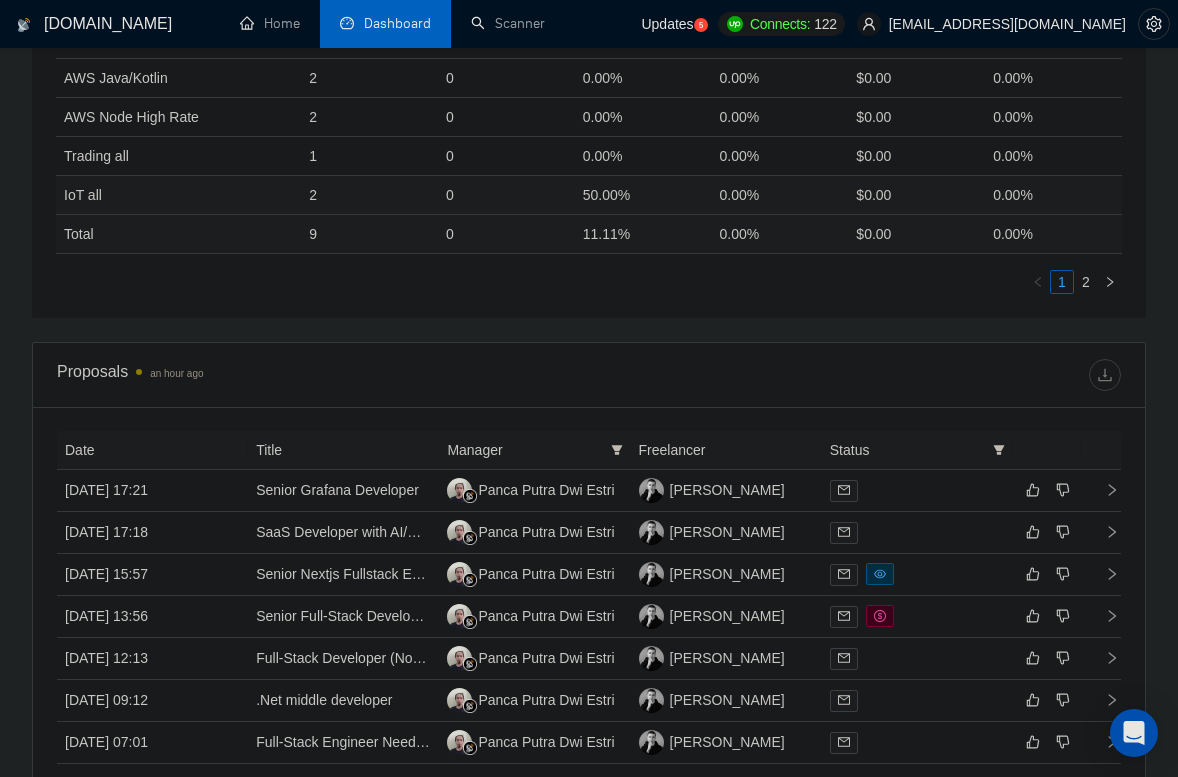 scroll, scrollTop: 1010, scrollLeft: 0, axis: vertical 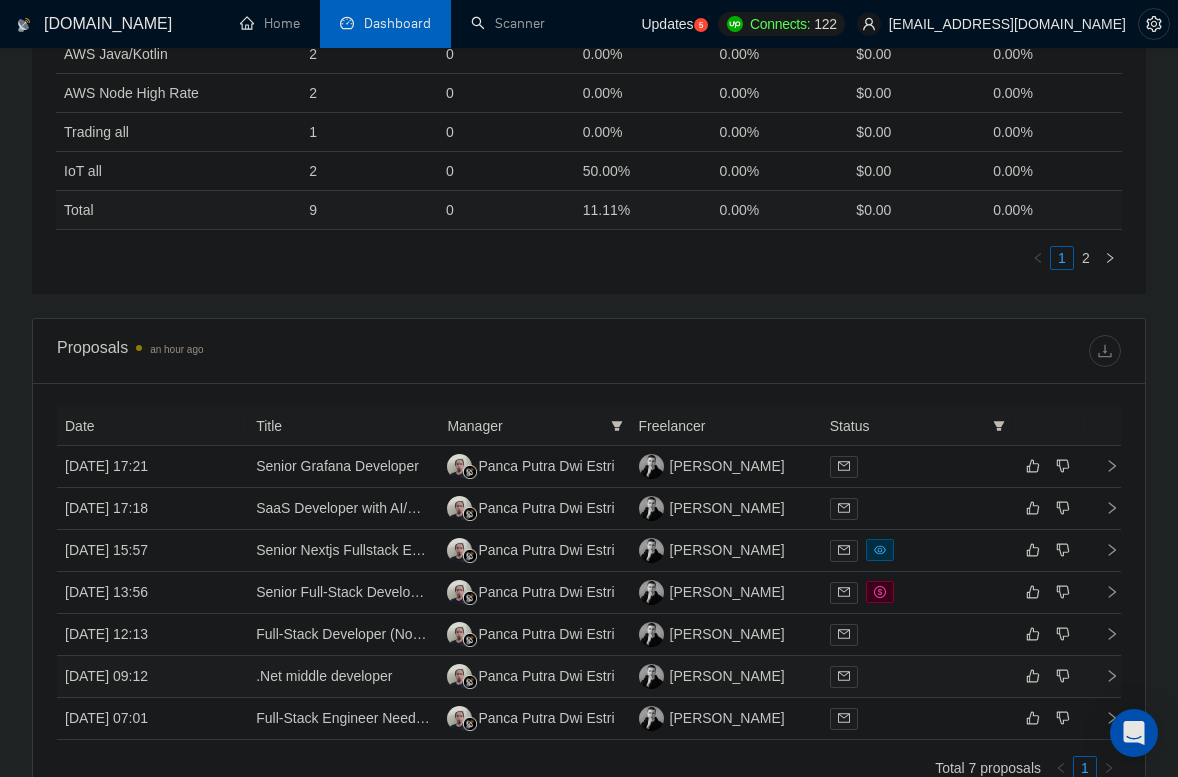 click on "28 Jul, 2025 09:12" at bounding box center (152, 677) 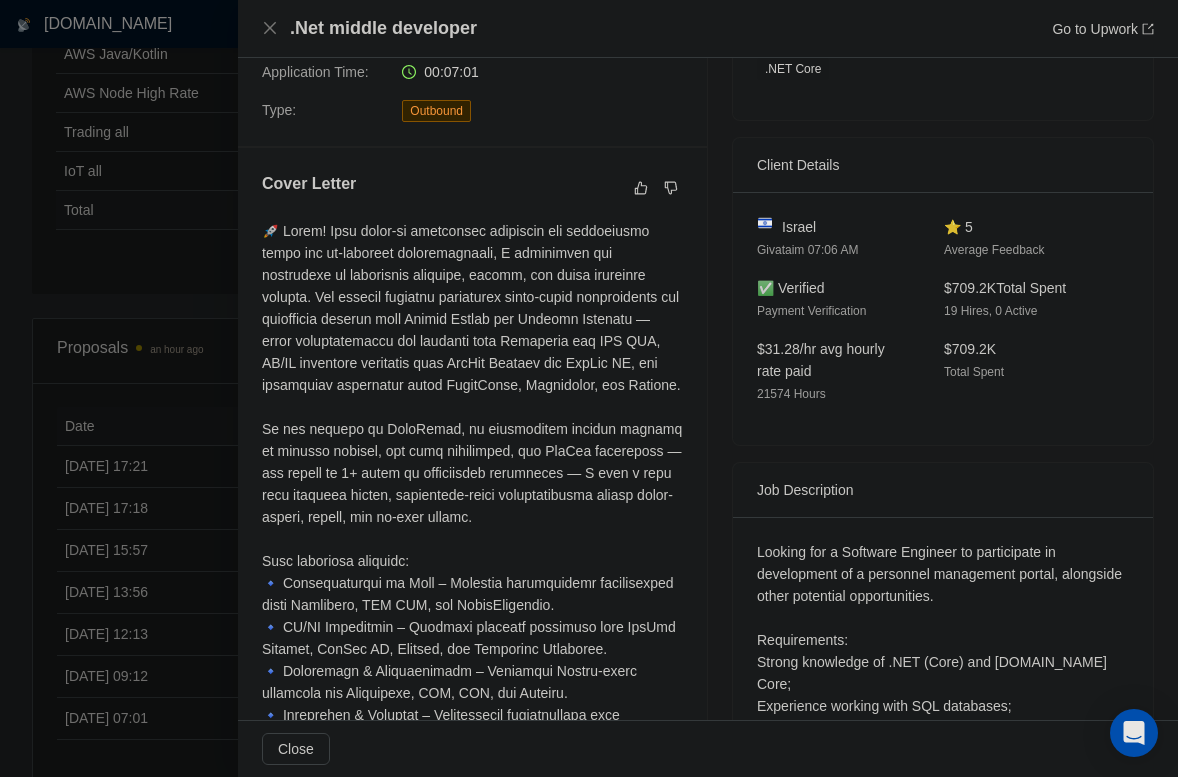scroll, scrollTop: 0, scrollLeft: 0, axis: both 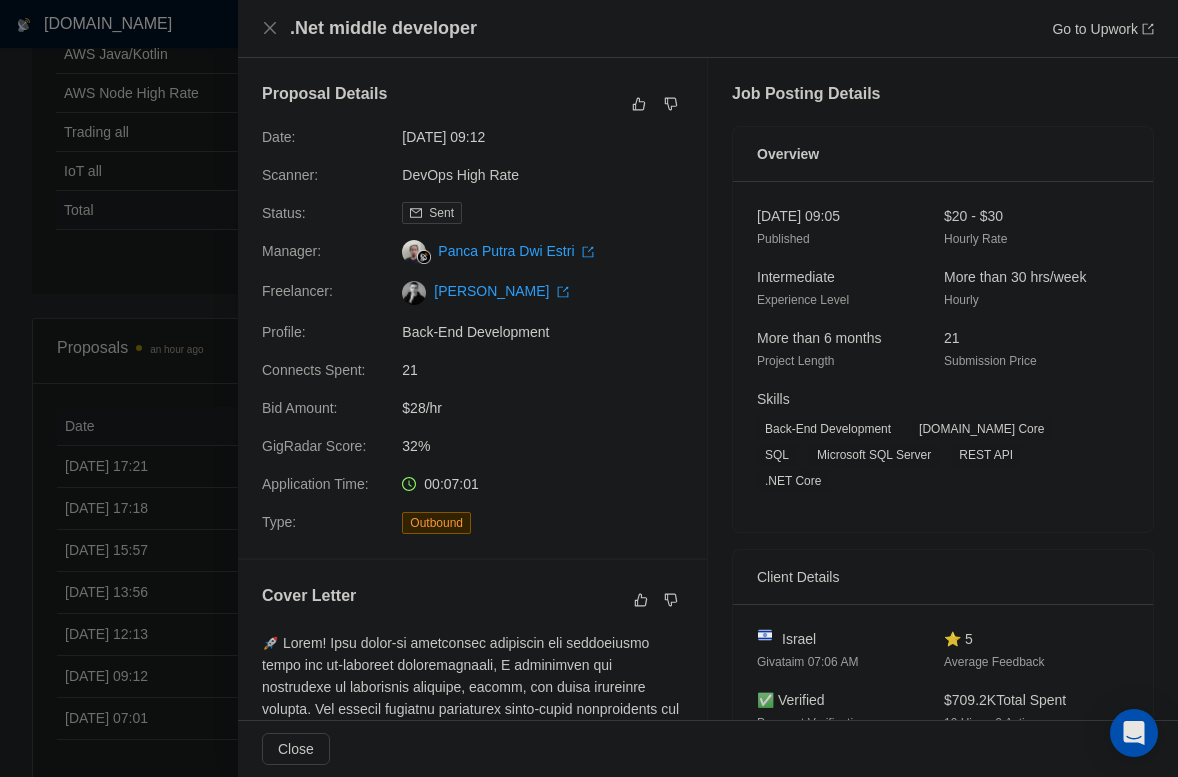 click on ".Net middle developer Go to Upwork" at bounding box center (708, 29) 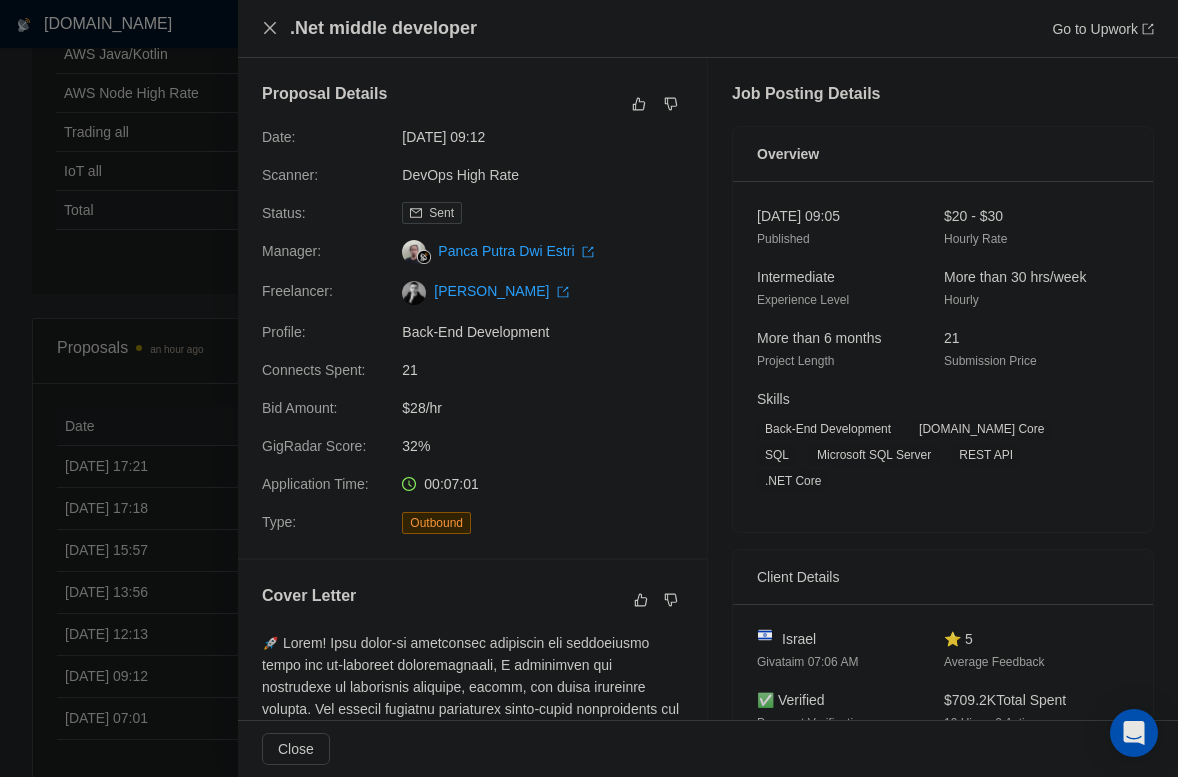 click 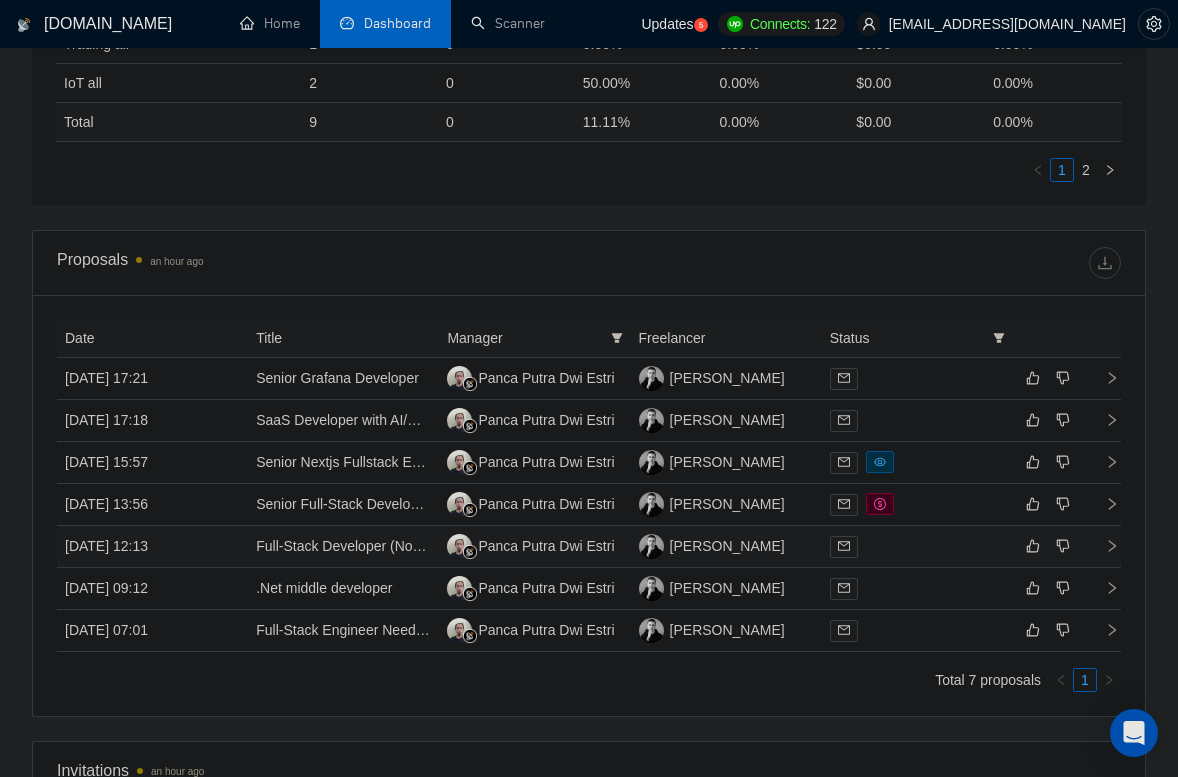 scroll, scrollTop: 1131, scrollLeft: 0, axis: vertical 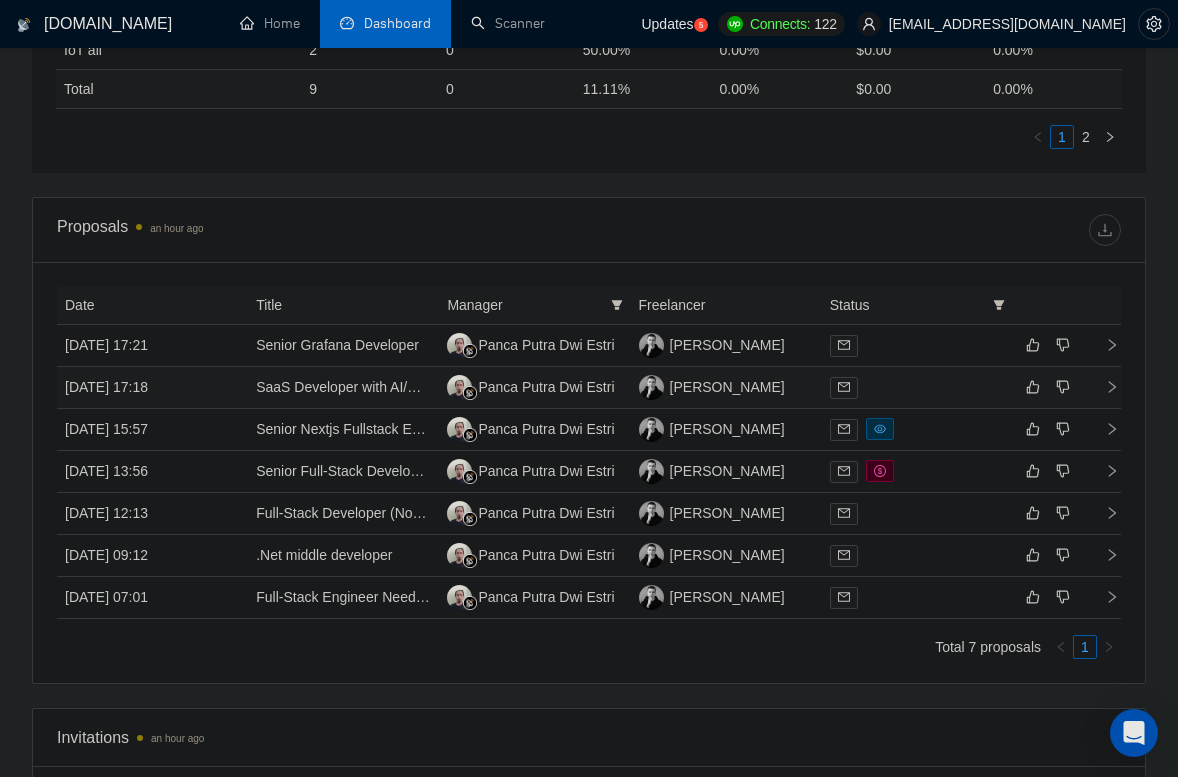 click on "28 Jul, 2025 17:18" at bounding box center [152, 388] 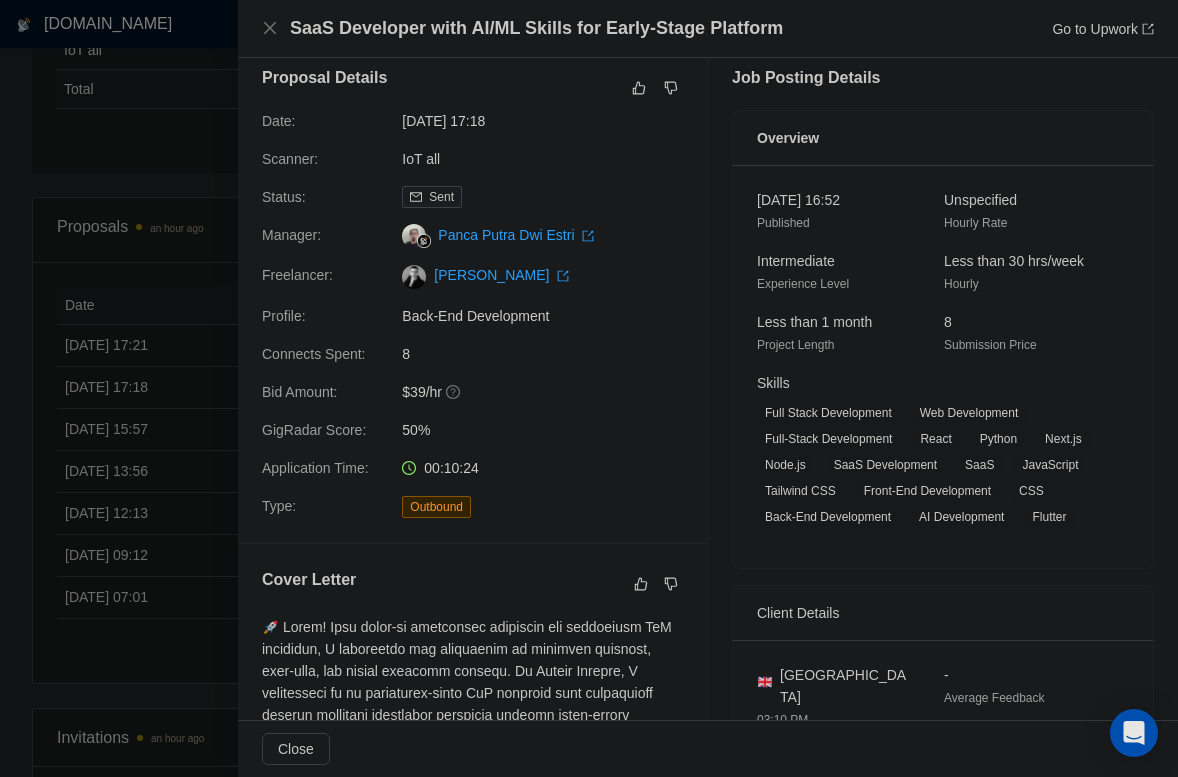 scroll, scrollTop: 0, scrollLeft: 0, axis: both 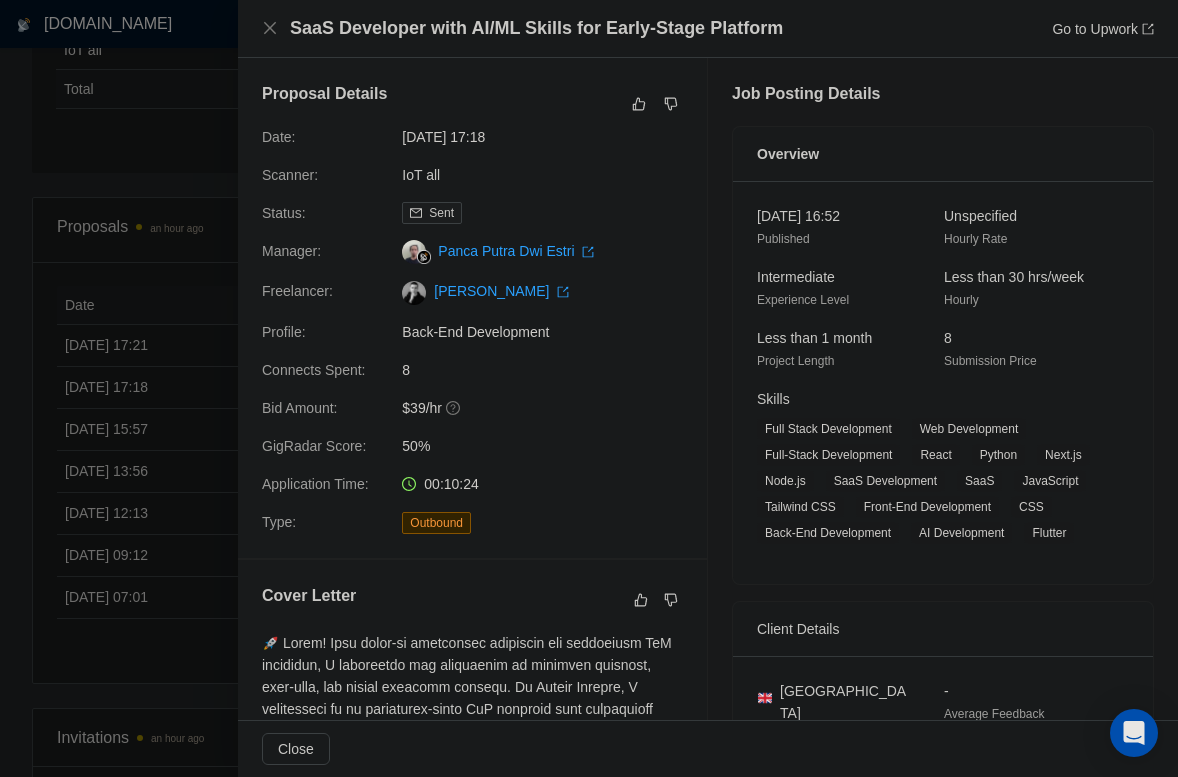 click at bounding box center (589, 388) 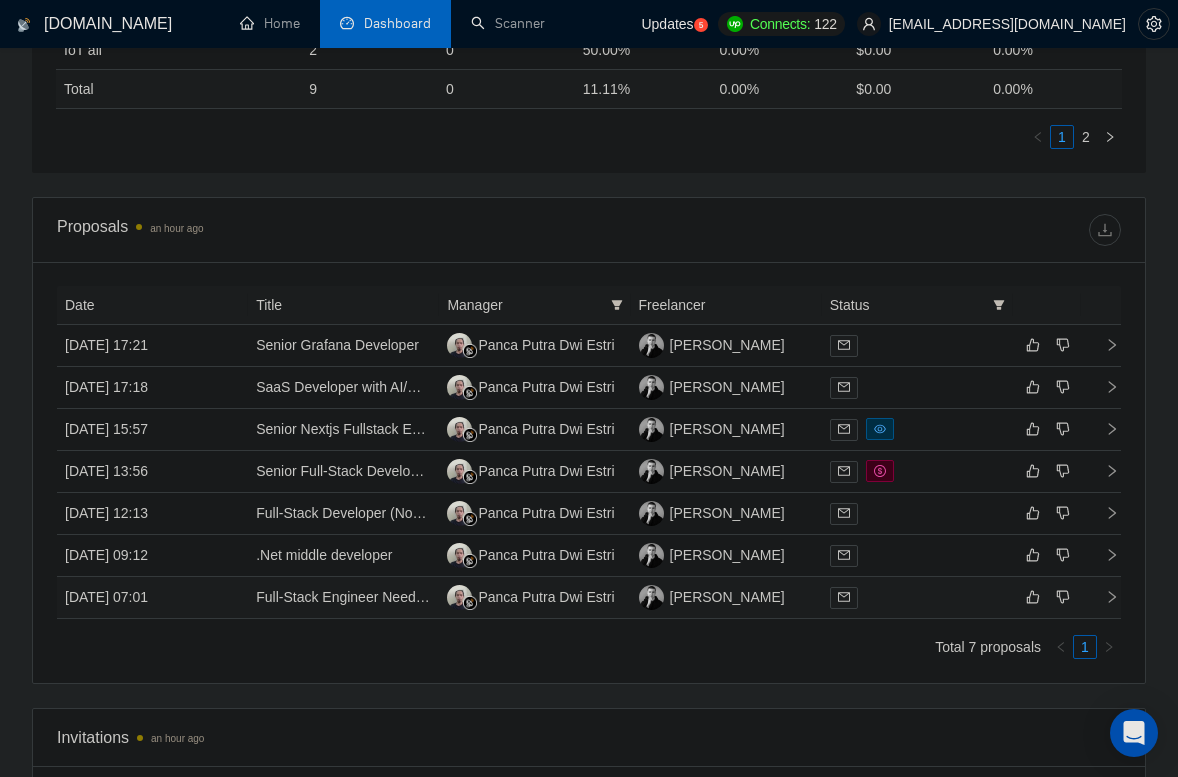 click on "28 Jul, 2025 07:01" at bounding box center [152, 598] 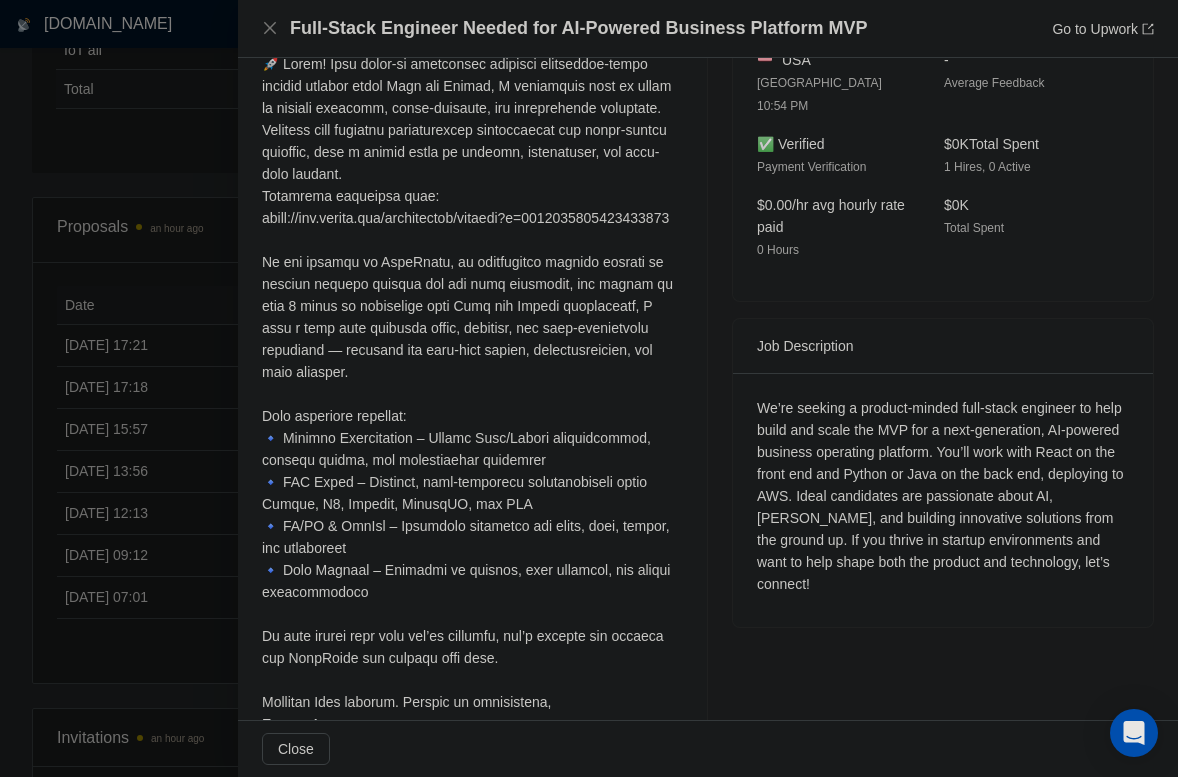 scroll, scrollTop: 0, scrollLeft: 0, axis: both 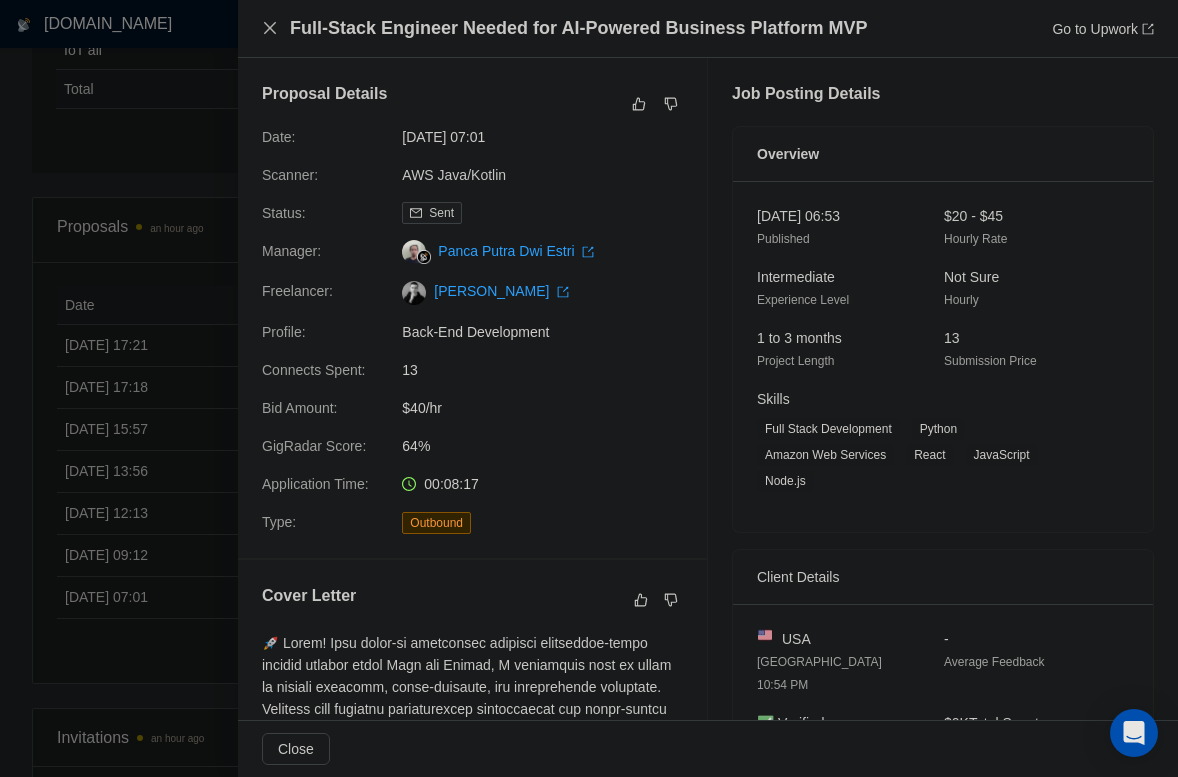 click 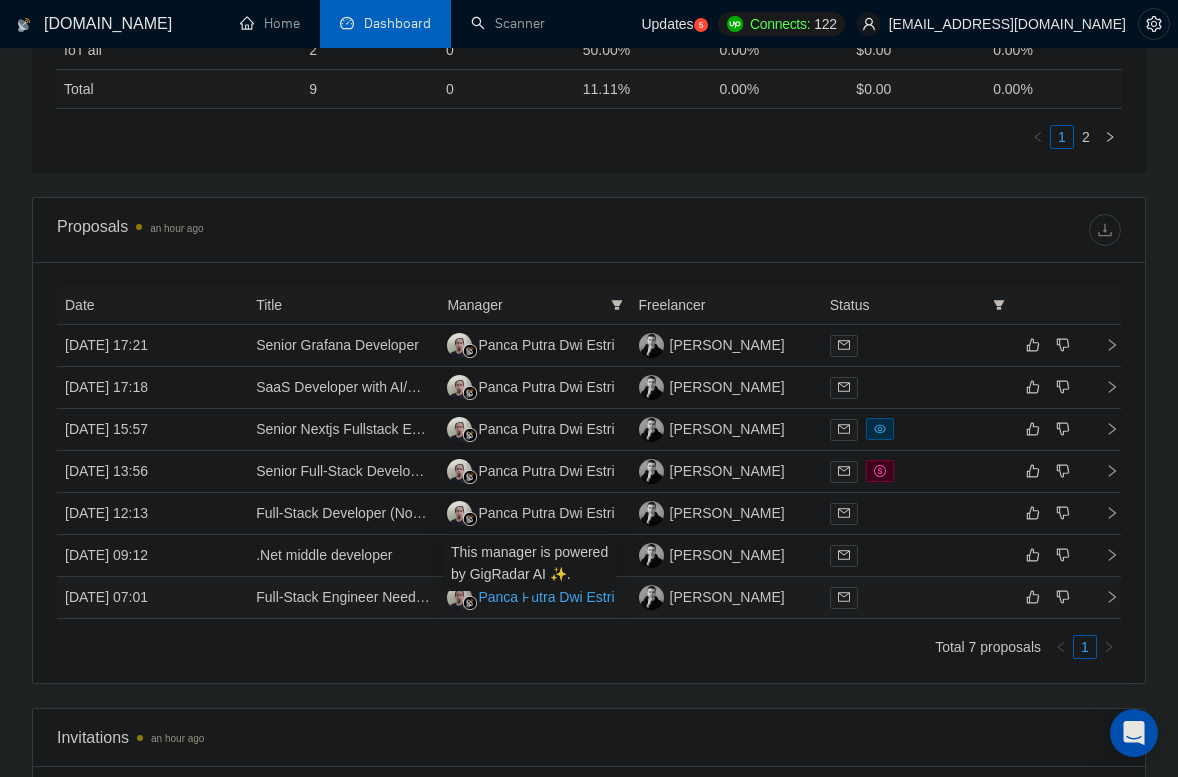 scroll, scrollTop: 1168, scrollLeft: 0, axis: vertical 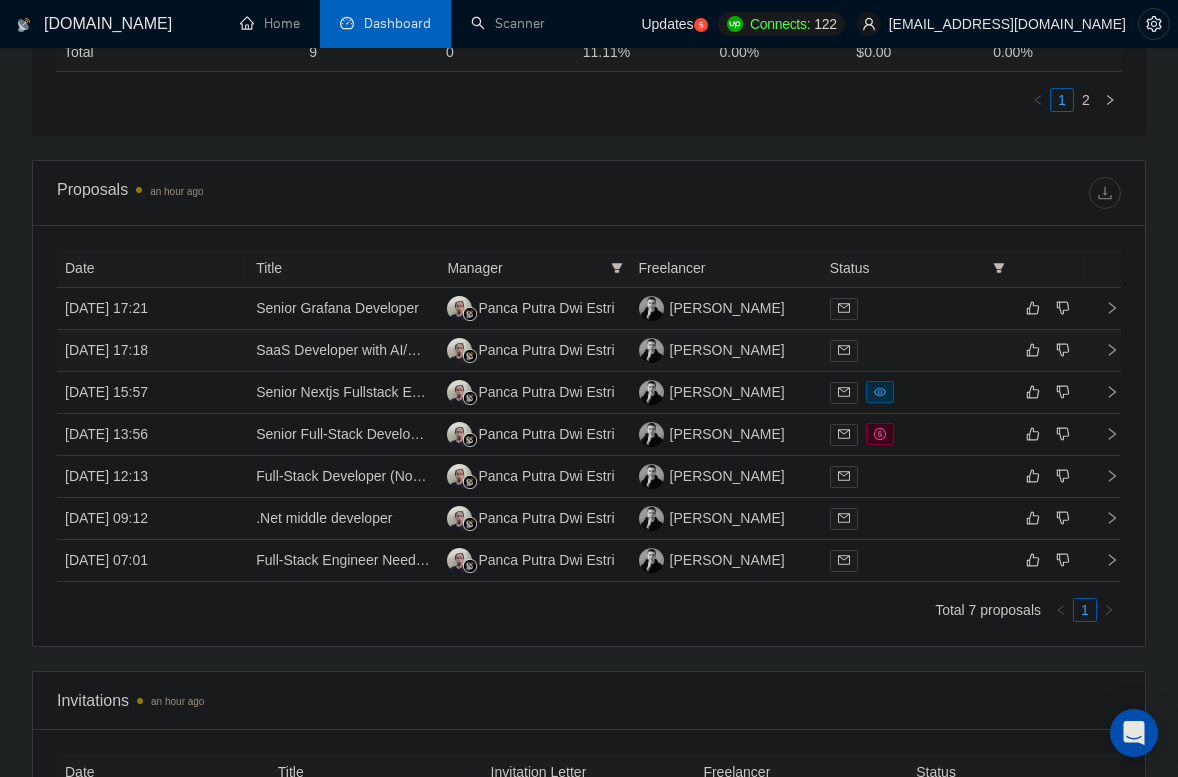 click on "28 Jul, 2025 17:18" at bounding box center [152, 351] 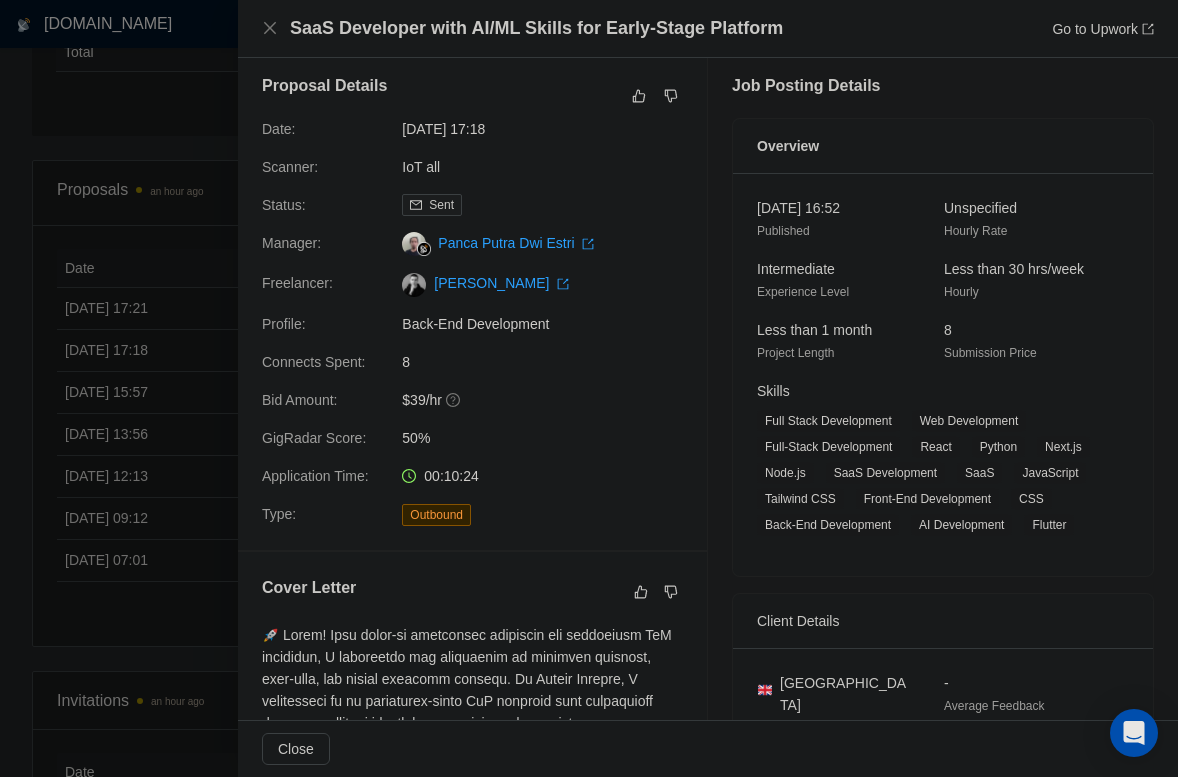 scroll, scrollTop: 0, scrollLeft: 0, axis: both 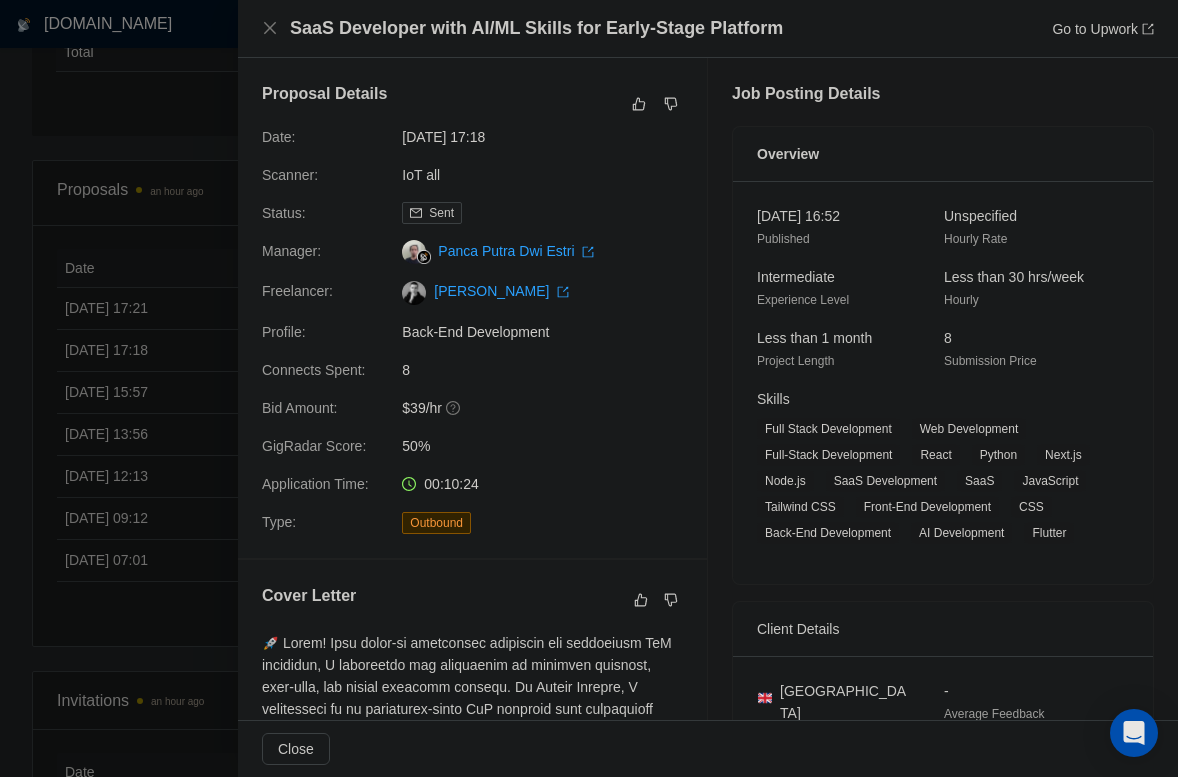 click at bounding box center (589, 388) 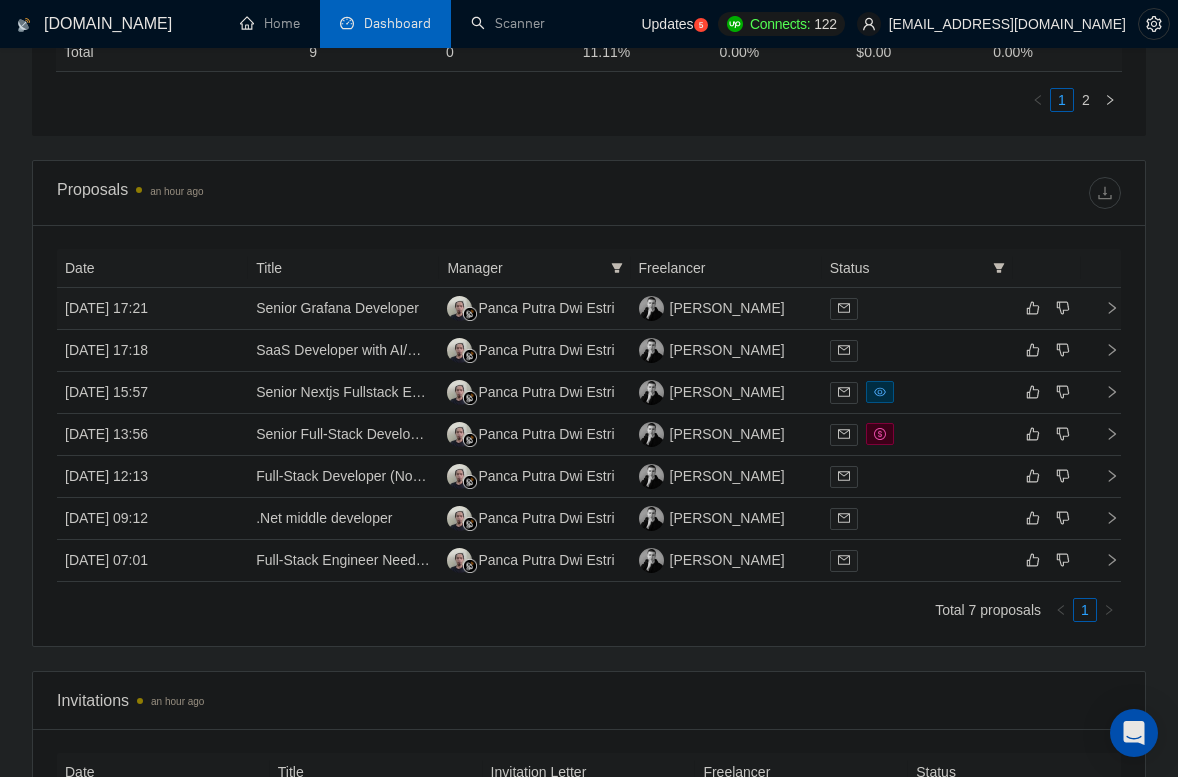click on "28 Jul, 2025 17:21" at bounding box center (152, 309) 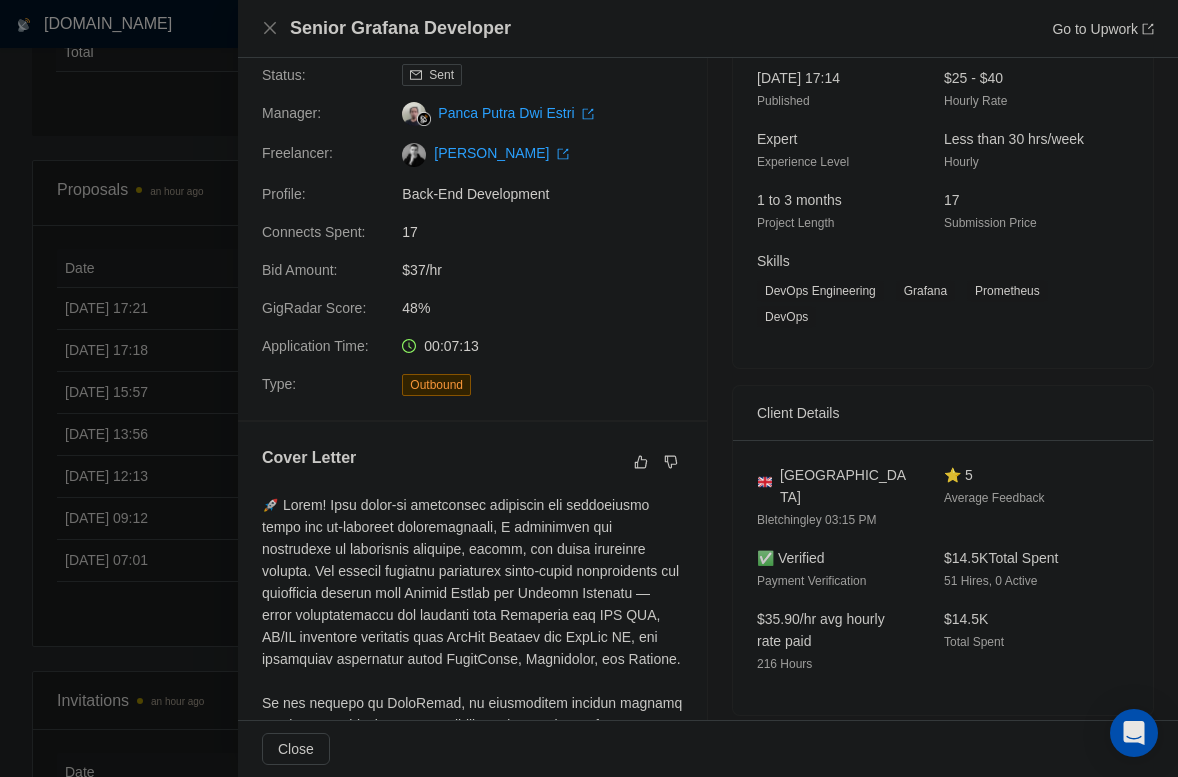 scroll, scrollTop: 156, scrollLeft: 0, axis: vertical 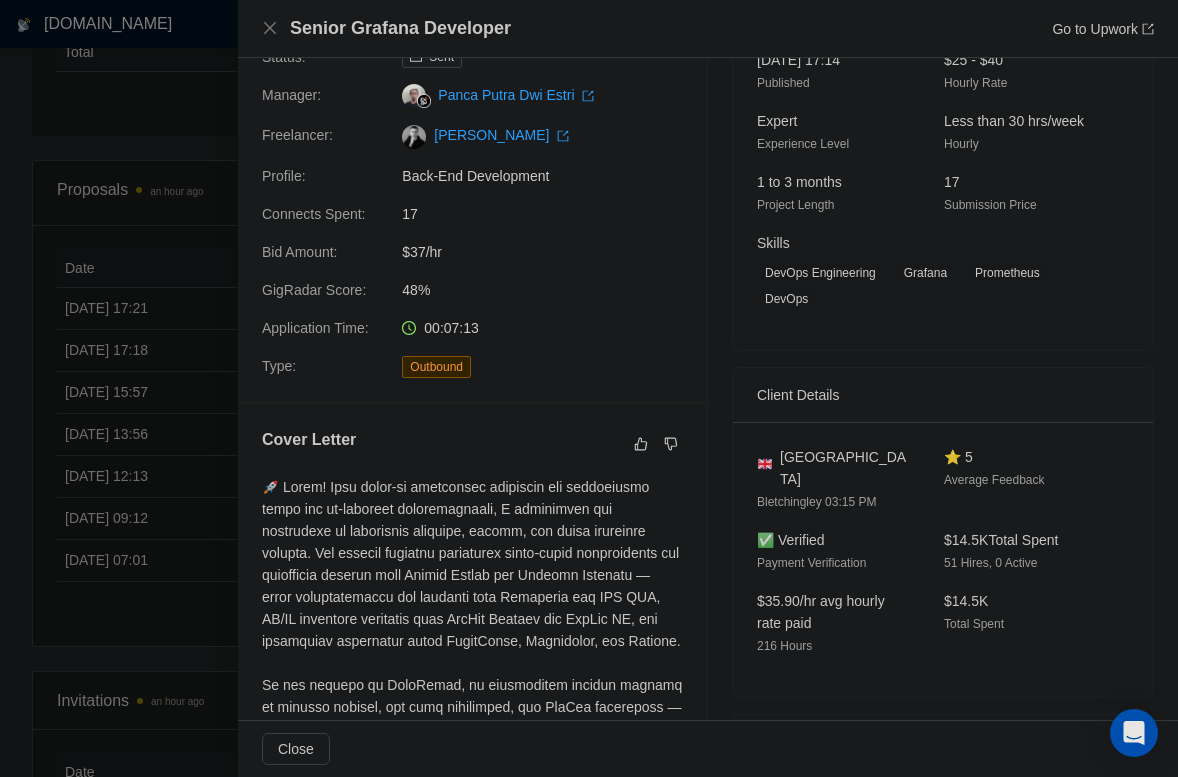 click at bounding box center (589, 388) 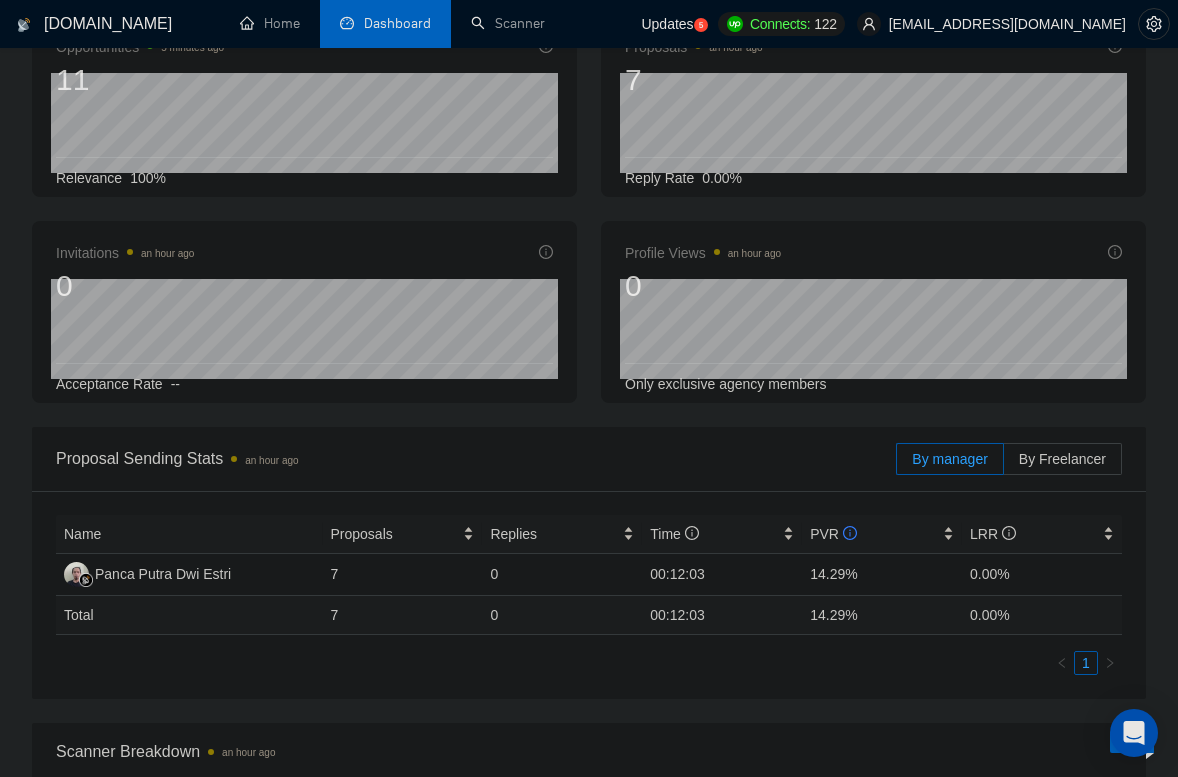 scroll, scrollTop: 0, scrollLeft: 0, axis: both 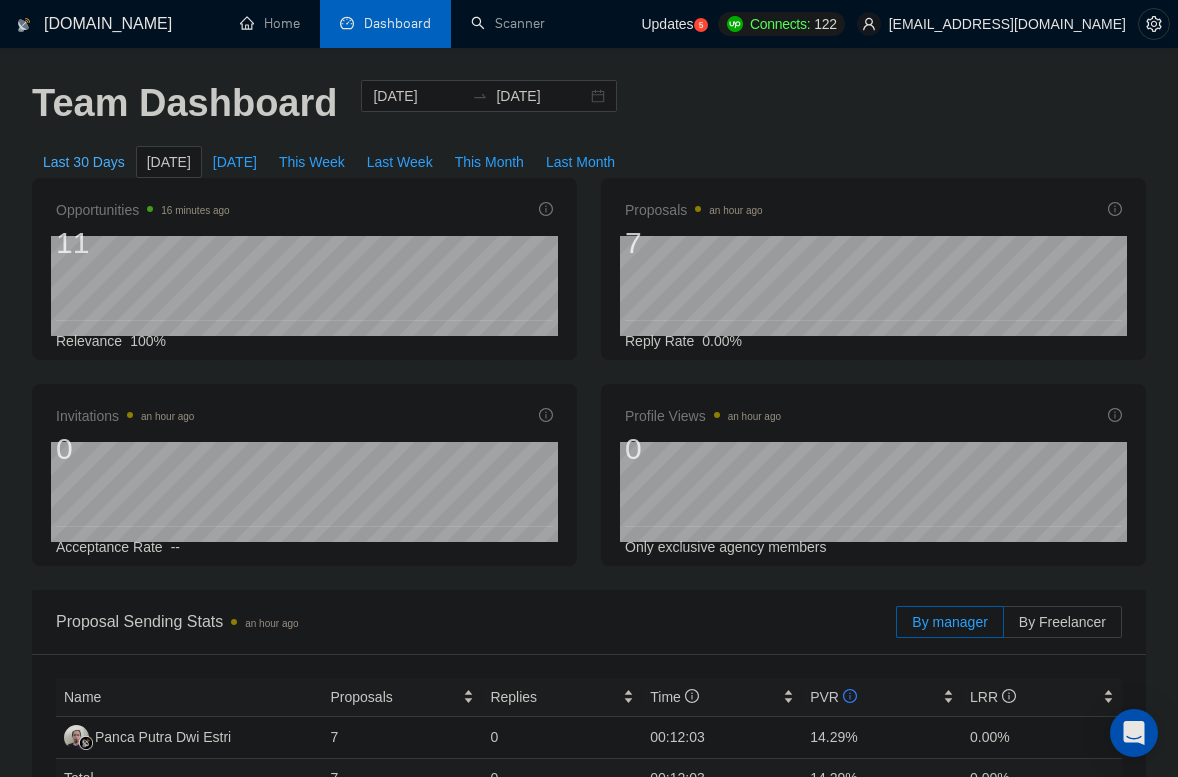 click on "Last 30 Days" at bounding box center [84, 162] 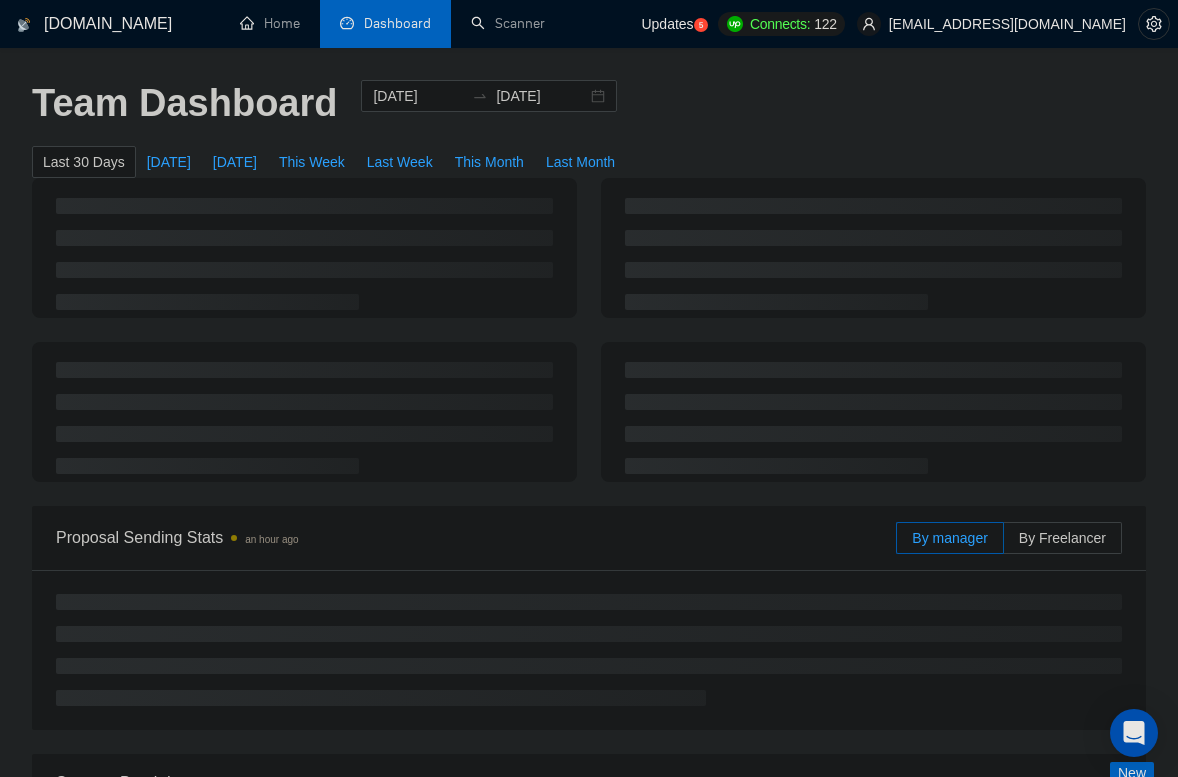 type on "2025-06-28" 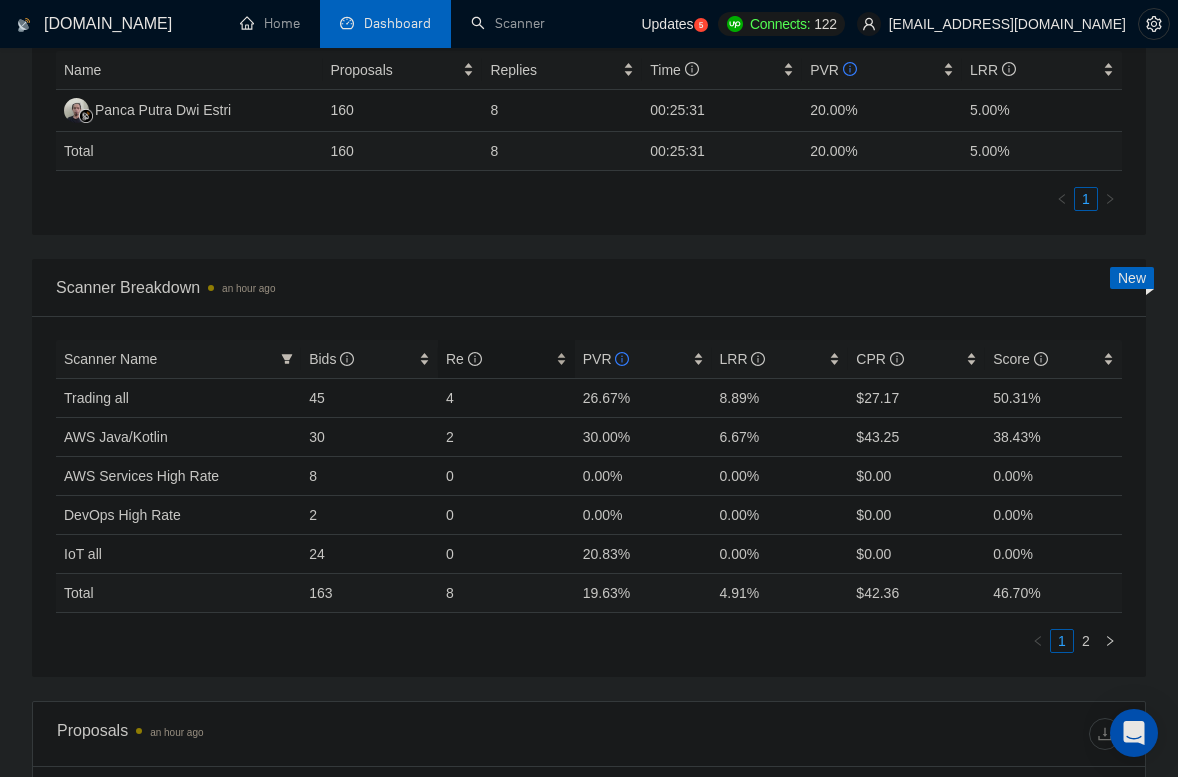 scroll, scrollTop: 625, scrollLeft: 0, axis: vertical 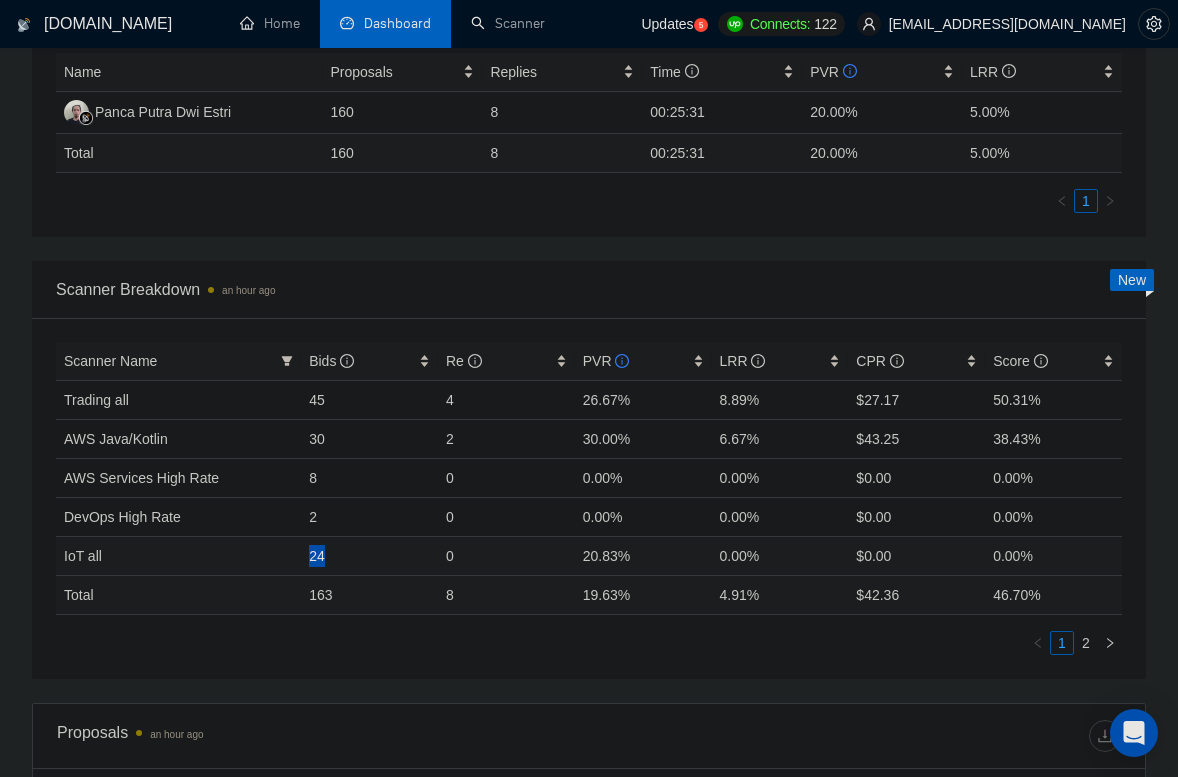 drag, startPoint x: 307, startPoint y: 546, endPoint x: 340, endPoint y: 546, distance: 33 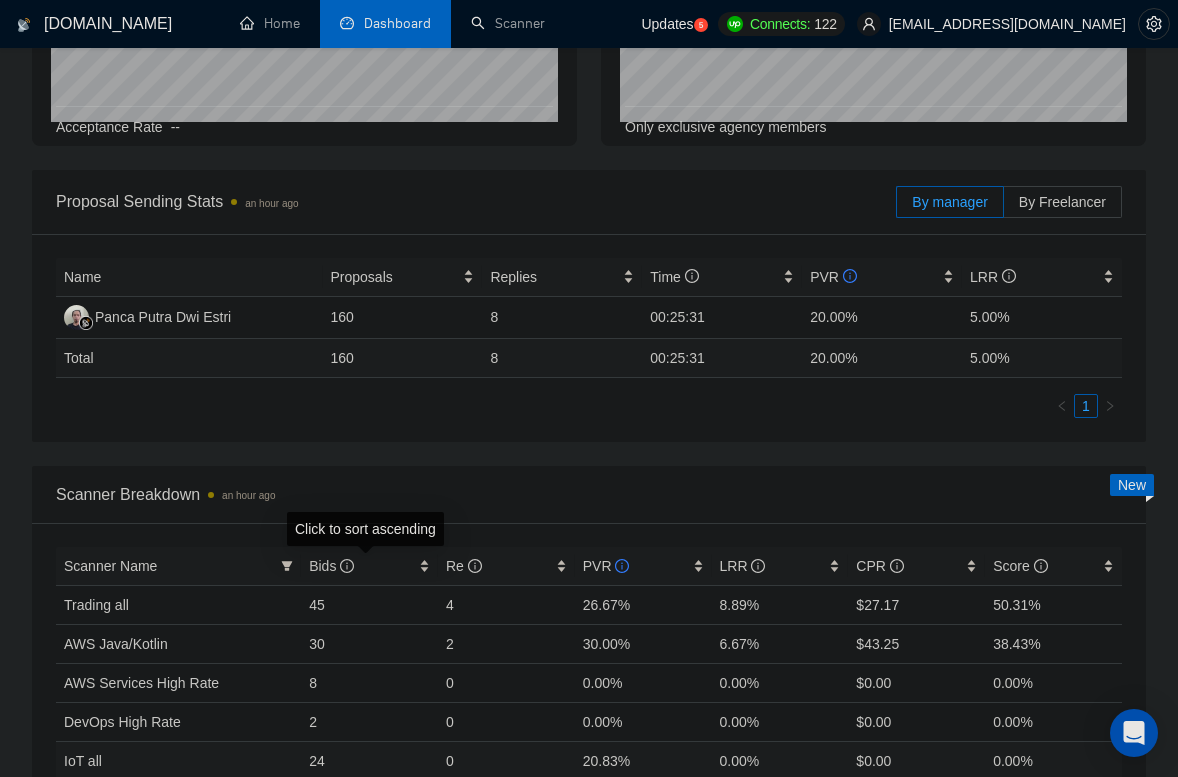 scroll, scrollTop: 0, scrollLeft: 0, axis: both 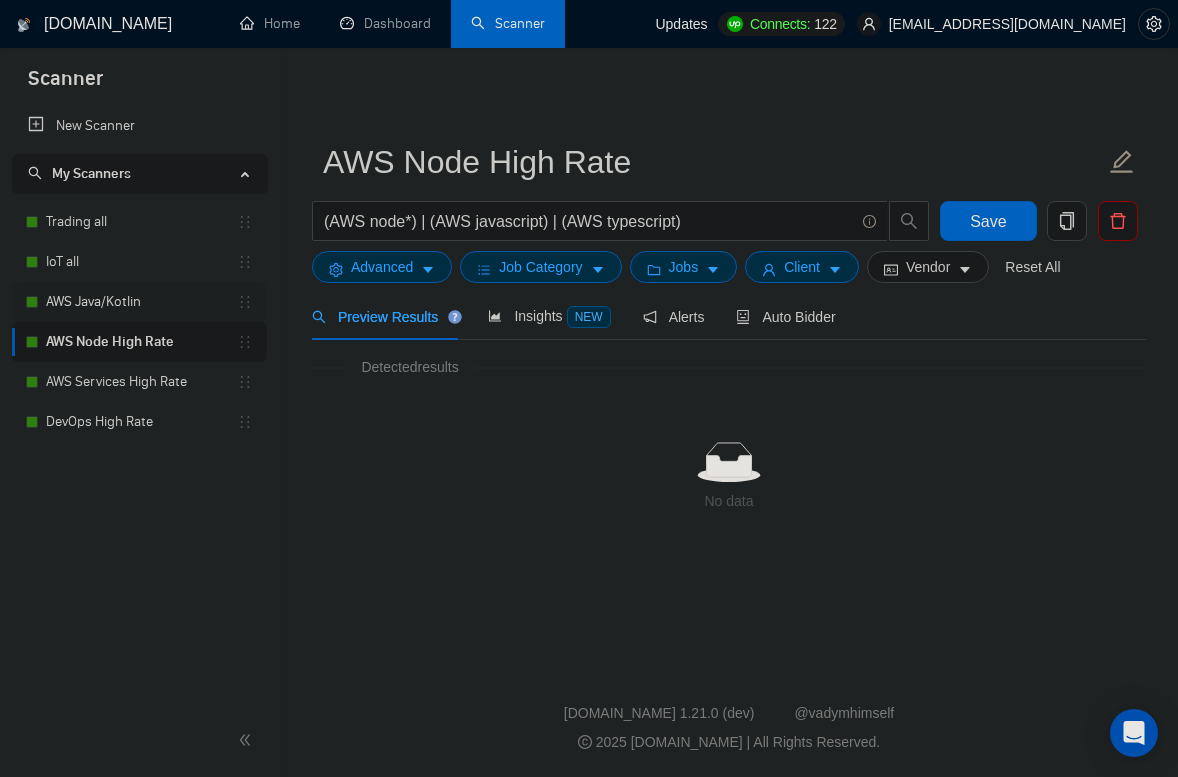 click on "AWS Java/Kotlin" at bounding box center (141, 302) 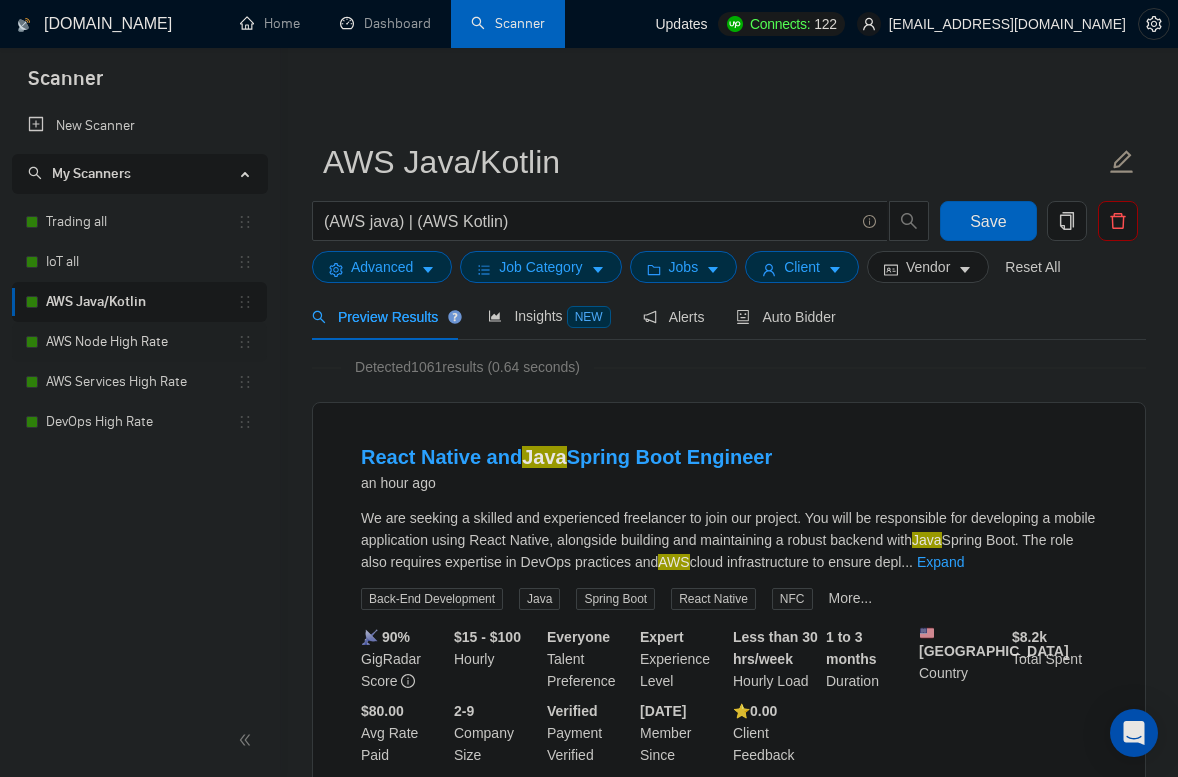 click on "AWS Node High Rate" at bounding box center [141, 342] 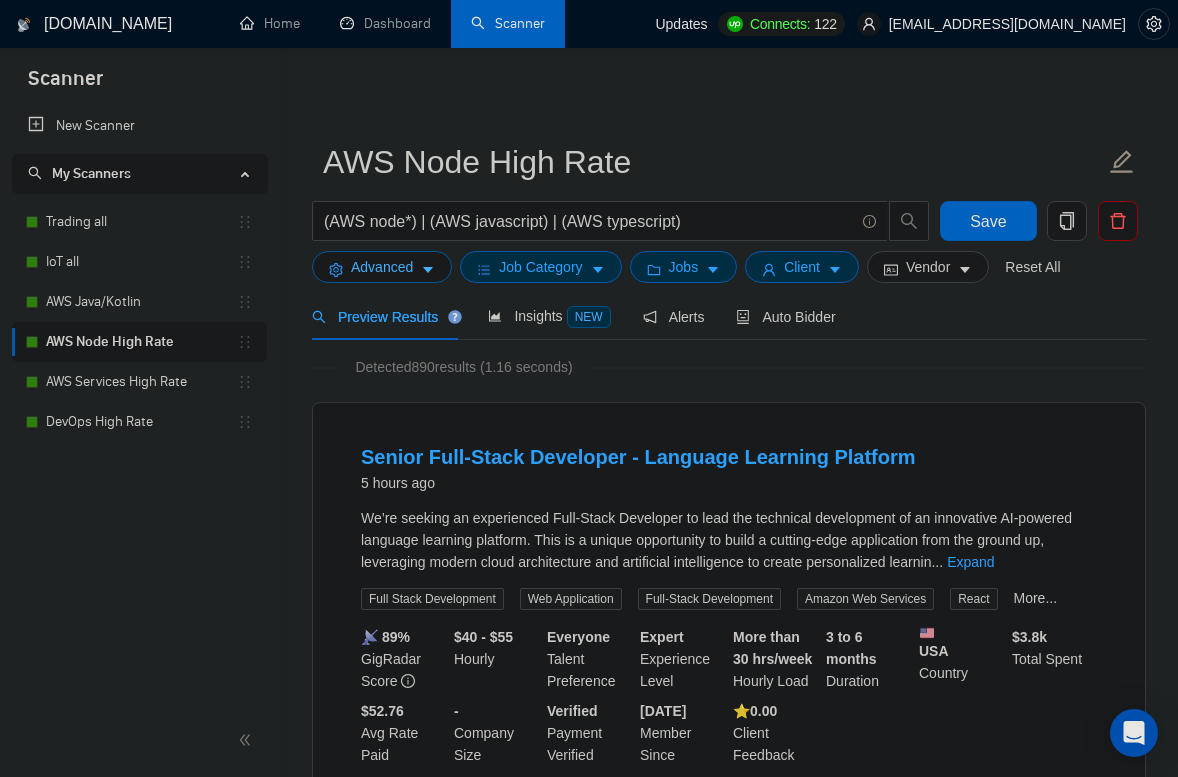 click on "Advanced" at bounding box center (382, 267) 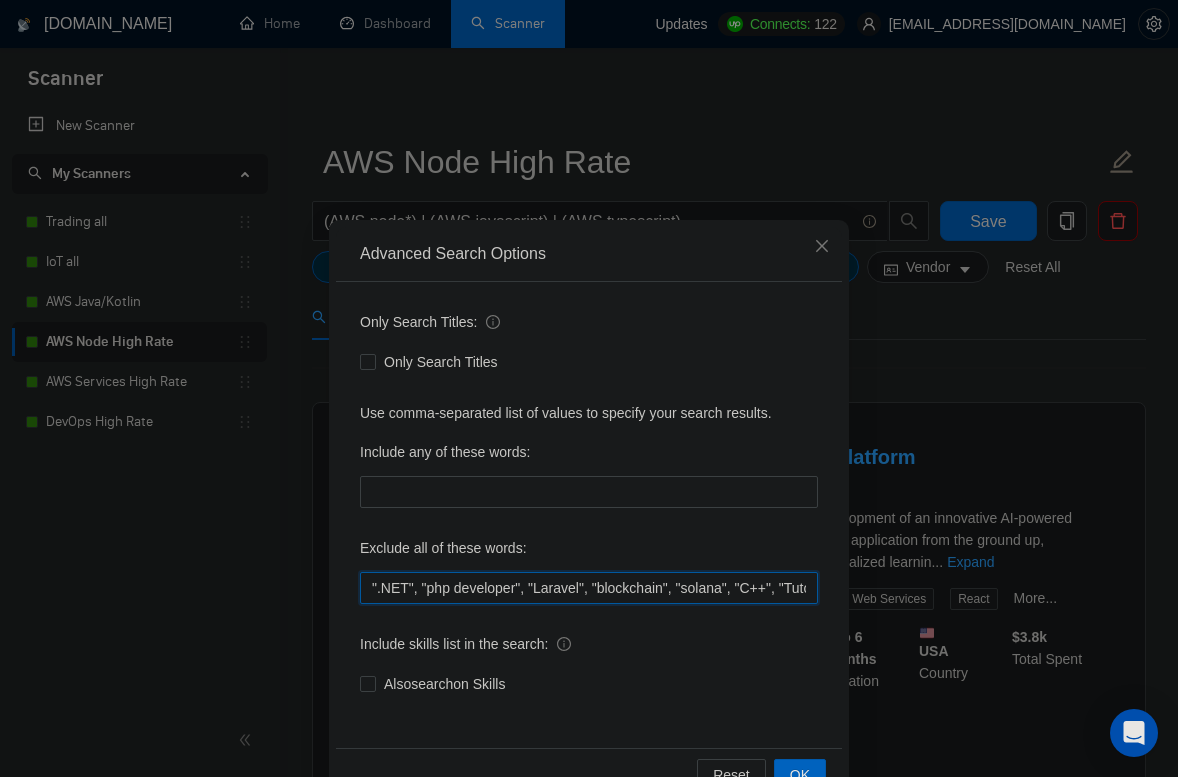 click on "".NET", "php developer", "Laravel", "blockchain", "solana", "C++", "Tutor/Mentor", "teach me", "No agencies", "agency environment", "won't be recruiting agencies", "agencies not to apply", "No agency", "No Agencies", "Individual only", "No agencies please", "(No agencies please)", "Candidate Interviewing", "Candidate Interview Consulting", "this job is not open to teams", "this job is not open to agency", "this job is not open to companies", "NO AGENCY", "Freelancers Only", "NOT AGENCY", "NOT AGENCY)", "no agency", "no agencies", "individual only", "freelancers only", "No Agencies!", "independent contractors only"" at bounding box center (589, 588) 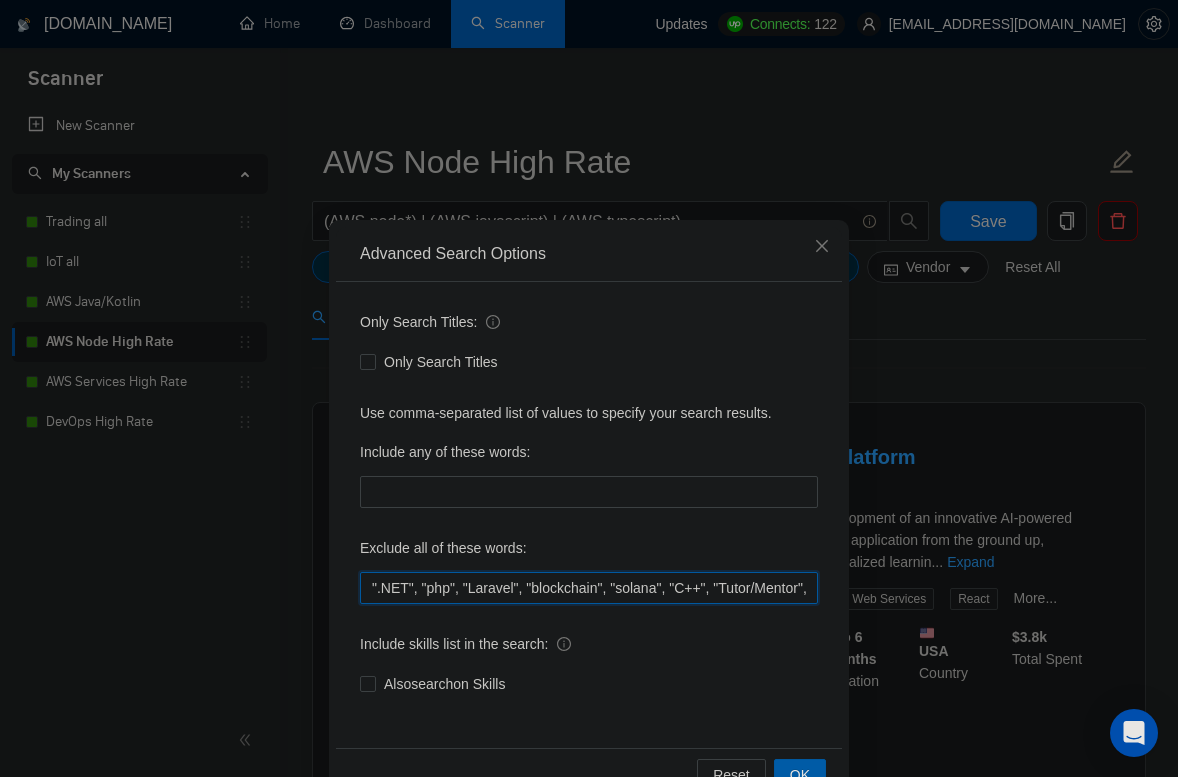type on "".NET", "php", "Laravel", "blockchain", "solana", "C++", "Tutor/Mentor", "teach me", "No agencies", "agency environment", "won't be recruiting agencies", "agencies not to apply", "No agency", "No Agencies", "Individual only", "No agencies please", "(No agencies please)", "Candidate Interviewing", "Candidate Interview Consulting", "this job is not open to teams", "this job is not open to agency", "this job is not open to companies", "NO AGENCY", "Freelancers Only", "NOT AGENCY", "NOT AGENCY)", "no agency", "no agencies", "individual only", "freelancers only", "No Agencies!", "independent contractors only"" 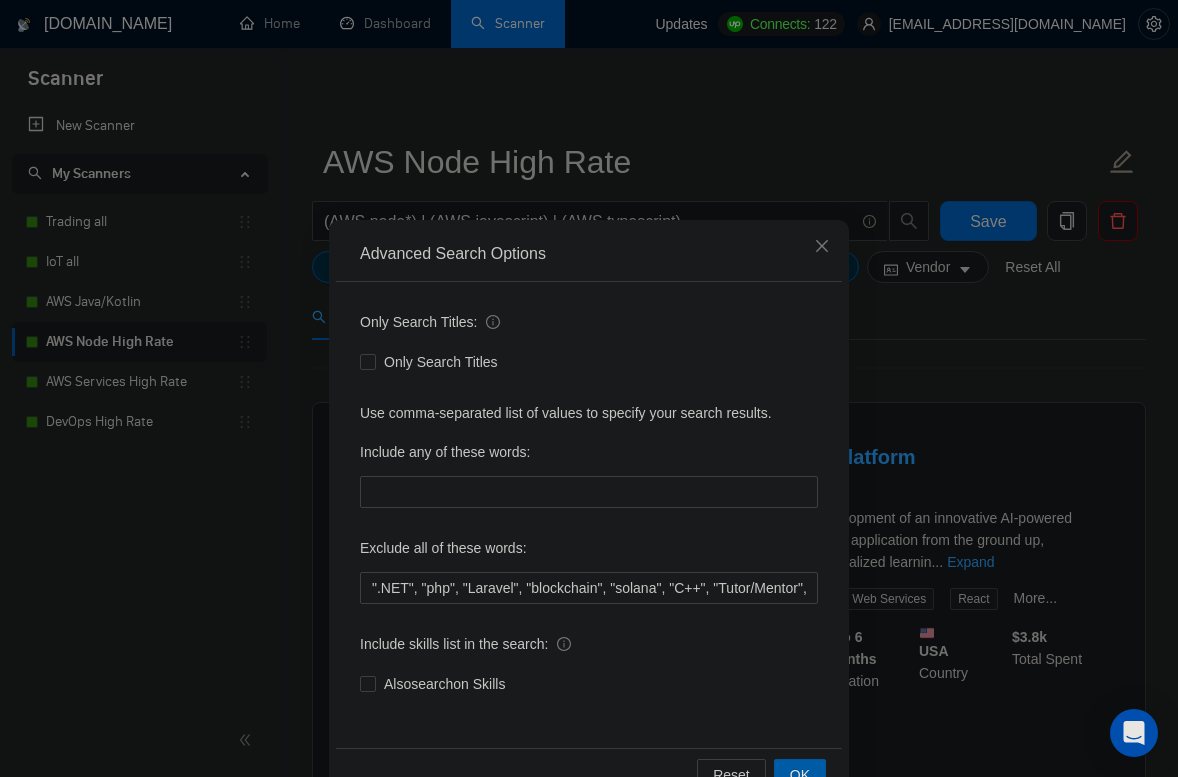 click on "OK" at bounding box center [800, 775] 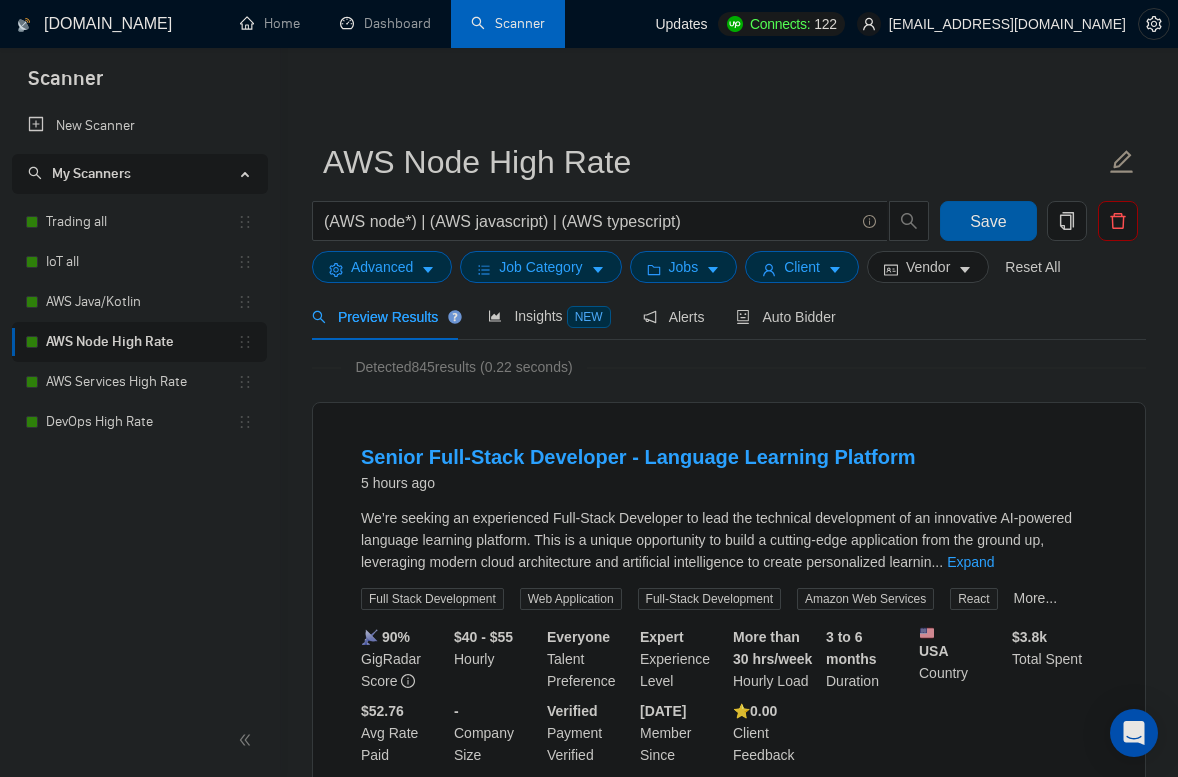 click on "Save" at bounding box center [988, 221] 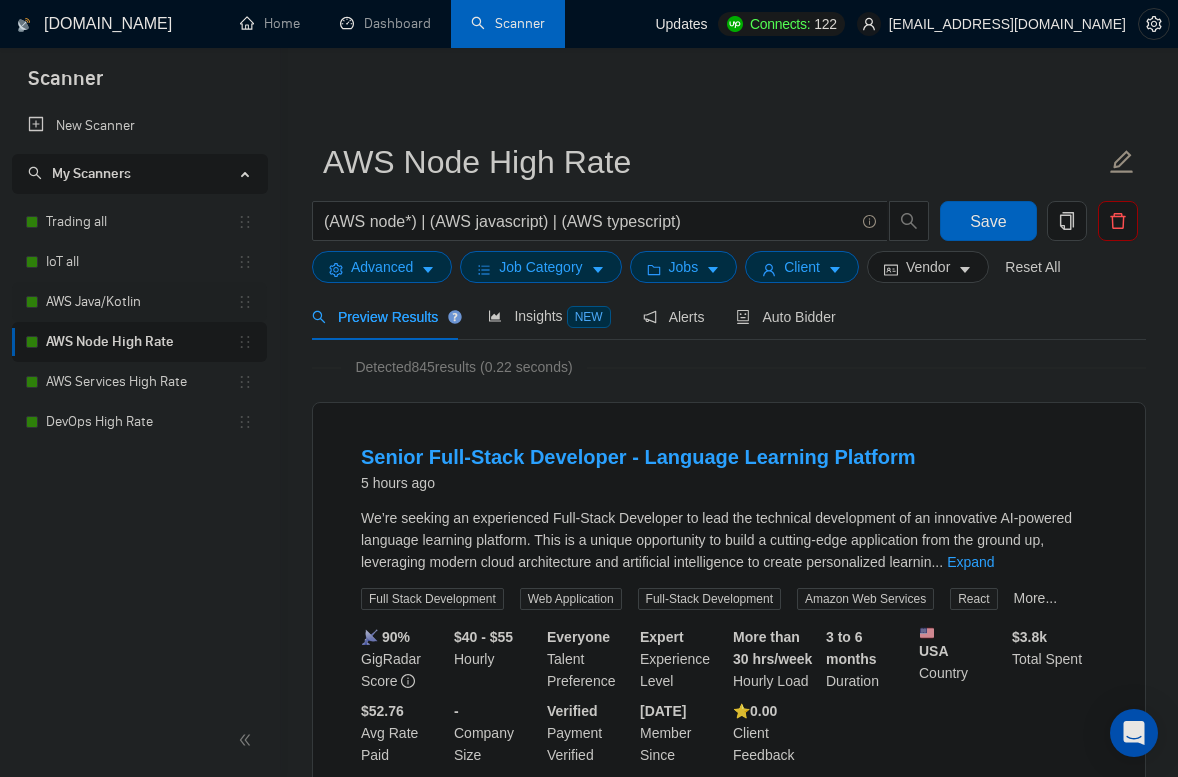 click on "AWS Java/Kotlin" at bounding box center [141, 302] 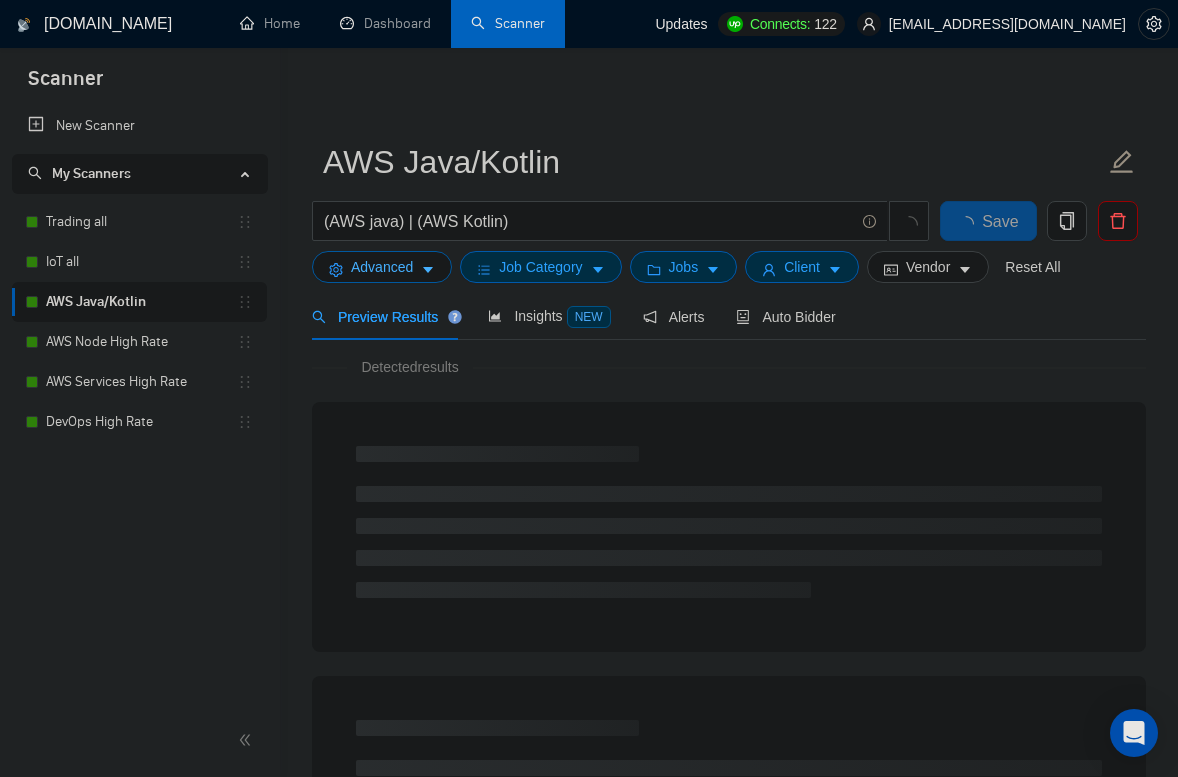 click on "Advanced" at bounding box center [382, 267] 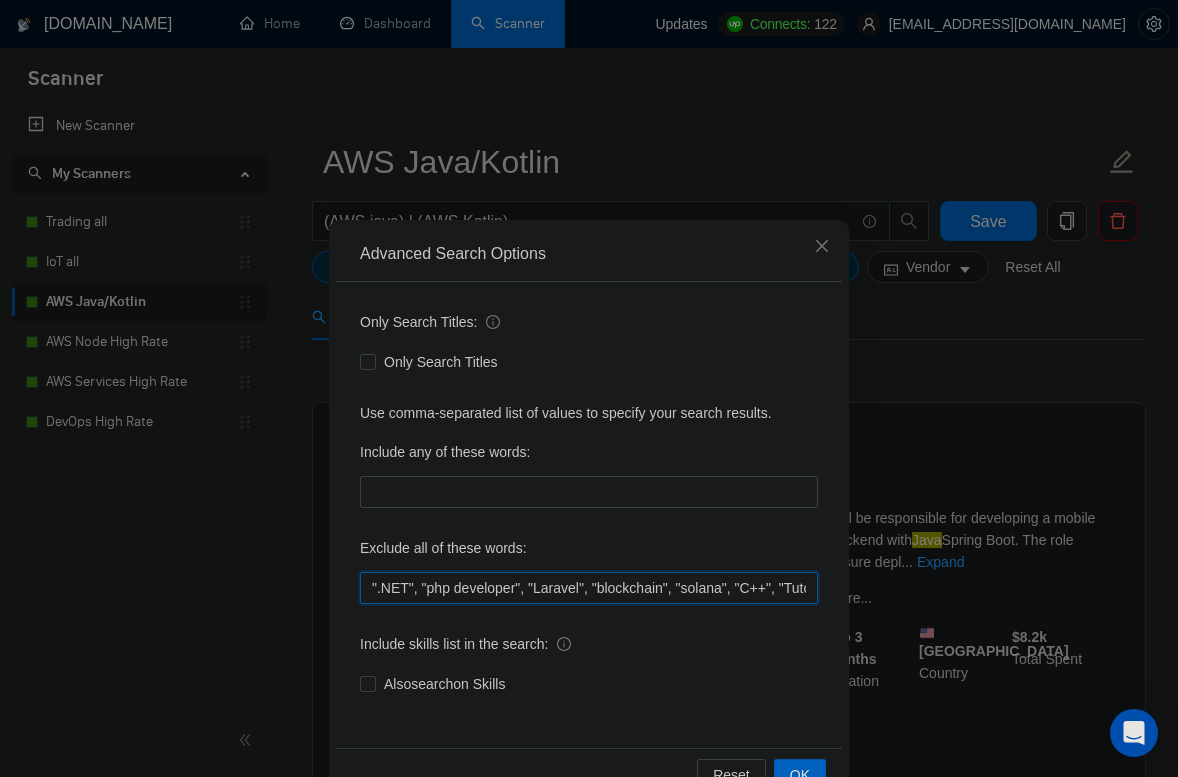 click on "".NET", "php developer", "Laravel", "blockchain", "solana", "C++", "Tutor/Mentor", "teach me", "No agencies", "agency environment", "won't be recruiting agencies", "agencies not to apply", "No agency", "No Agencies", "Individual only", "No agencies please", "(No agencies please)", "Candidate Interviewing", "Candidate Interview Consulting", "this job is not open to teams", "this job is not open to agency", "this job is not open to companies", "NO AGENCY", "Freelancers Only", "NOT AGENCY", "NOT AGENCY)", "no agency", "no agencies", "individual only", "freelancers only", "No Agencies!", "independent contractors only"" at bounding box center (589, 588) 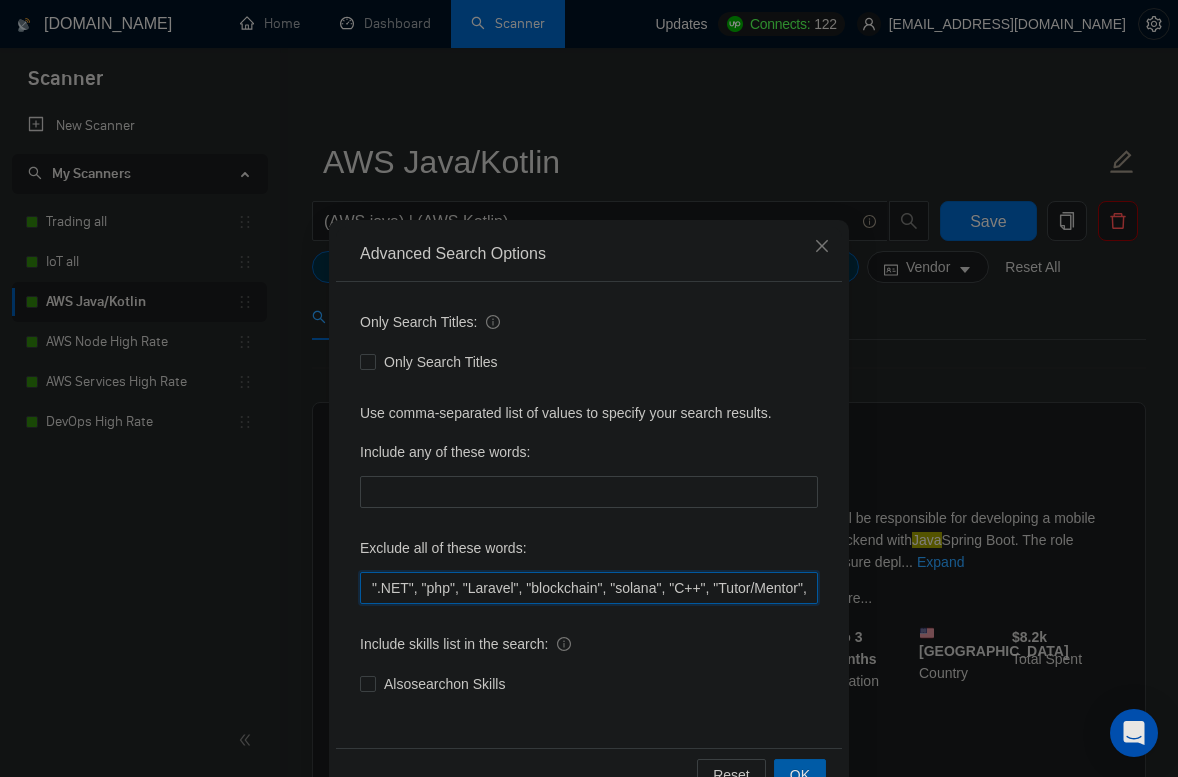 type on "".NET", "php", "Laravel", "blockchain", "solana", "C++", "Tutor/Mentor", "teach me", "No agencies", "agency environment", "won't be recruiting agencies", "agencies not to apply", "No agency", "No Agencies", "Individual only", "No agencies please", "(No agencies please)", "Candidate Interviewing", "Candidate Interview Consulting", "this job is not open to teams", "this job is not open to agency", "this job is not open to companies", "NO AGENCY", "Freelancers Only", "NOT AGENCY", "NOT AGENCY)", "no agency", "no agencies", "individual only", "freelancers only", "No Agencies!", "independent contractors only"" 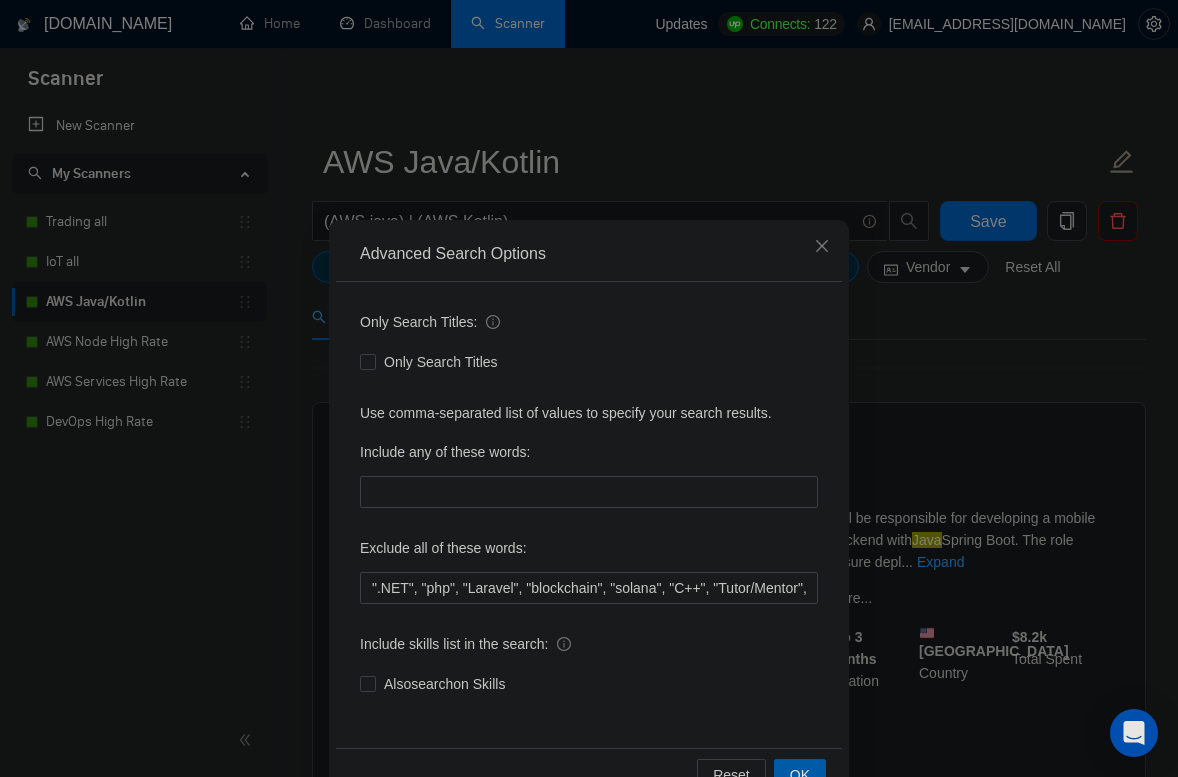 click on "OK" at bounding box center (800, 775) 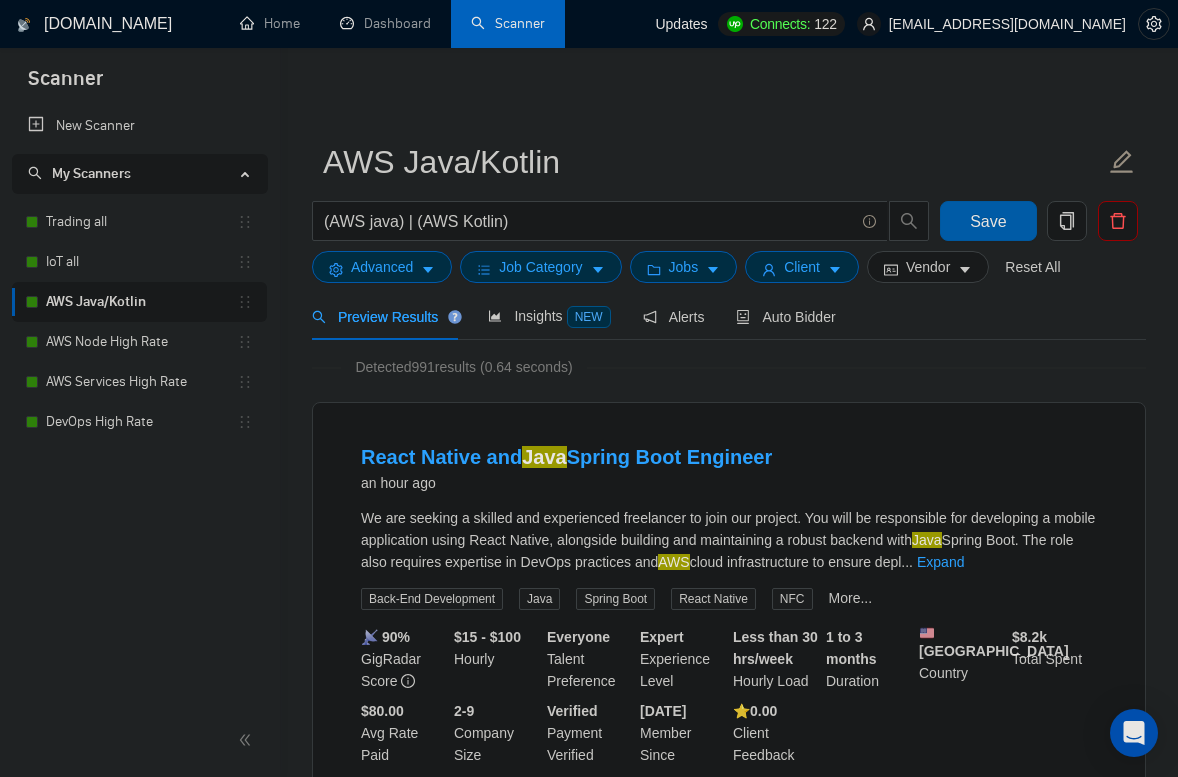 click on "Save" at bounding box center (988, 221) 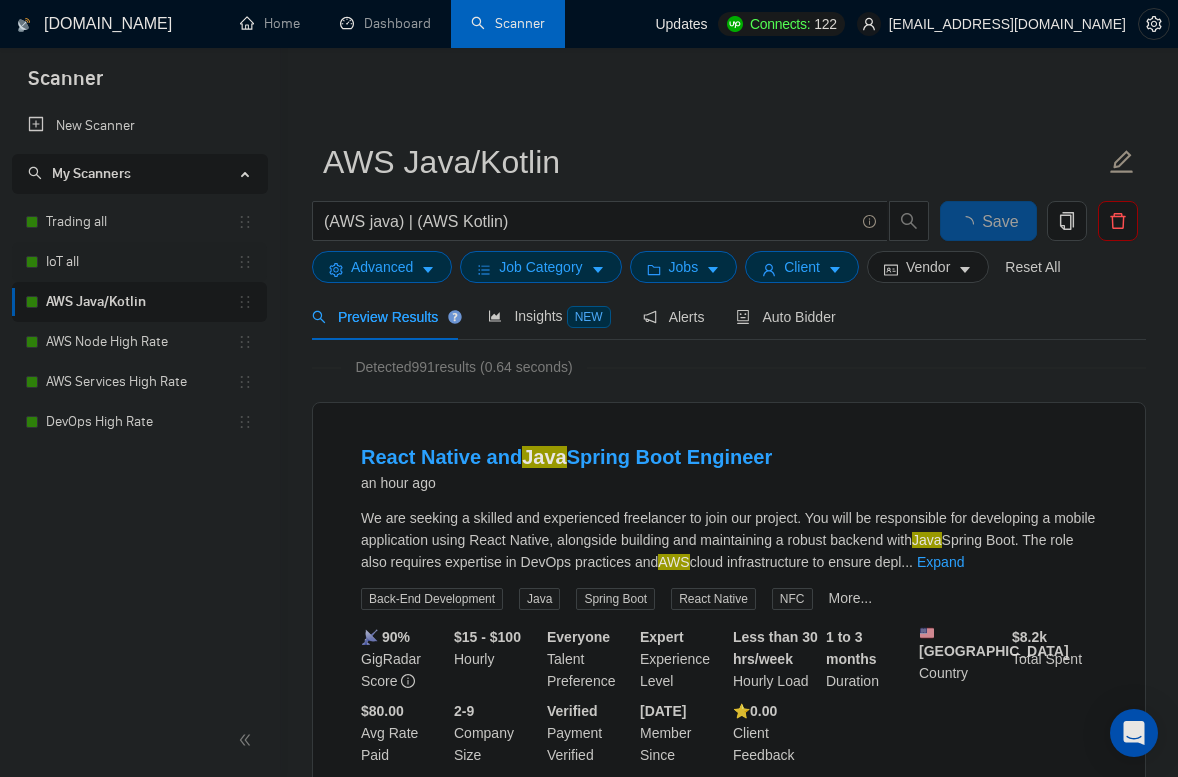 click on "IoT all" at bounding box center [141, 262] 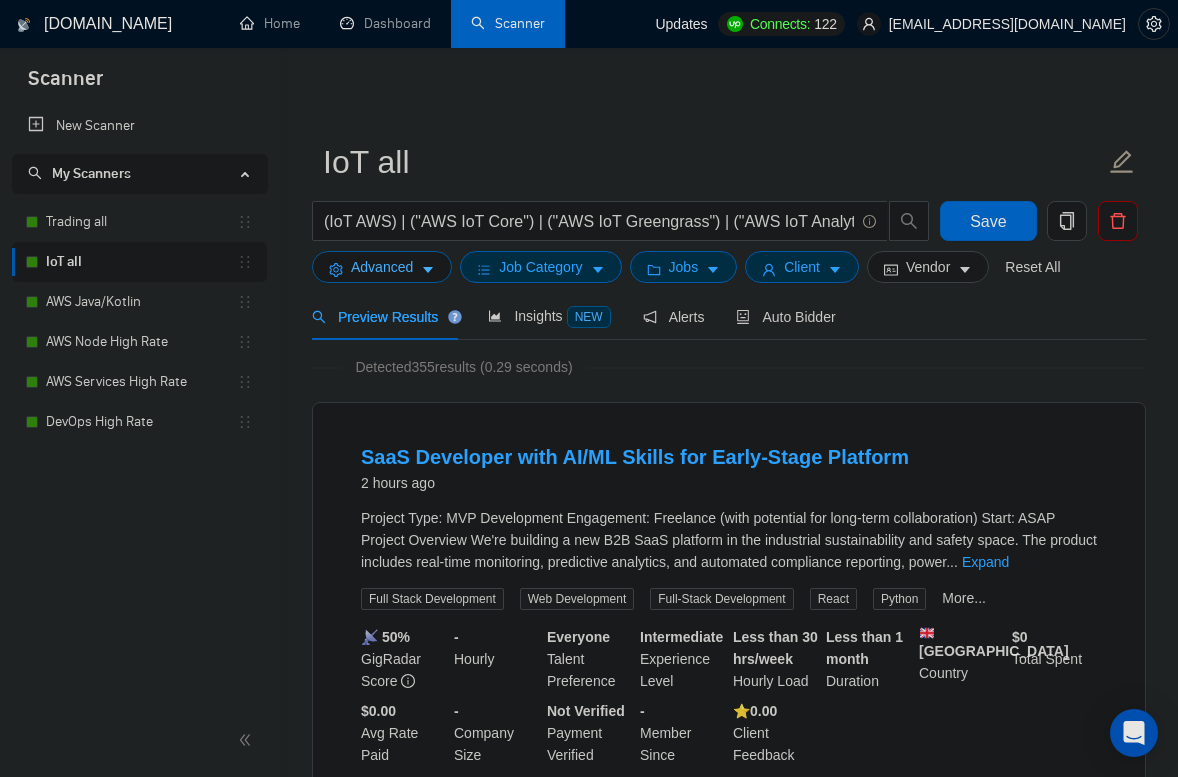 click 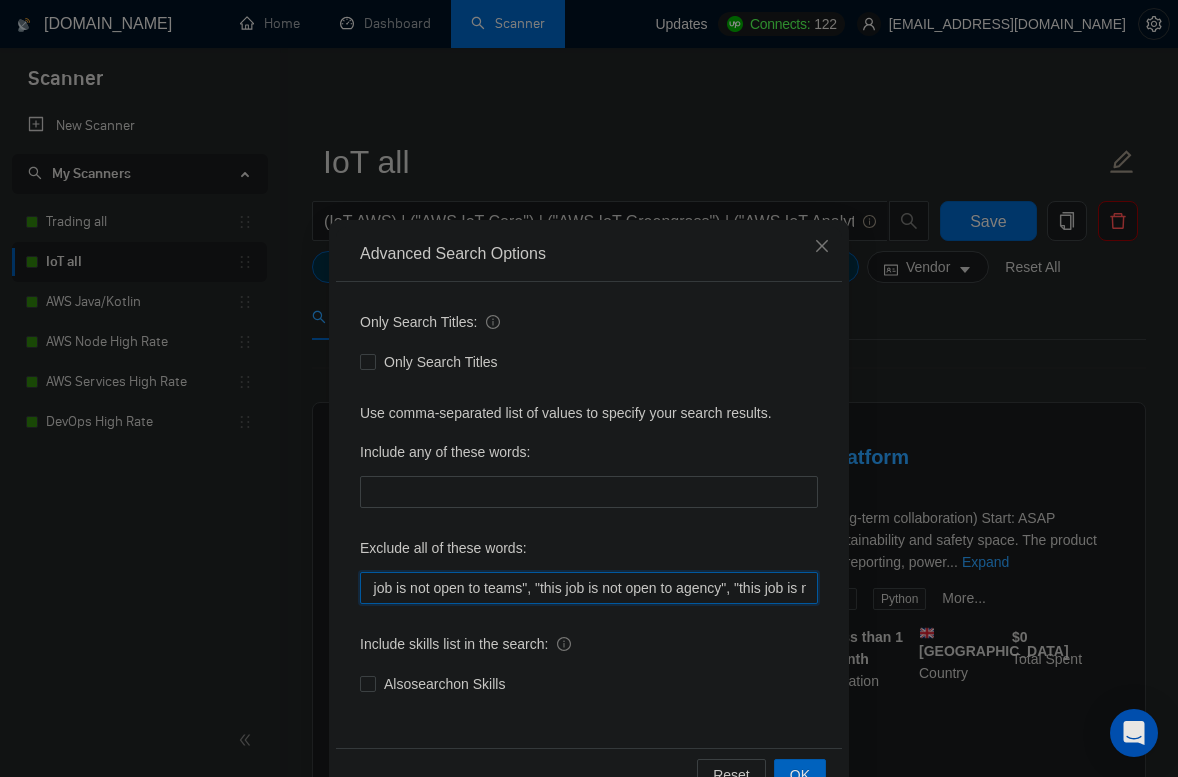 scroll, scrollTop: 0, scrollLeft: 5125, axis: horizontal 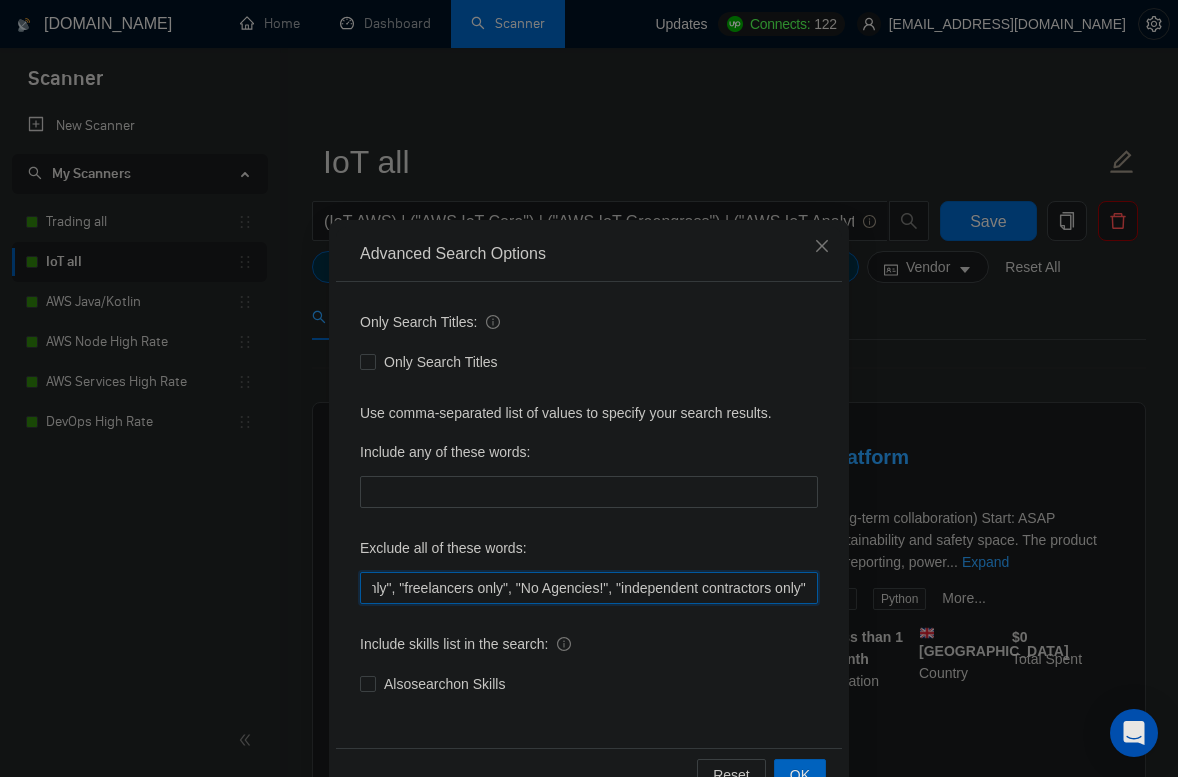 drag, startPoint x: 529, startPoint y: 581, endPoint x: 923, endPoint y: 583, distance: 394.00507 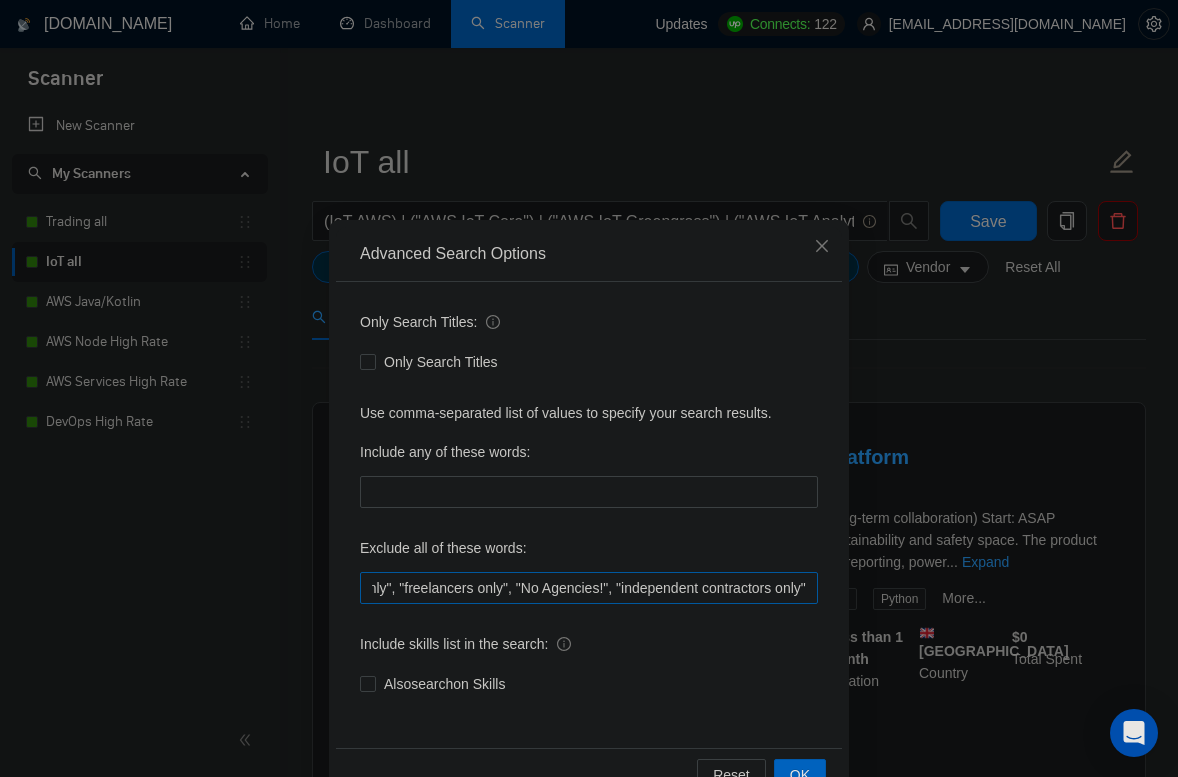 scroll, scrollTop: 0, scrollLeft: 0, axis: both 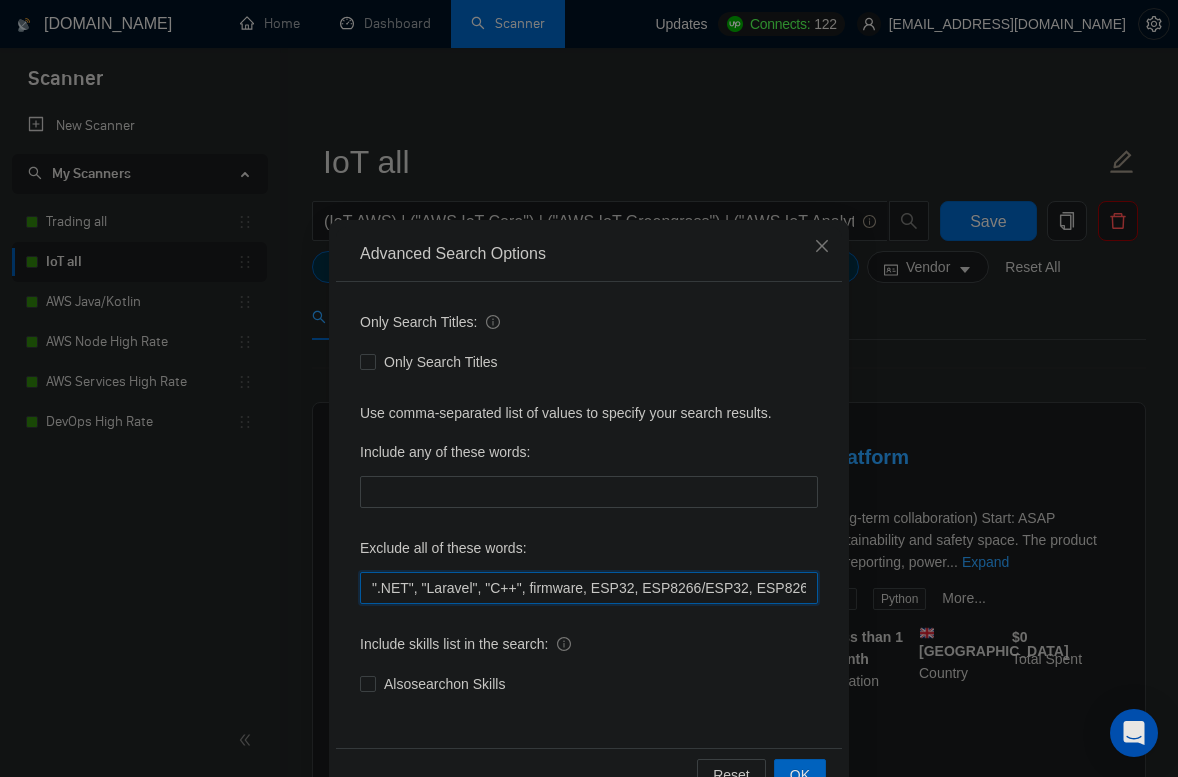 click on "".NET", "Laravel", "C++", firmware, ESP32, ESP8266/ESP32, ESP8266, Arduino, Raspberry Pi, BeagleBone, STM32, ARM Cortex, Nordic, nRF52, nRF51, nRF52840, nRF52832, nRF52810, nRF51822, nRF9160, nRF21540, nRF21520, nRF21520,"php developer", "Laravel", "blockchain", "solana", "C++", "Tutor/Mentor", "teach me", "No agencies", "agency environment", "won't be recruiting agencies", "agencies not to apply", "No agency", "No Agencies", "Individual only", "No agencies please", "(No agencies please)", "Candidate Interviewing", "Candidate Interview Consulting", "this job is not open to teams", "this job is not open to agency", "this job is not open to companies", "NO AGENCY", "Freelancers Only", "NOT AGENCY", "NOT AGENCY)", "no agency", "no agencies", "individual only", "freelancers only", "No Agencies!", "independent contractors only"" at bounding box center [589, 588] 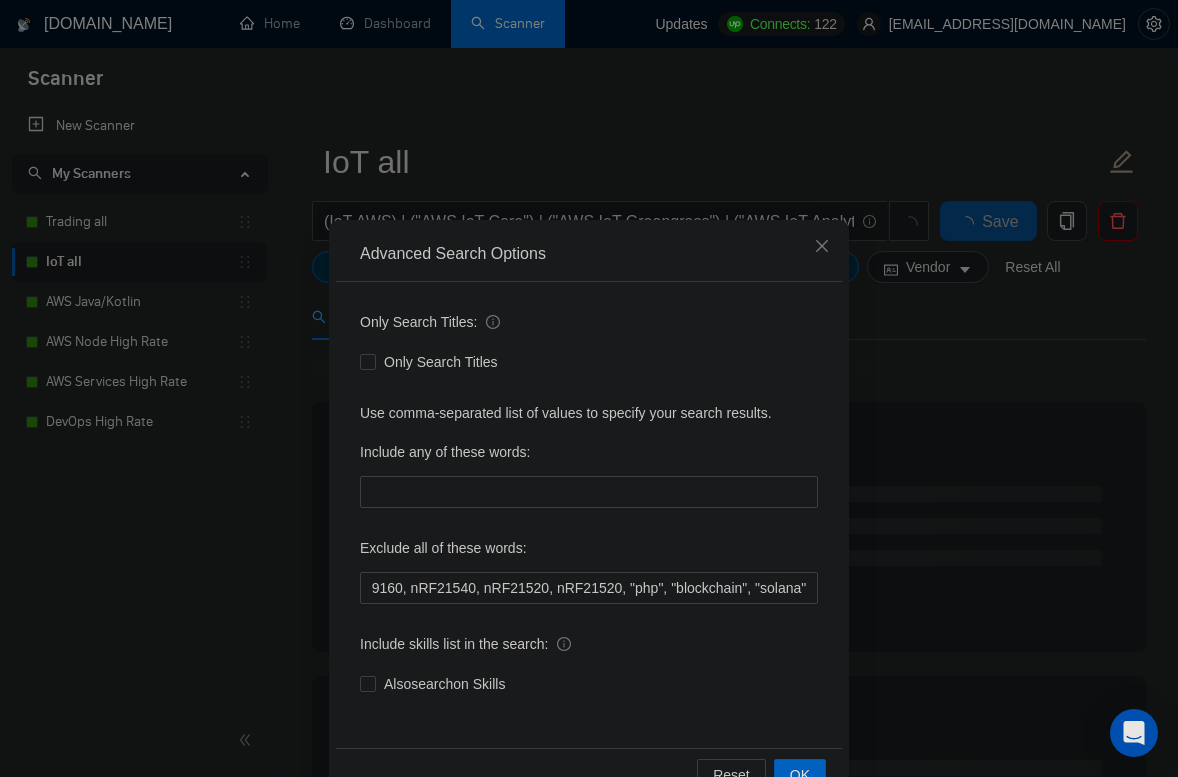 scroll, scrollTop: 0, scrollLeft: 0, axis: both 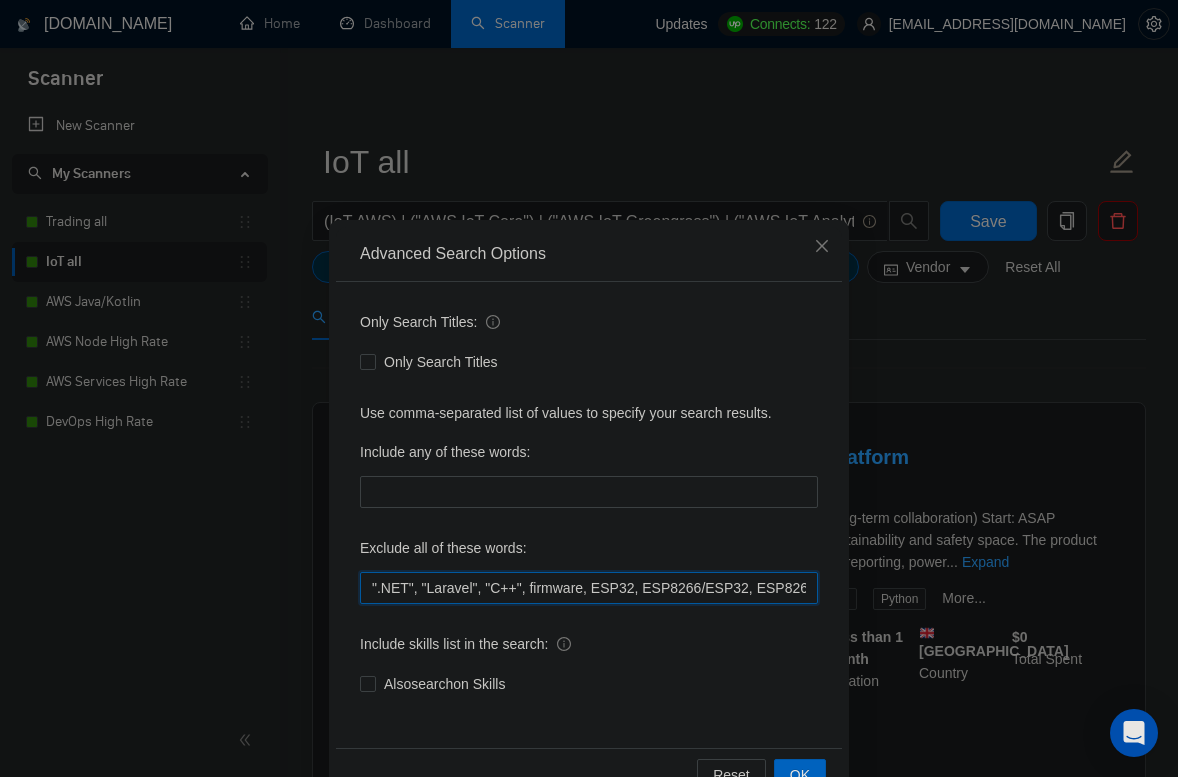 click on "".NET", "Laravel", "C++", firmware, ESP32, ESP8266/ESP32, ESP8266, Arduino, Raspberry Pi, BeagleBone, STM32, ARM Cortex, Nordic, nRF52, nRF51, nRF52840, nRF52832, nRF52810, nRF51822, nRF9160, nRF21540, nRF21520, nRF21520, "php", "blockchain", "solana"" at bounding box center (589, 588) 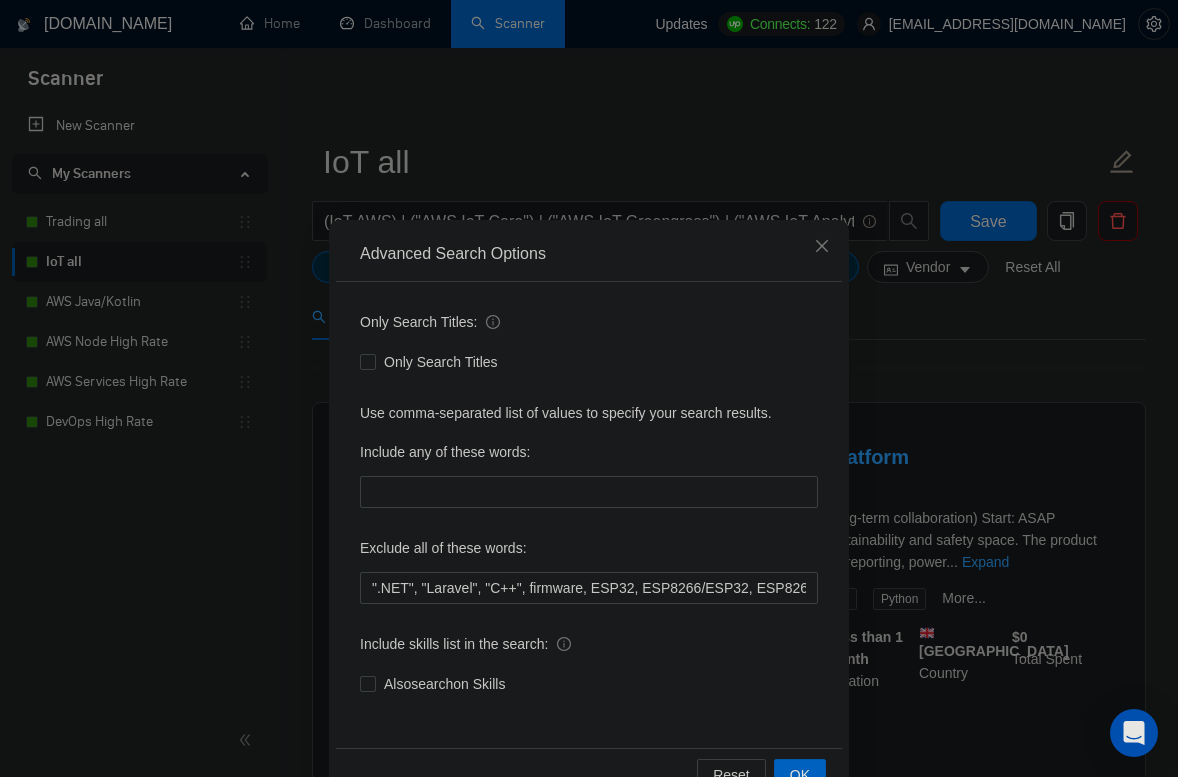 click on "Only Search Titles:   Only Search Titles Use comma-separated list of values to specify your search results. Include any of these words: Exclude all of these words: ".NET", "Laravel", "C++", firmware, ESP32, ESP8266/ESP32, ESP8266, Arduino, Raspberry Pi, BeagleBone, STM32, ARM Cortex, Nordic, nRF52, nRF51, nRF52840, nRF52832, nRF52810, nRF51822, nRF9160, nRF21540, nRF21520, nRF21520, "php", "blockchain", "solana" Include skills list in the search:   Also  search  on Skills" at bounding box center (589, 515) 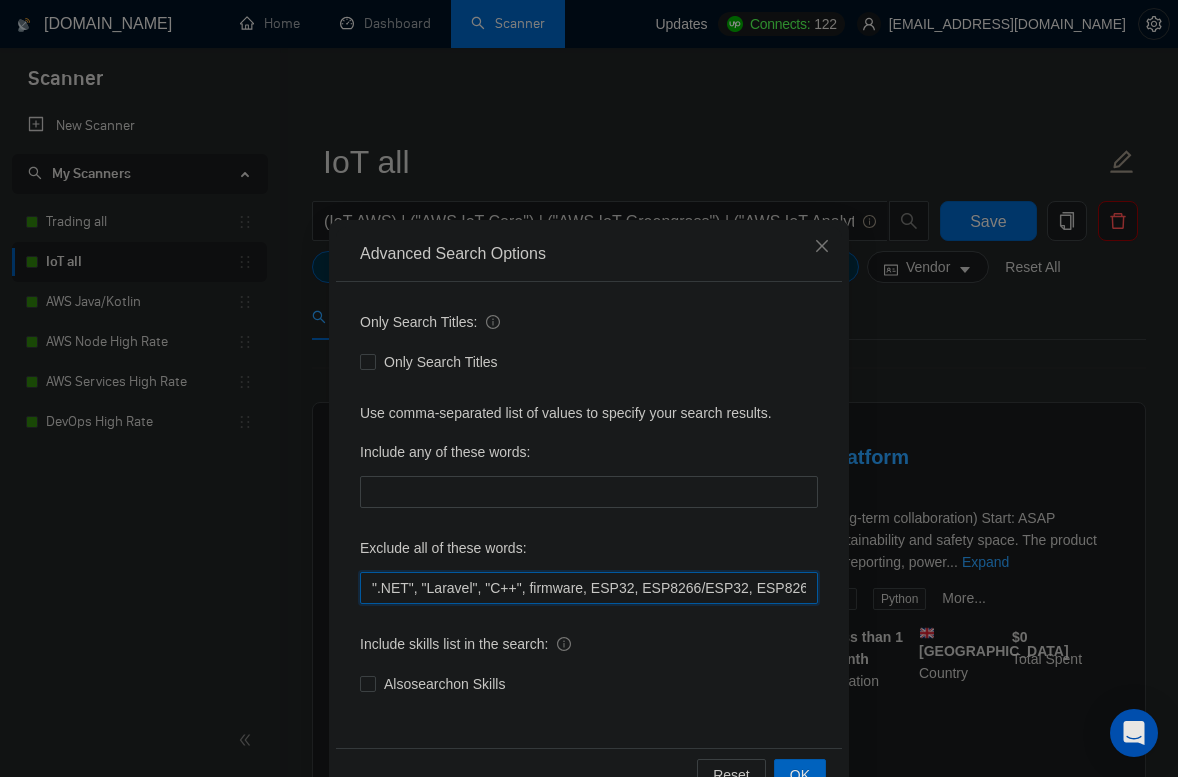 click on "".NET", "Laravel", "C++", firmware, ESP32, ESP8266/ESP32, ESP8266, Arduino, Raspberry Pi, BeagleBone, STM32, ARM Cortex, Nordic, nRF52, nRF51, nRF52840, nRF52832, nRF52810, nRF51822, nRF9160, nRF21540, nRF21520, nRF21520, "php", "blockchain", "solana"" at bounding box center [589, 588] 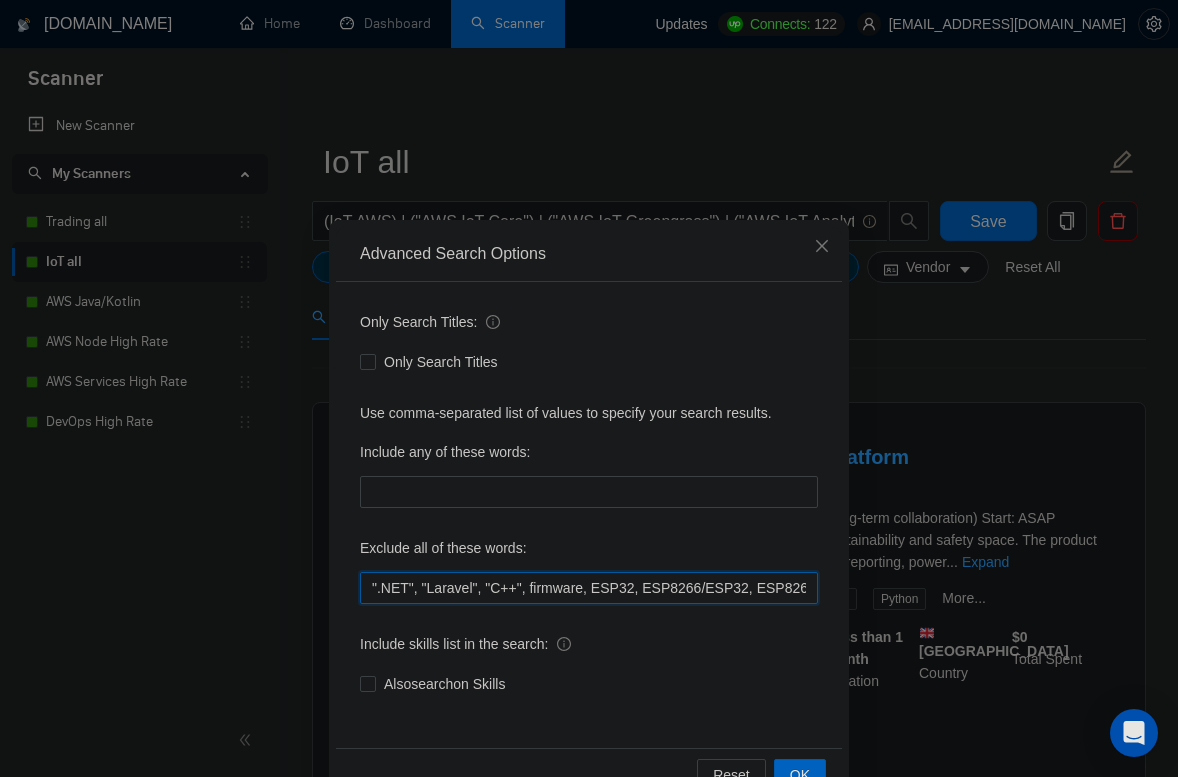 scroll, scrollTop: 0, scrollLeft: 218, axis: horizontal 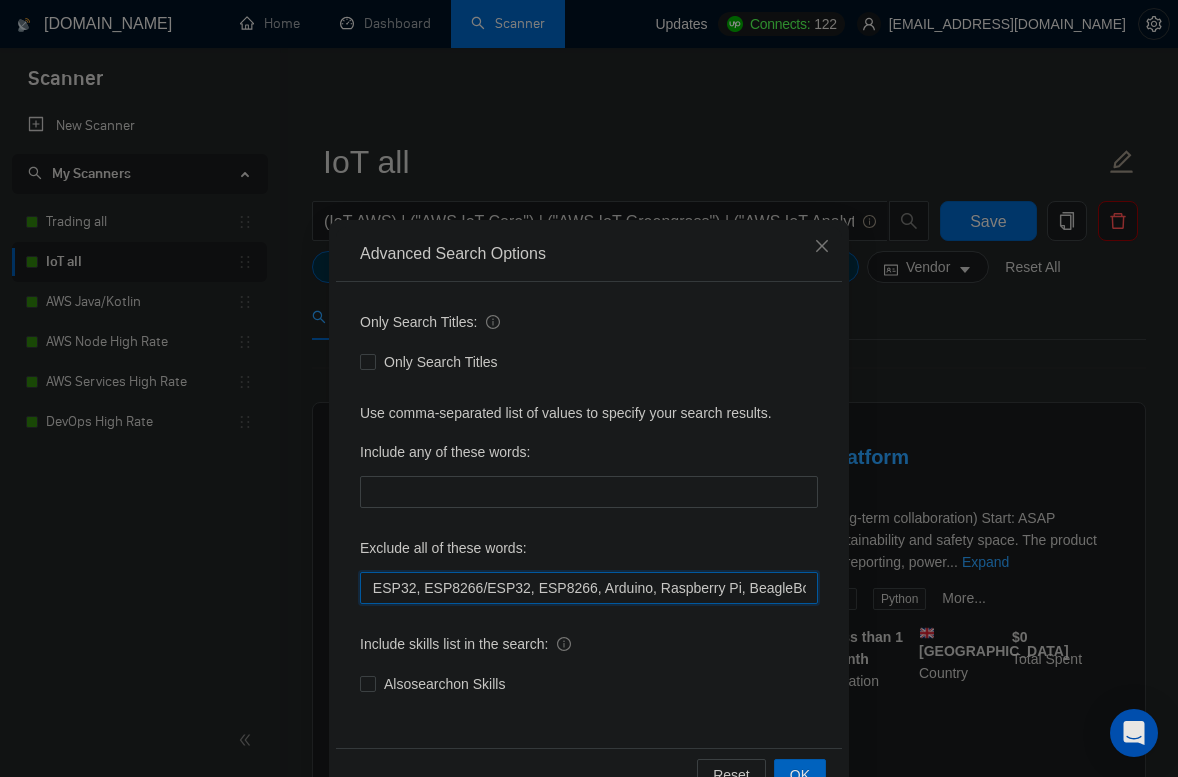 drag, startPoint x: 754, startPoint y: 571, endPoint x: 782, endPoint y: 574, distance: 28.160255 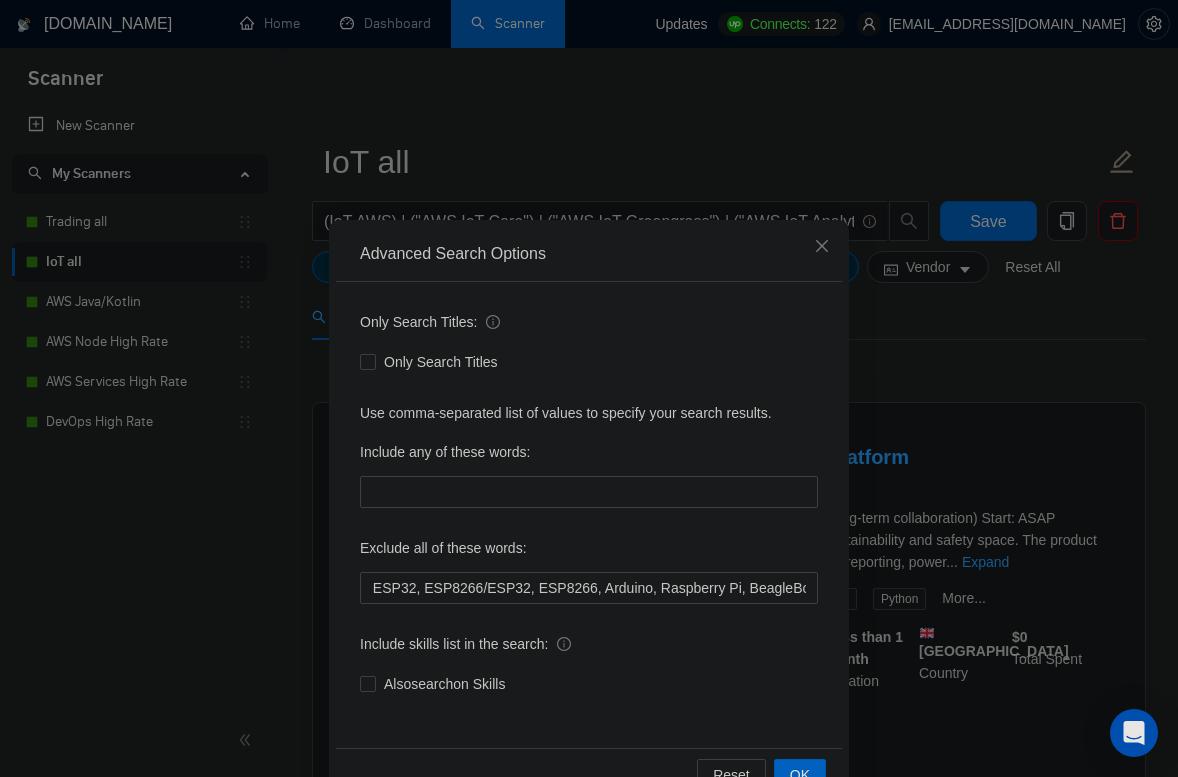 scroll, scrollTop: 0, scrollLeft: 0, axis: both 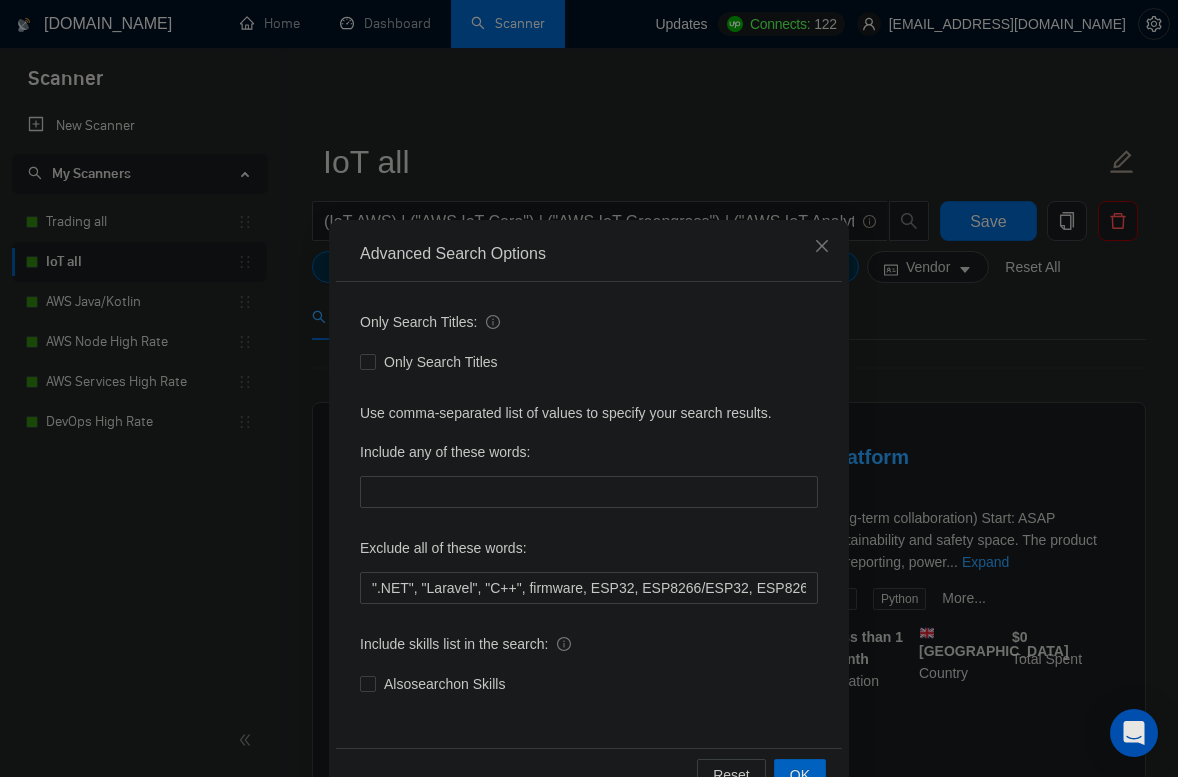 click on "Exclude all of these words:" at bounding box center [589, 552] 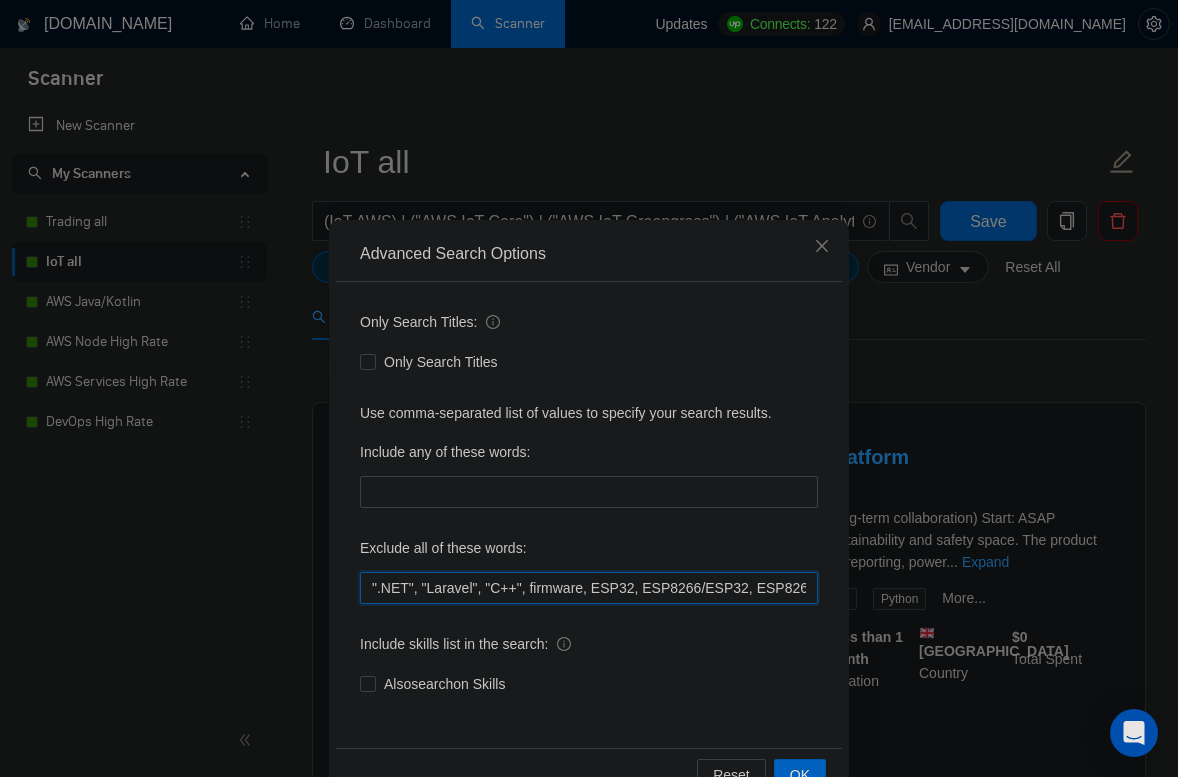 click on "".NET", "Laravel", "C++", firmware, ESP32, ESP8266/ESP32, ESP8266, Arduino, Raspberry Pi, BeagleBone, STM32, ARM Cortex, Nordic, nRF52, nRF51, nRF52840, nRF52832, nRF52810, nRF51822, nRF9160, nRF21540, nRF21520, nRF21520, "php", "blockchain", "solana"" at bounding box center (589, 588) 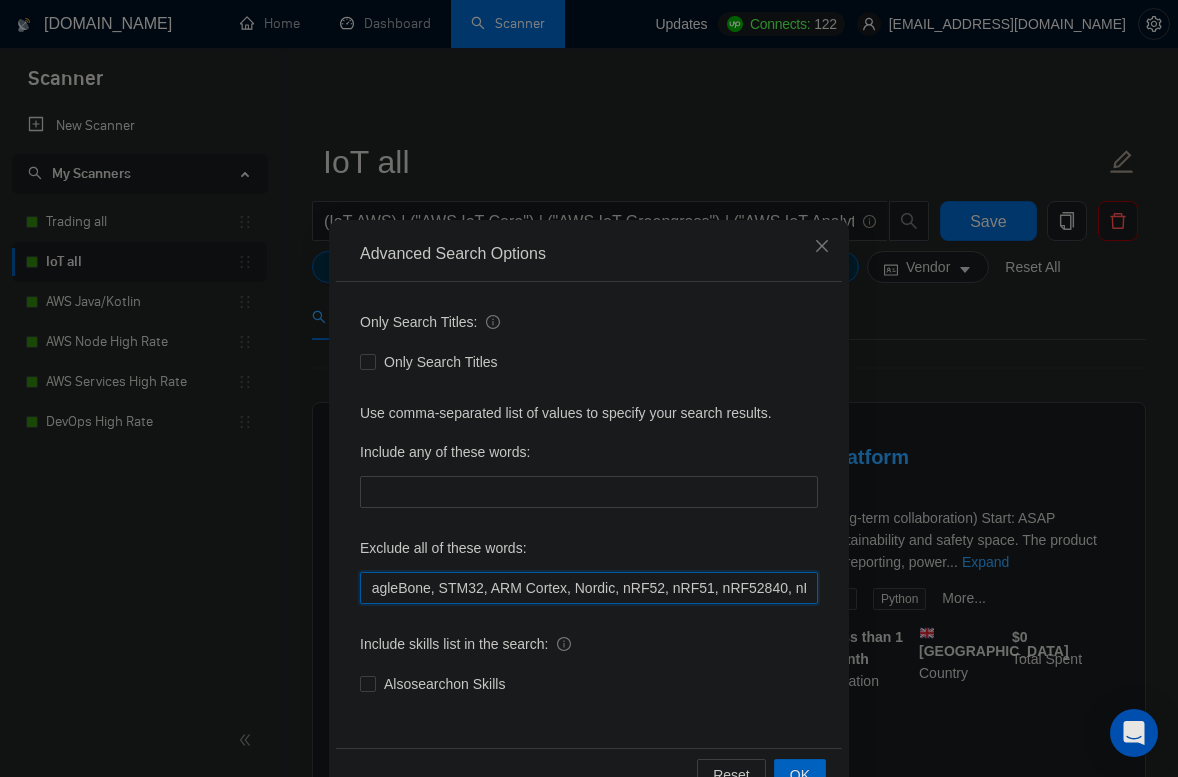 scroll, scrollTop: 0, scrollLeft: 1337, axis: horizontal 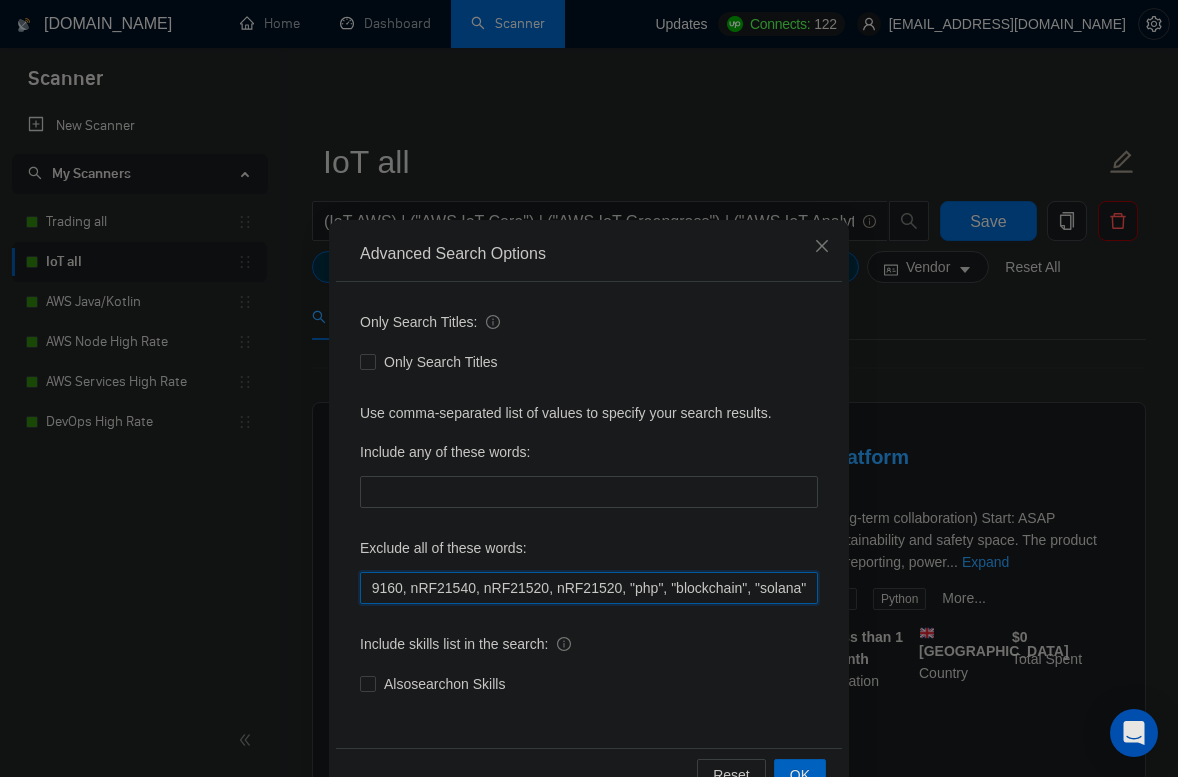 drag, startPoint x: 744, startPoint y: 591, endPoint x: 920, endPoint y: 598, distance: 176.13914 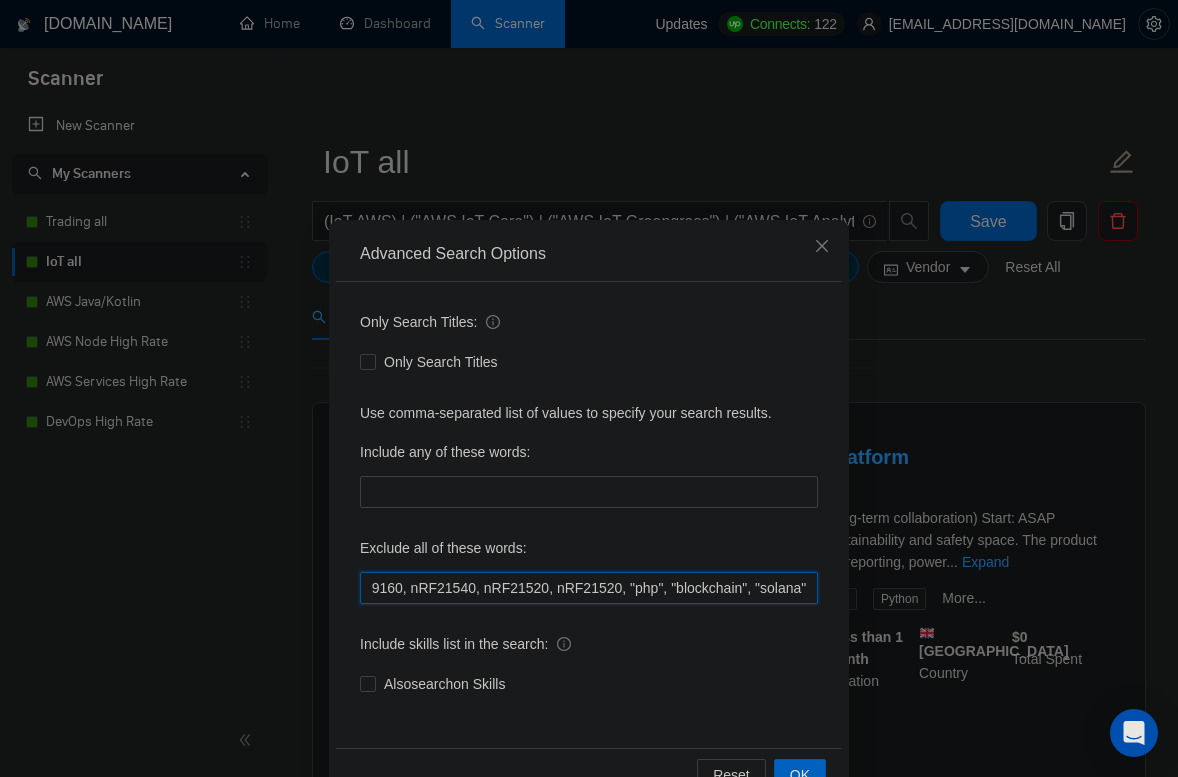 click on "".NET", "Laravel", "C++", firmware, ESP32, ESP8266/ESP32, ESP8266, Arduino, Raspberry Pi, BeagleBone, STM32, ARM Cortex, Nordic, nRF52, nRF51, nRF52840, nRF52832, nRF52810, nRF51822, nRF9160, nRF21540, nRF21520, nRF21520, "php", "blockchain", "solana"" at bounding box center [589, 588] 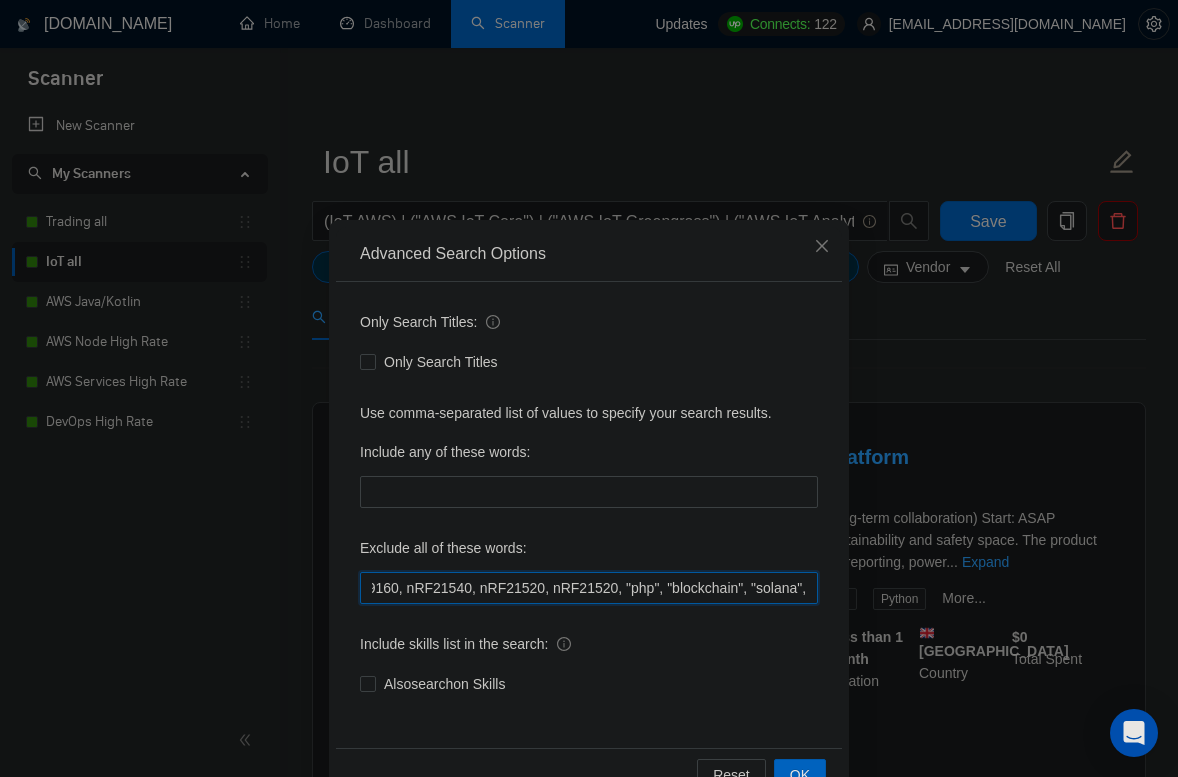 paste on ""Tutor/Mentor", "teach me", "No agencies", "agency environment", "won't be recruiting agencies", "agencies not to apply", "No agency", "No Agencies", "Individual only", "No agencies please", "(No agencies please)", "Candidate Interviewing", "Candidate Interview Consulting", "this job is not open to teams", "this job is not open to agency", "this job is not open to companies", "NO AGENCY", "Freelancers Only", "NOT AGENCY", "NOT AGENCY)", "no agency", "no agencies", "individual only", "freelancers only", "No Agencies!", "independent contractors only"" 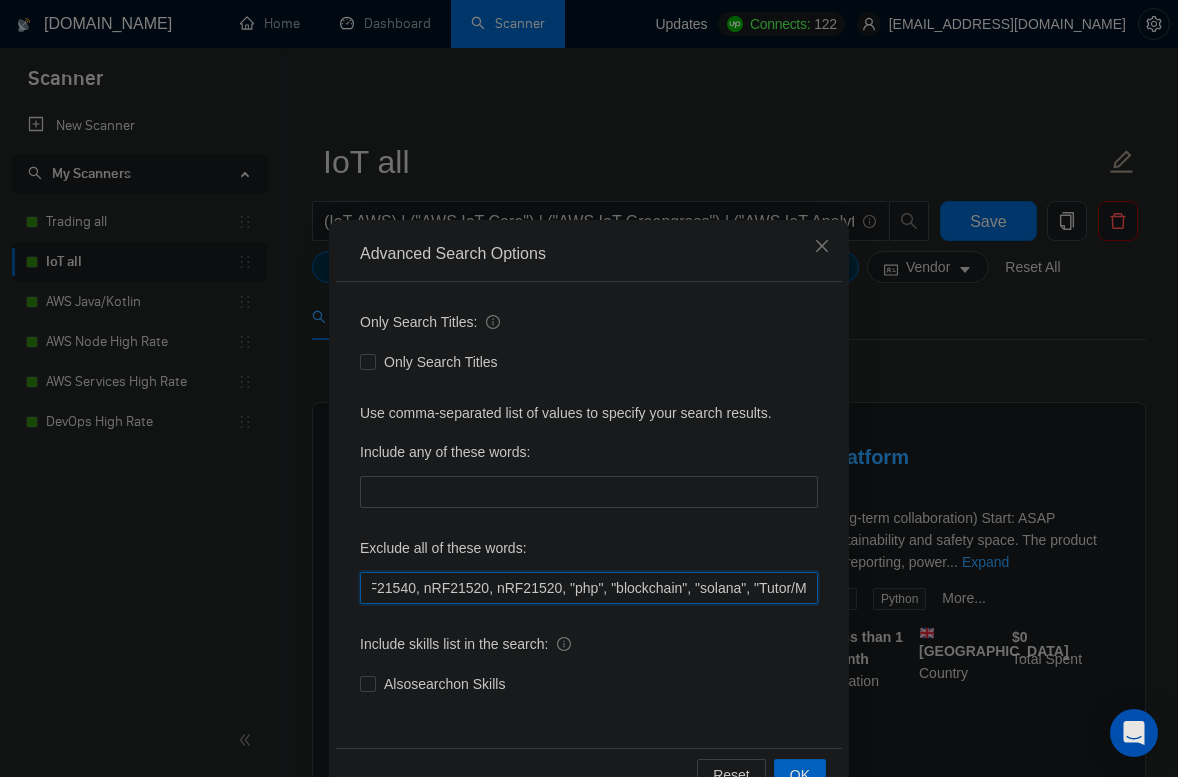 scroll, scrollTop: 0, scrollLeft: 4950, axis: horizontal 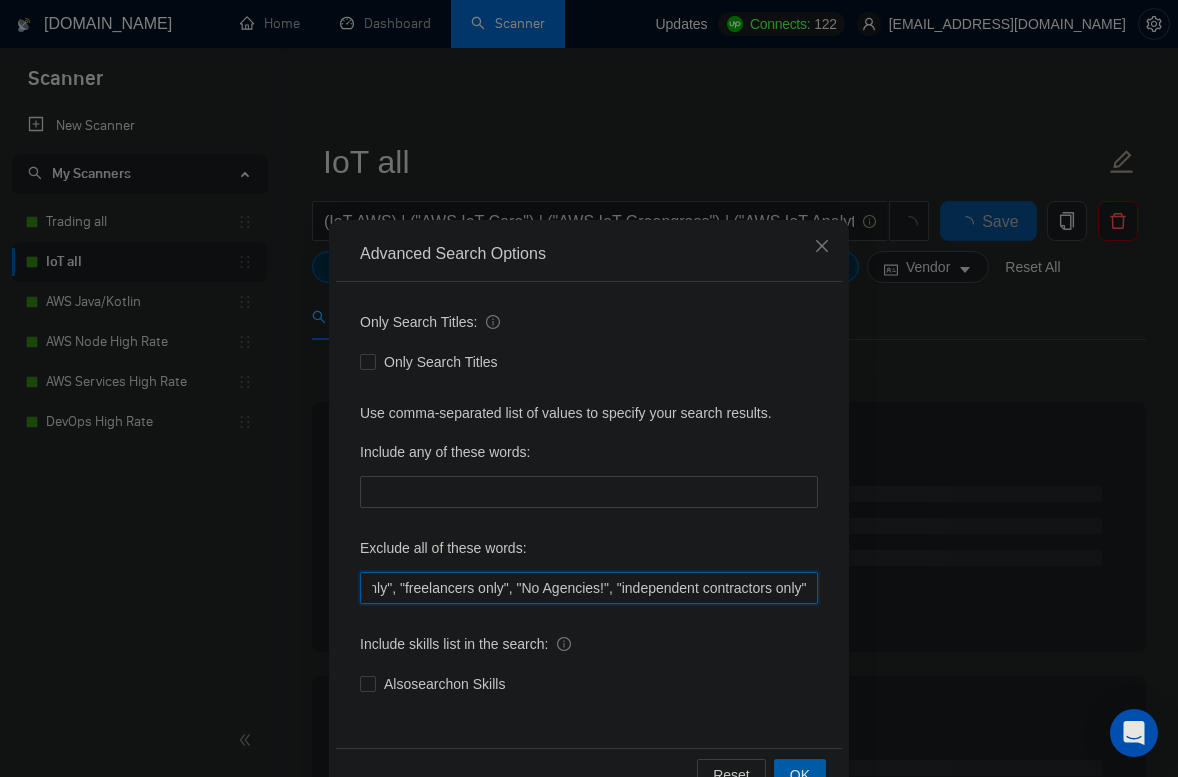 type on "".NET", "Laravel", "C++", firmware, ESP32, ESP8266/ESP32, ESP8266, Arduino, Raspberry Pi, BeagleBone, STM32, ARM Cortex, Nordic, nRF52, nRF51, nRF52840, nRF52832, nRF52810, nRF51822, nRF9160, nRF21540, nRF21520, nRF21520, "php", "blockchain", "solana", "Tutor/Mentor", "teach me", "No agencies", "agency environment", "won't be recruiting agencies", "agencies not to apply", "No agency", "No Agencies", "Individual only", "No agencies please", "(No agencies please)", "Candidate Interviewing", "Candidate Interview Consulting", "this job is not open to teams", "this job is not open to agency", "this job is not open to companies", "NO AGENCY", "Freelancers Only", "NOT AGENCY", "NOT AGENCY)", "no agency", "no agencies", "individual only", "freelancers only", "No Agencies!", "independent contractors only"" 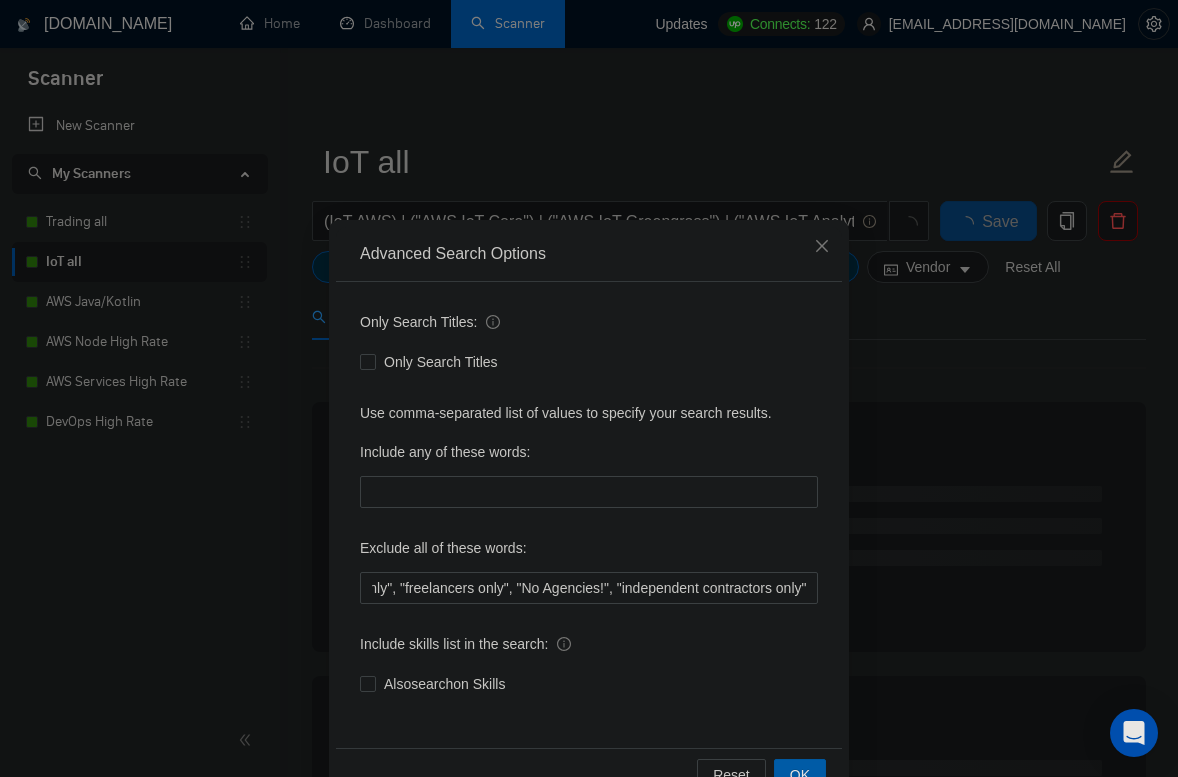 scroll, scrollTop: 0, scrollLeft: 0, axis: both 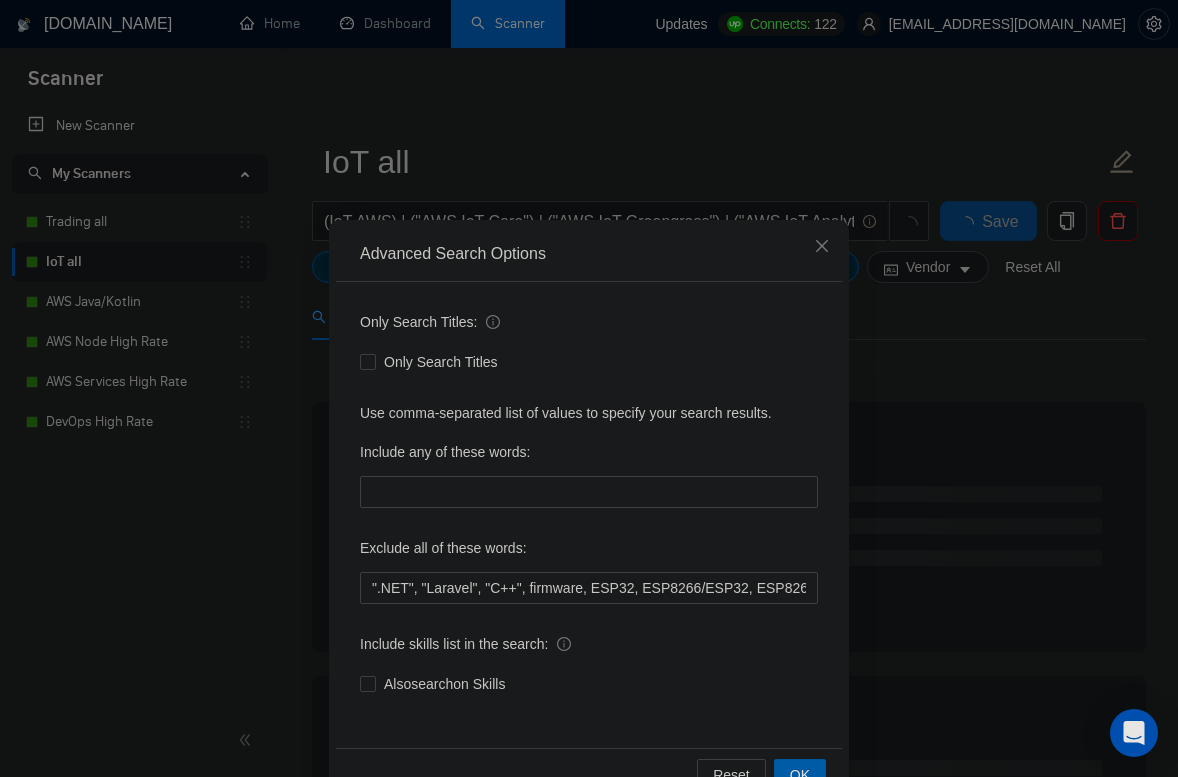 click on "OK" at bounding box center [800, 775] 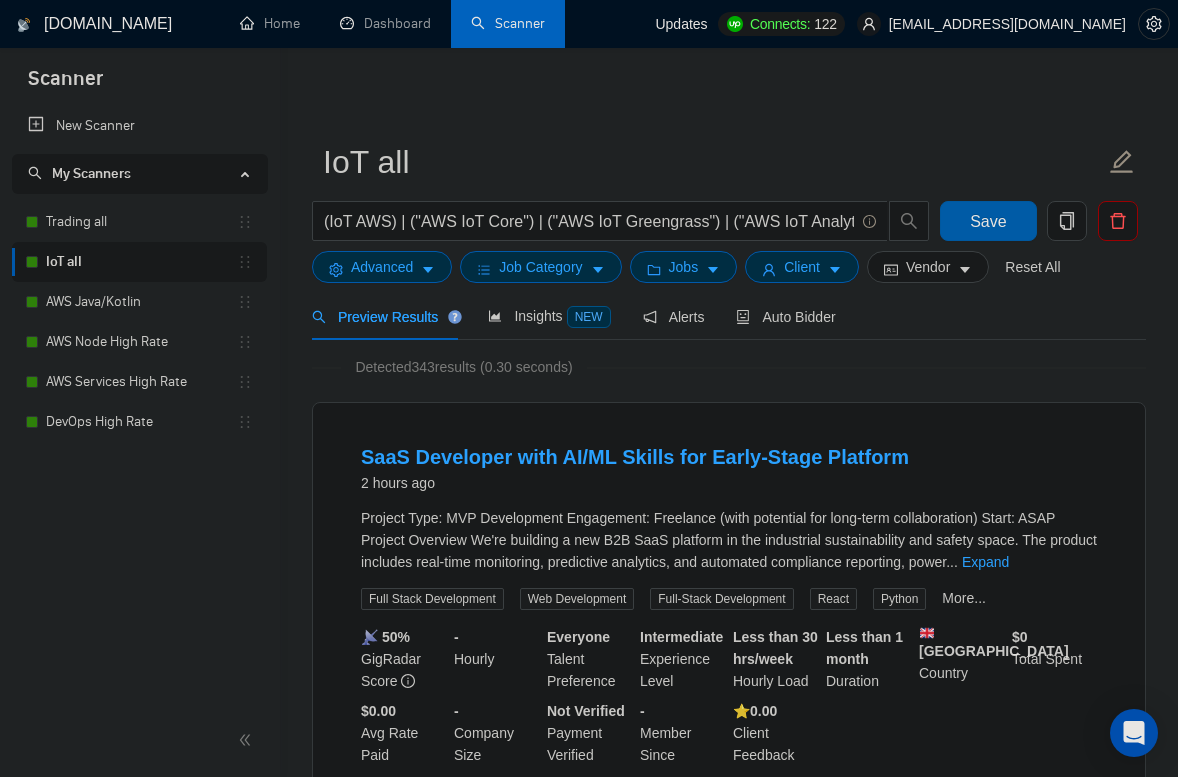 click on "Save" at bounding box center (988, 221) 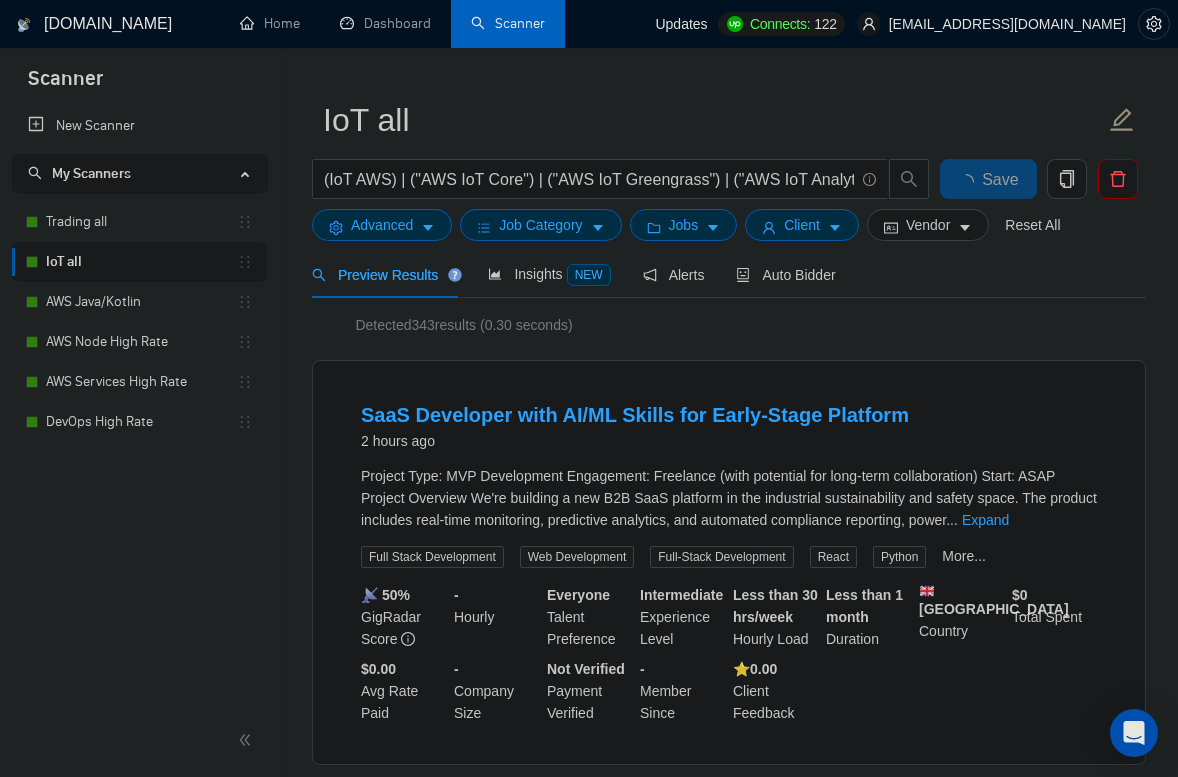 scroll, scrollTop: 50, scrollLeft: 0, axis: vertical 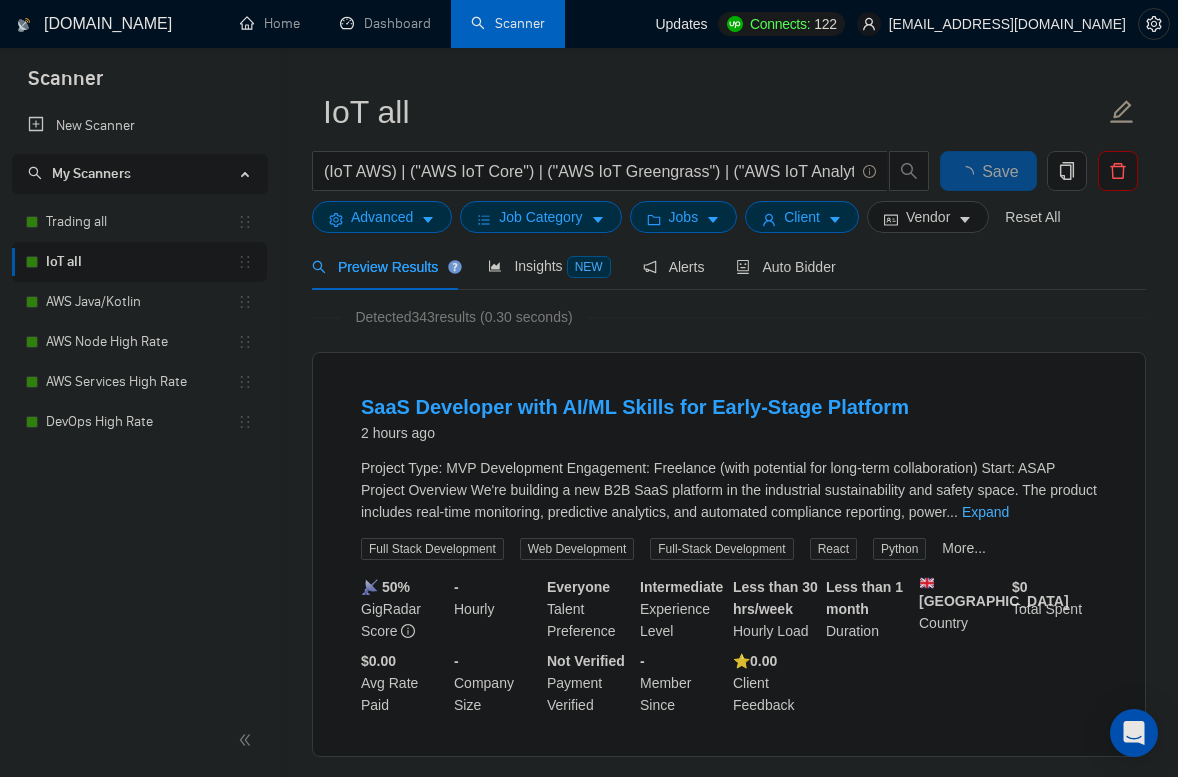 click on "Expand" at bounding box center (985, 512) 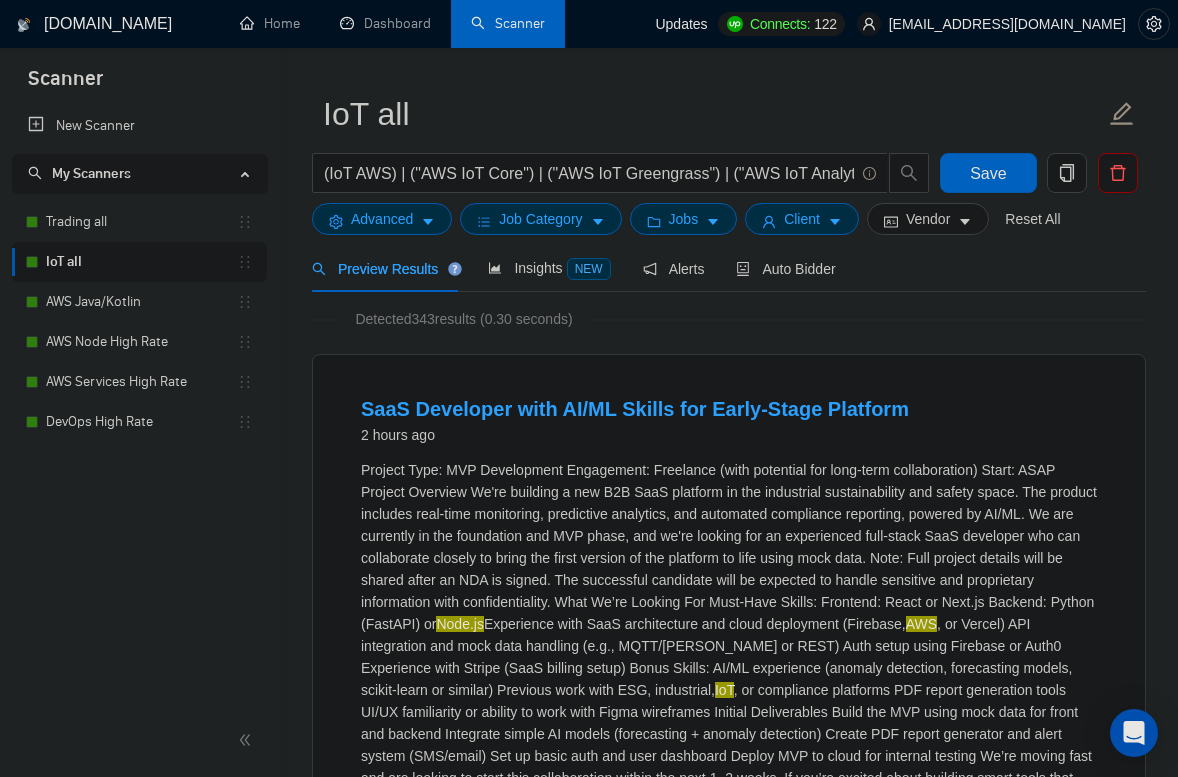 scroll, scrollTop: 0, scrollLeft: 0, axis: both 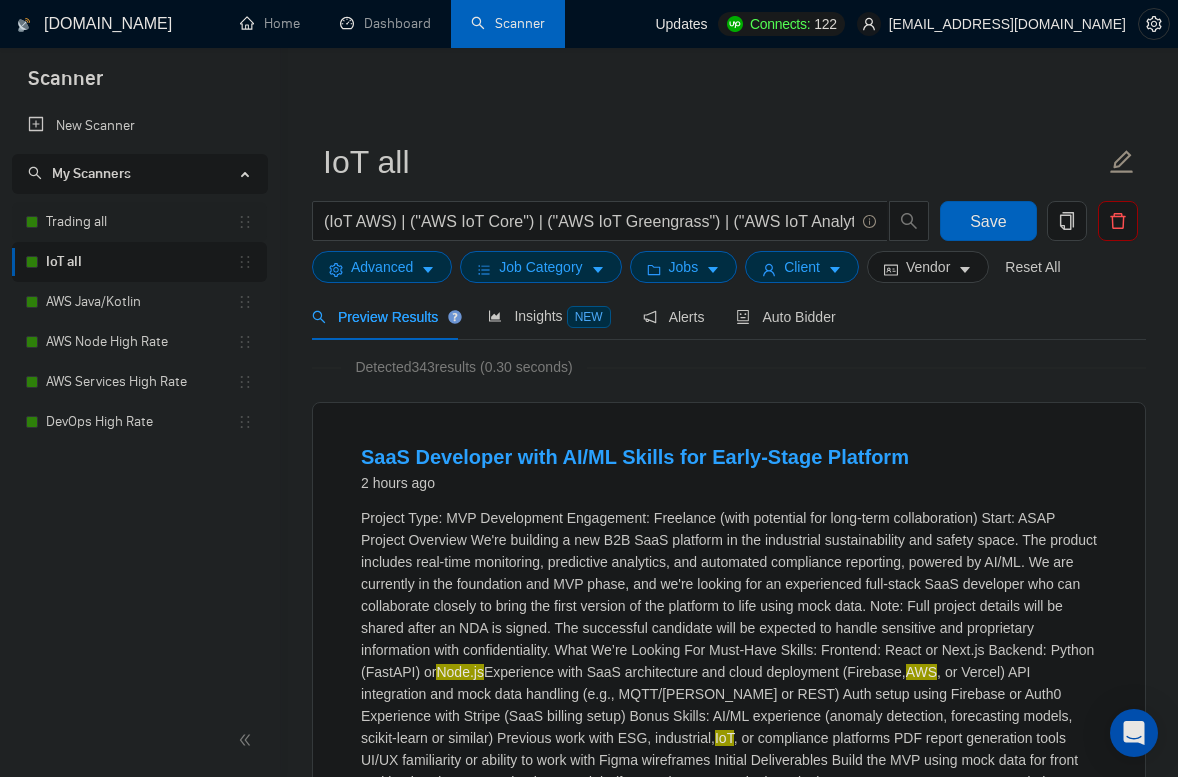 click on "Trading all" at bounding box center (141, 222) 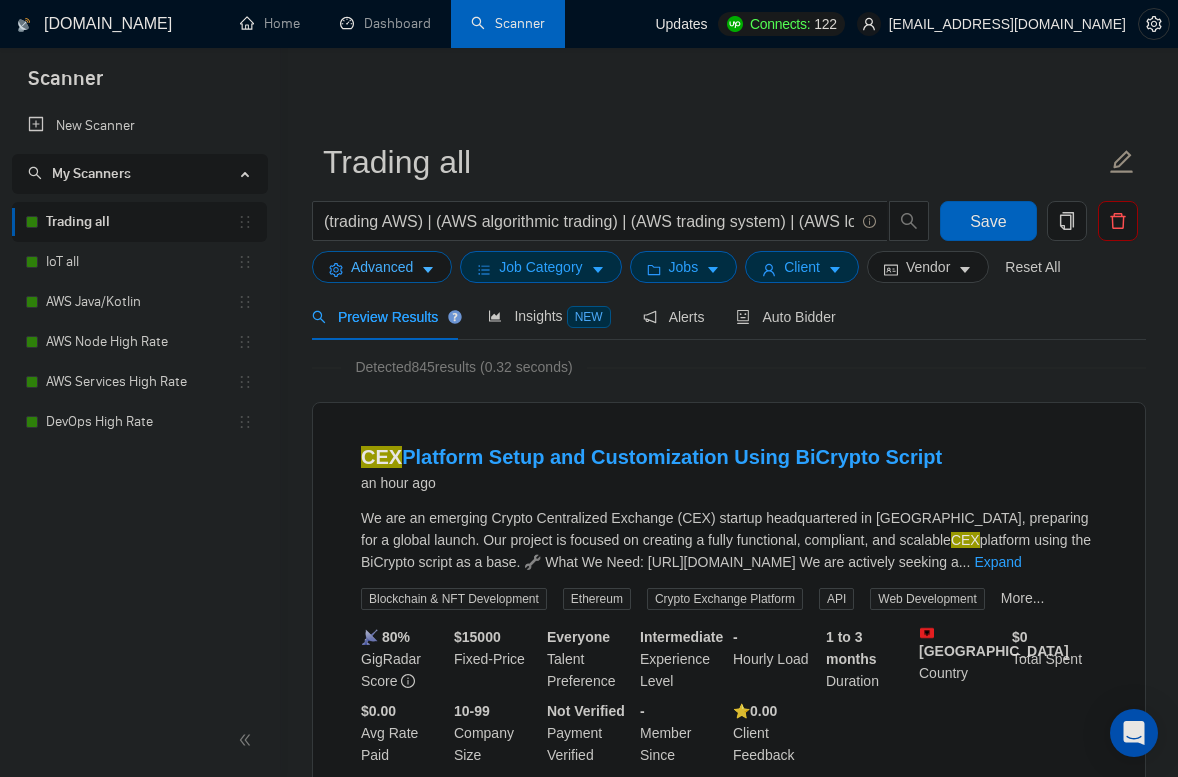 click on "Advanced" at bounding box center (382, 267) 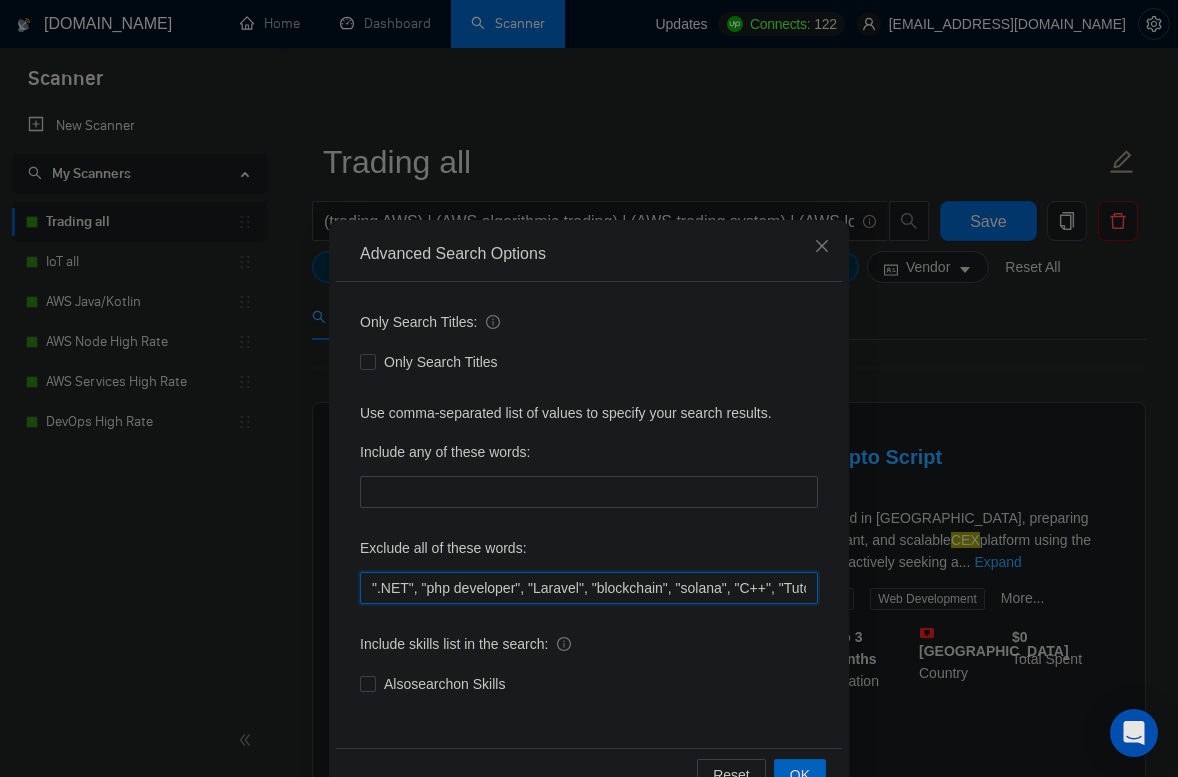 click on "".NET", "php developer", "Laravel", "blockchain", "solana", "C++", "Tutor/Mentor", "teach me", "No agencies", "agency environment", "won't be recruiting agencies", "agencies not to apply", "No agency", "No Agencies", "Individual only", "No agencies please", "(No agencies please)", "Candidate Interviewing", "Candidate Interview Consulting", "this job is not open to teams", "this job is not open to agency", "this job is not open to companies", "NO AGENCY", "Freelancers Only", "NOT AGENCY", "NOT AGENCY)", "no agency", "no agencies", "individual only", "freelancers only", "No Agencies!", "independent contractors only"" at bounding box center [589, 588] 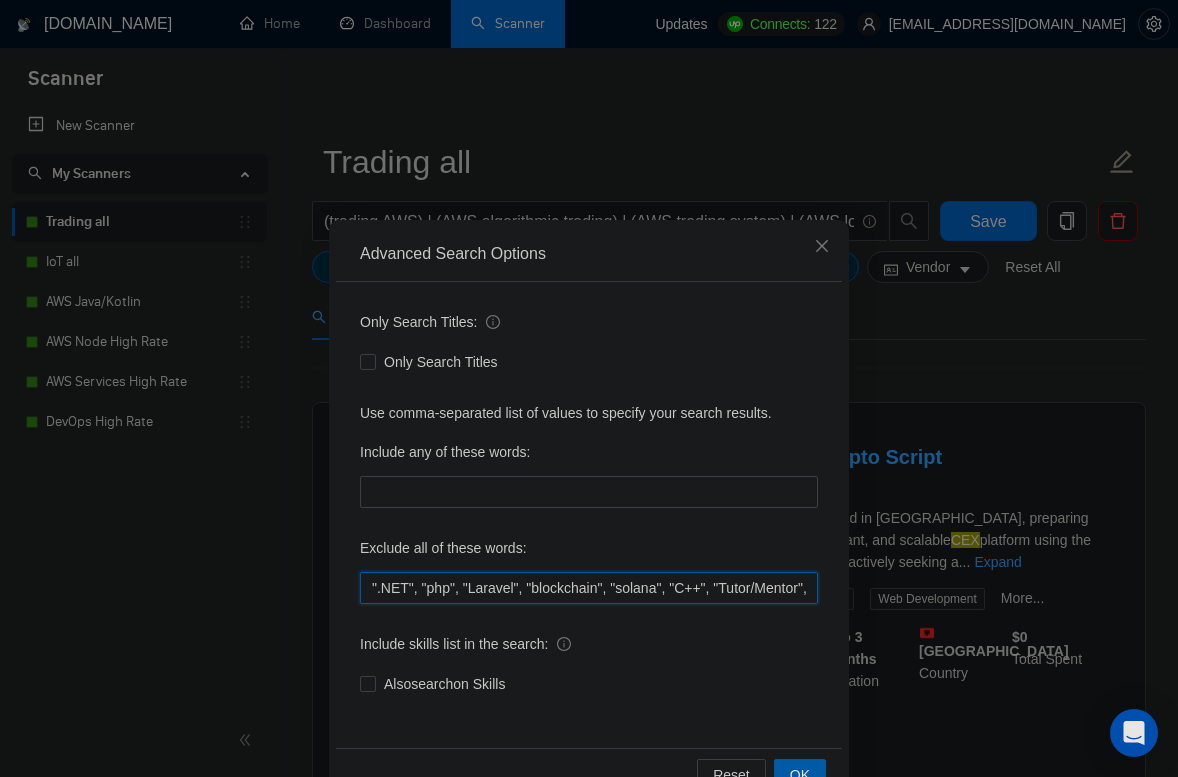 type on "".NET", "php", "Laravel", "blockchain", "solana", "C++", "Tutor/Mentor", "teach me", "No agencies", "agency environment", "won't be recruiting agencies", "agencies not to apply", "No agency", "No Agencies", "Individual only", "No agencies please", "(No agencies please)", "Candidate Interviewing", "Candidate Interview Consulting", "this job is not open to teams", "this job is not open to agency", "this job is not open to companies", "NO AGENCY", "Freelancers Only", "NOT AGENCY", "NOT AGENCY)", "no agency", "no agencies", "individual only", "freelancers only", "No Agencies!", "independent contractors only"" 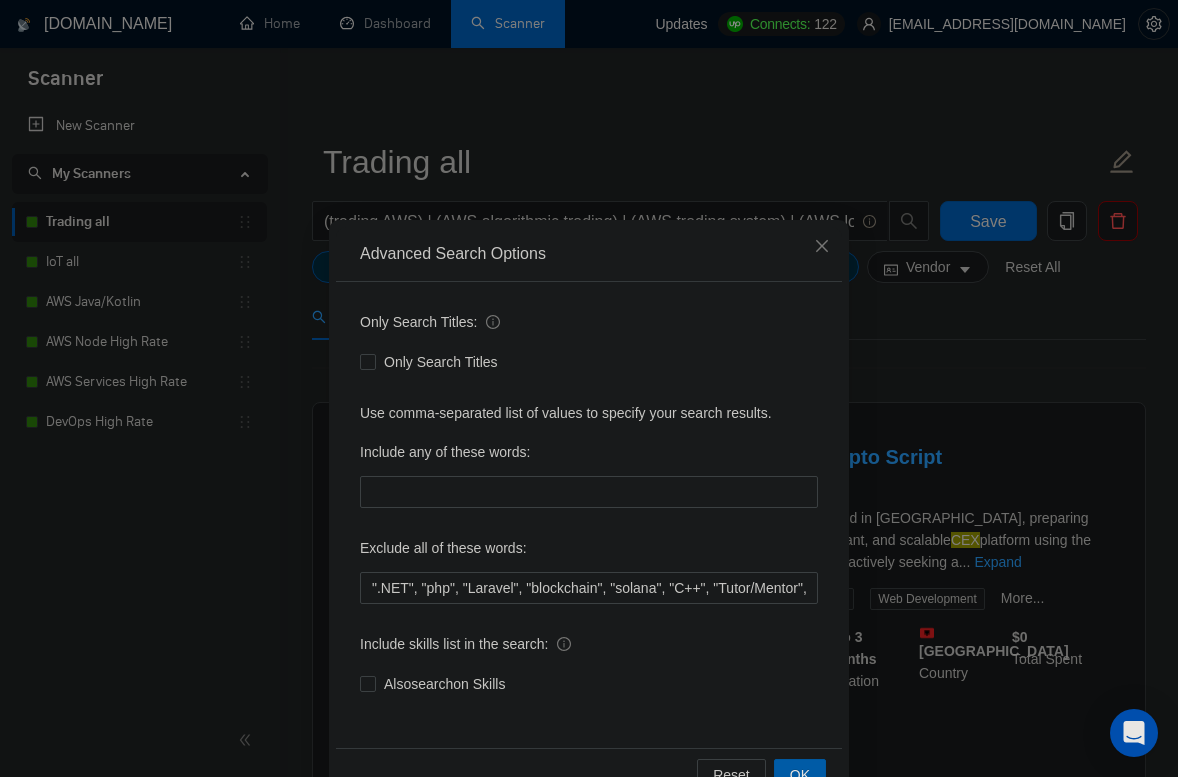 click on "OK" at bounding box center (800, 775) 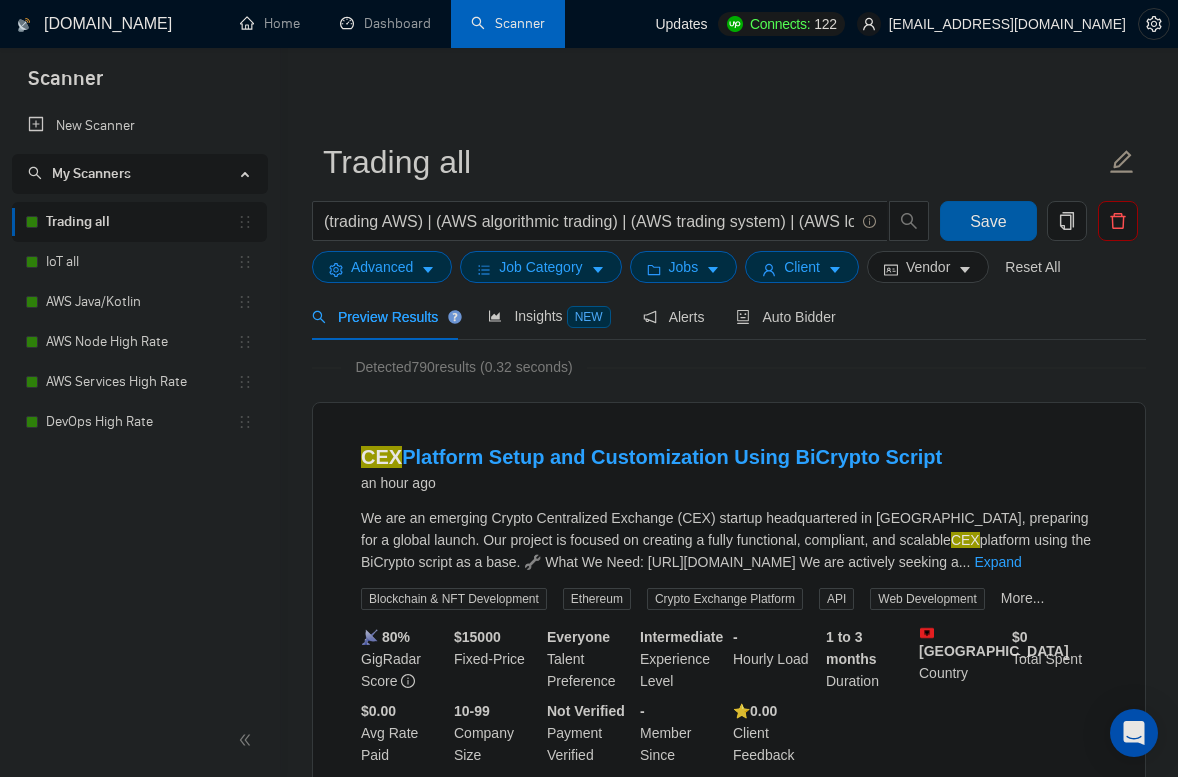 click on "Save" at bounding box center (988, 221) 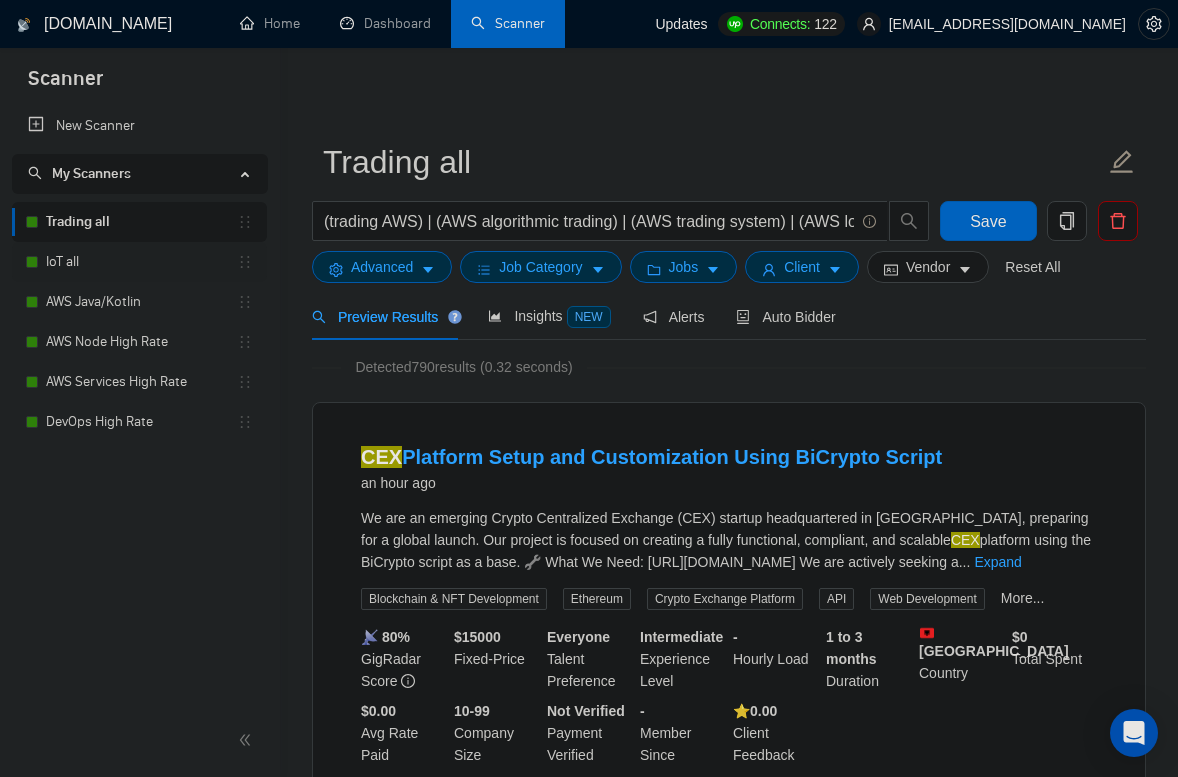 click on "IoT all" at bounding box center (141, 262) 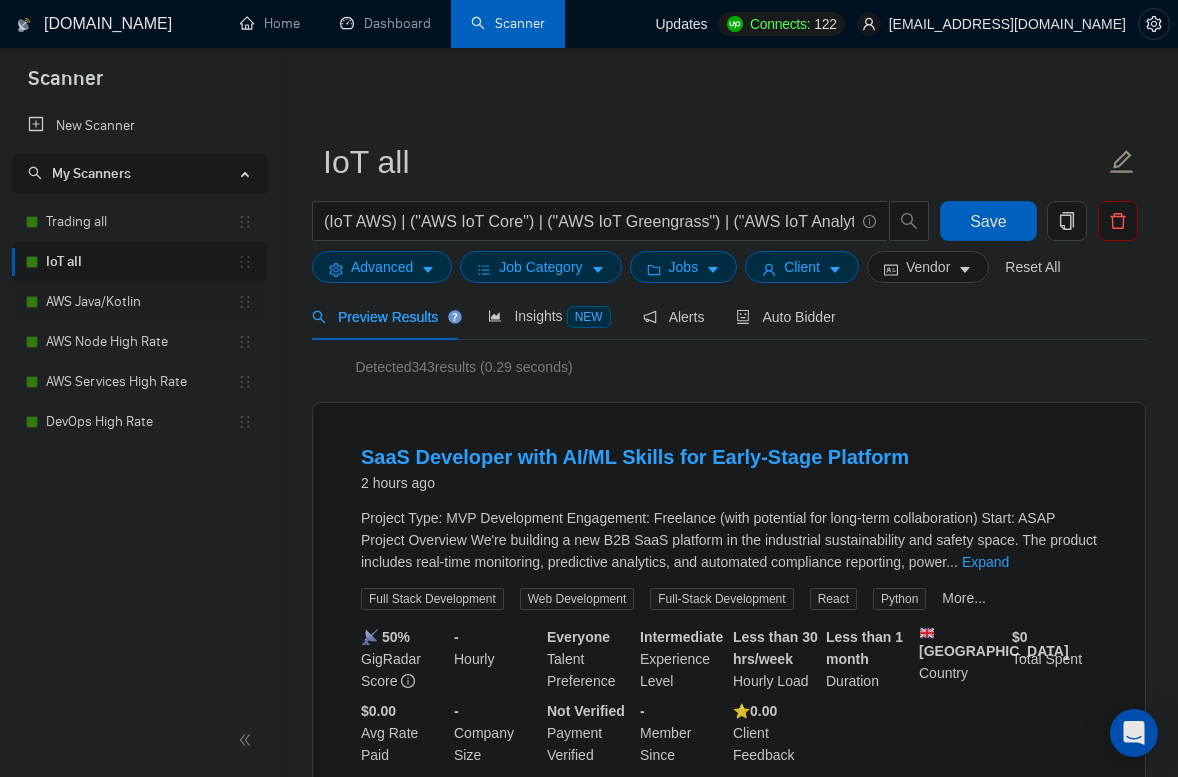 click on "AWS Java/Kotlin" at bounding box center (141, 302) 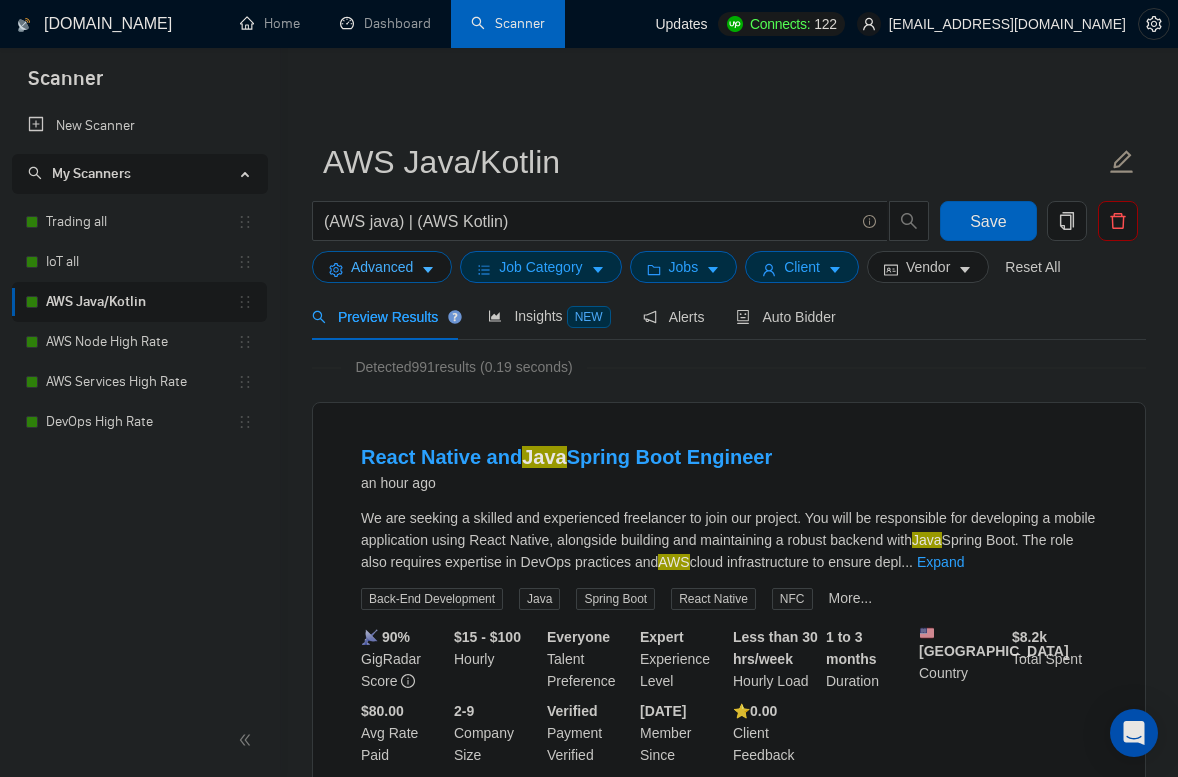click on "Advanced" at bounding box center [382, 267] 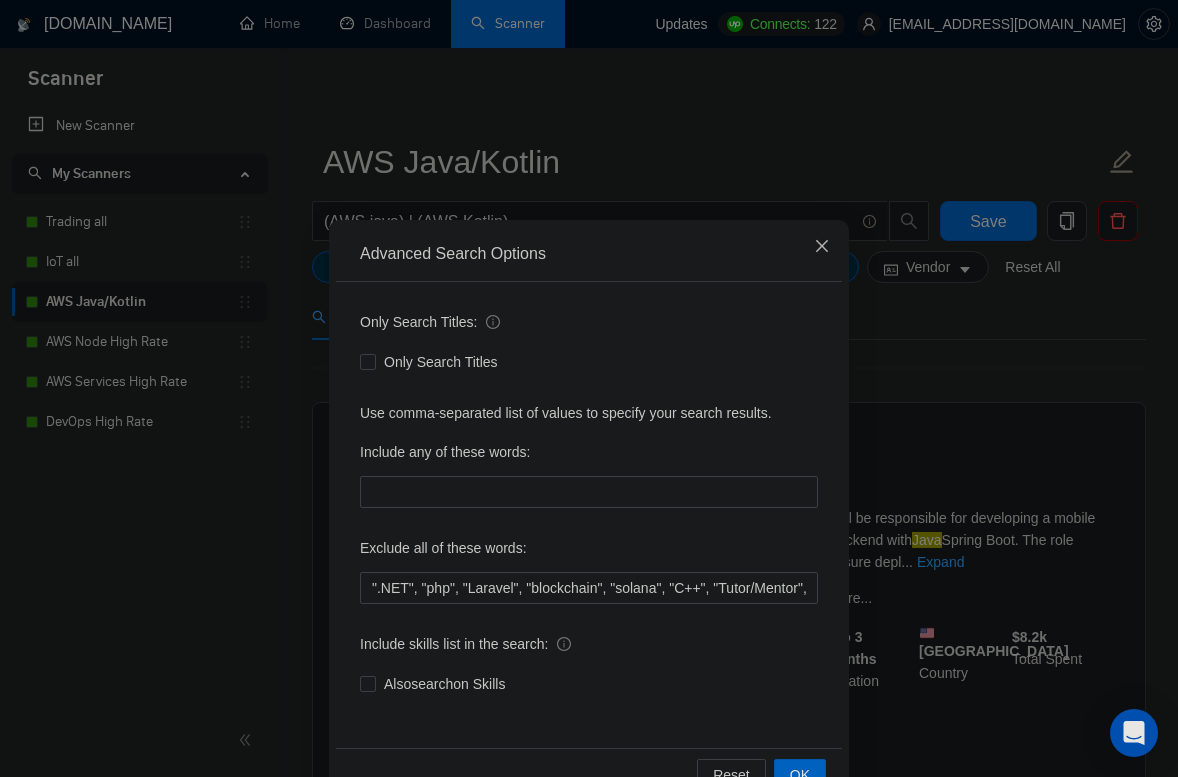 click at bounding box center [822, 247] 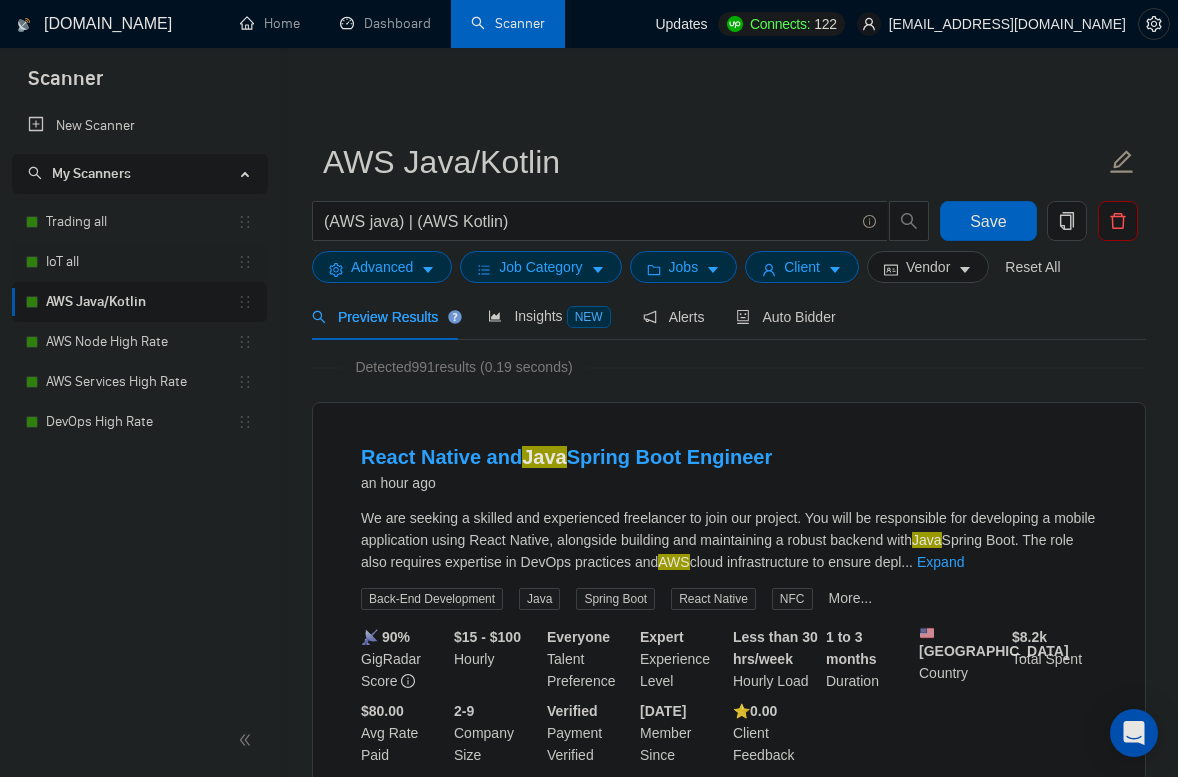 click on "IoT all" at bounding box center (141, 262) 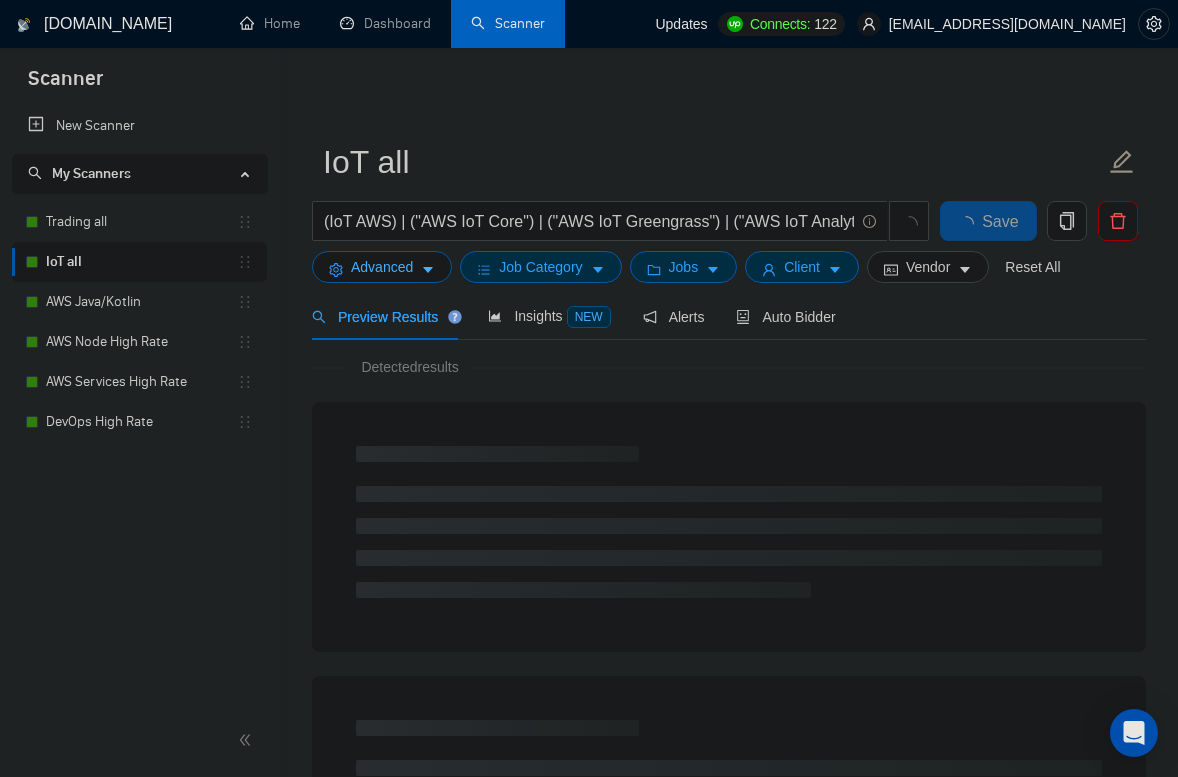 click on "Advanced" at bounding box center [382, 267] 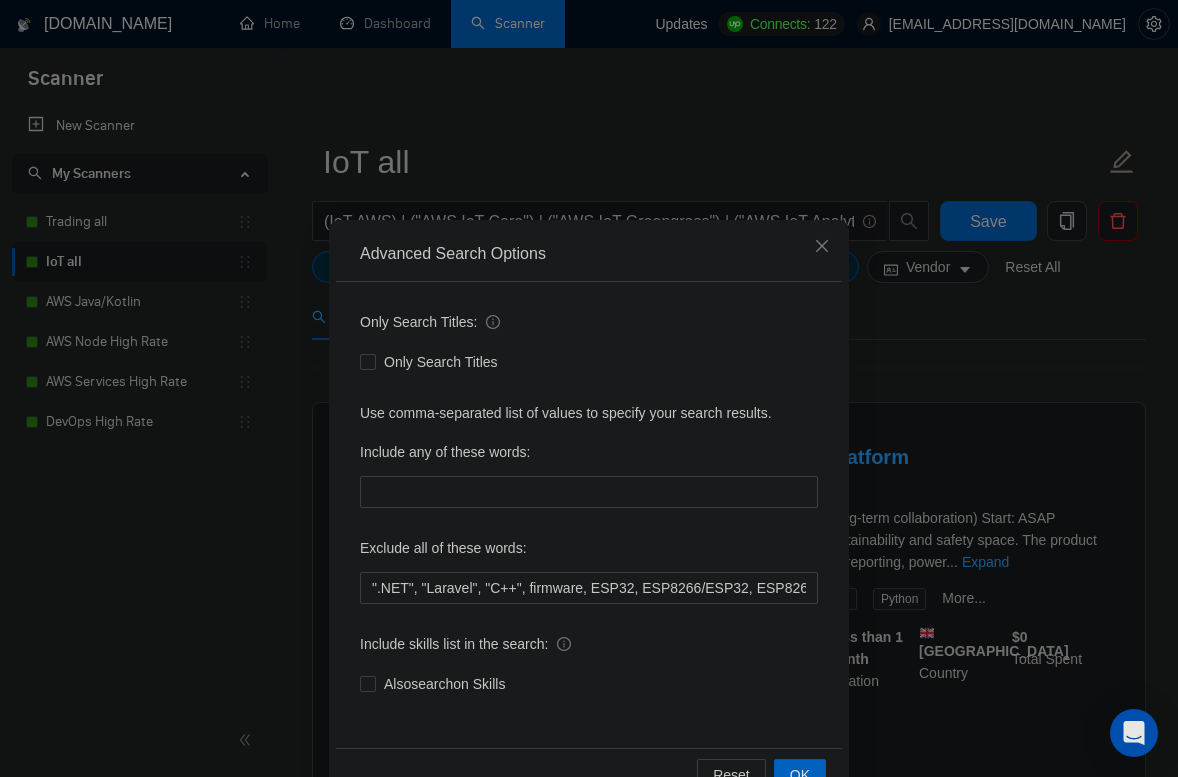click on "Advanced Search Options Only Search Titles:   Only Search Titles Use comma-separated list of values to specify your search results. Include any of these words: Exclude all of these words: ".NET", "Laravel", "C++", firmware, ESP32, ESP8266/ESP32, ESP8266, Arduino, Raspberry Pi, BeagleBone, STM32, ARM Cortex, Nordic, nRF52, nRF51, nRF52840, nRF52832, nRF52810, nRF51822, nRF9160, nRF21540, nRF21520, nRF21520, "php", "blockchain", "solana", "Tutor/Mentor", "teach me", "No agencies", "agency environment", "won't be recruiting agencies", "agencies not to apply", "No agency", "No Agencies", "Individual only", "No agencies please", "(No agencies please)", "Candidate Interviewing", "Candidate Interview Consulting", "this job is not open to teams", "this job is not open to agency", "this job is not open to companies", "NO AGENCY", "Freelancers Only", "NOT AGENCY", "NOT AGENCY)", "no agency", "no agencies", "individual only", "freelancers only", "No Agencies!", "independent contractors only"   Also  search  on Skills OK" at bounding box center [589, 388] 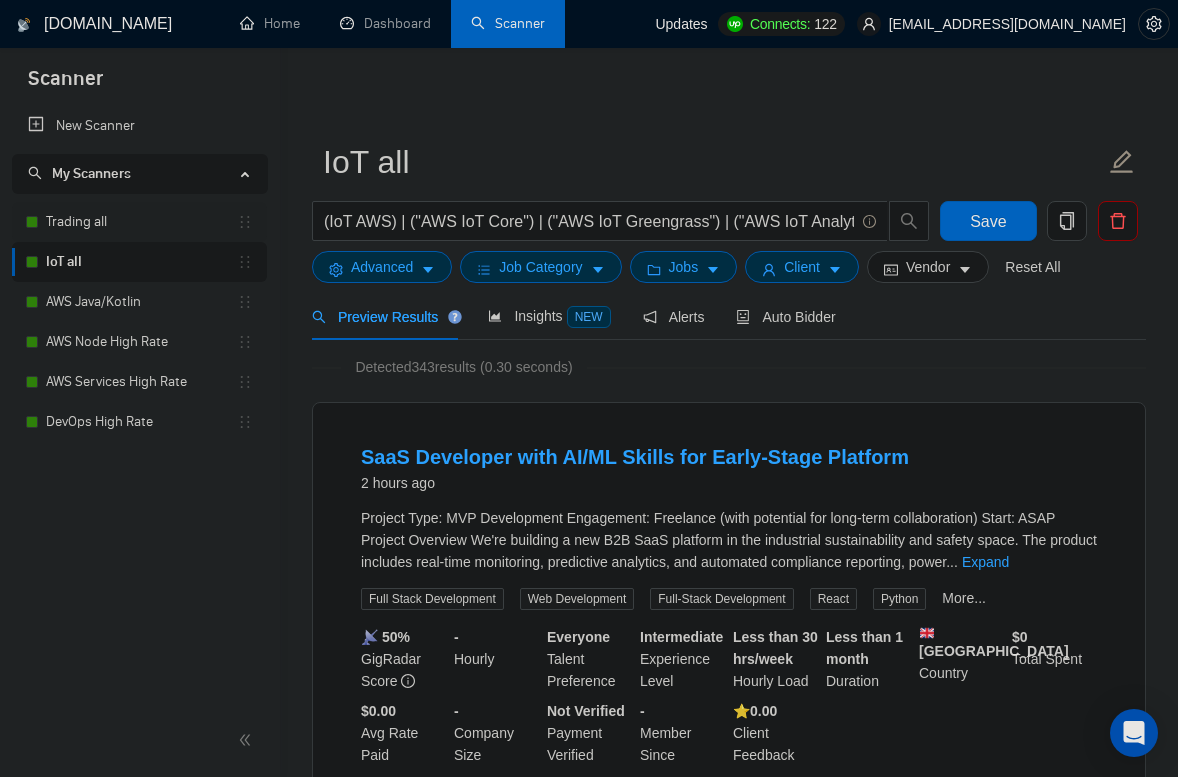 click on "Trading all" at bounding box center (141, 222) 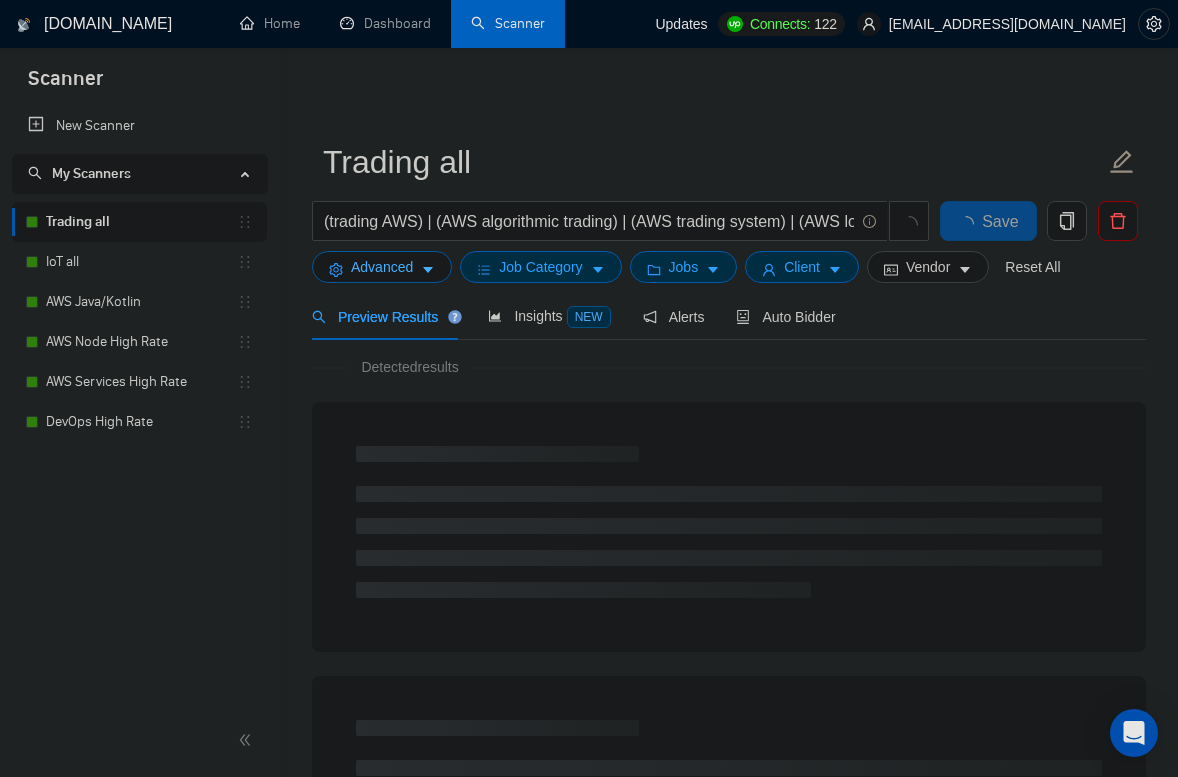 click on "Advanced" at bounding box center [382, 267] 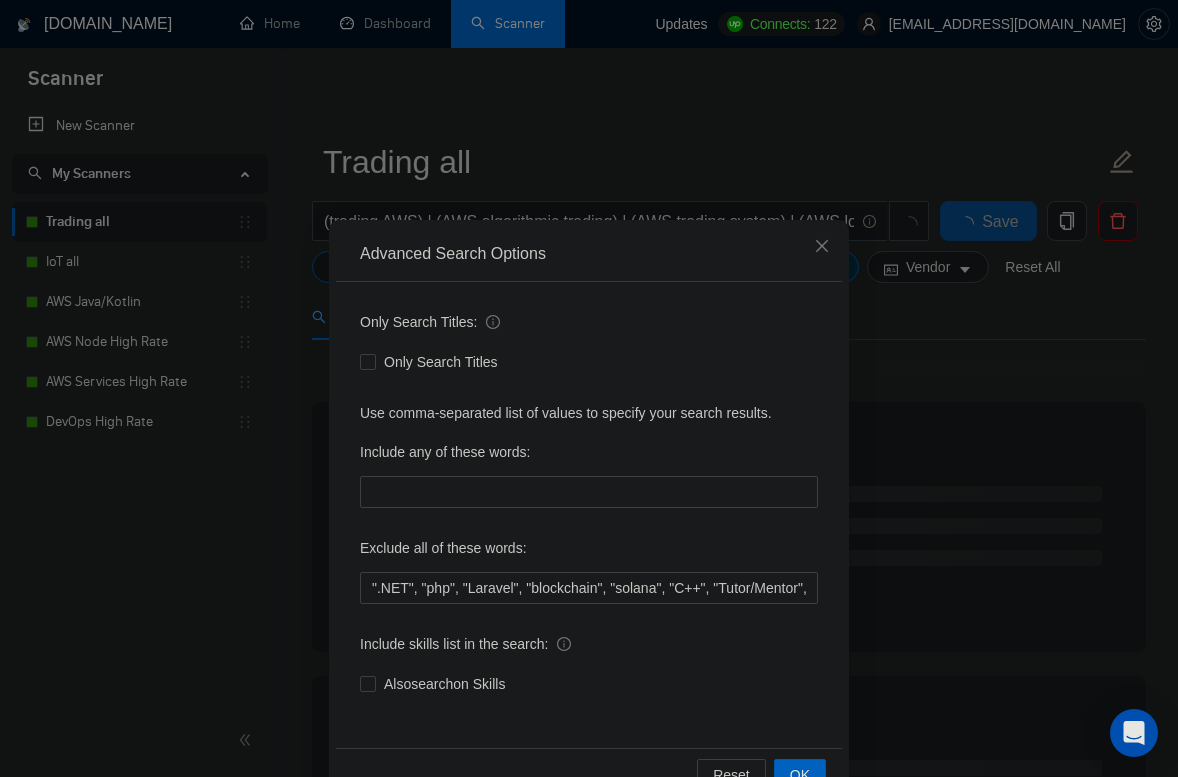 click on "Advanced Search Options" at bounding box center (589, 254) 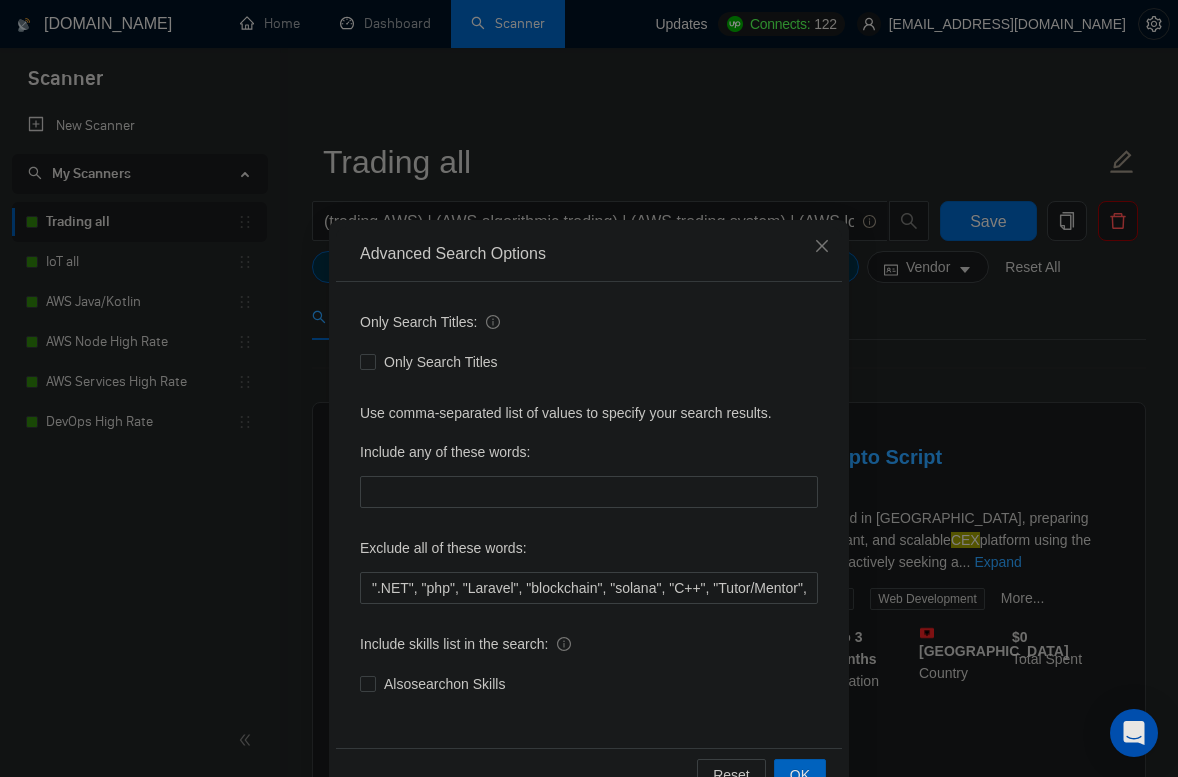 click on "Advanced Search Options Only Search Titles:   Only Search Titles Use comma-separated list of values to specify your search results. Include any of these words: Exclude all of these words: ".NET", "php", "Laravel", "blockchain", "solana", "C++", "Tutor/Mentor", "teach me", "No agencies", "agency environment", "won't be recruiting agencies", "agencies not to apply", "No agency", "No Agencies", "Individual only", "No agencies please", "(No agencies please)", "Candidate Interviewing", "Candidate Interview Consulting", "this job is not open to teams", "this job is not open to agency", "this job is not open to companies", "NO AGENCY", "Freelancers Only", "NOT AGENCY", "NOT AGENCY)", "no agency", "no agencies", "individual only", "freelancers only", "No Agencies!", "independent contractors only" Include skills list in the search:   Also  search  on Skills Reset OK" at bounding box center [589, 388] 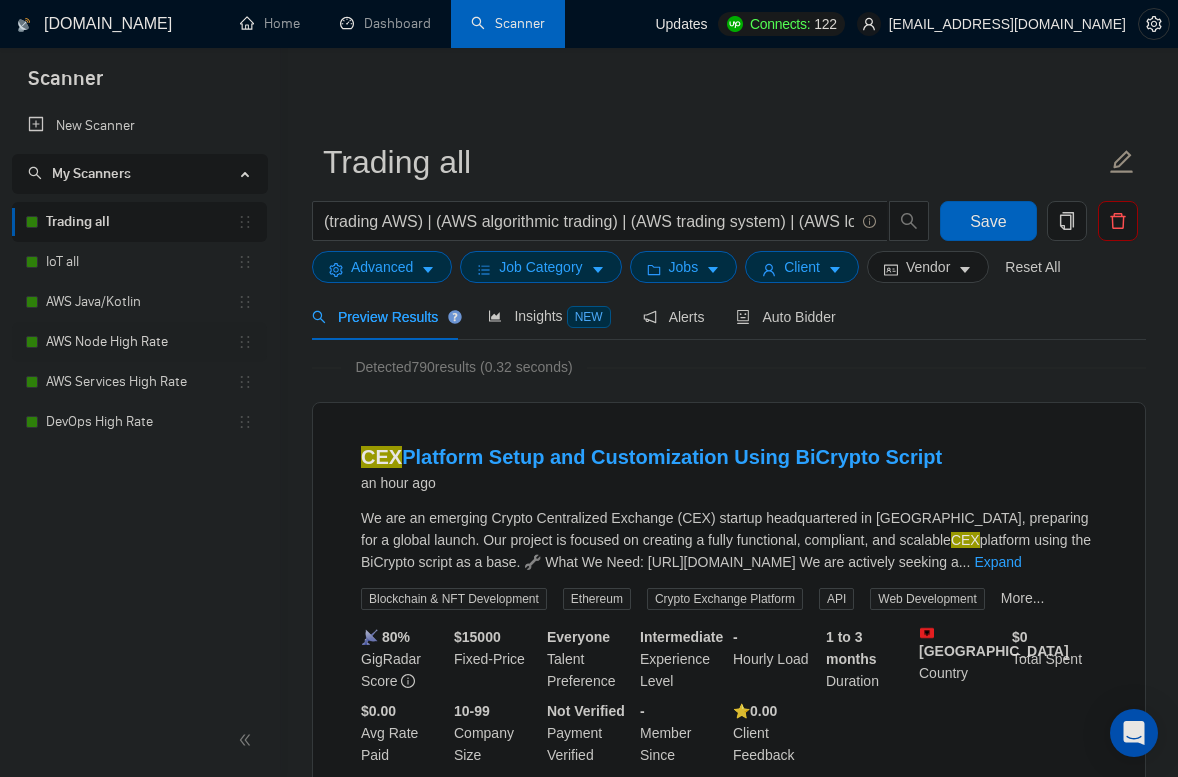click on "AWS Node High Rate" at bounding box center [141, 342] 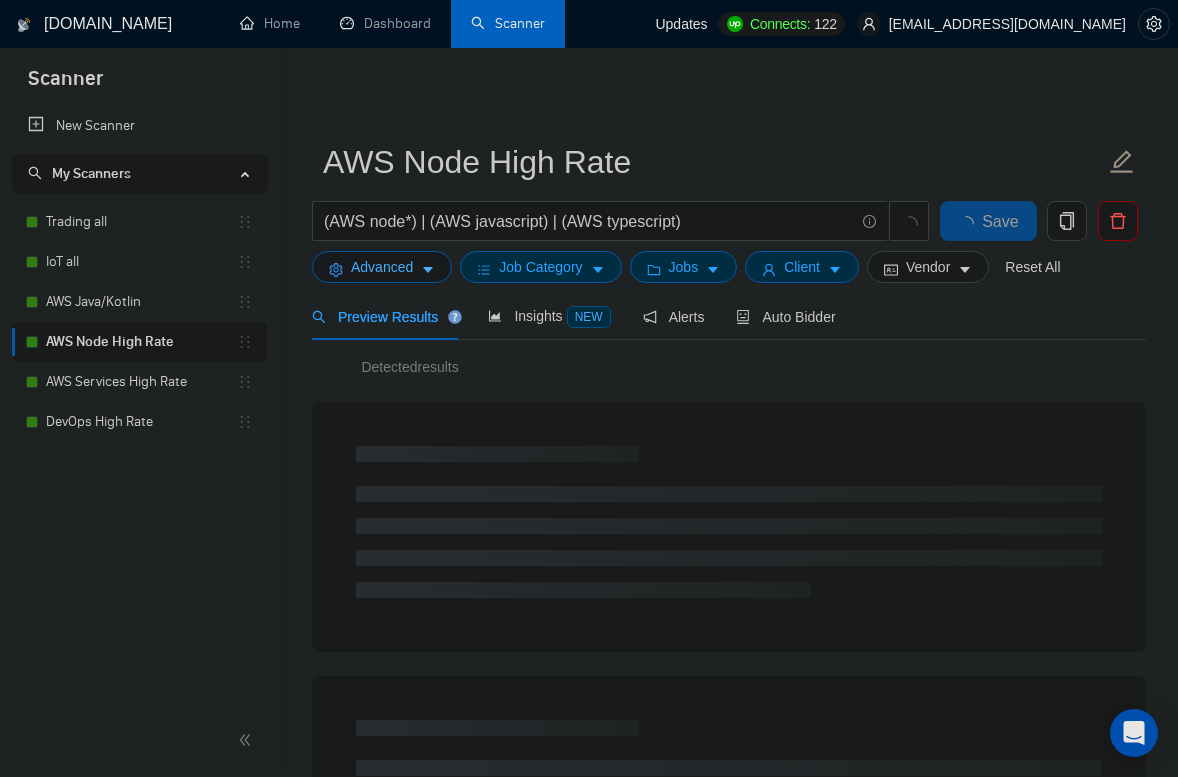 click on "Advanced" at bounding box center [382, 267] 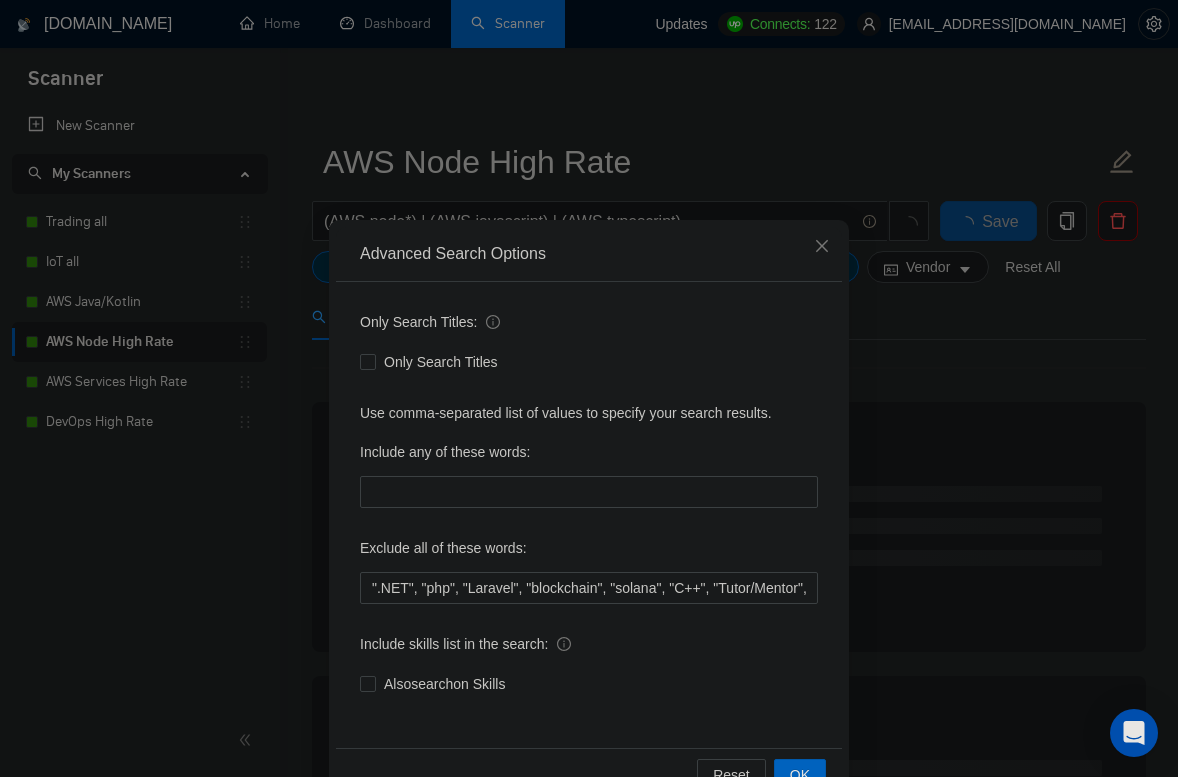 click on "Advanced Search Options" at bounding box center (589, 254) 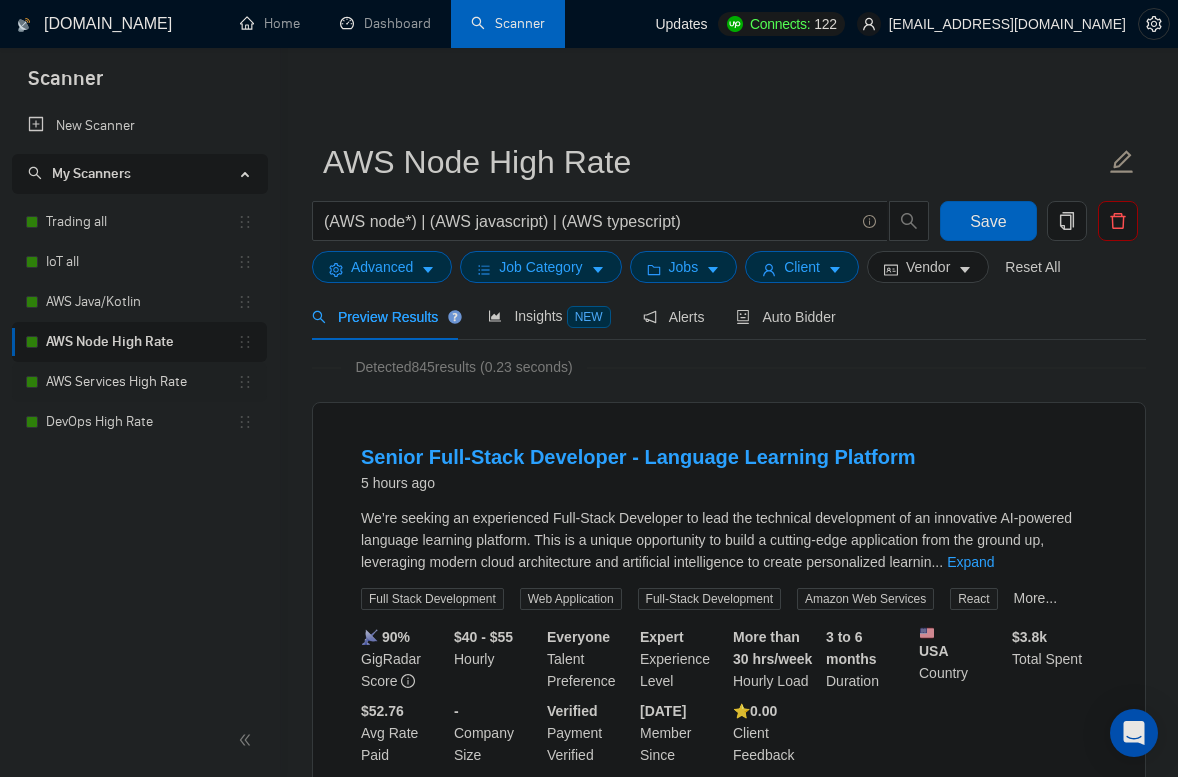 click on "AWS Services High Rate" at bounding box center [141, 382] 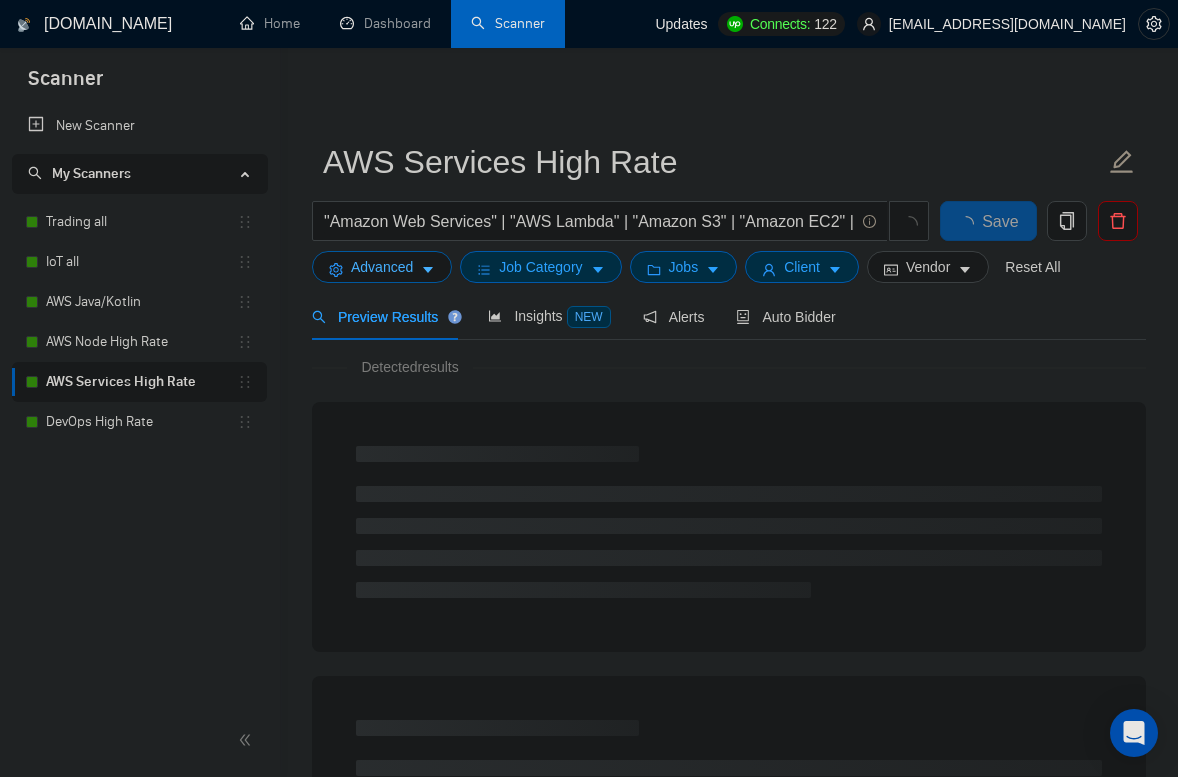 click on "Advanced" at bounding box center [382, 267] 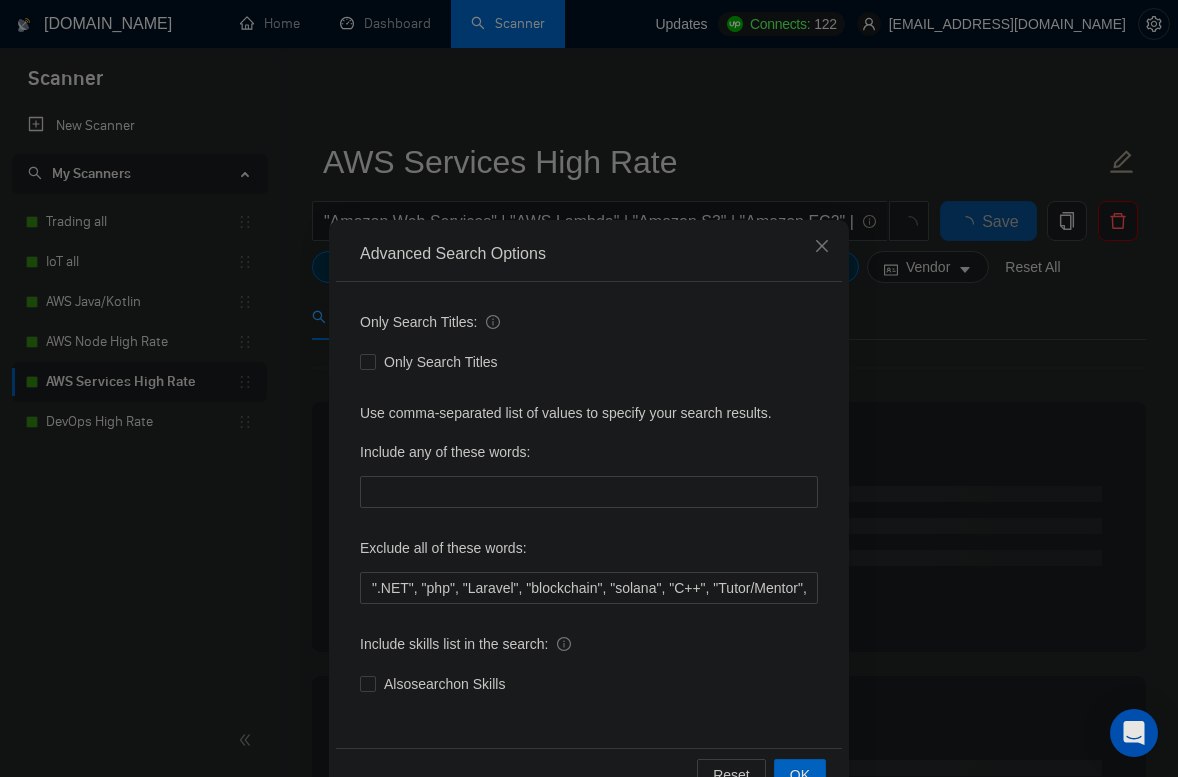 click on "Advanced Search Options" at bounding box center [589, 254] 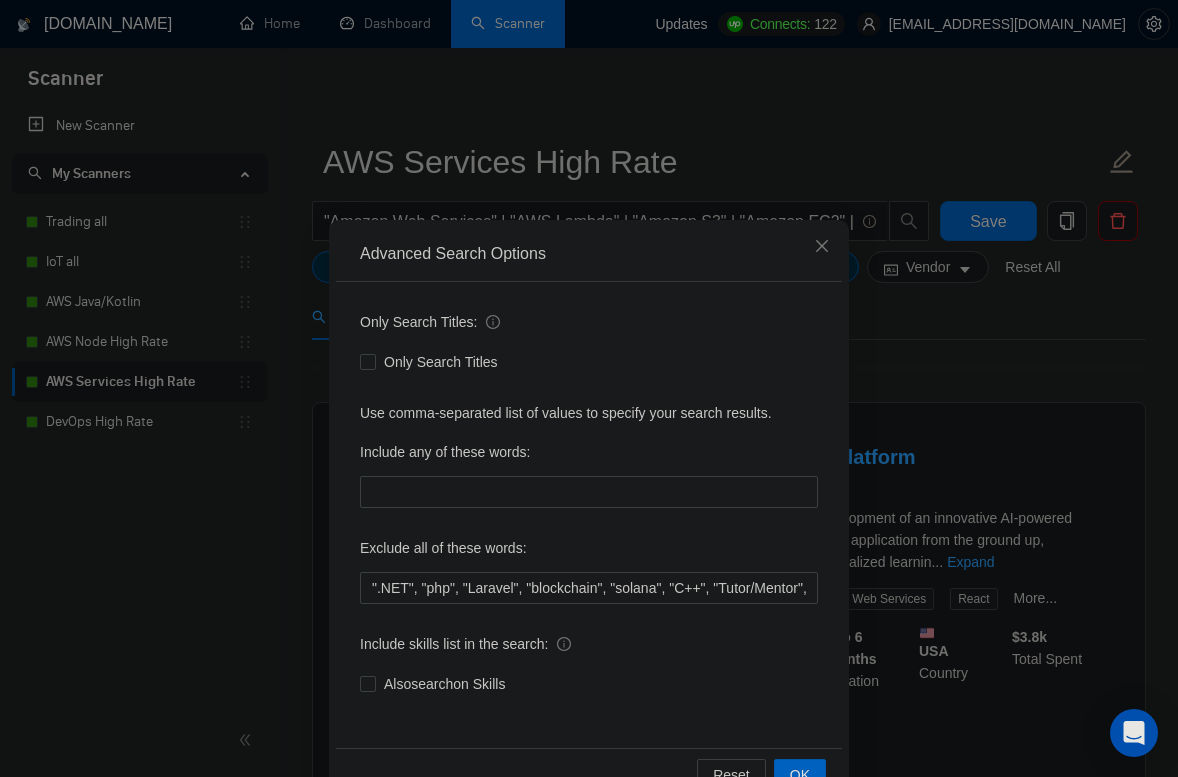 click on "Advanced Search Options Only Search Titles:   Only Search Titles Use comma-separated list of values to specify your search results. Include any of these words: Exclude all of these words: ".NET", "php", "Laravel", "blockchain", "solana", "C++", "Tutor/Mentor", "teach me", "No agencies", "agency environment", "won't be recruiting agencies", "agencies not to apply", "No agency", "No Agencies", "Individual only", "No agencies please", "(No agencies please)", "Candidate Interviewing", "Candidate Interview Consulting", "this job is not open to teams", "this job is not open to agency", "this job is not open to companies", "NO AGENCY", "Freelancers Only", "NOT AGENCY", "NOT AGENCY)", "no agency", "no agencies", "individual only", "freelancers only", "No Agencies!", "independent contractors only" Include skills list in the search:   Also  search  on Skills Reset OK" at bounding box center [589, 388] 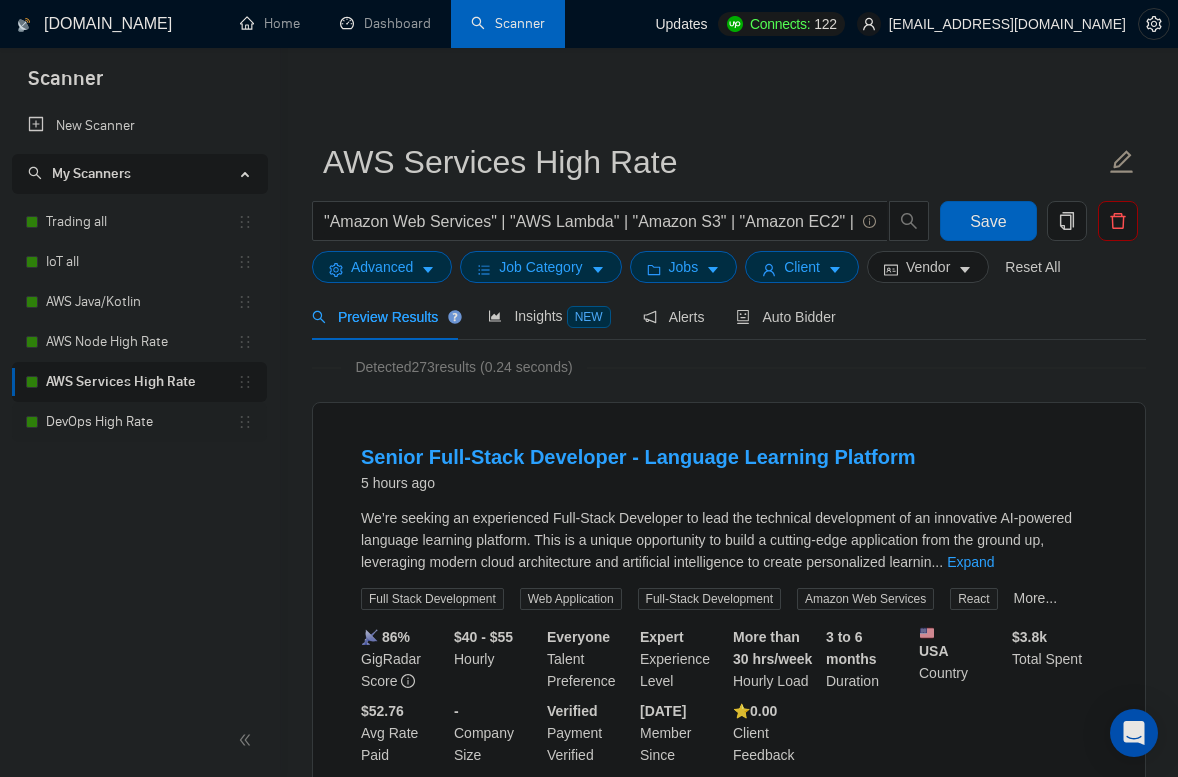 click on "DevOps High Rate" at bounding box center [141, 422] 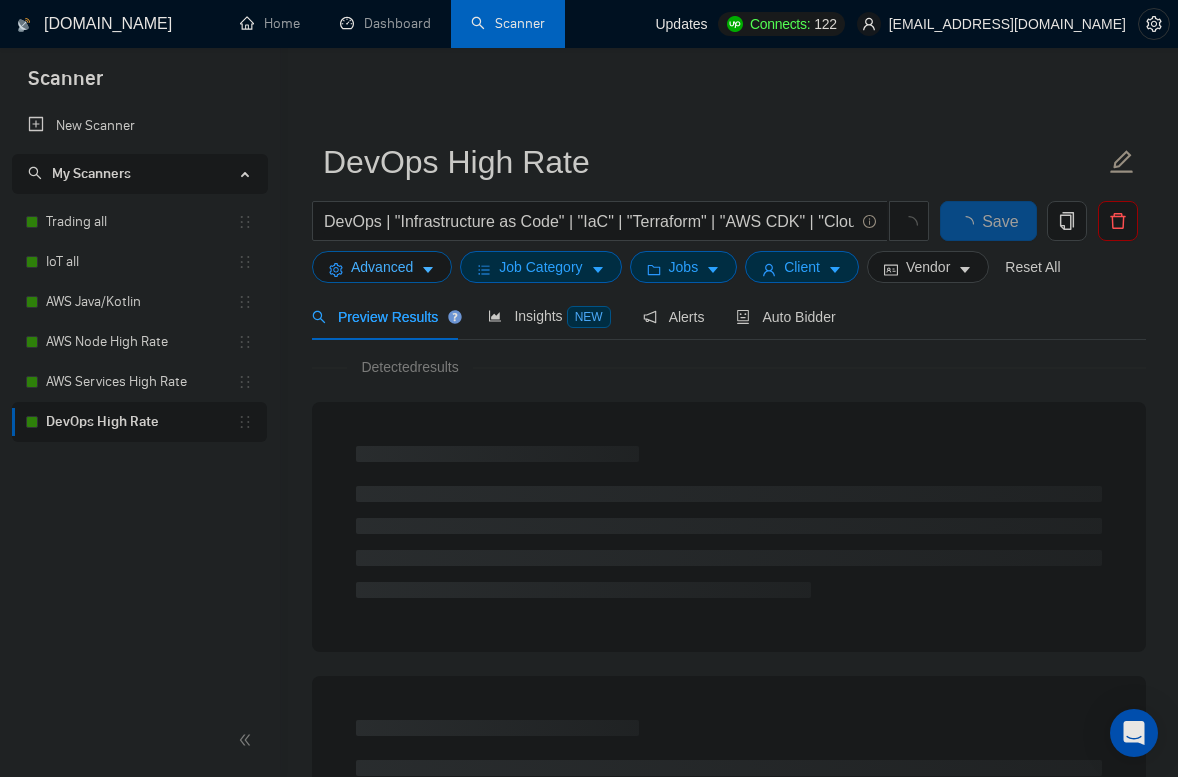 click on "Advanced" at bounding box center [382, 267] 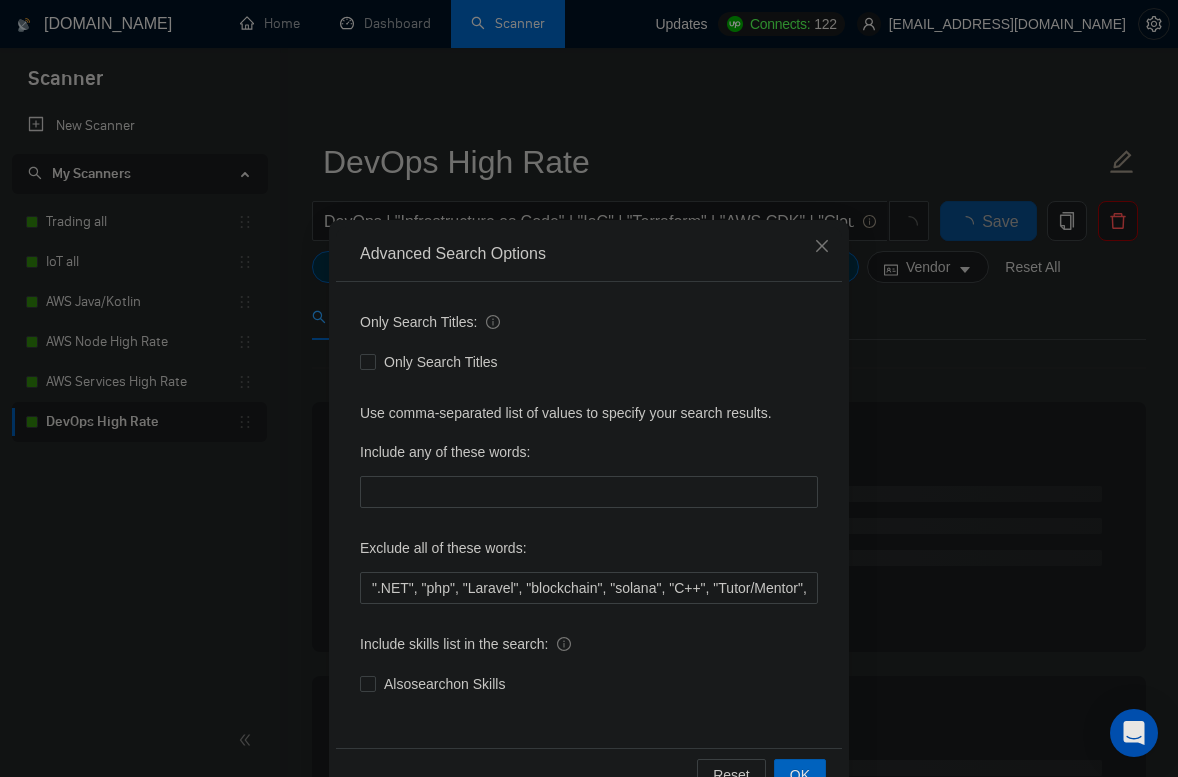 click on "Advanced Search Options" at bounding box center (589, 254) 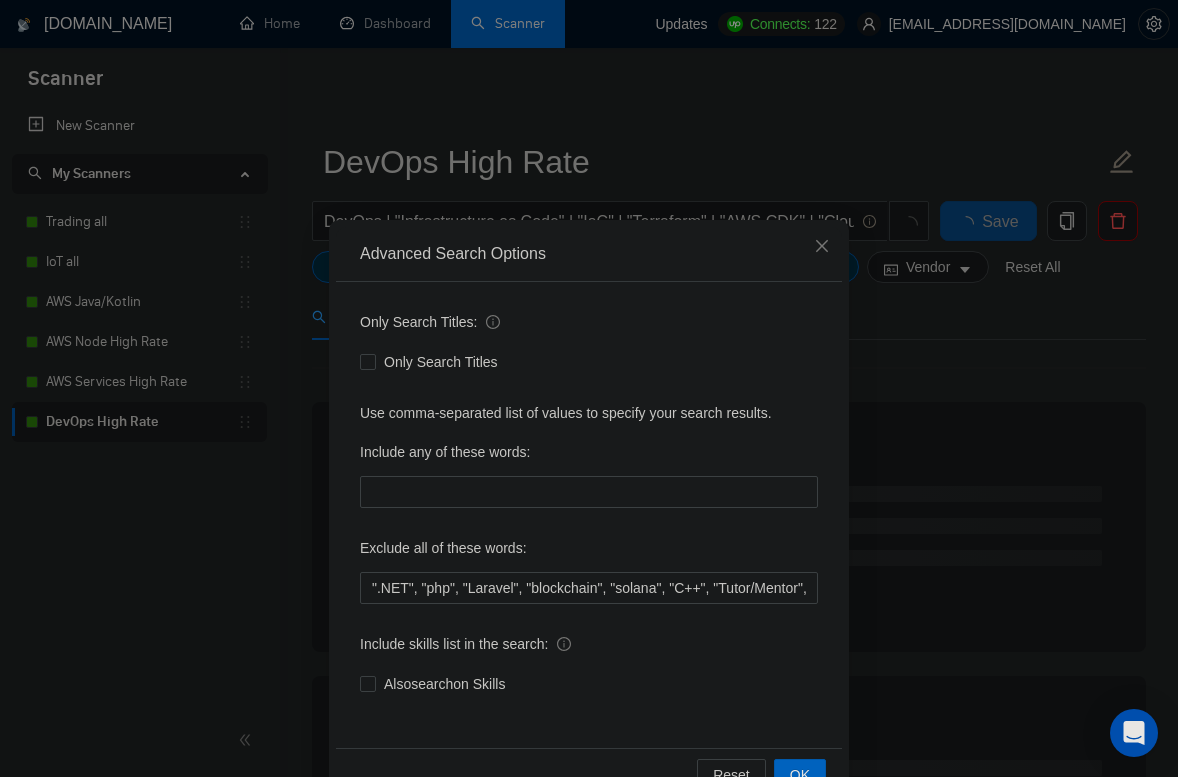 click on "Advanced Search Options Only Search Titles:   Only Search Titles Use comma-separated list of values to specify your search results. Include any of these words: Exclude all of these words: ".NET", "php", "Laravel", "blockchain", "solana", "C++", "Tutor/Mentor", "teach me", "No agencies", "agency environment", "won't be recruiting agencies", "agencies not to apply", "No agency", "No Agencies", "Individual only", "No agencies please", "(No agencies please)", "Candidate Interviewing", "Candidate Interview Consulting", "this job is not open to teams", "this job is not open to agency", "this job is not open to companies", "NO AGENCY", "Freelancers Only", "NOT AGENCY", "NOT AGENCY)", "no agency", "no agencies", "individual only", "freelancers only", "No Agencies!", "independent contractors only" Include skills list in the search:   Also  search  on Skills Reset OK" at bounding box center [589, 388] 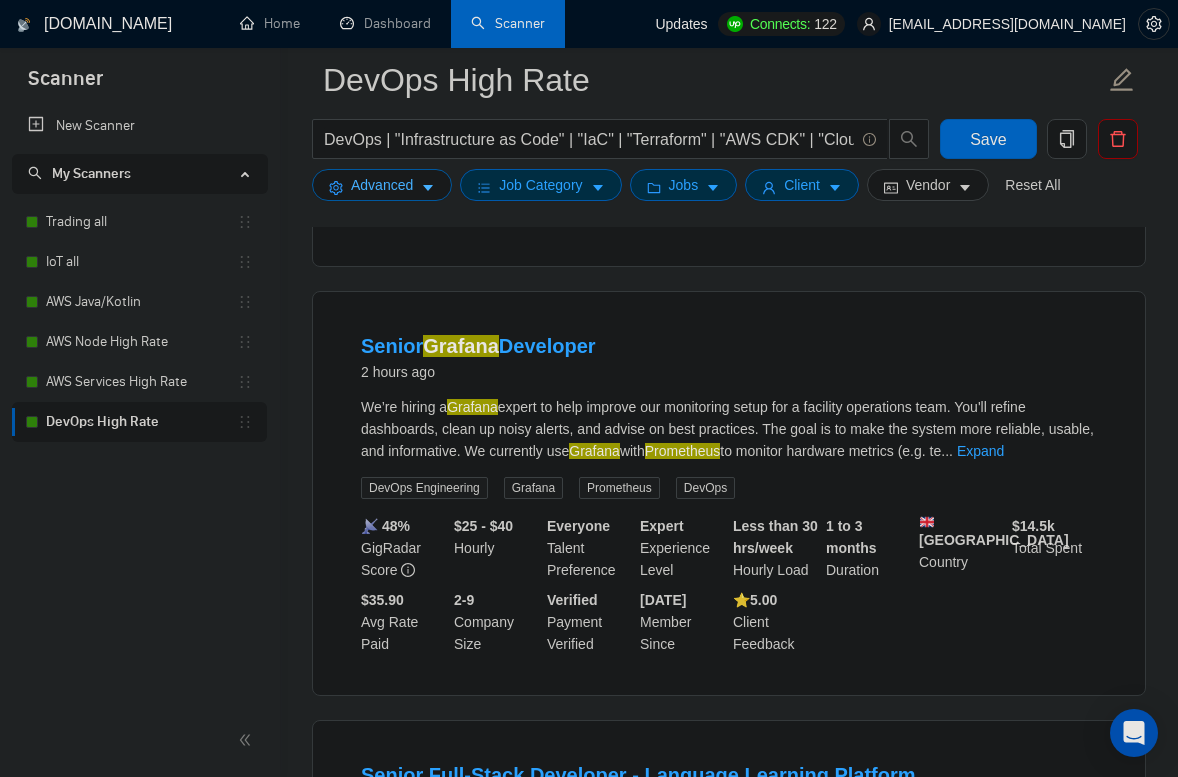 scroll, scrollTop: 0, scrollLeft: 0, axis: both 